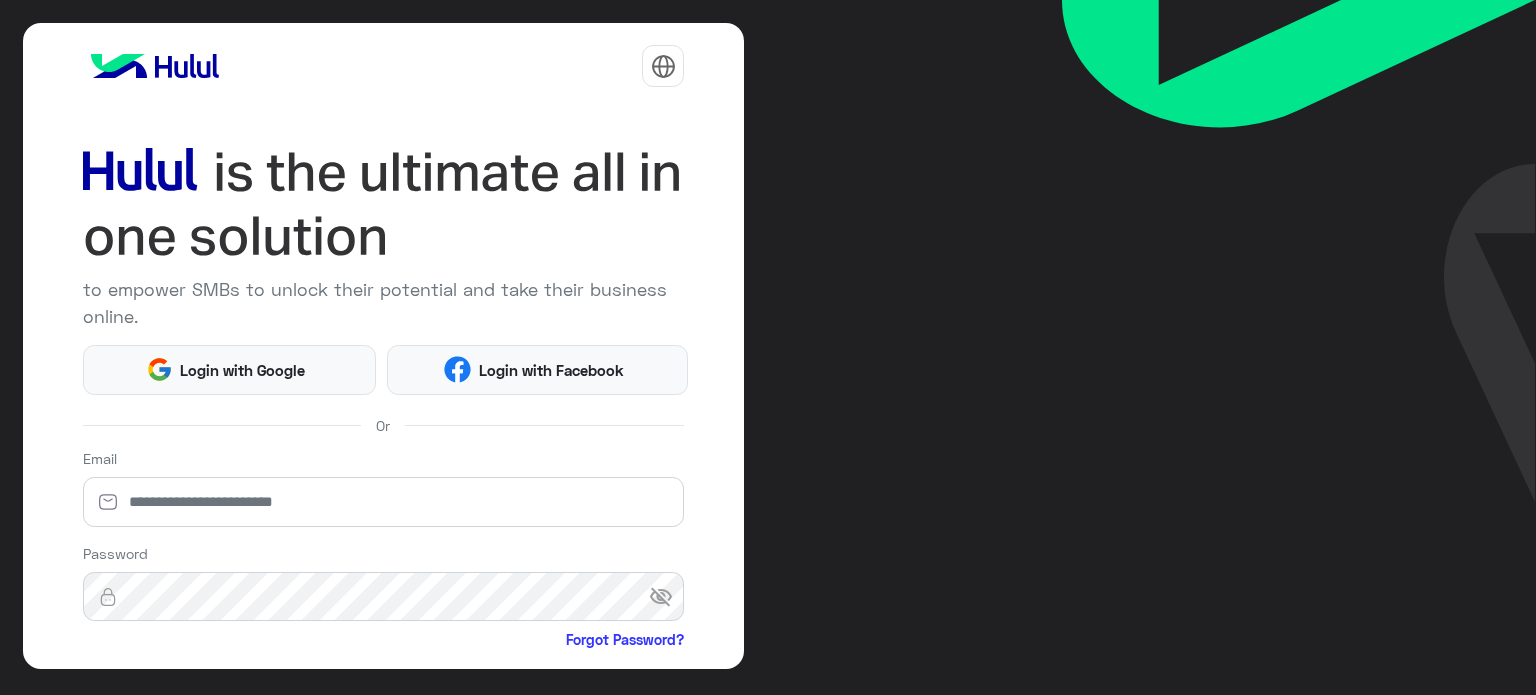 scroll, scrollTop: 0, scrollLeft: 0, axis: both 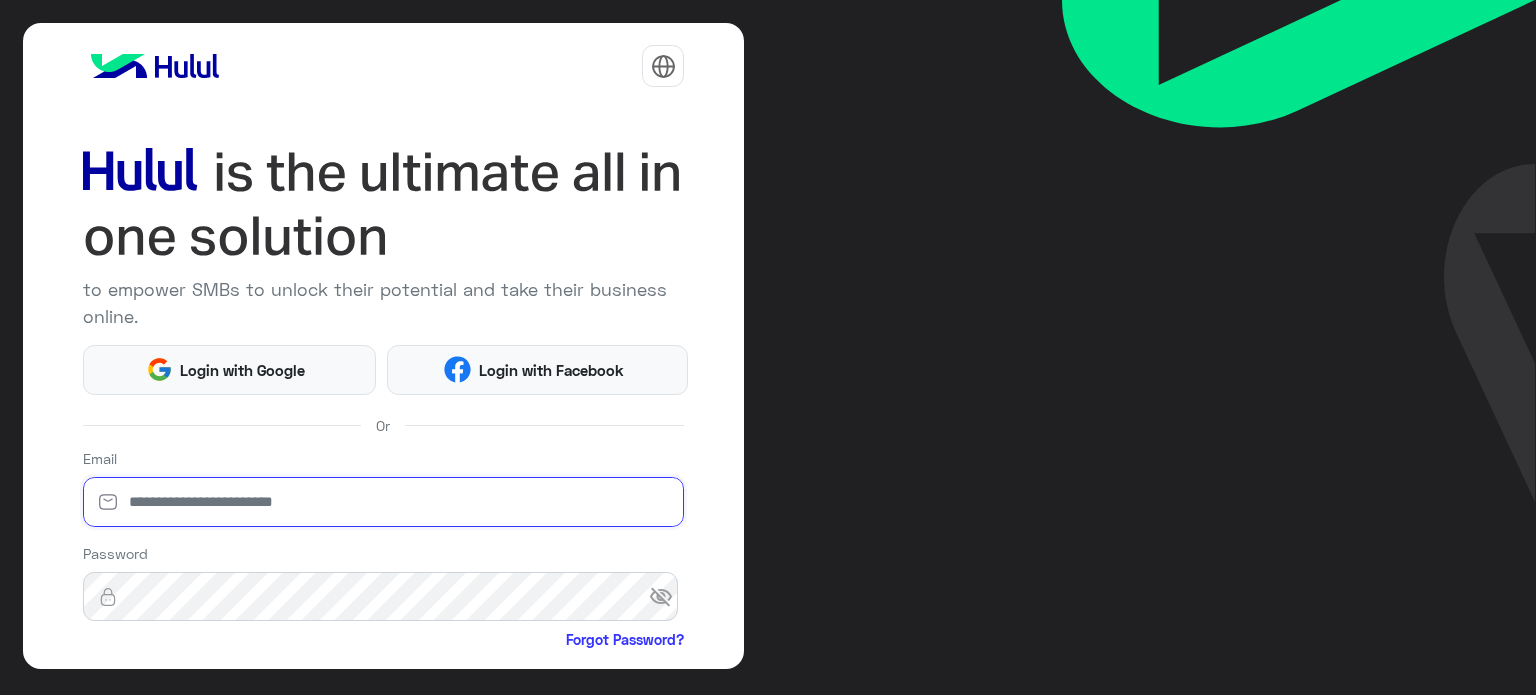type on "**********" 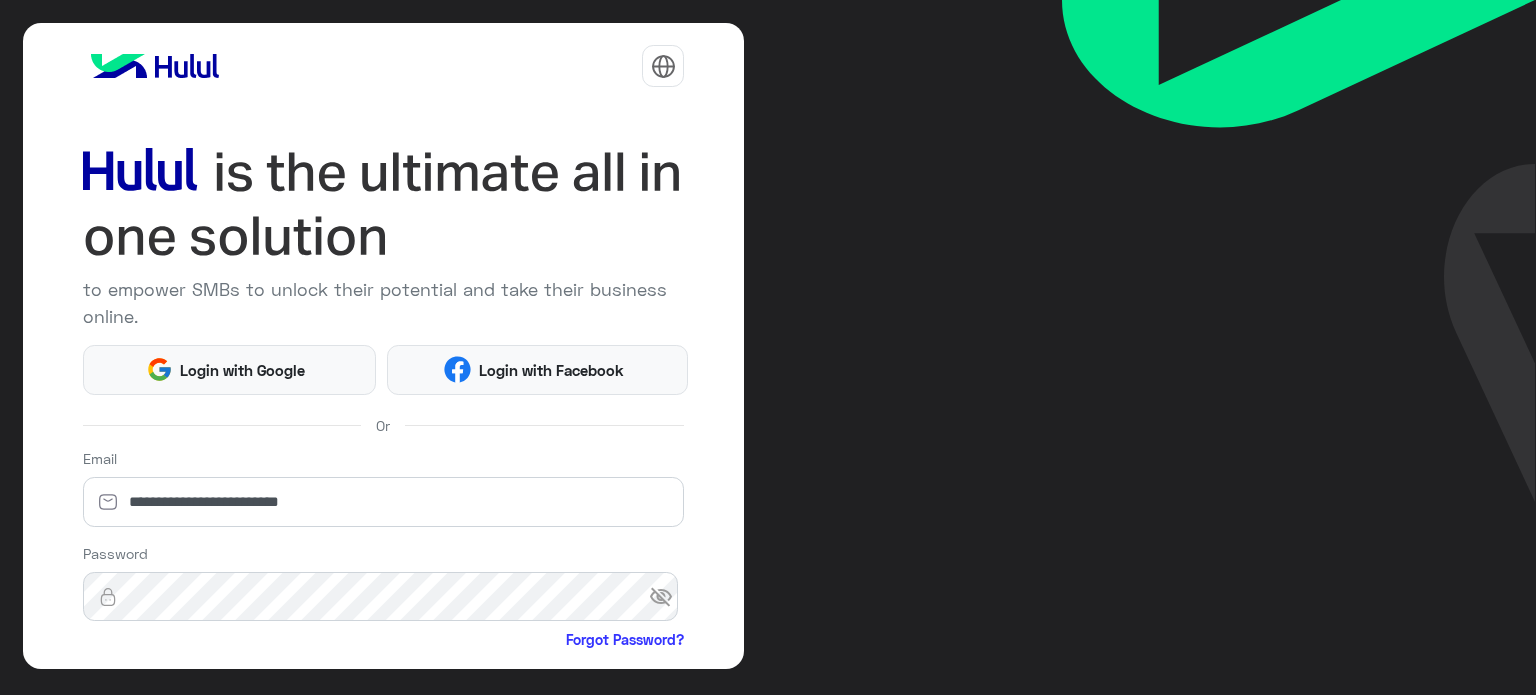 drag, startPoint x: 740, startPoint y: 168, endPoint x: 723, endPoint y: 411, distance: 243.59392 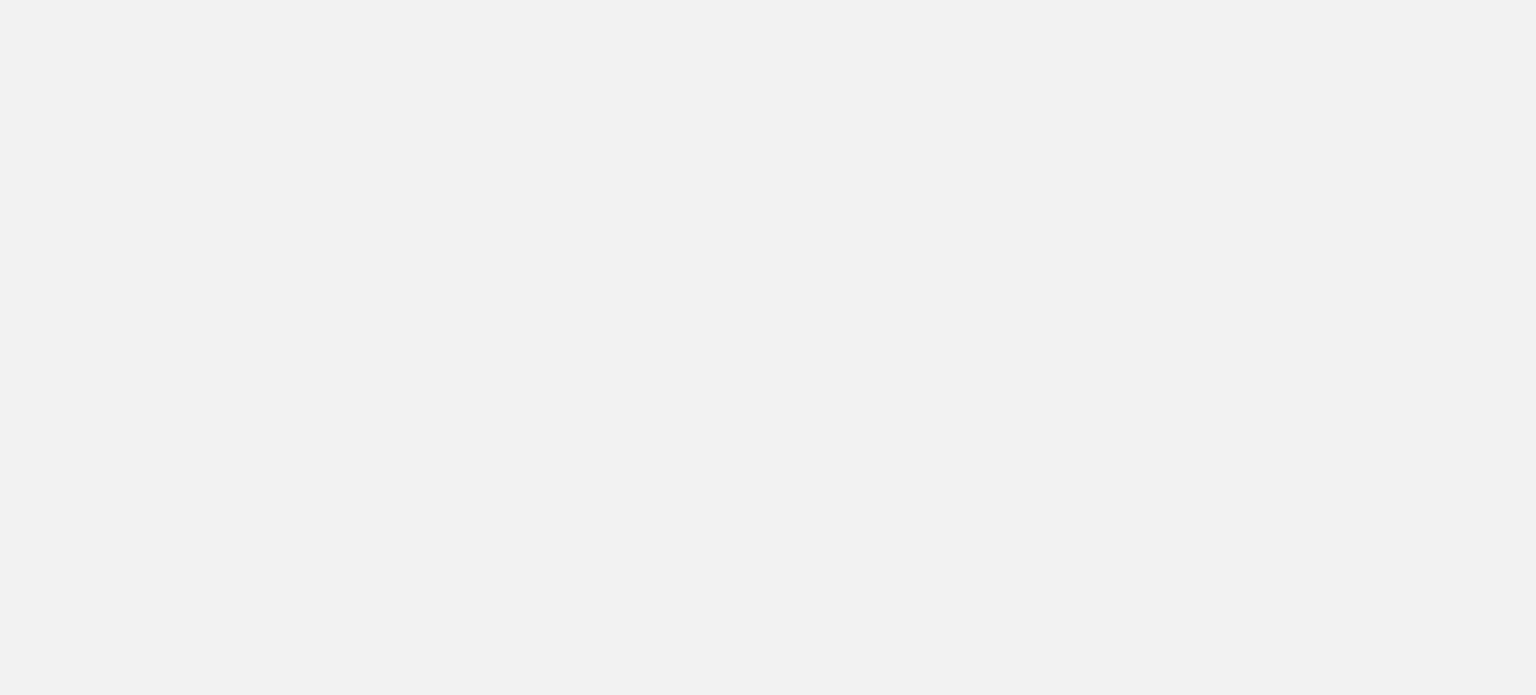 scroll, scrollTop: 0, scrollLeft: 0, axis: both 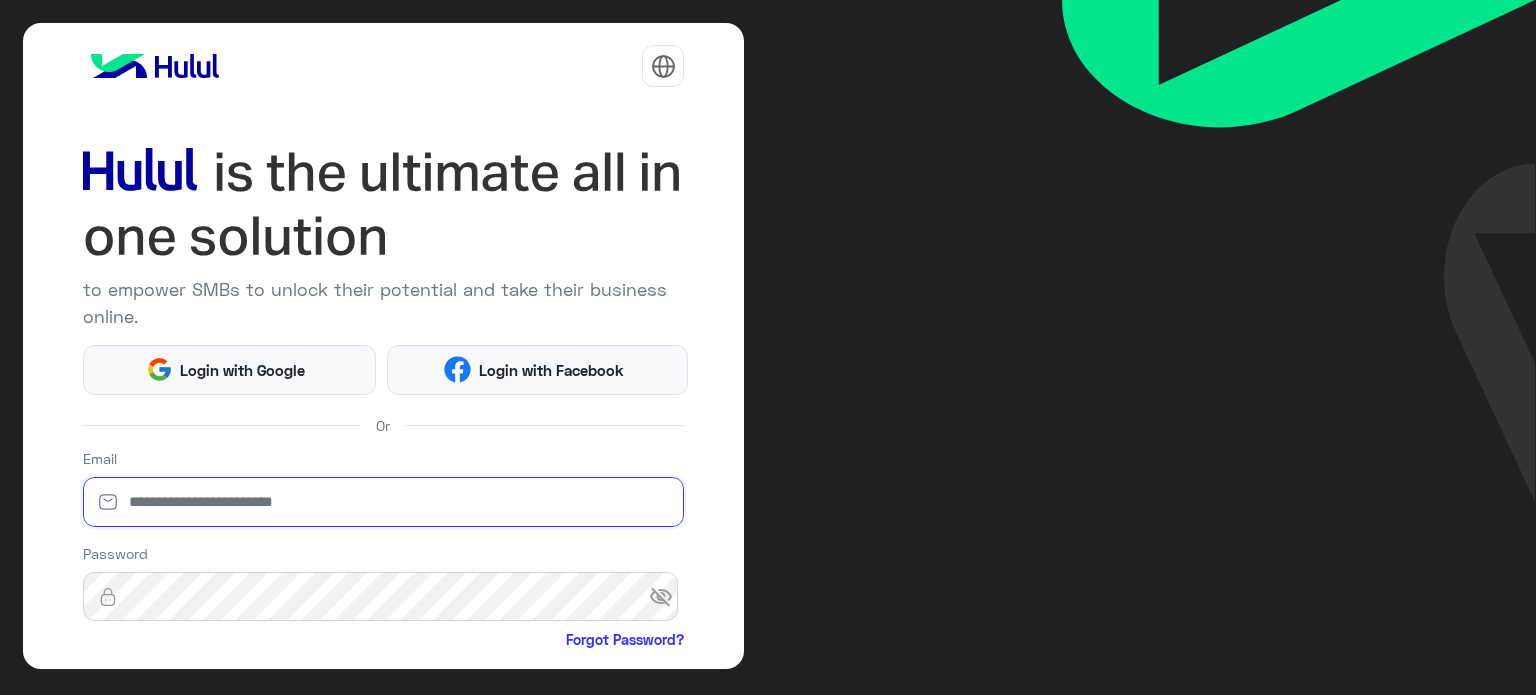 type on "**********" 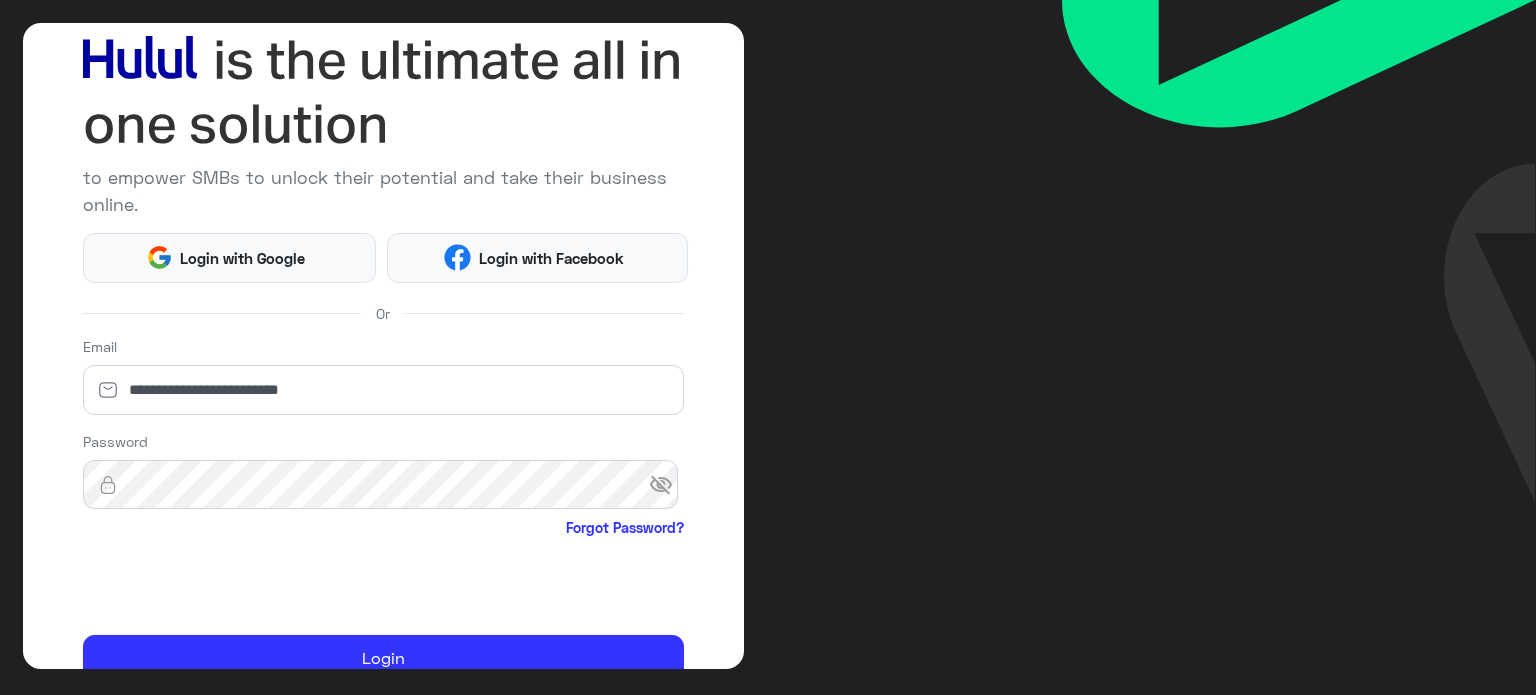 scroll, scrollTop: 204, scrollLeft: 0, axis: vertical 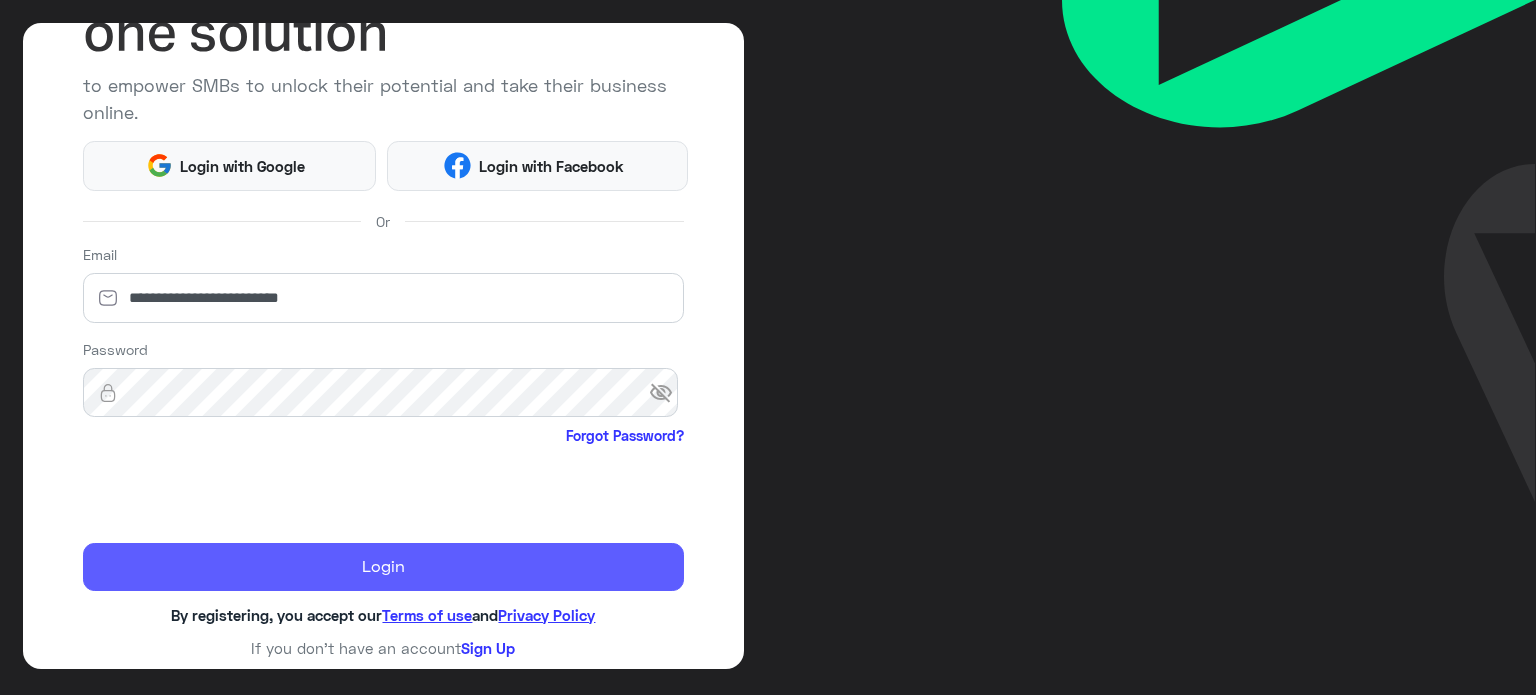 click on "Login" 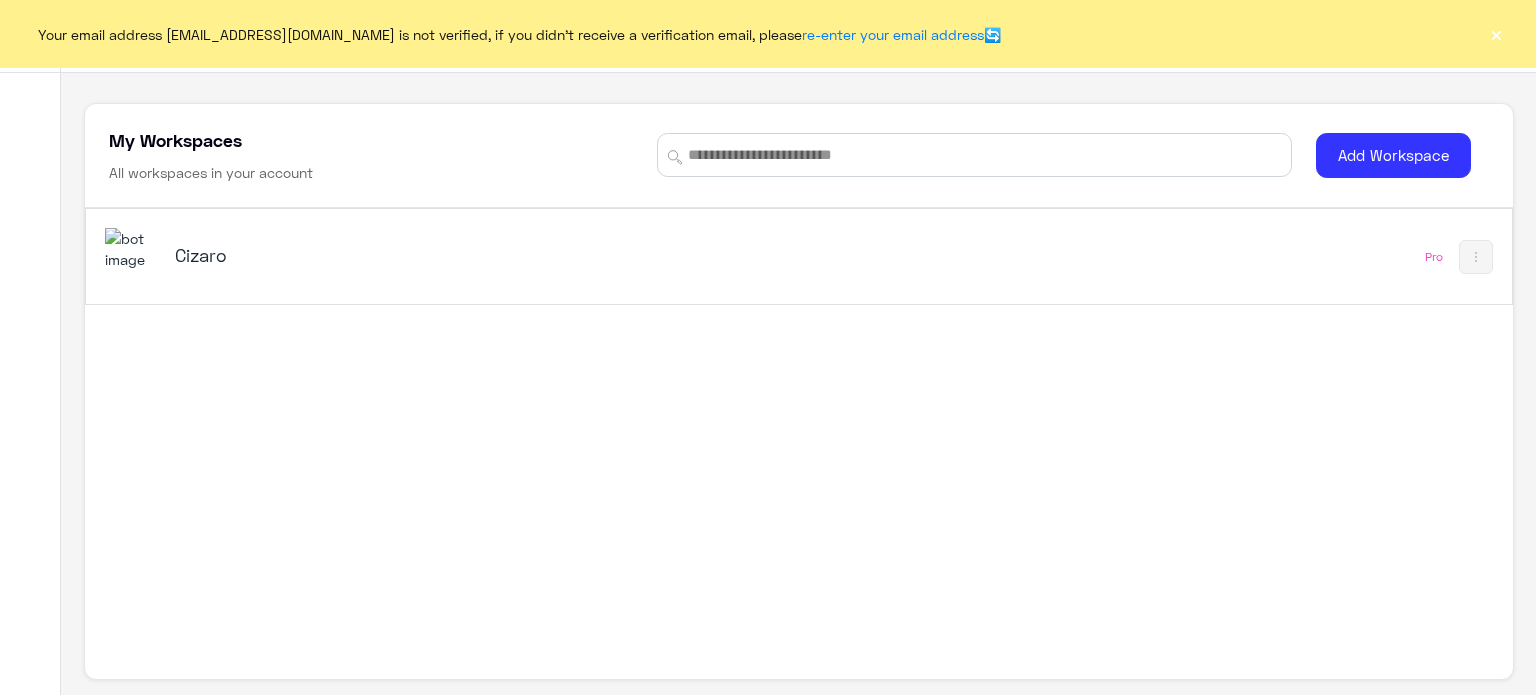 click on "Cizaro" at bounding box center [521, 257] 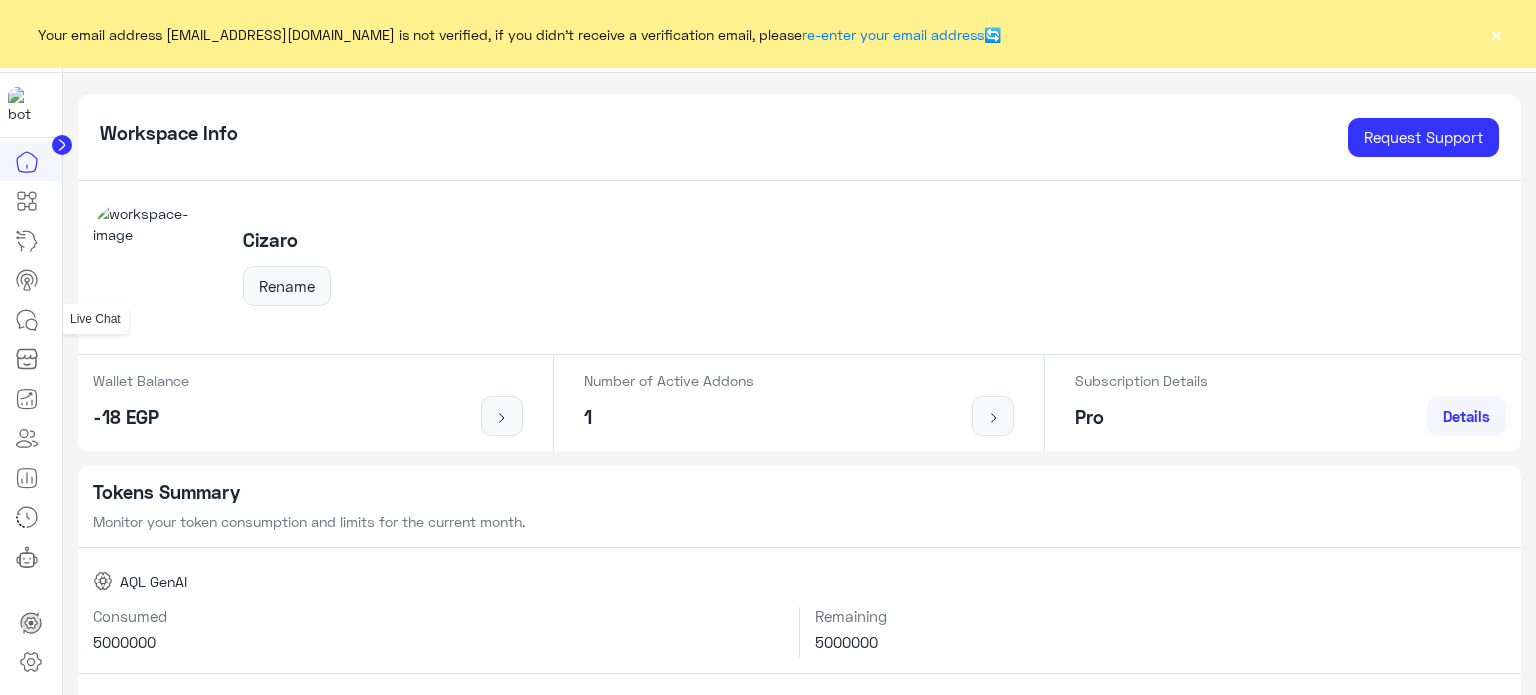 click 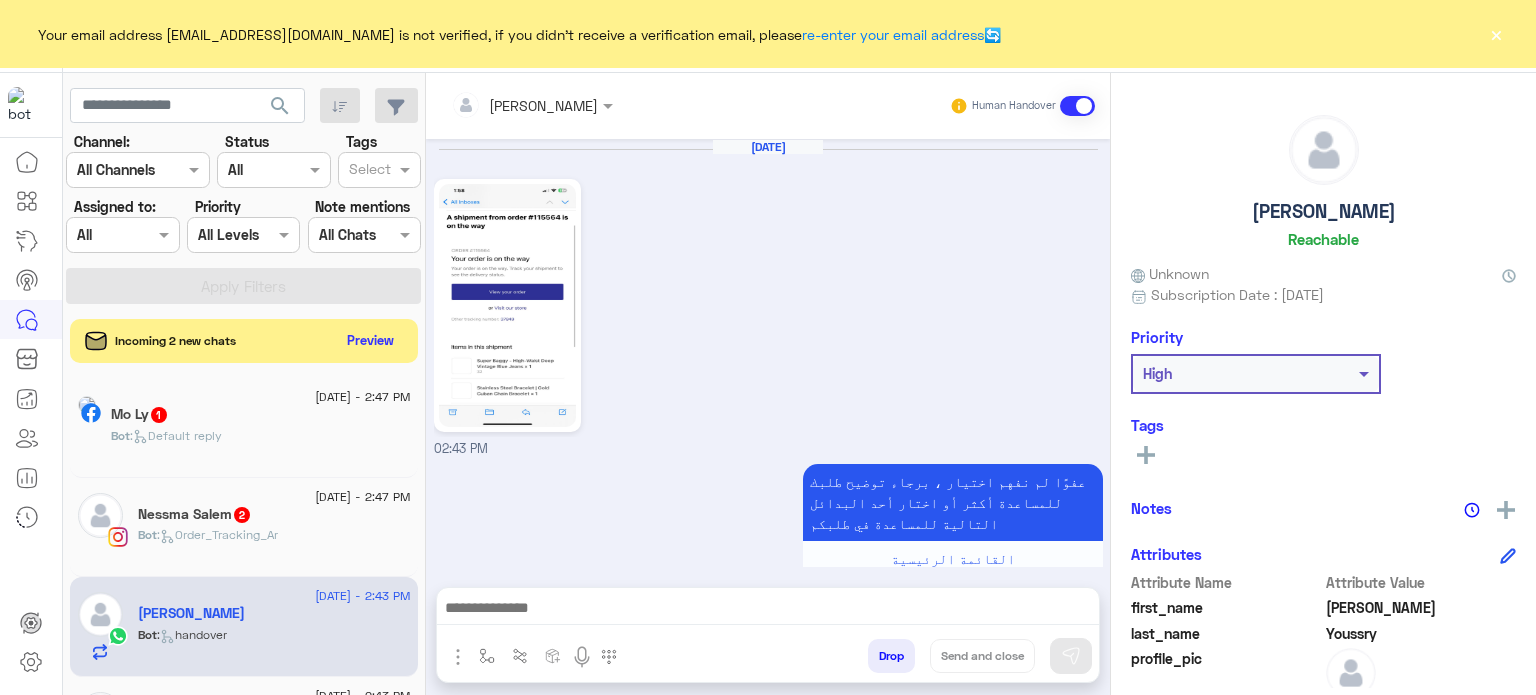 scroll, scrollTop: 602, scrollLeft: 0, axis: vertical 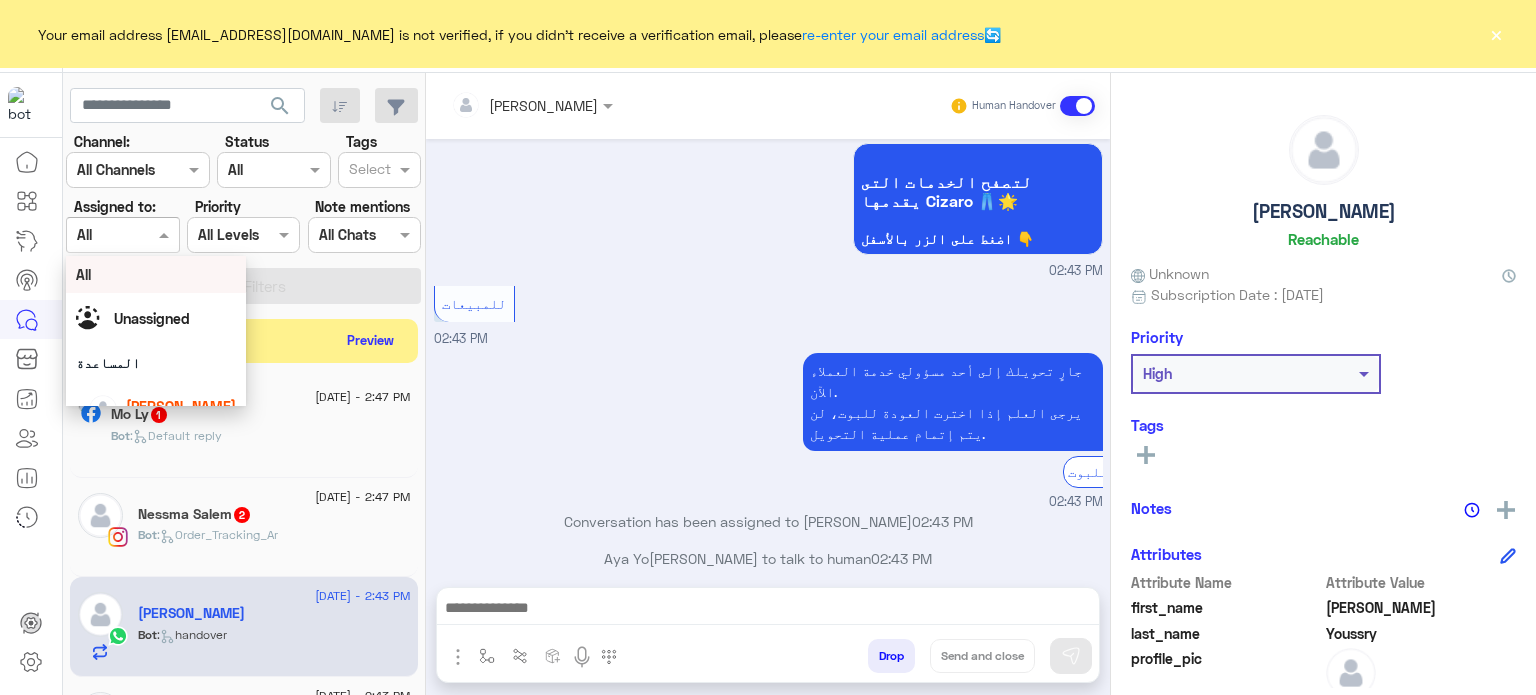 click at bounding box center [122, 234] 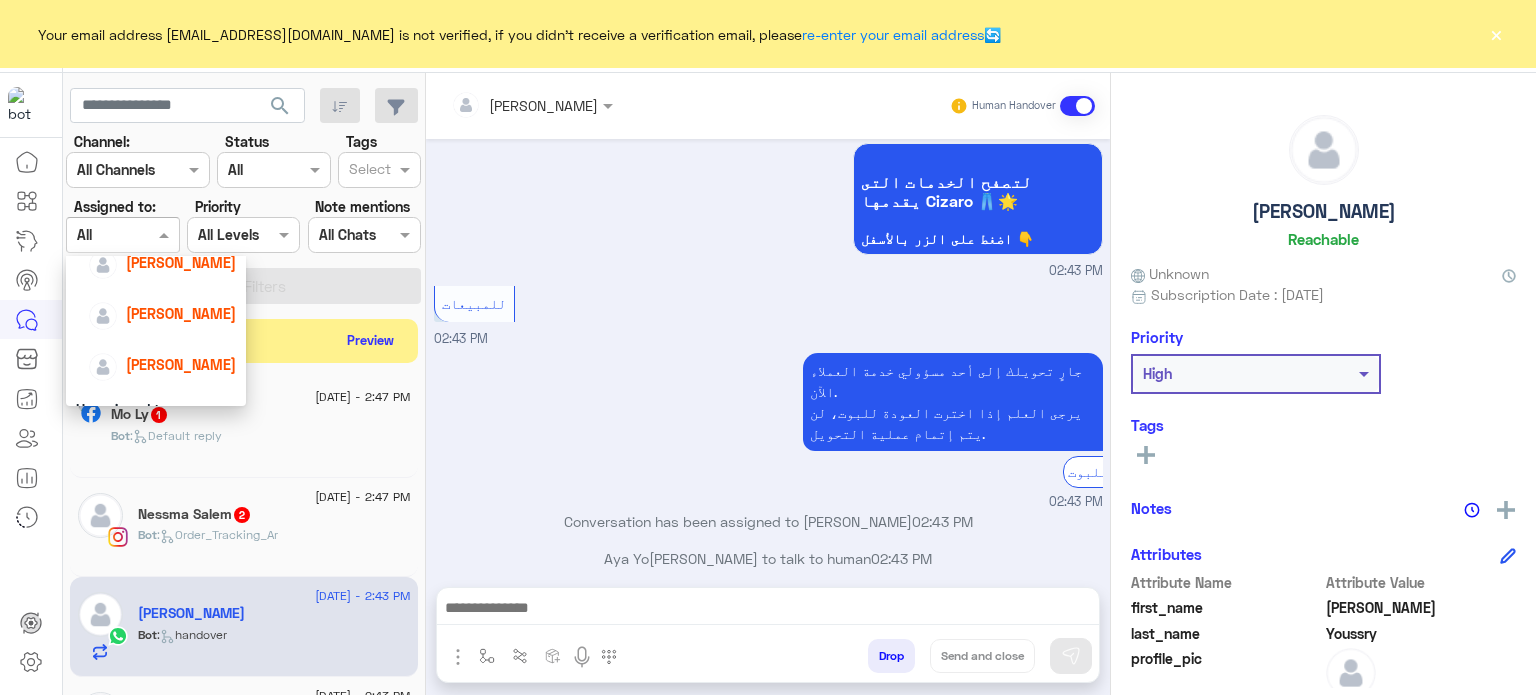 scroll, scrollTop: 118, scrollLeft: 0, axis: vertical 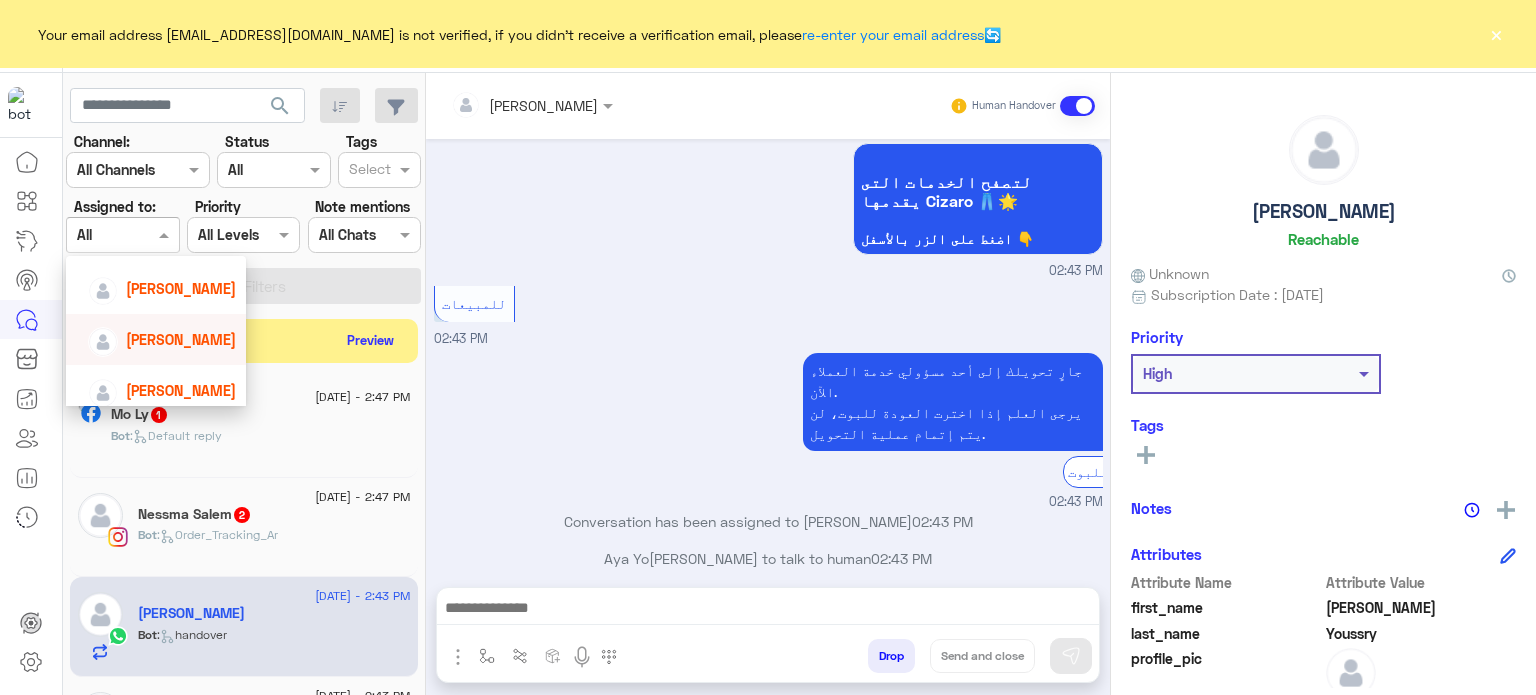 click on "[PERSON_NAME]" at bounding box center (181, 339) 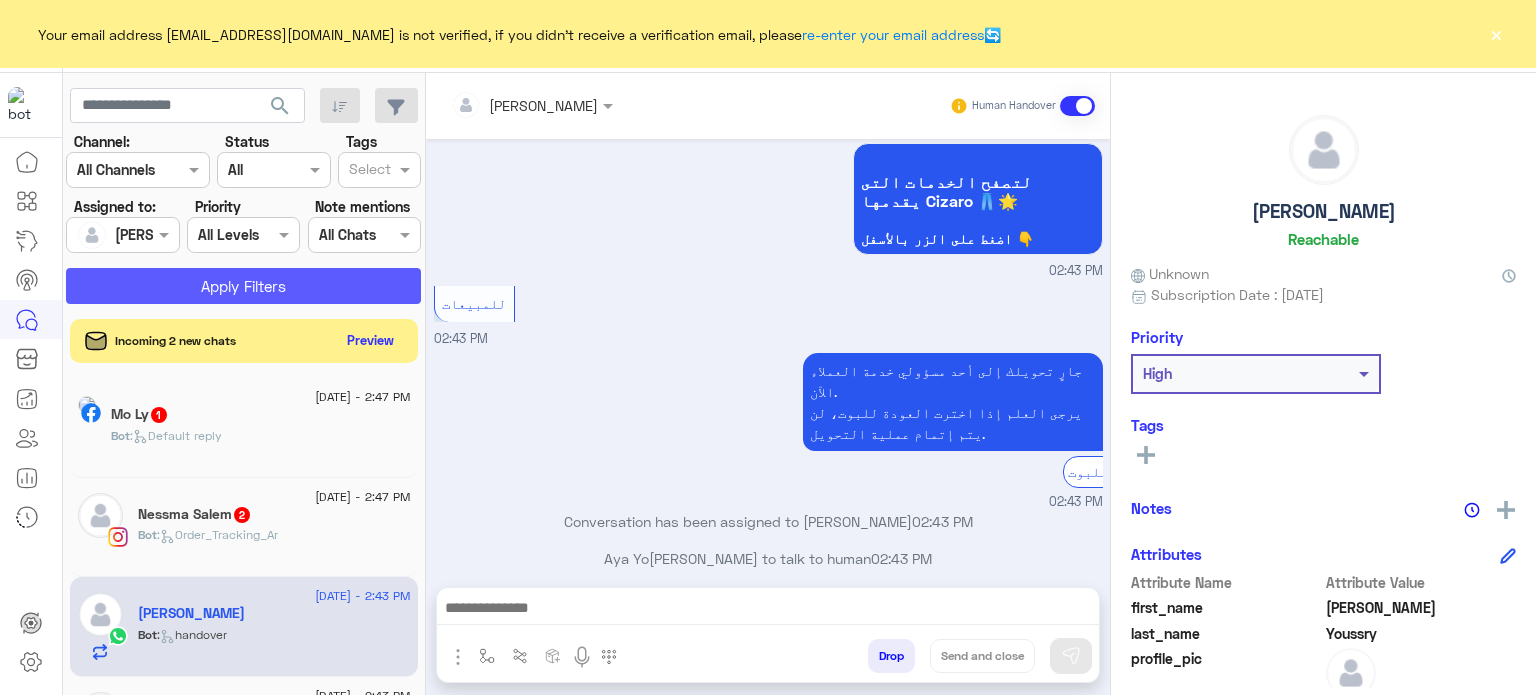 click on "Apply Filters" 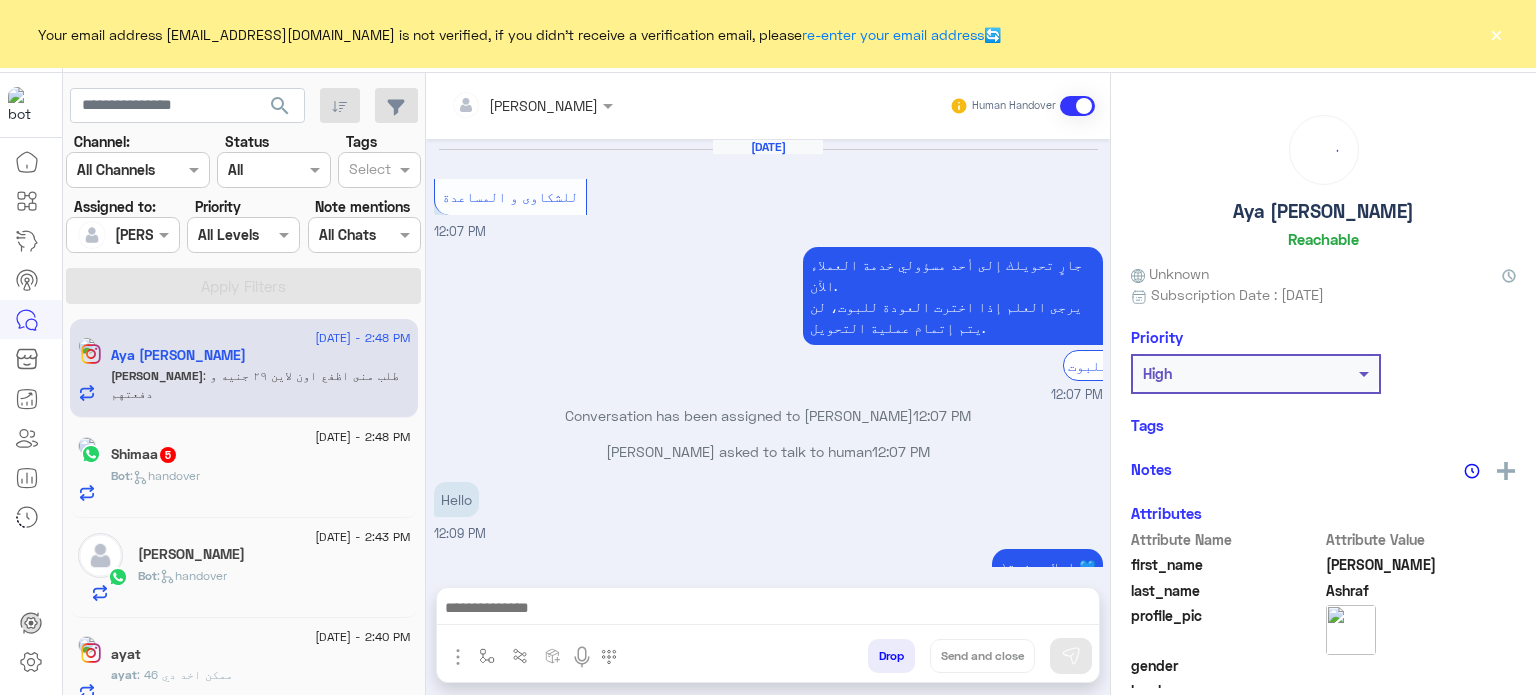 scroll, scrollTop: 257, scrollLeft: 0, axis: vertical 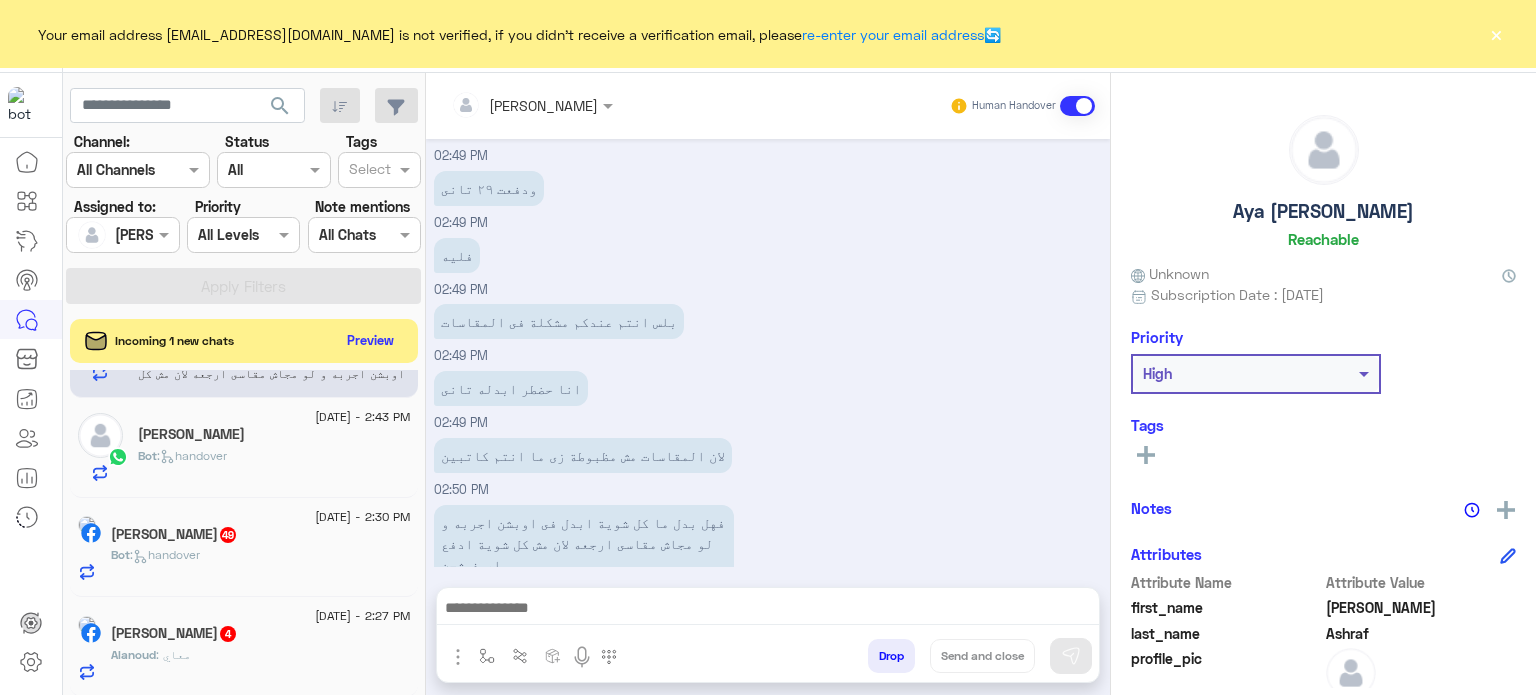 click on "×" 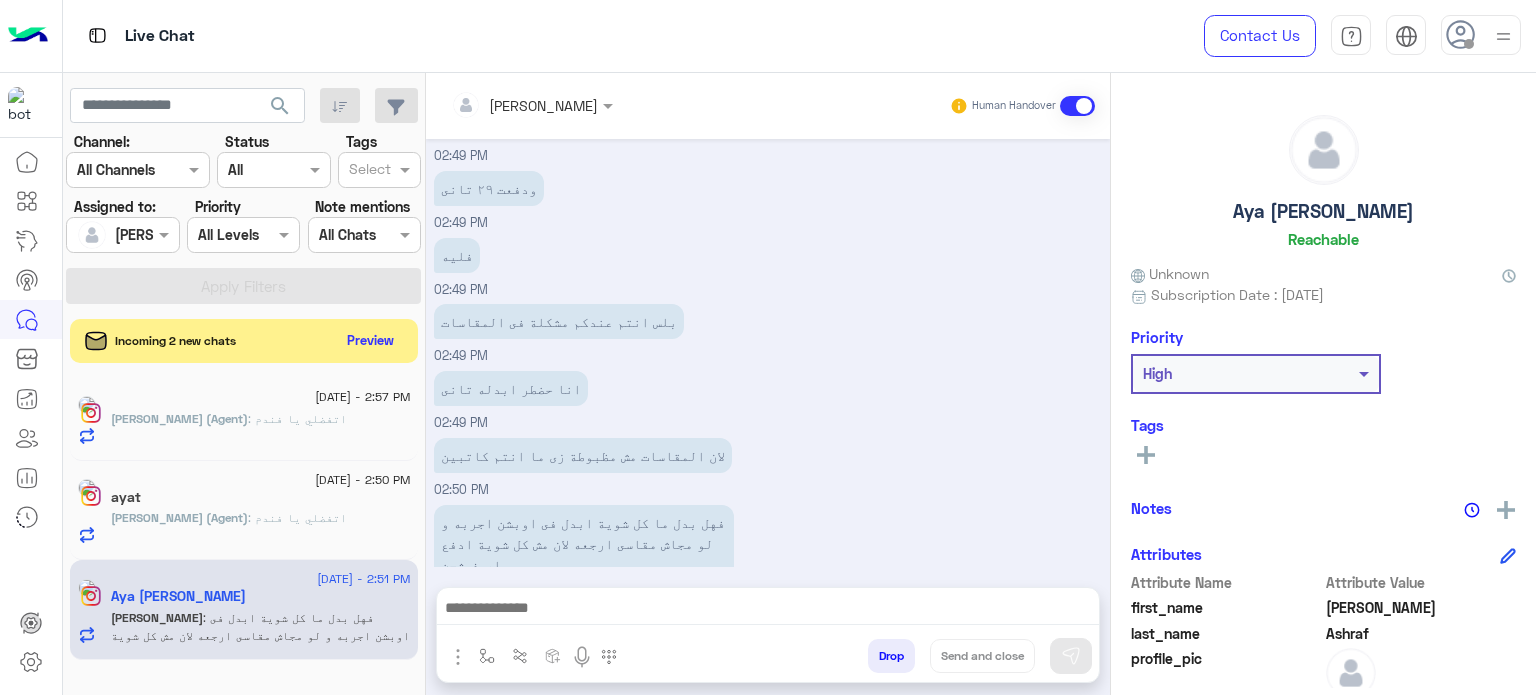 scroll, scrollTop: 0, scrollLeft: 0, axis: both 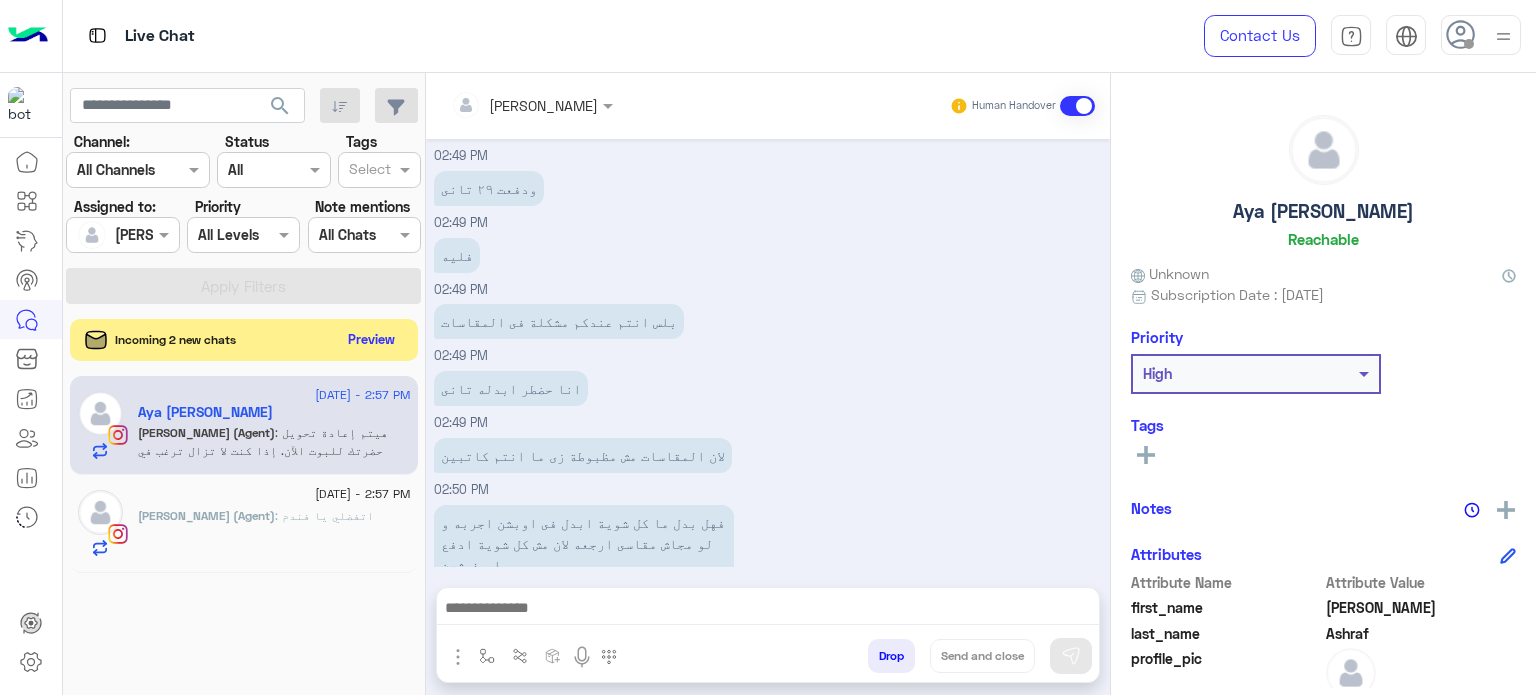 click on "Preview" 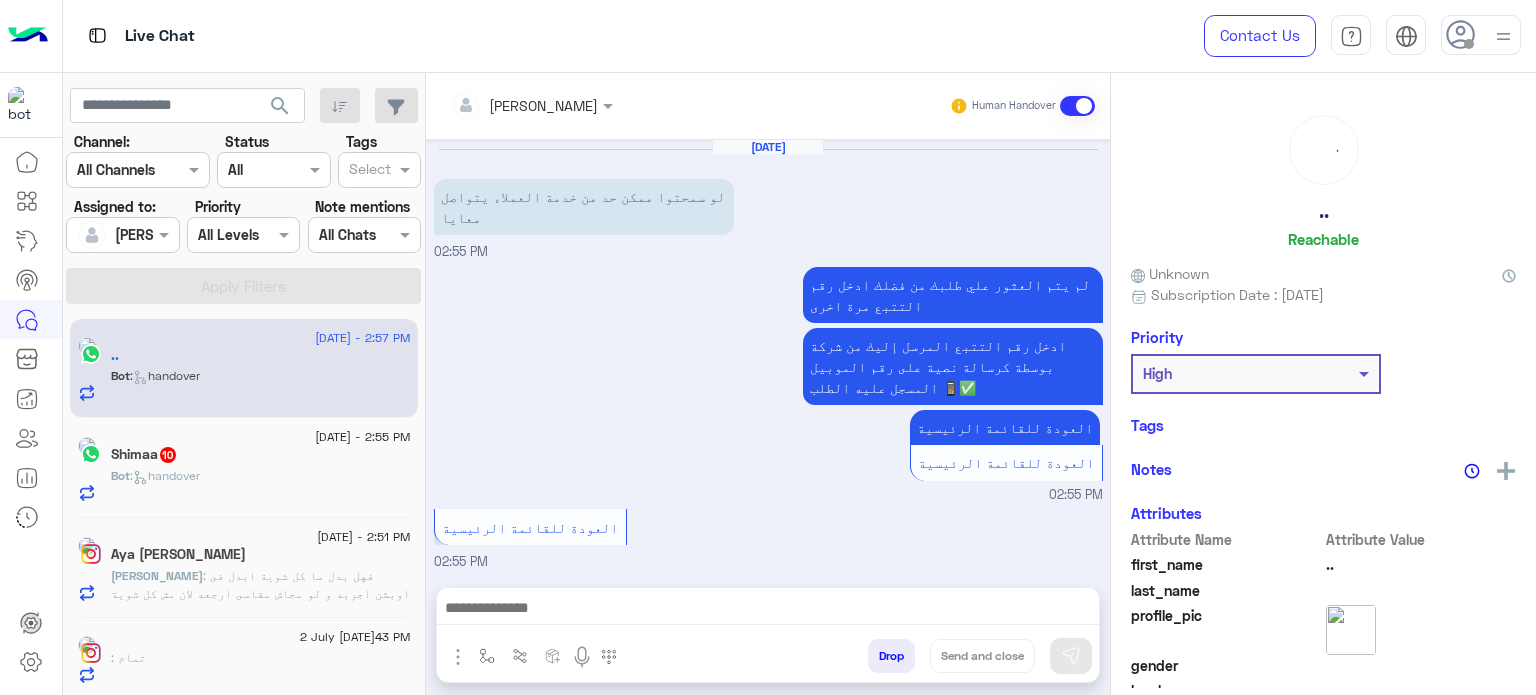 scroll, scrollTop: 714, scrollLeft: 0, axis: vertical 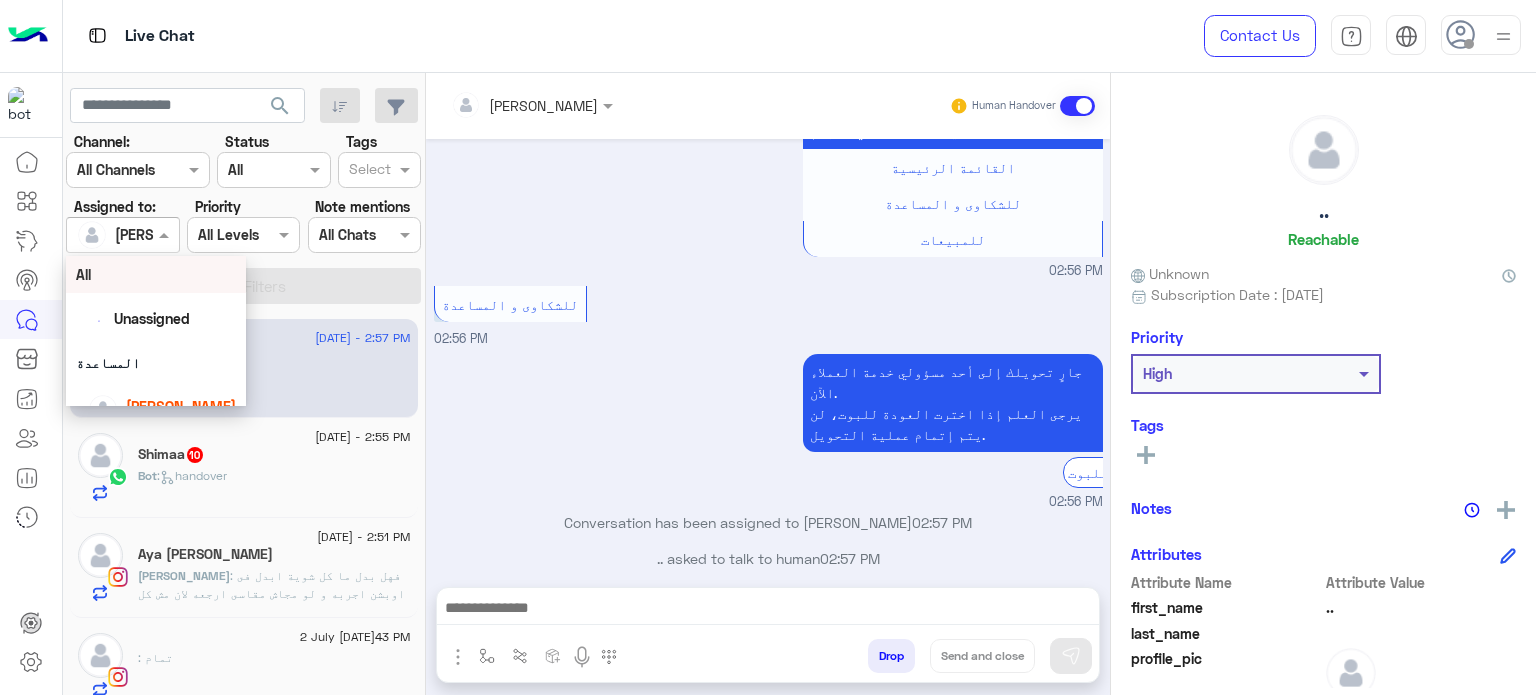 click at bounding box center [100, 235] 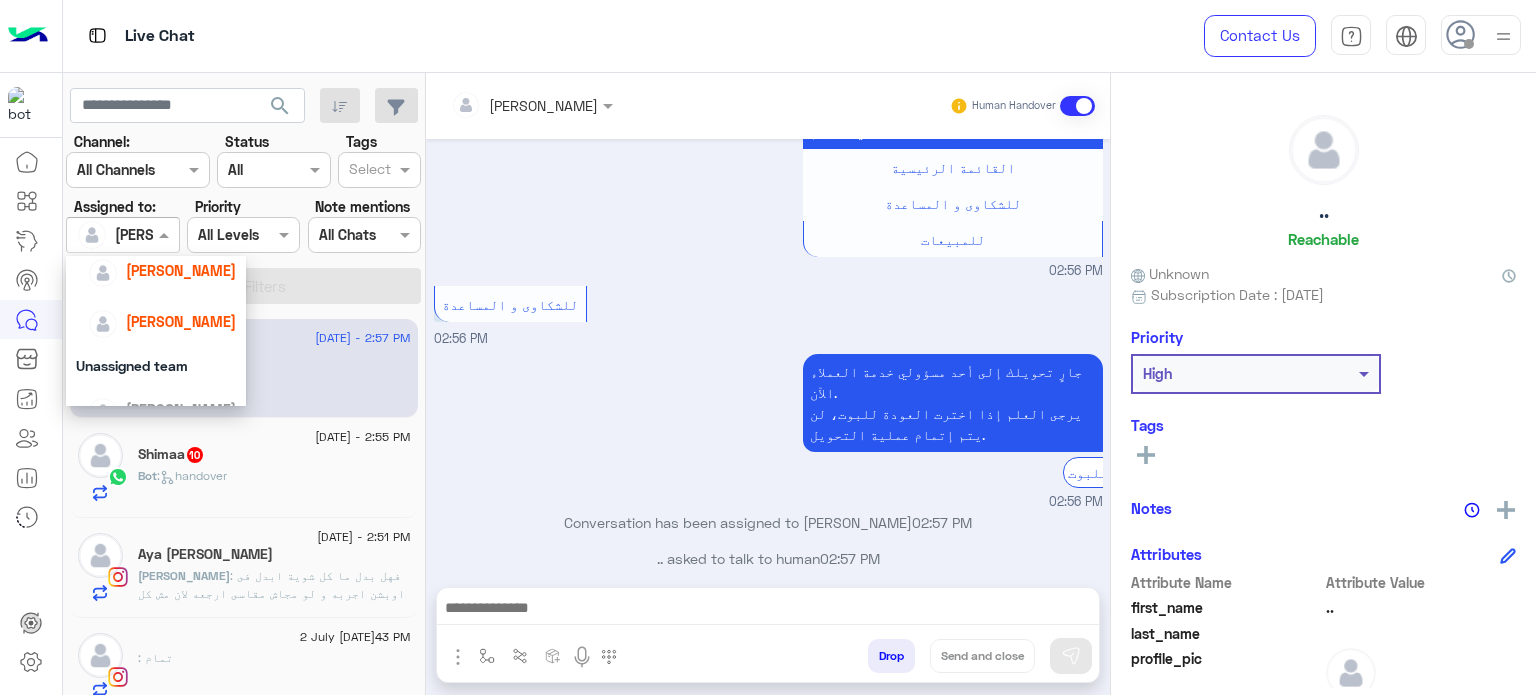 scroll, scrollTop: 267, scrollLeft: 0, axis: vertical 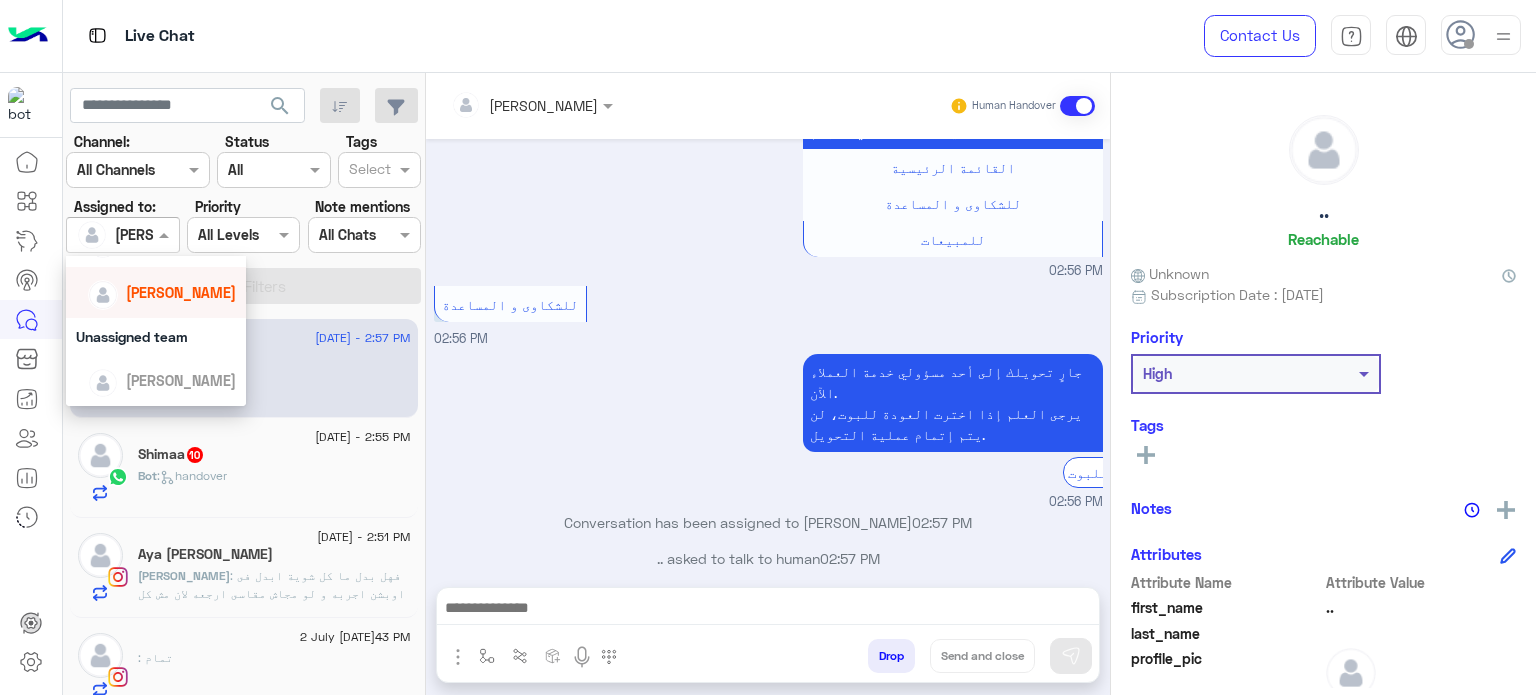 click on "[PERSON_NAME]" at bounding box center (181, 292) 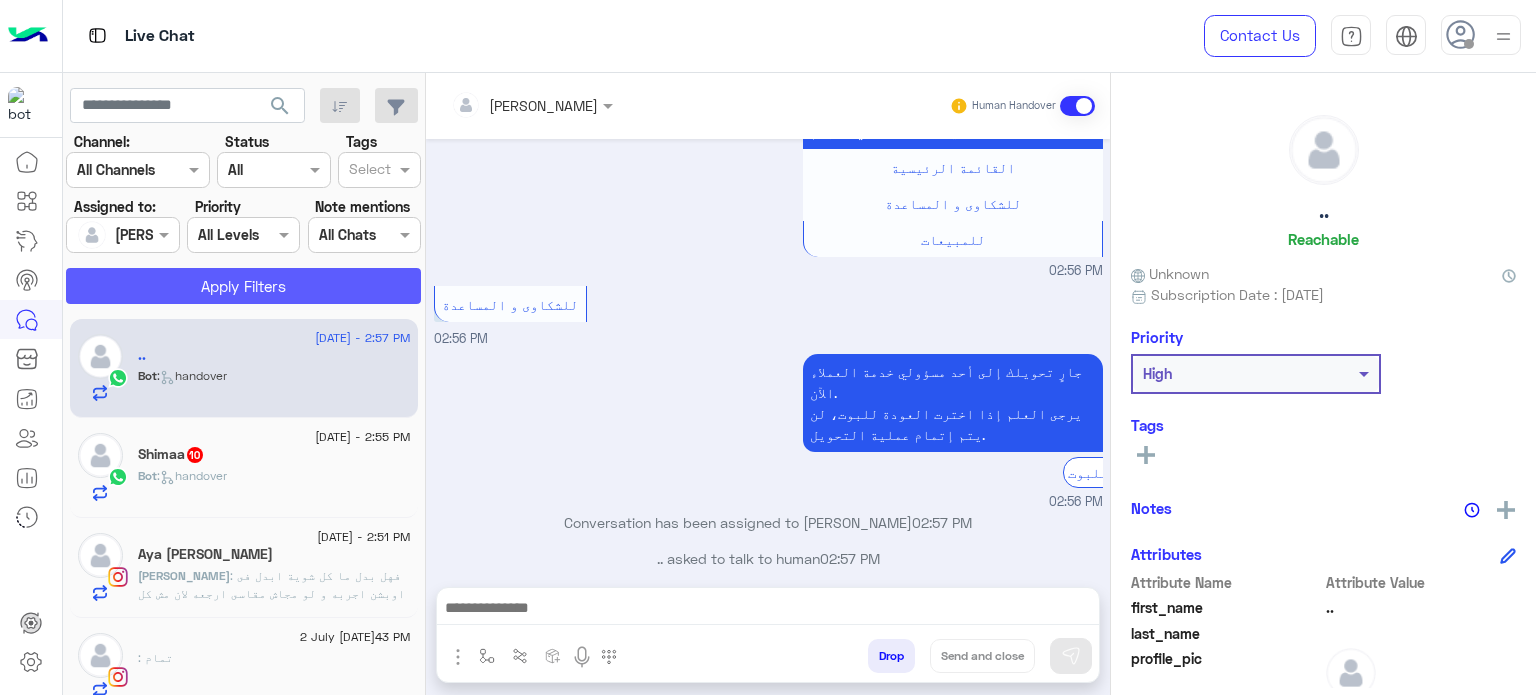 click on "Apply Filters" 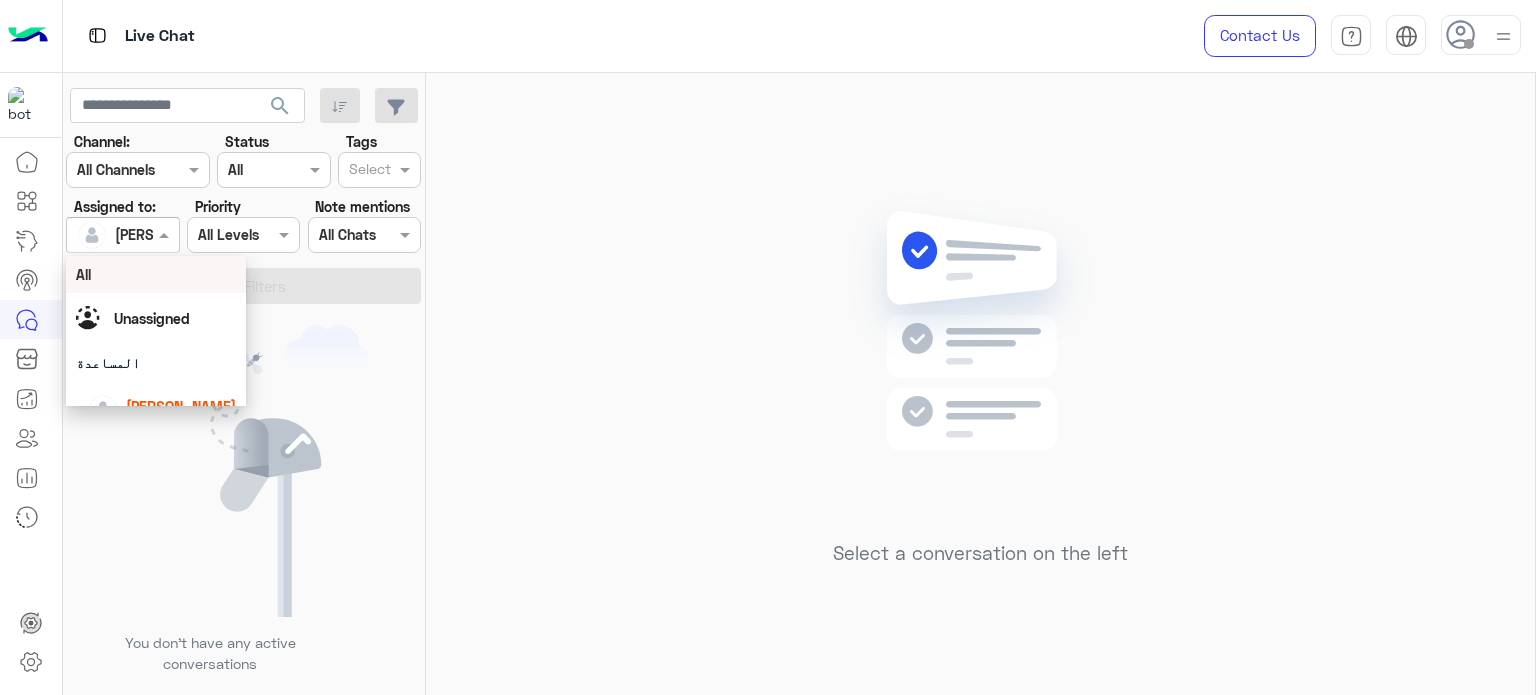 click at bounding box center (122, 234) 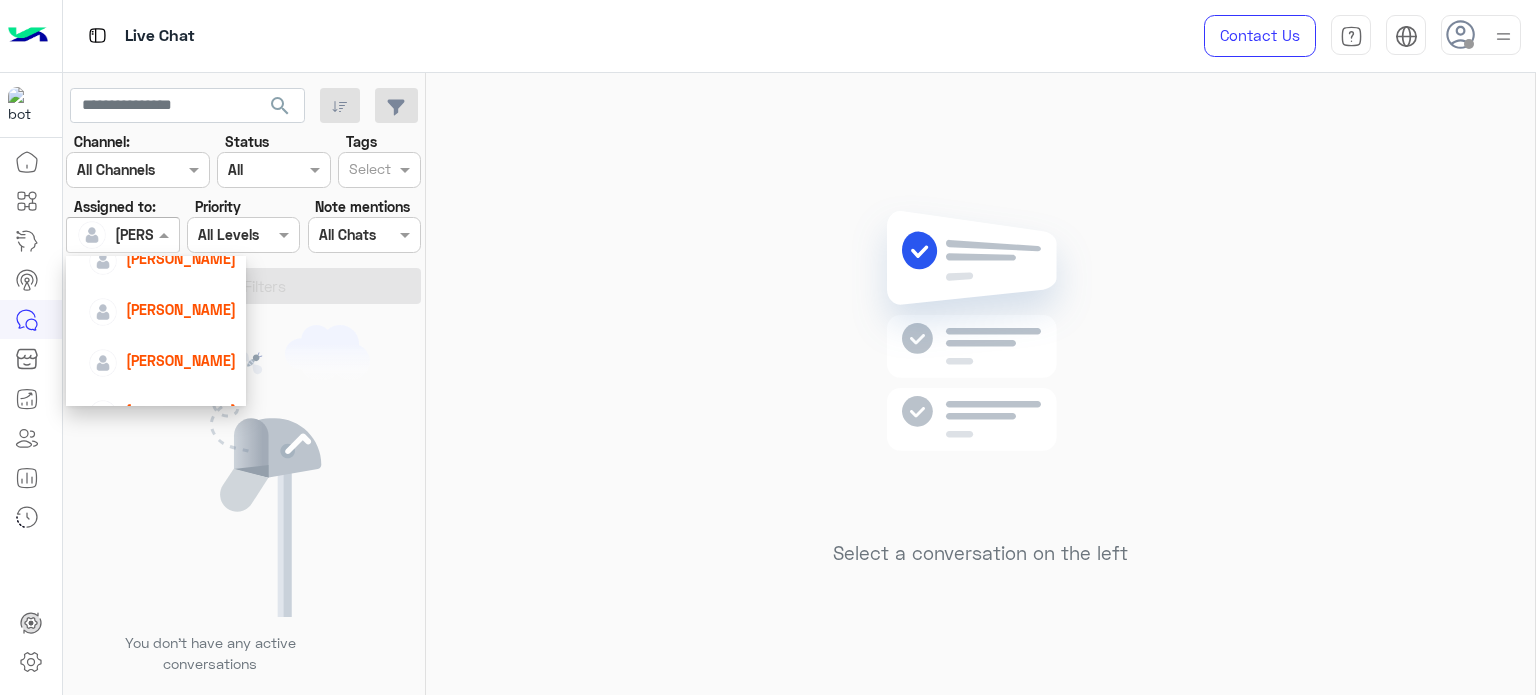 scroll, scrollTop: 144, scrollLeft: 0, axis: vertical 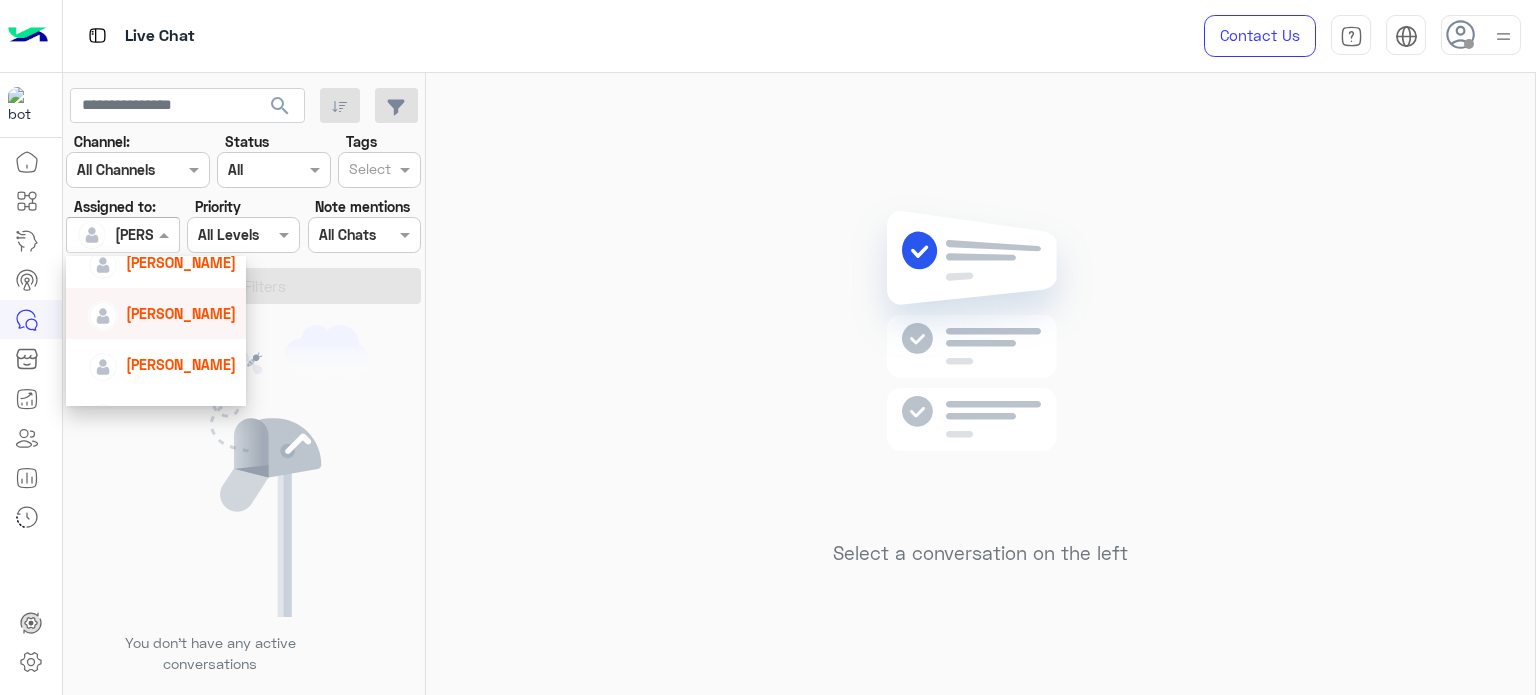 click on "[PERSON_NAME]" at bounding box center [181, 313] 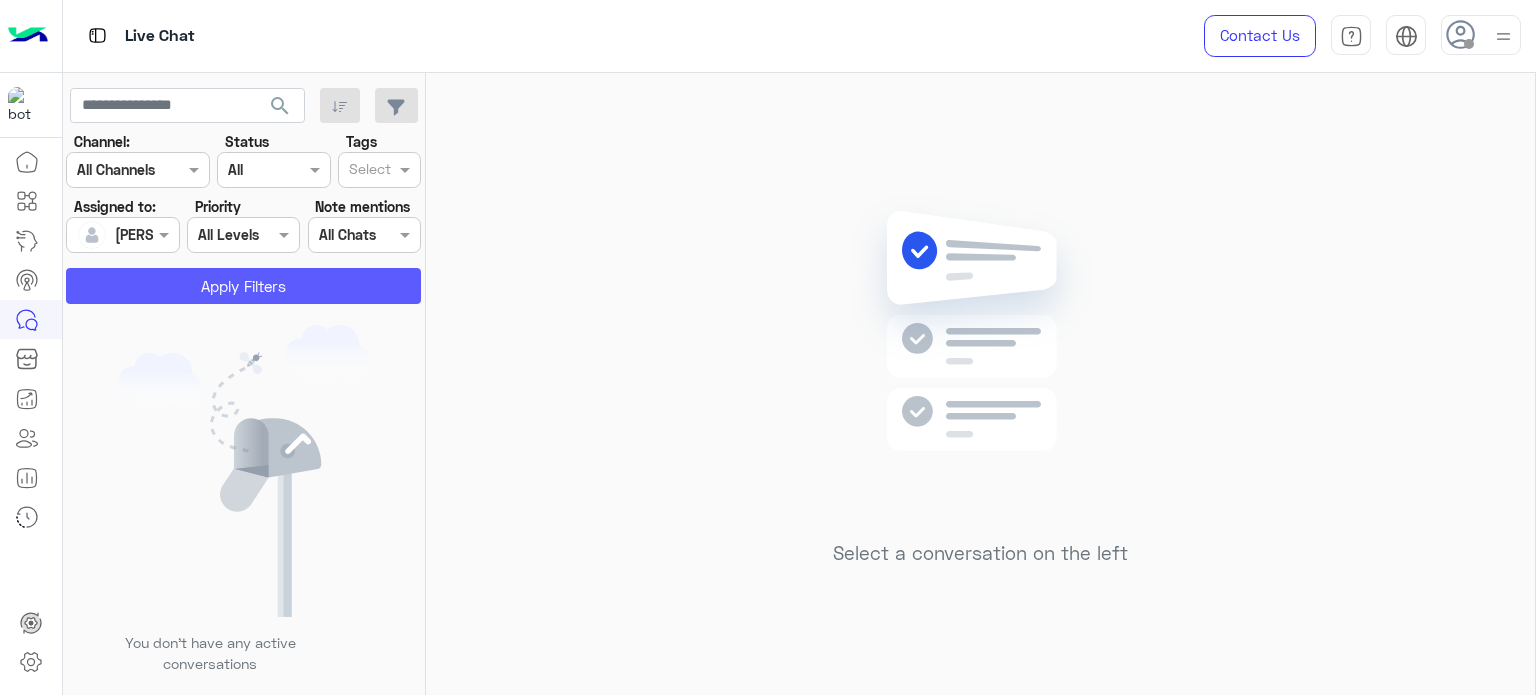 click on "Apply Filters" 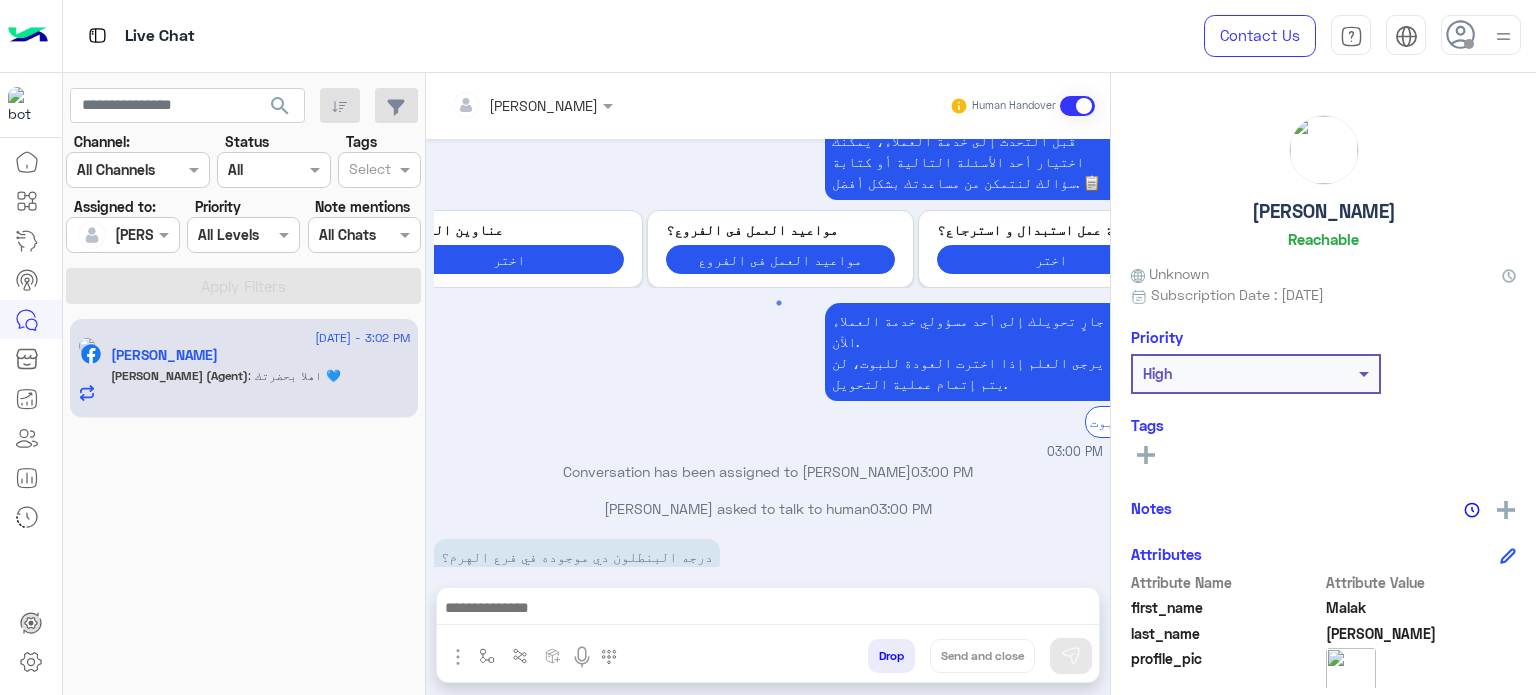 scroll, scrollTop: 1240, scrollLeft: 0, axis: vertical 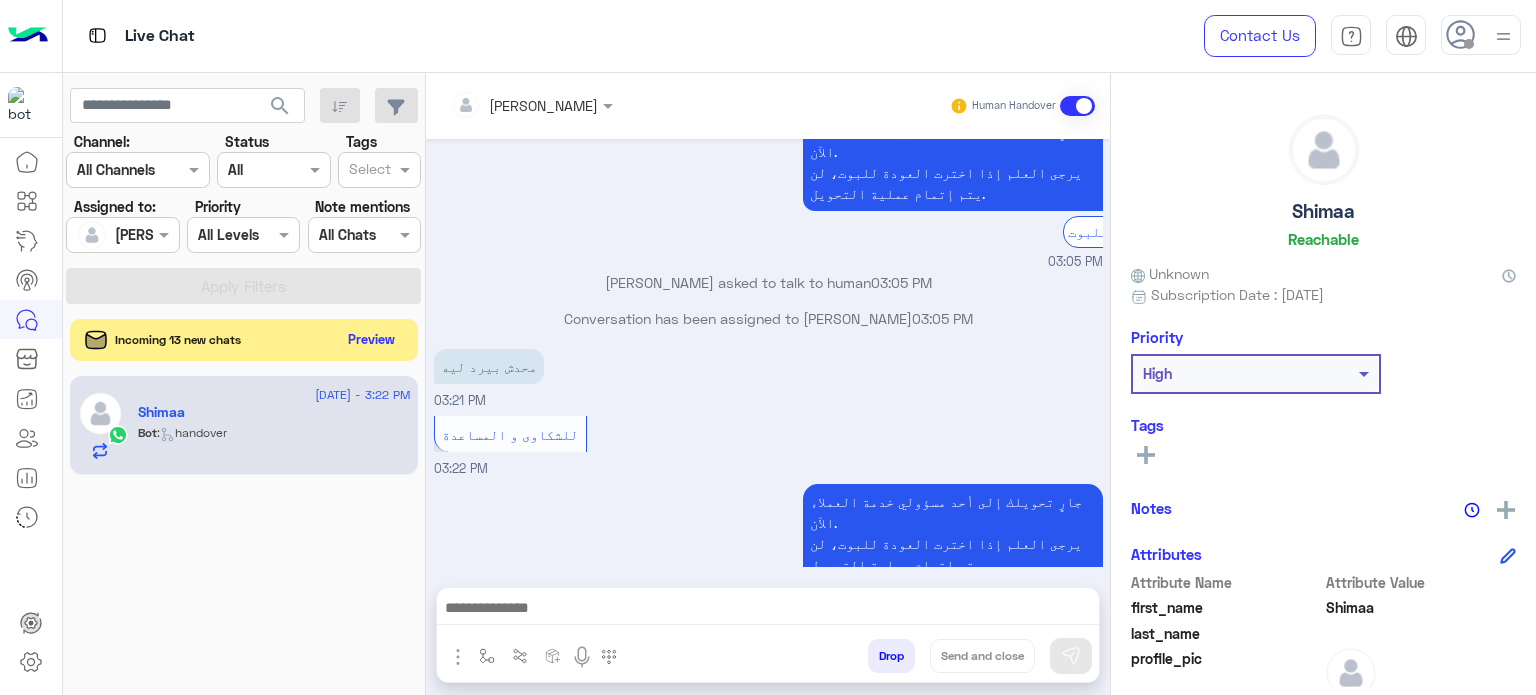 click on "Preview" 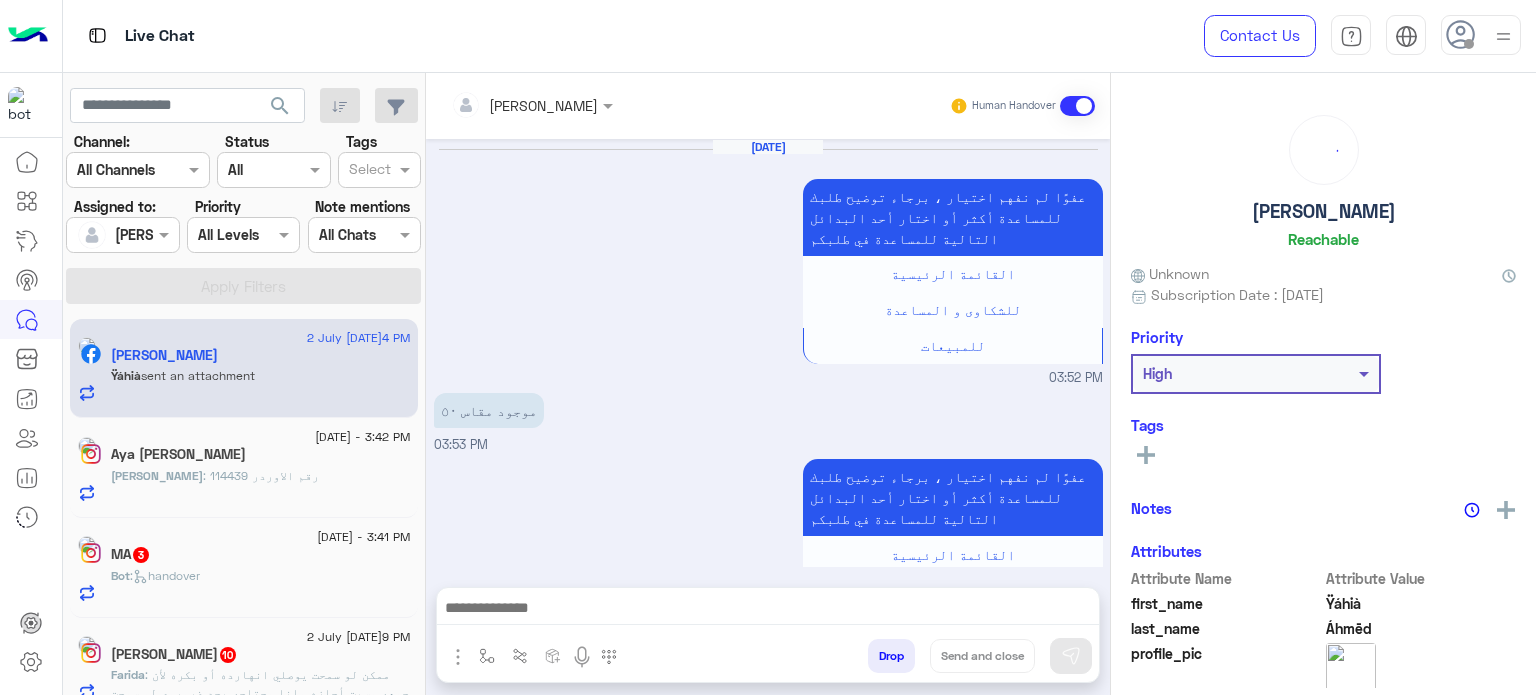 scroll, scrollTop: 845, scrollLeft: 0, axis: vertical 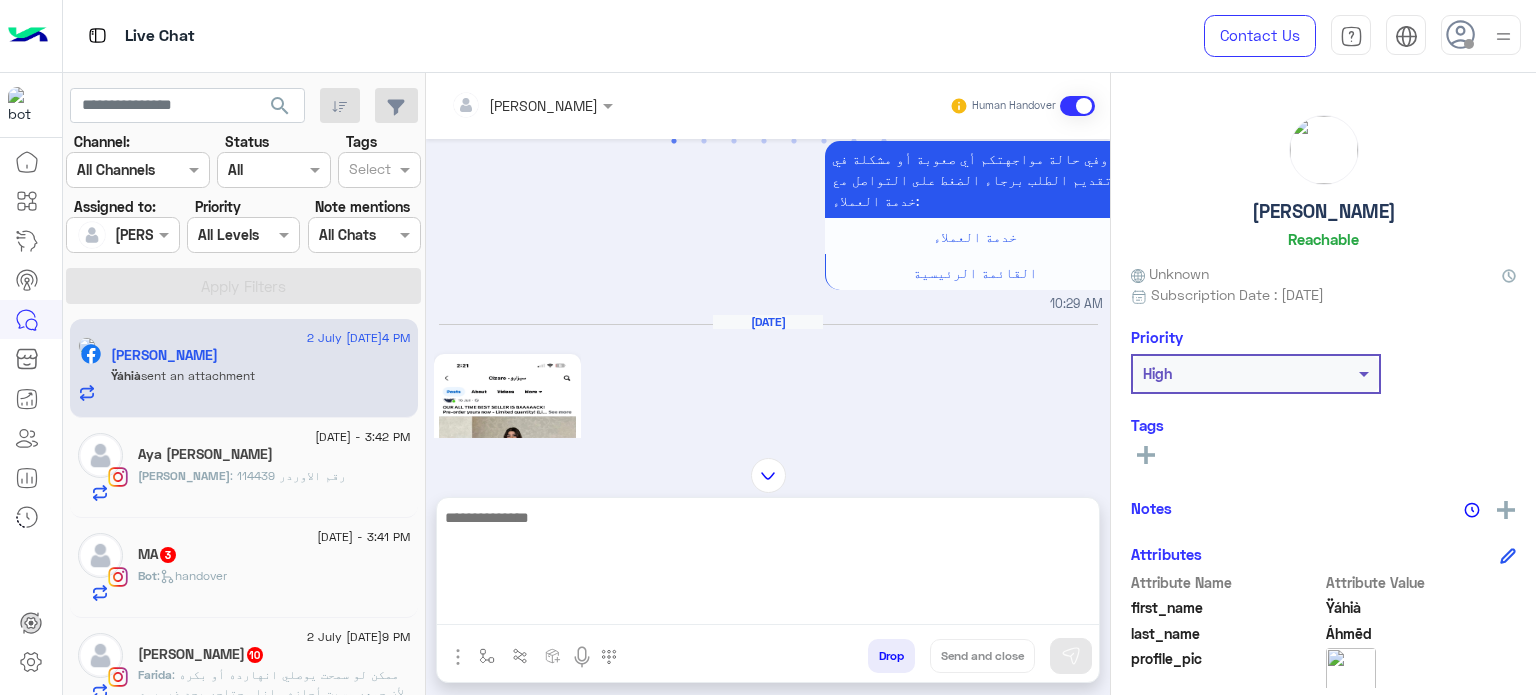 click at bounding box center (768, 565) 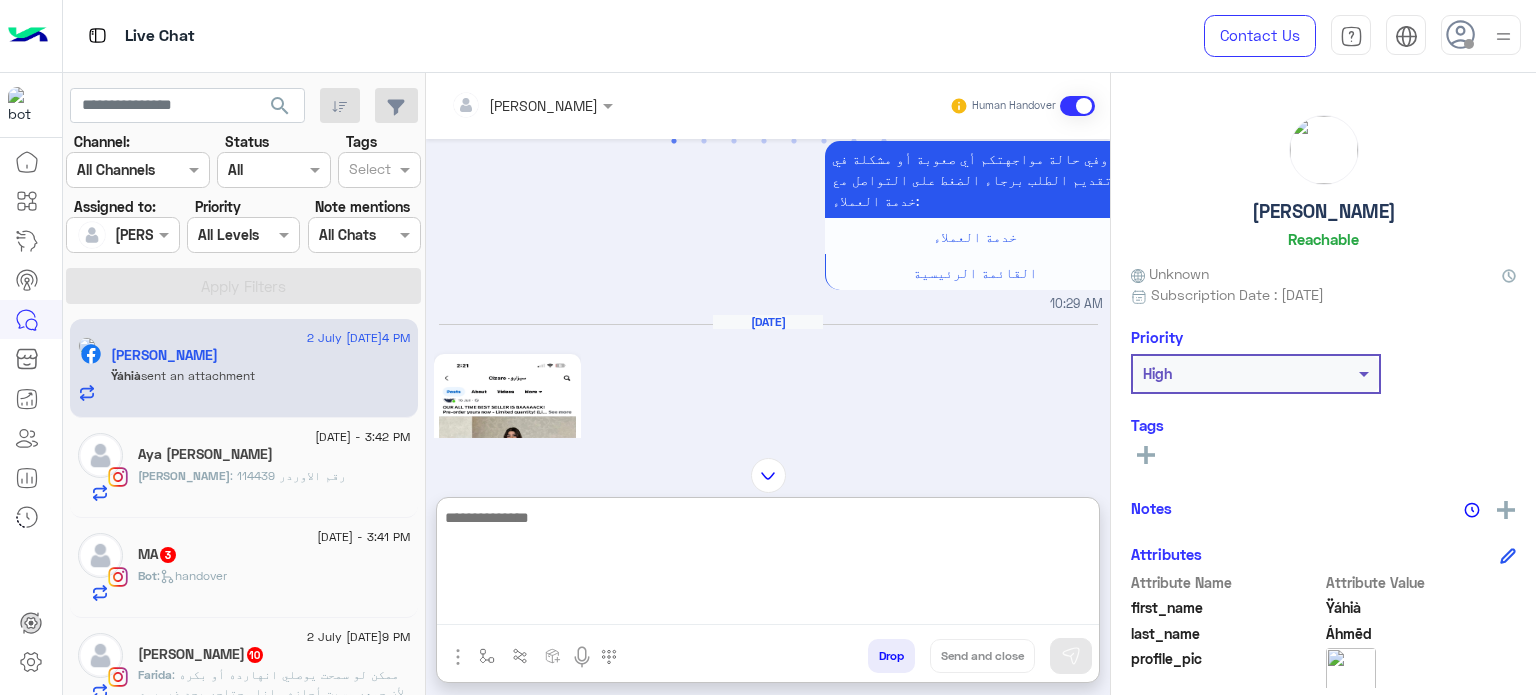 click at bounding box center (768, 565) 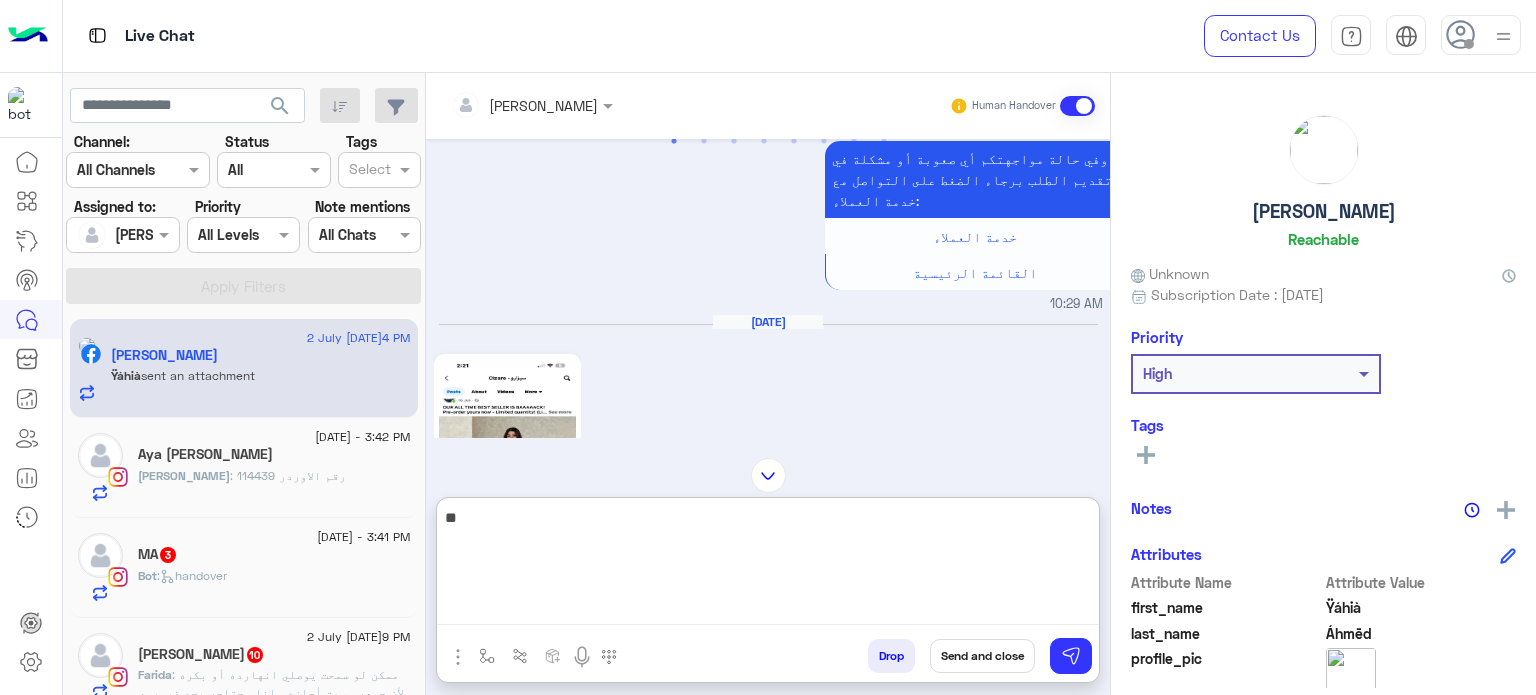 type on "*" 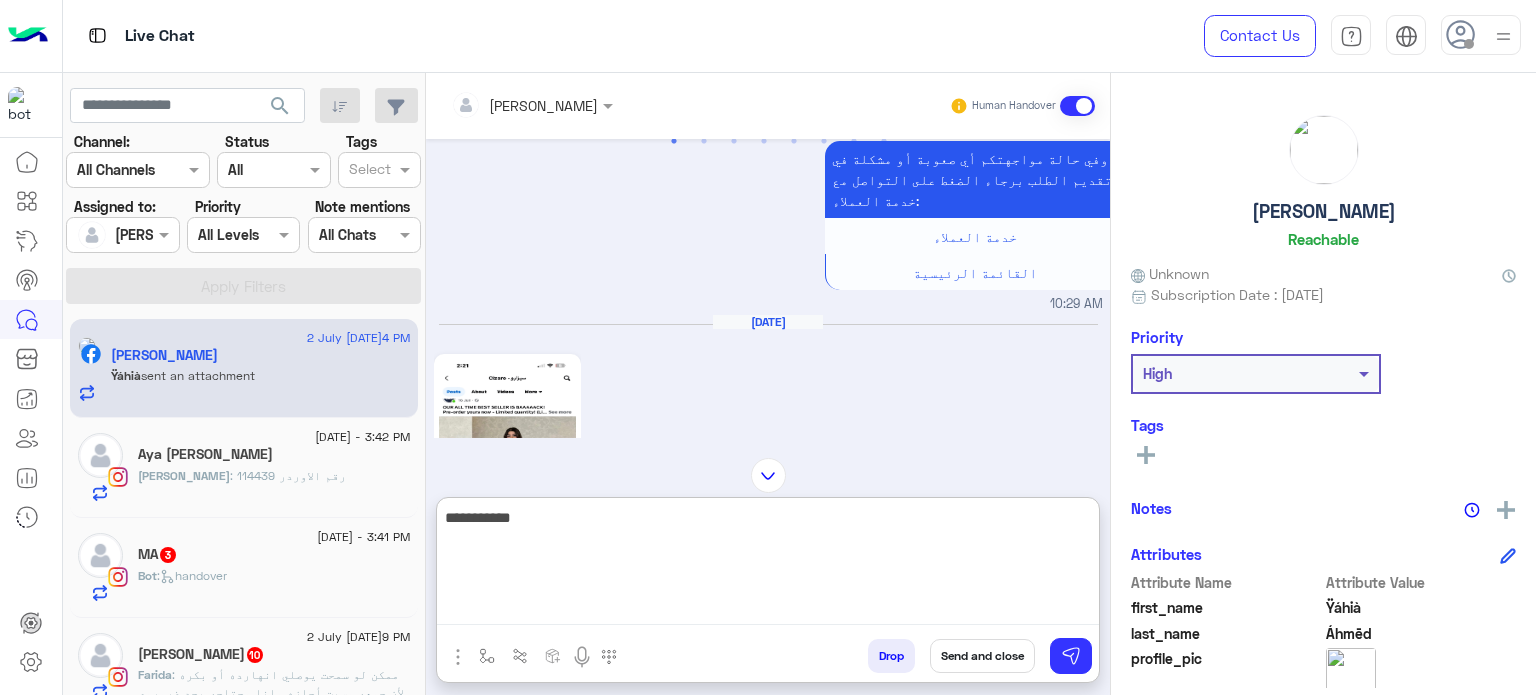 type on "**********" 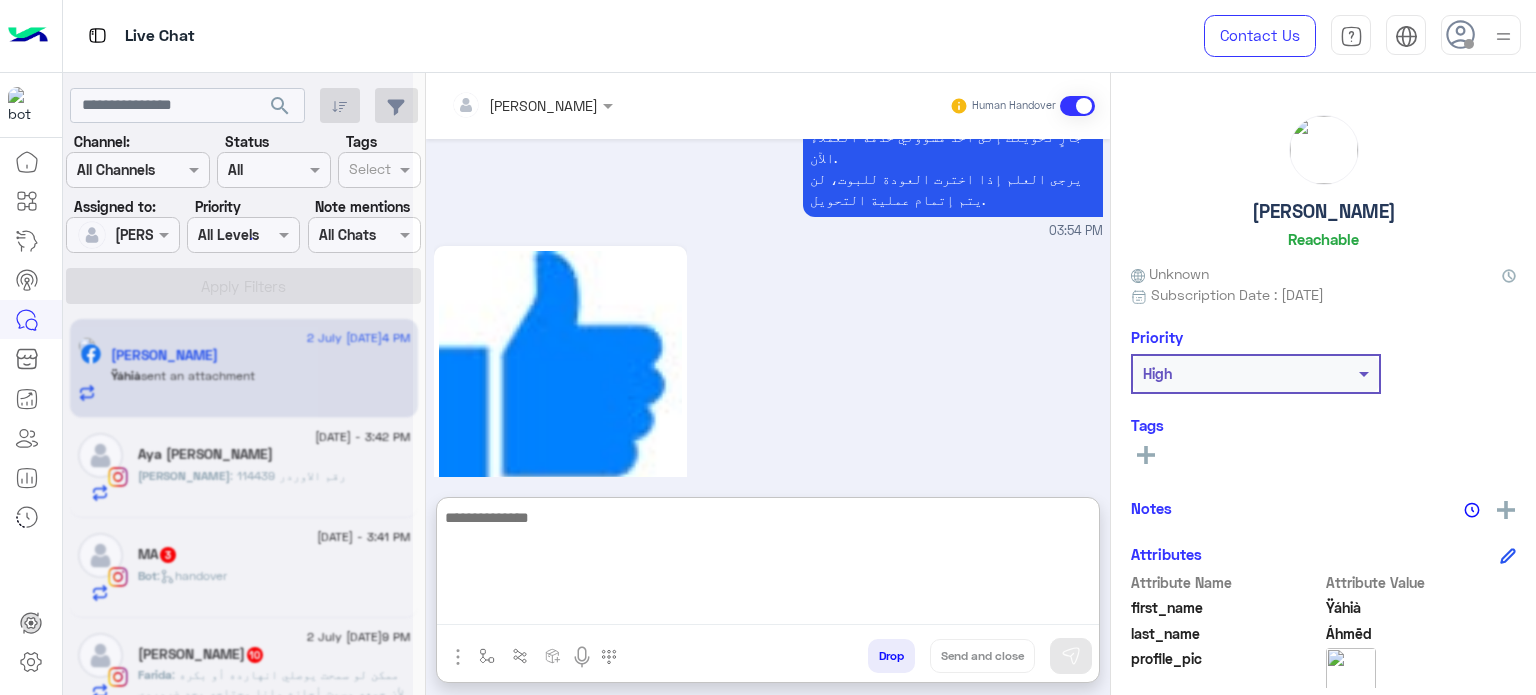 scroll, scrollTop: 3013, scrollLeft: 0, axis: vertical 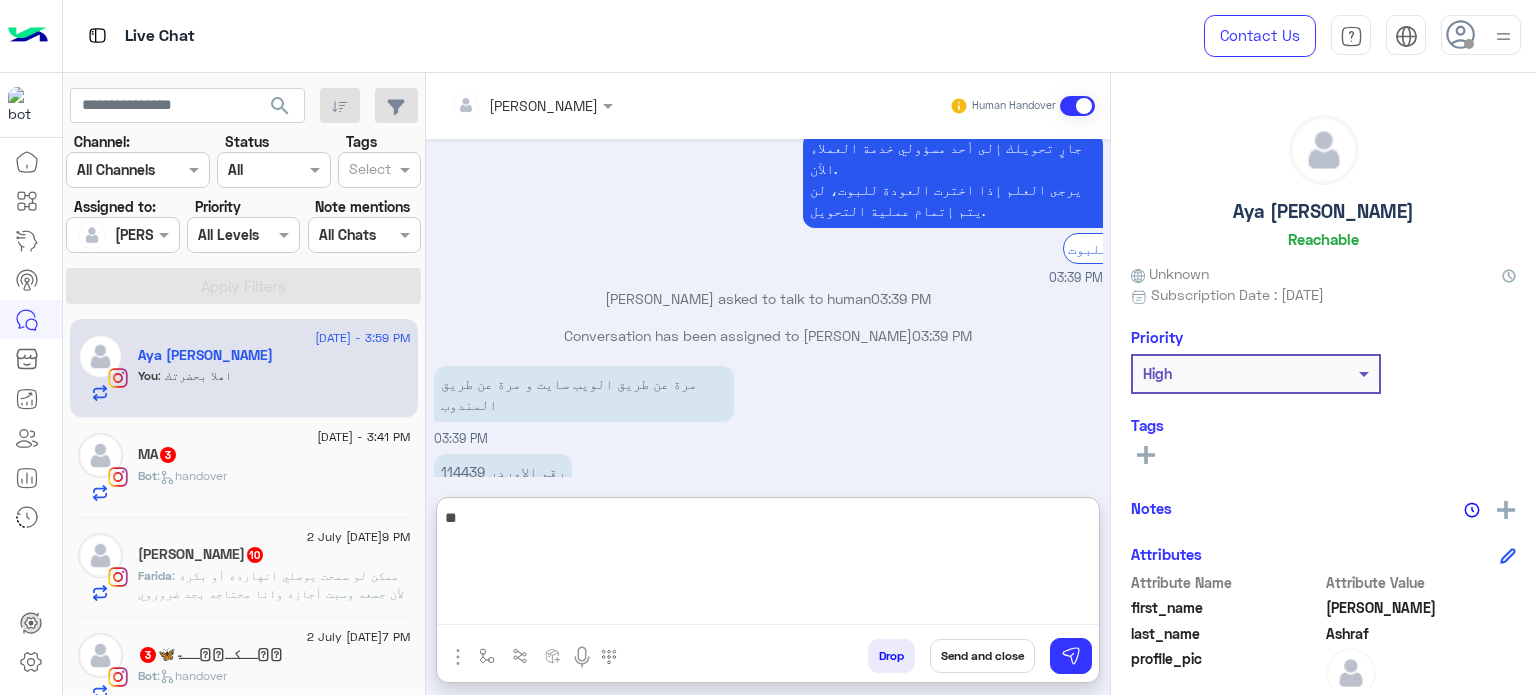 type on "*" 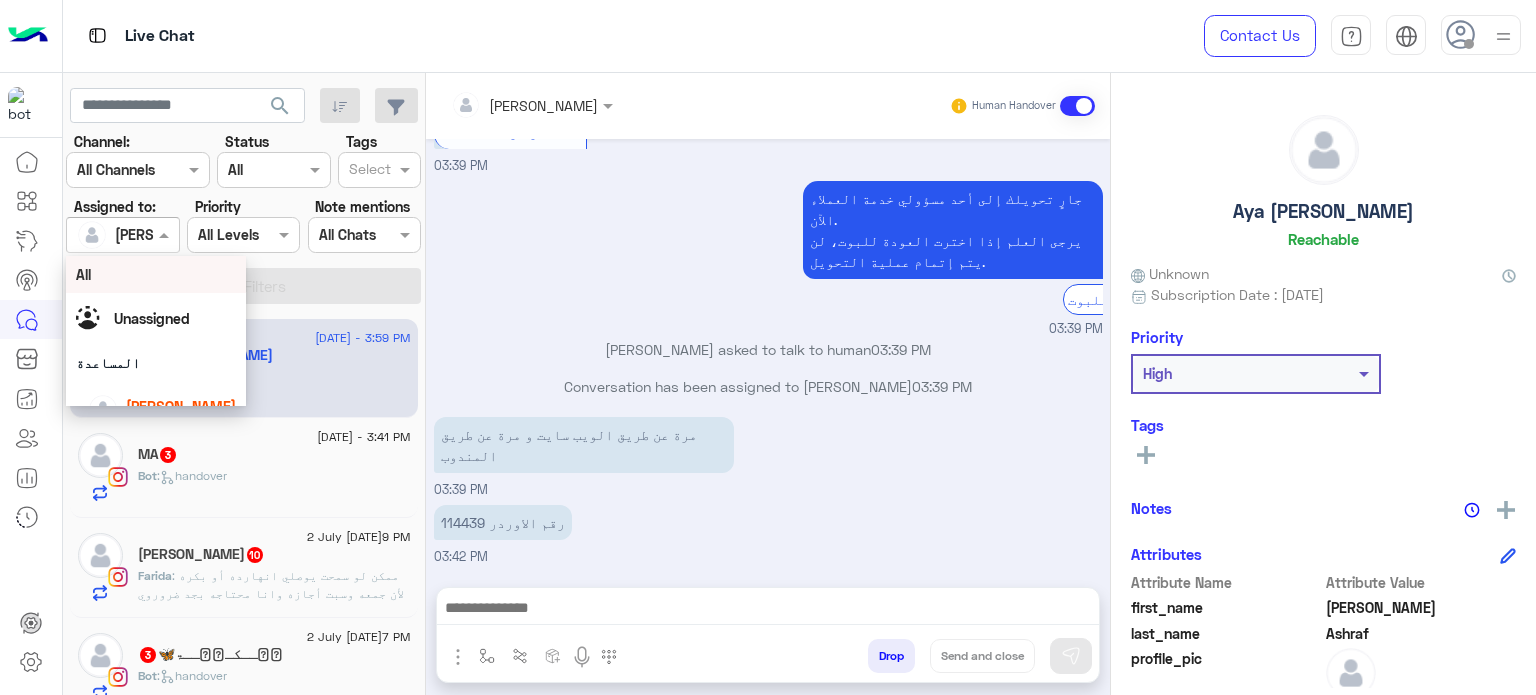 click at bounding box center [122, 234] 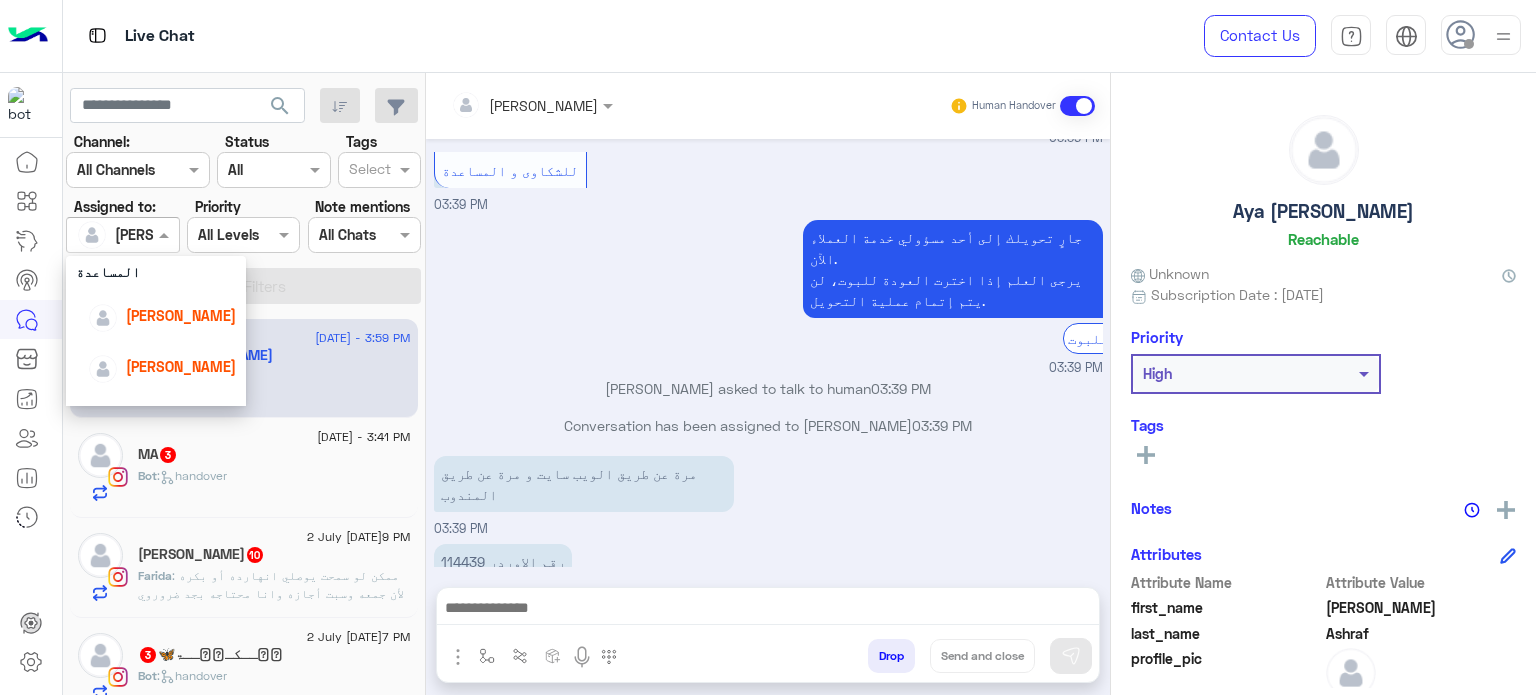scroll, scrollTop: 95, scrollLeft: 0, axis: vertical 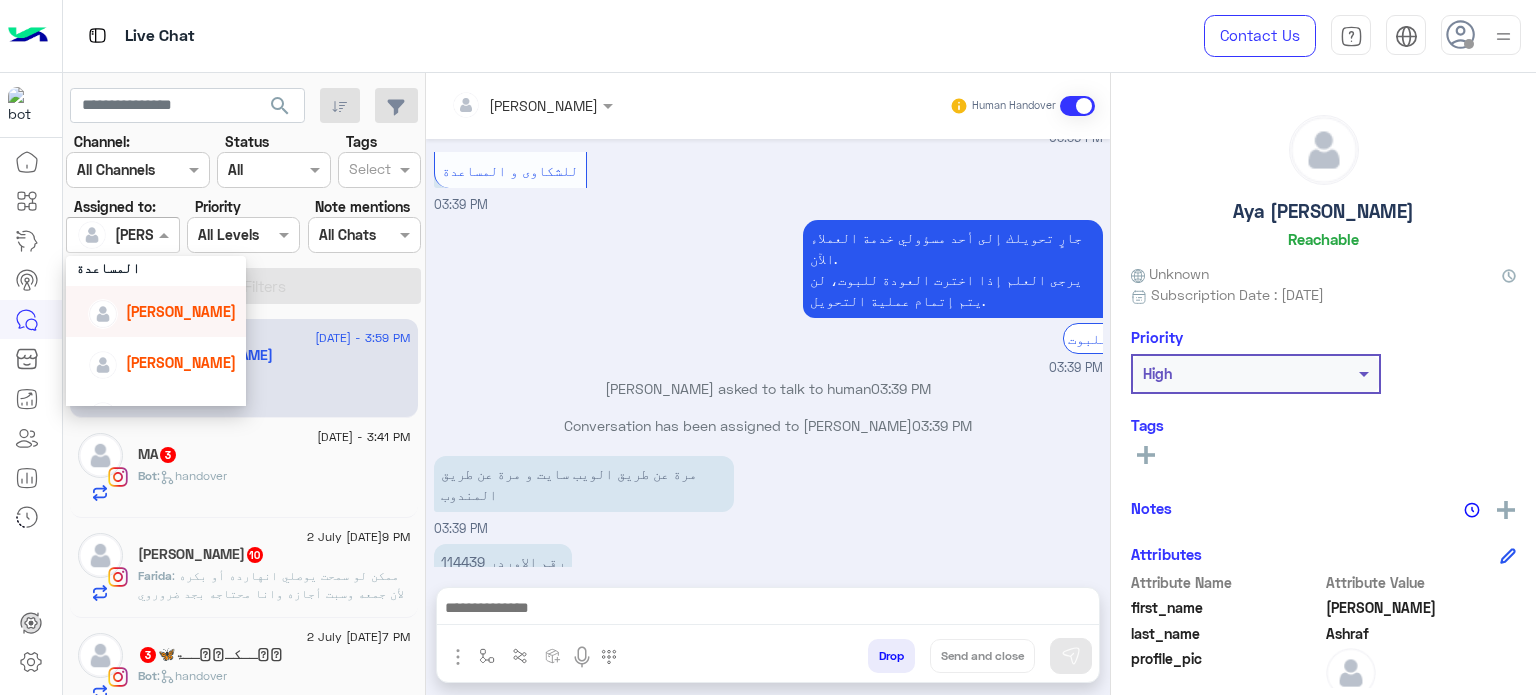 click on "[PERSON_NAME]" at bounding box center (181, 311) 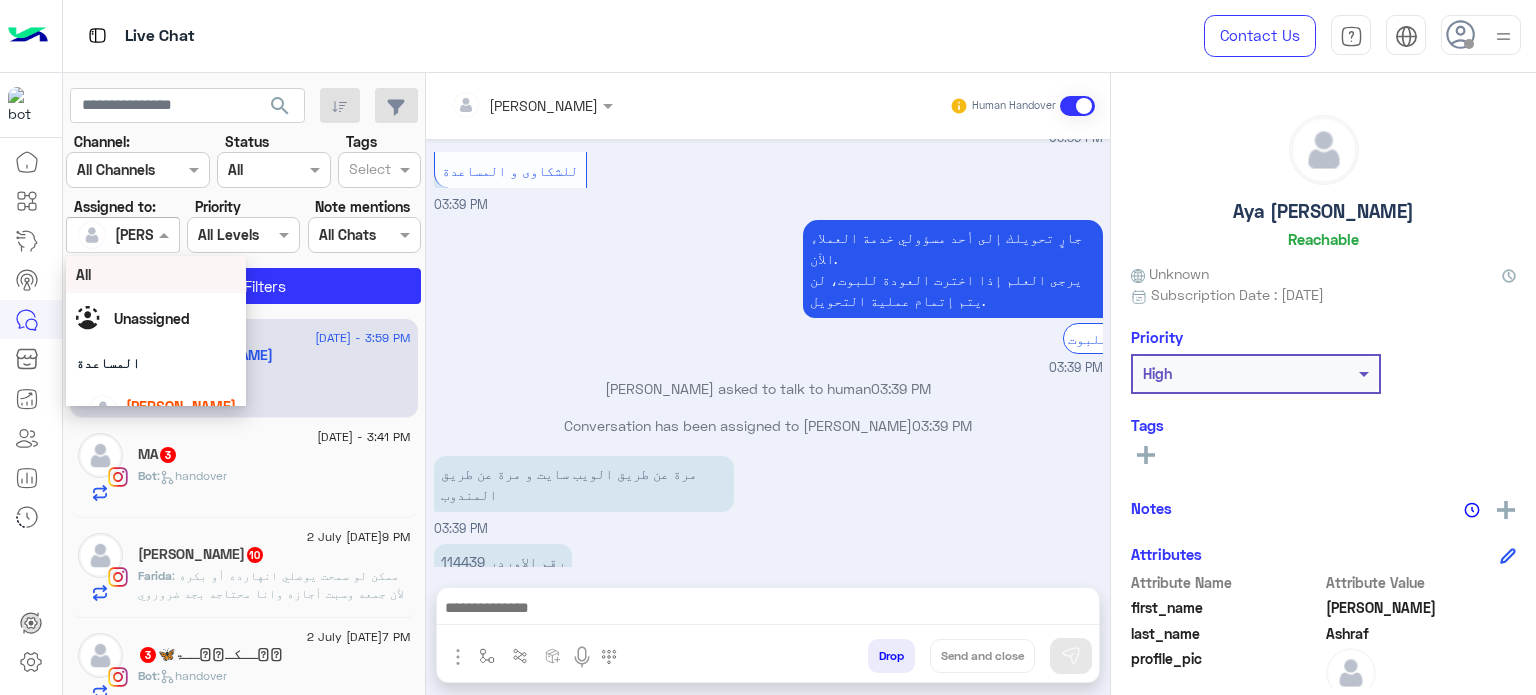 drag, startPoint x: 140, startPoint y: 228, endPoint x: 232, endPoint y: 277, distance: 104.23531 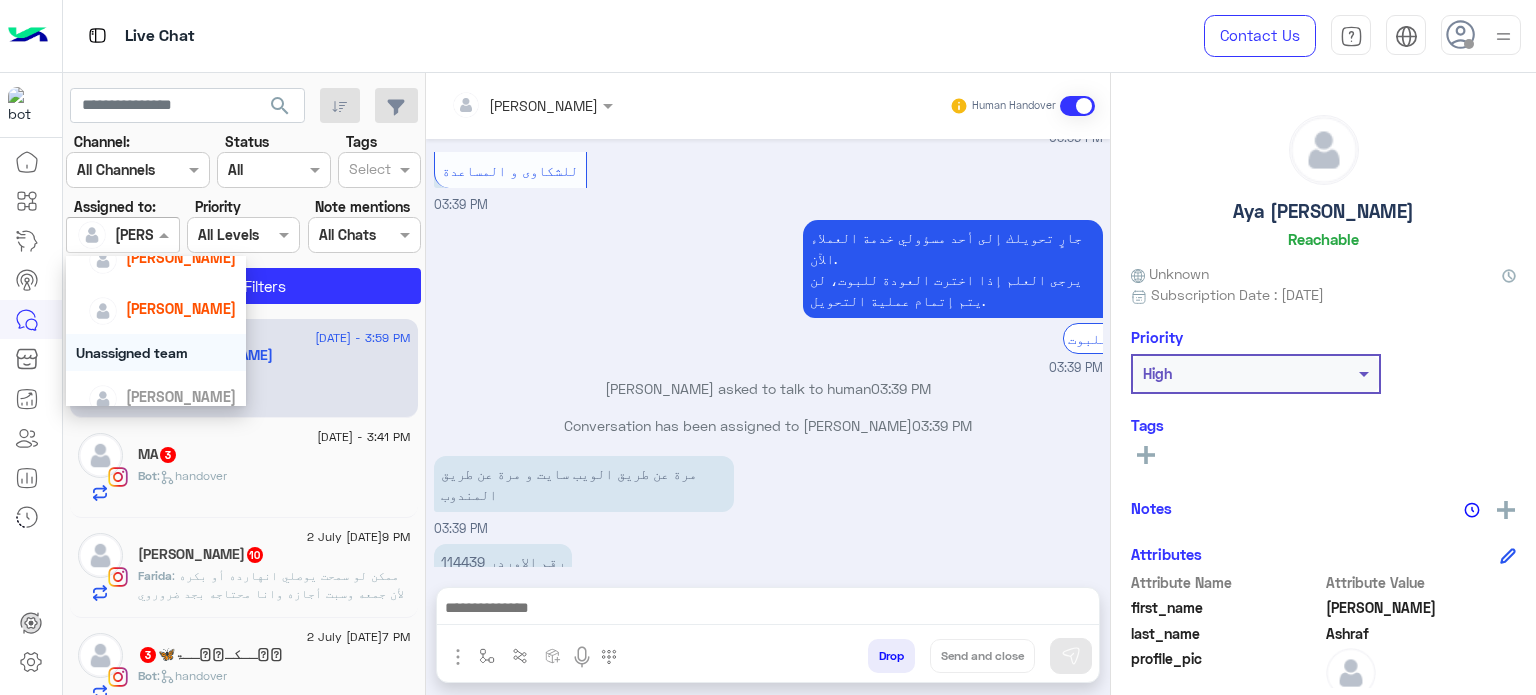 scroll, scrollTop: 247, scrollLeft: 0, axis: vertical 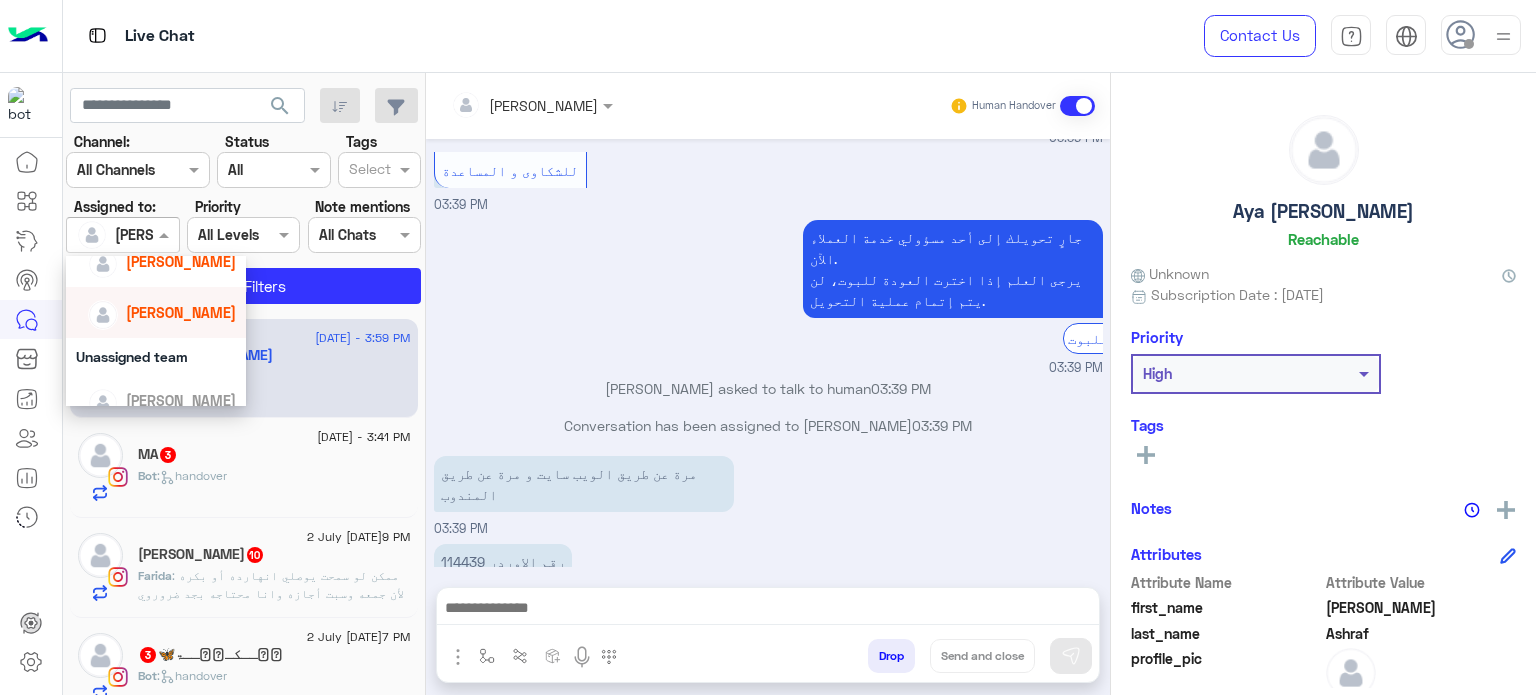 click on "[PERSON_NAME]" at bounding box center [162, 312] 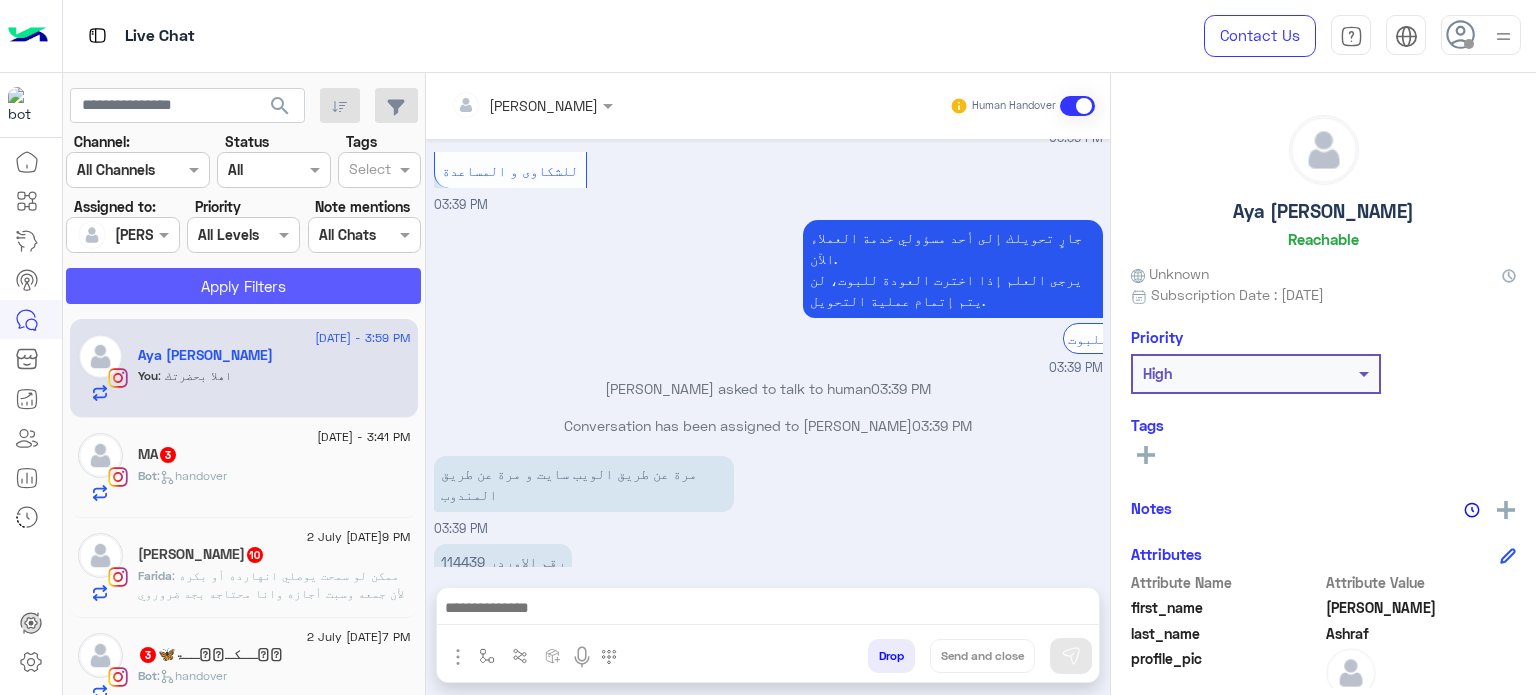 click on "Apply Filters" 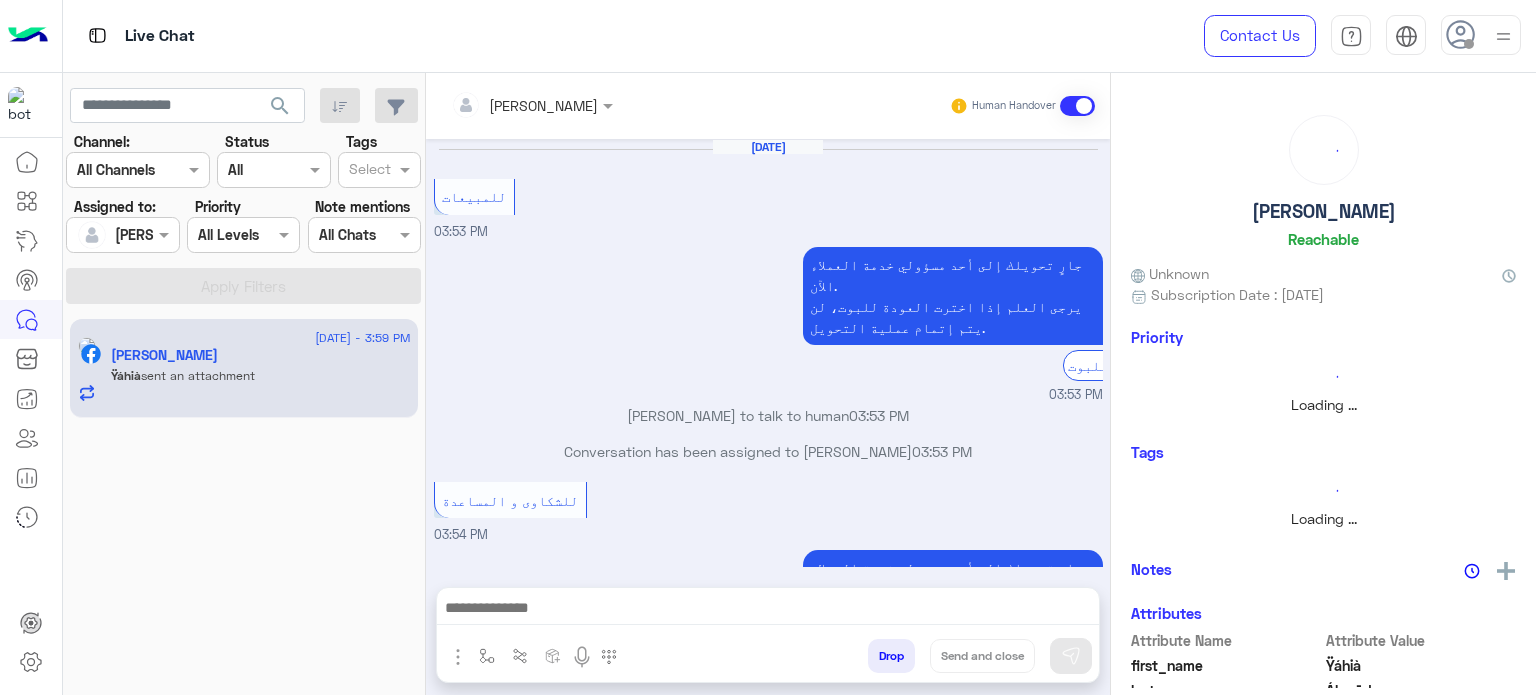 scroll, scrollTop: 736, scrollLeft: 0, axis: vertical 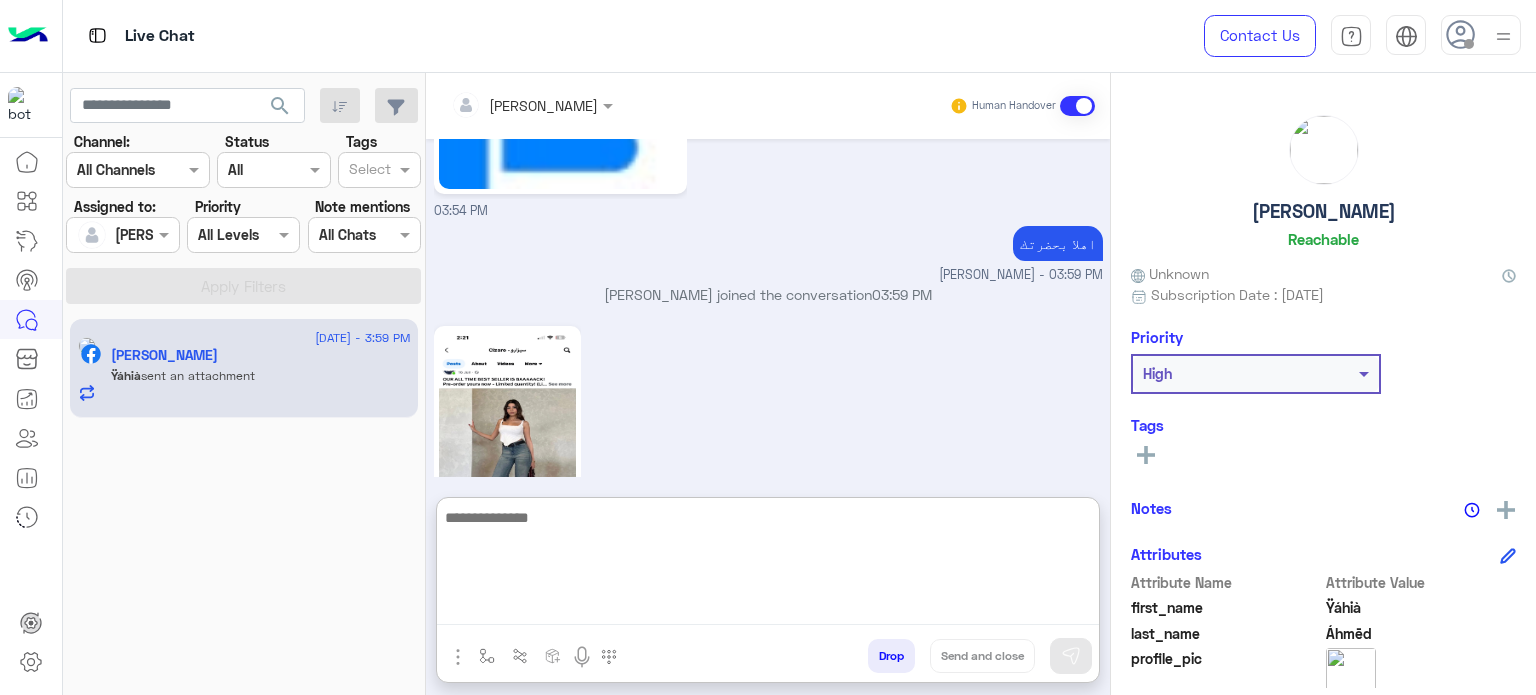 click at bounding box center (768, 565) 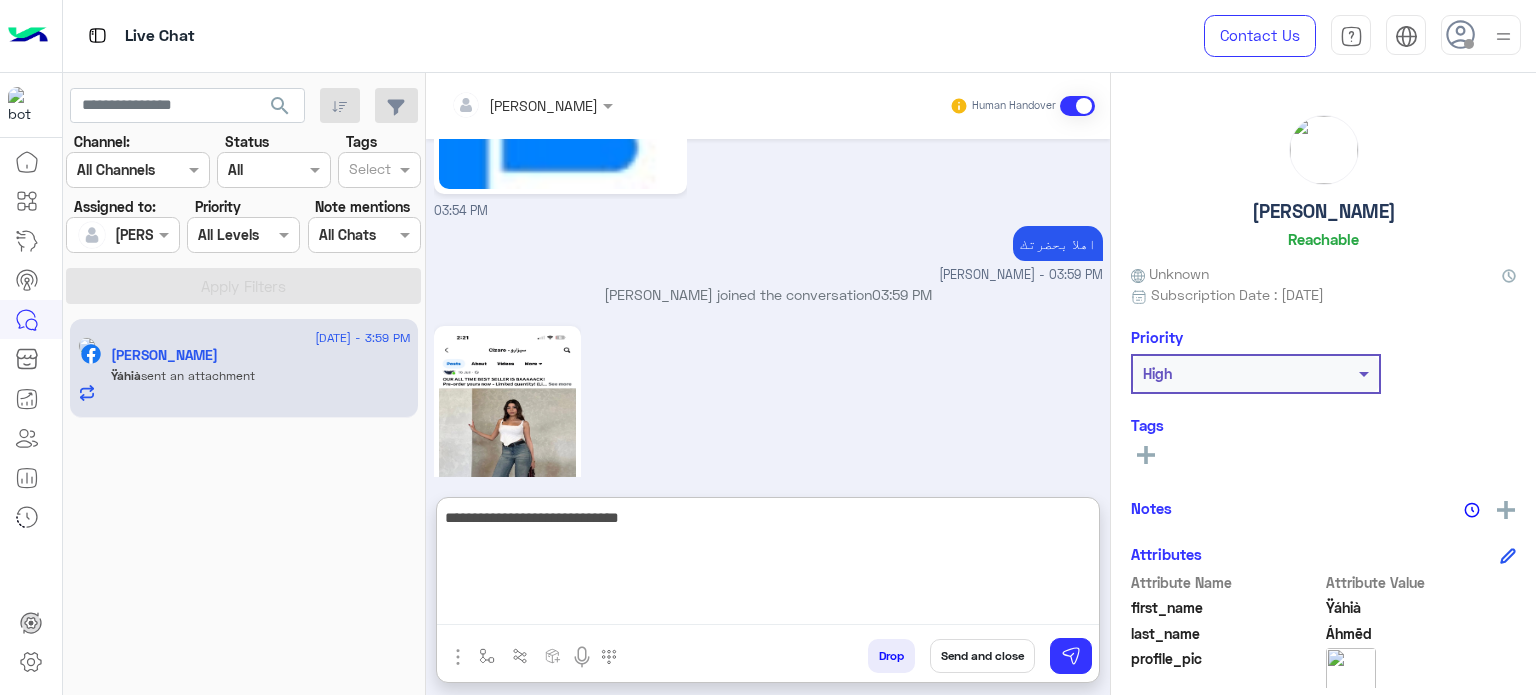 type on "**********" 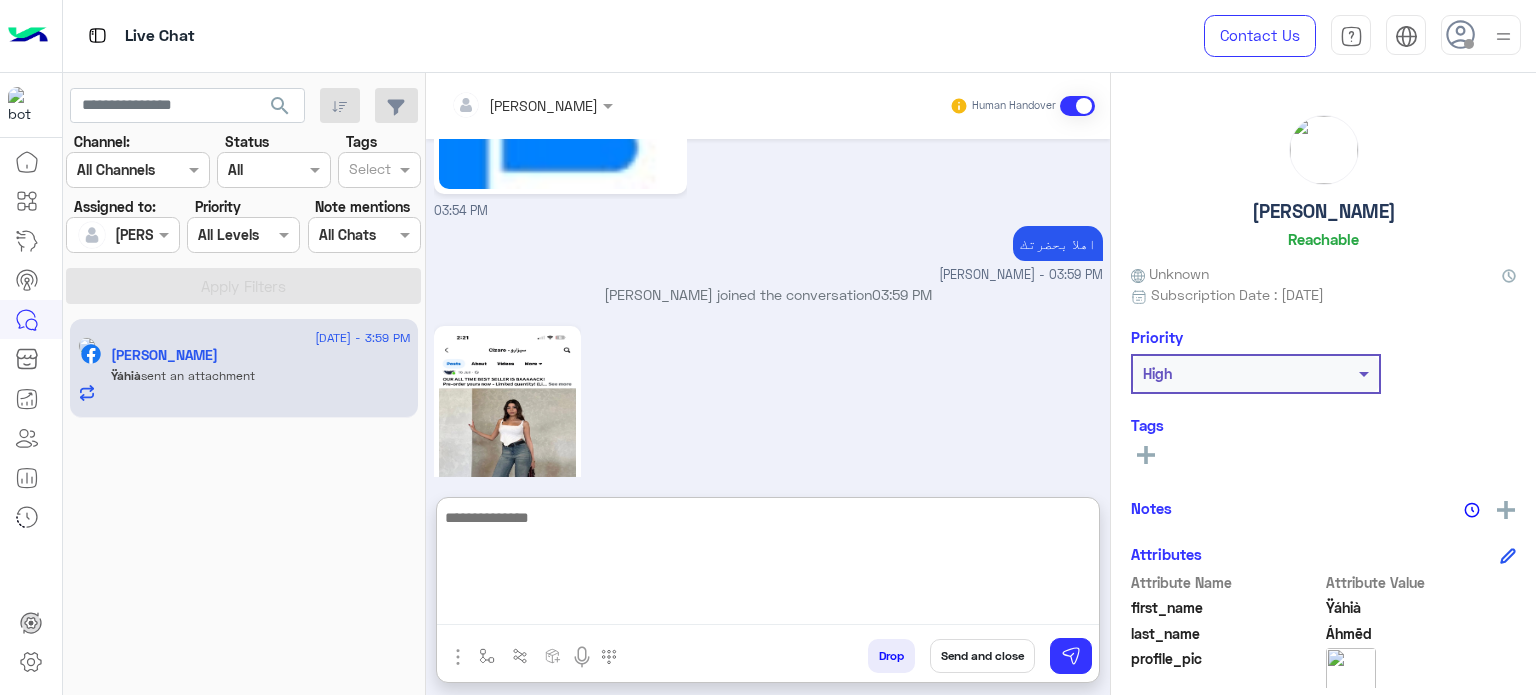 scroll, scrollTop: 890, scrollLeft: 0, axis: vertical 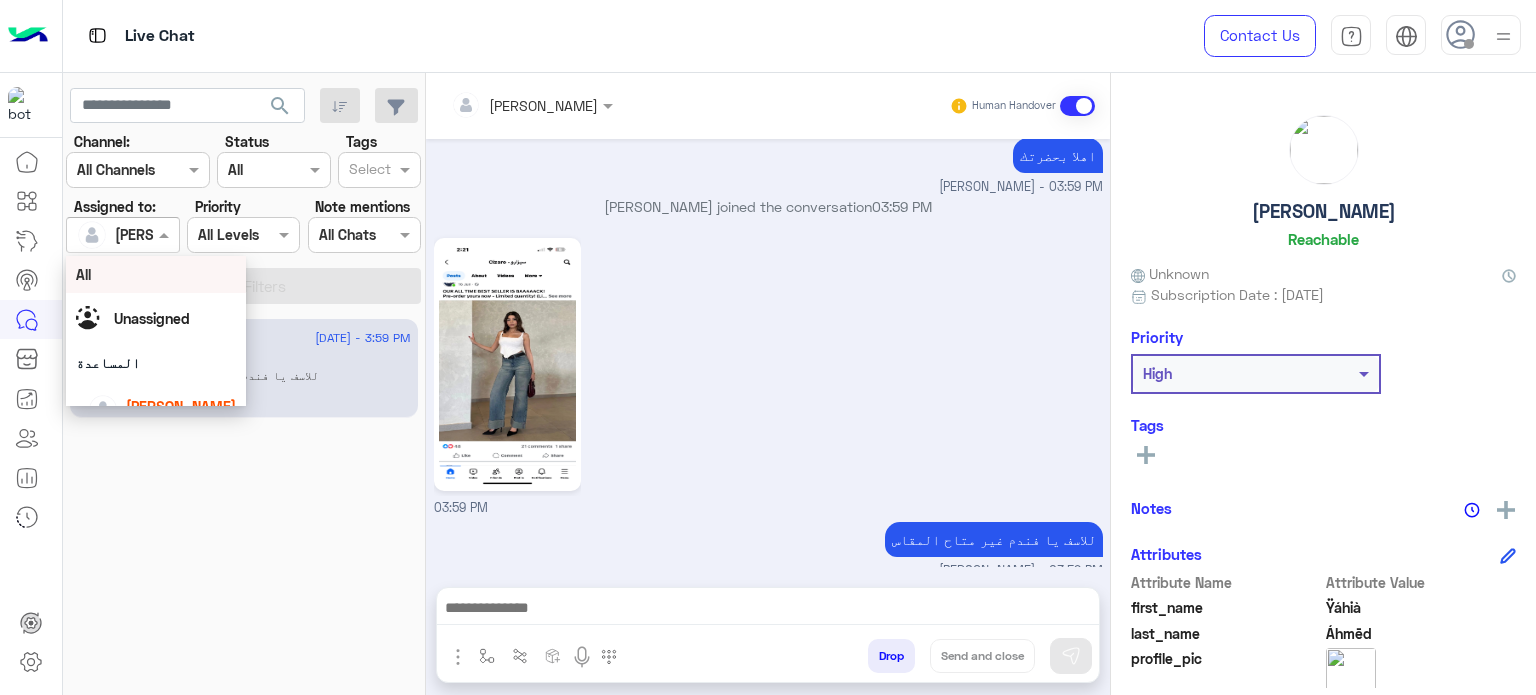 click at bounding box center [122, 234] 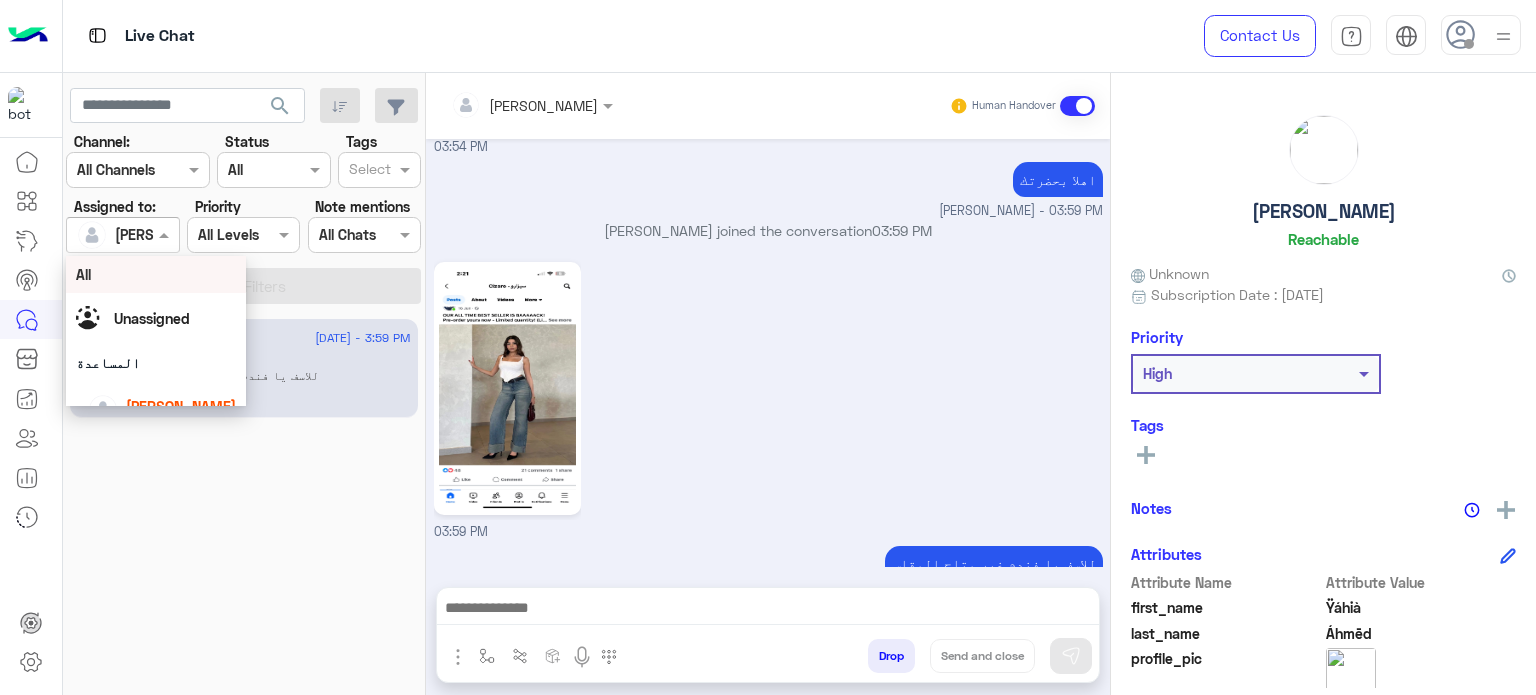 scroll, scrollTop: 866, scrollLeft: 0, axis: vertical 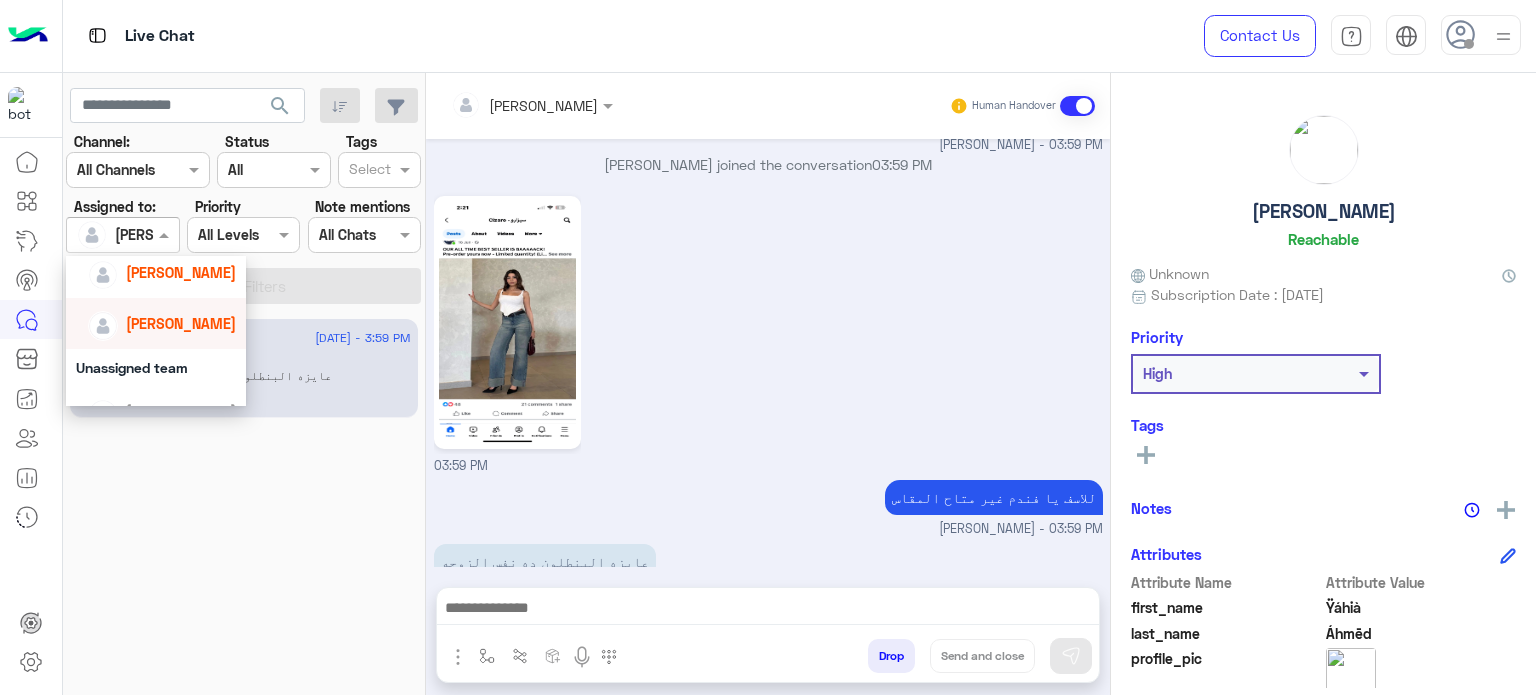 click on "[PERSON_NAME]" at bounding box center [156, 323] 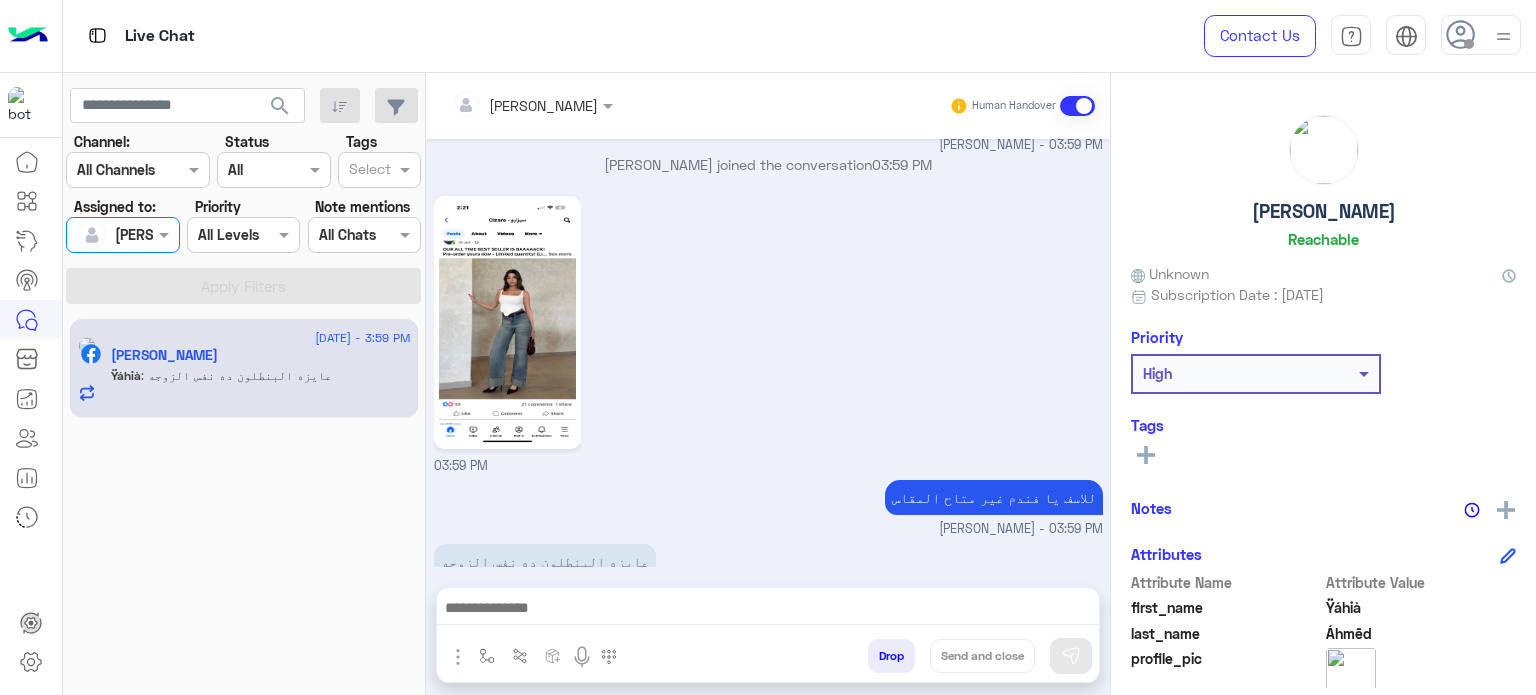 scroll, scrollTop: 932, scrollLeft: 0, axis: vertical 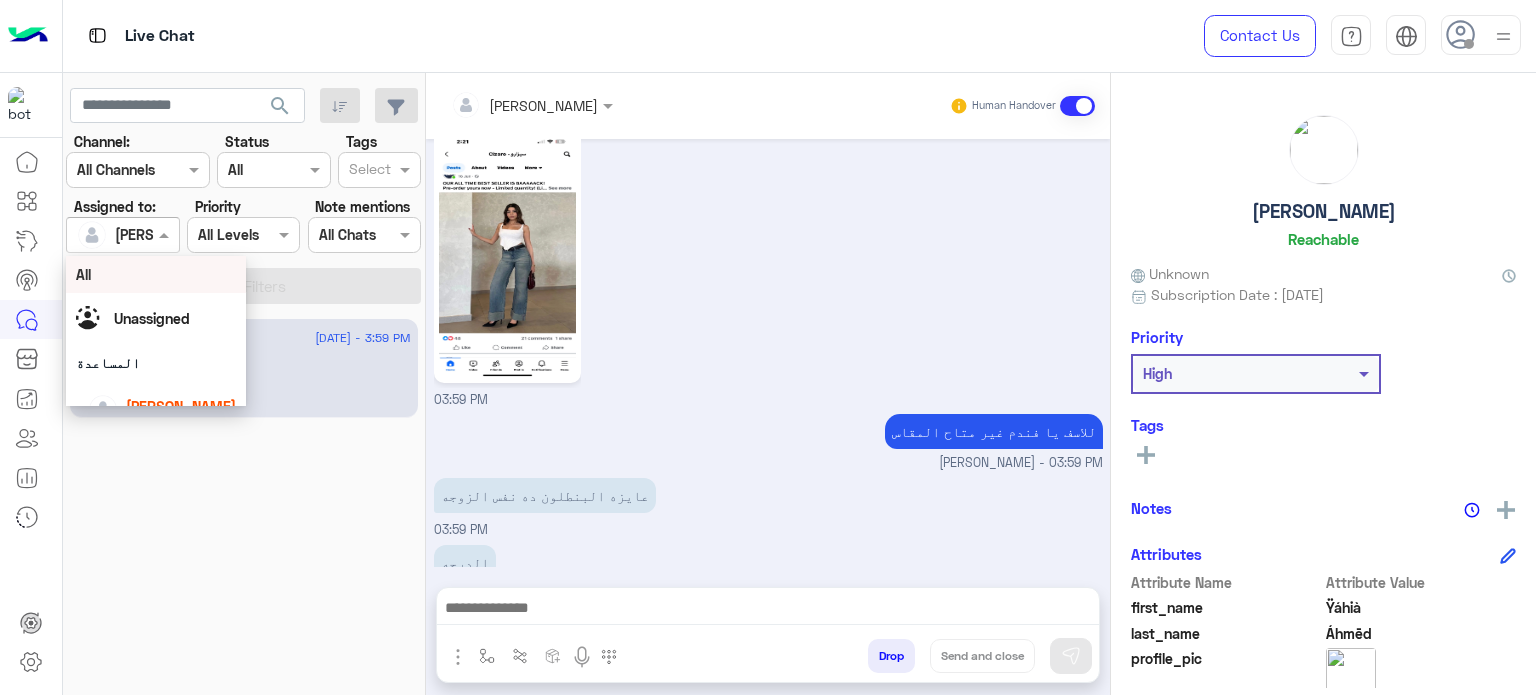 click at bounding box center [122, 234] 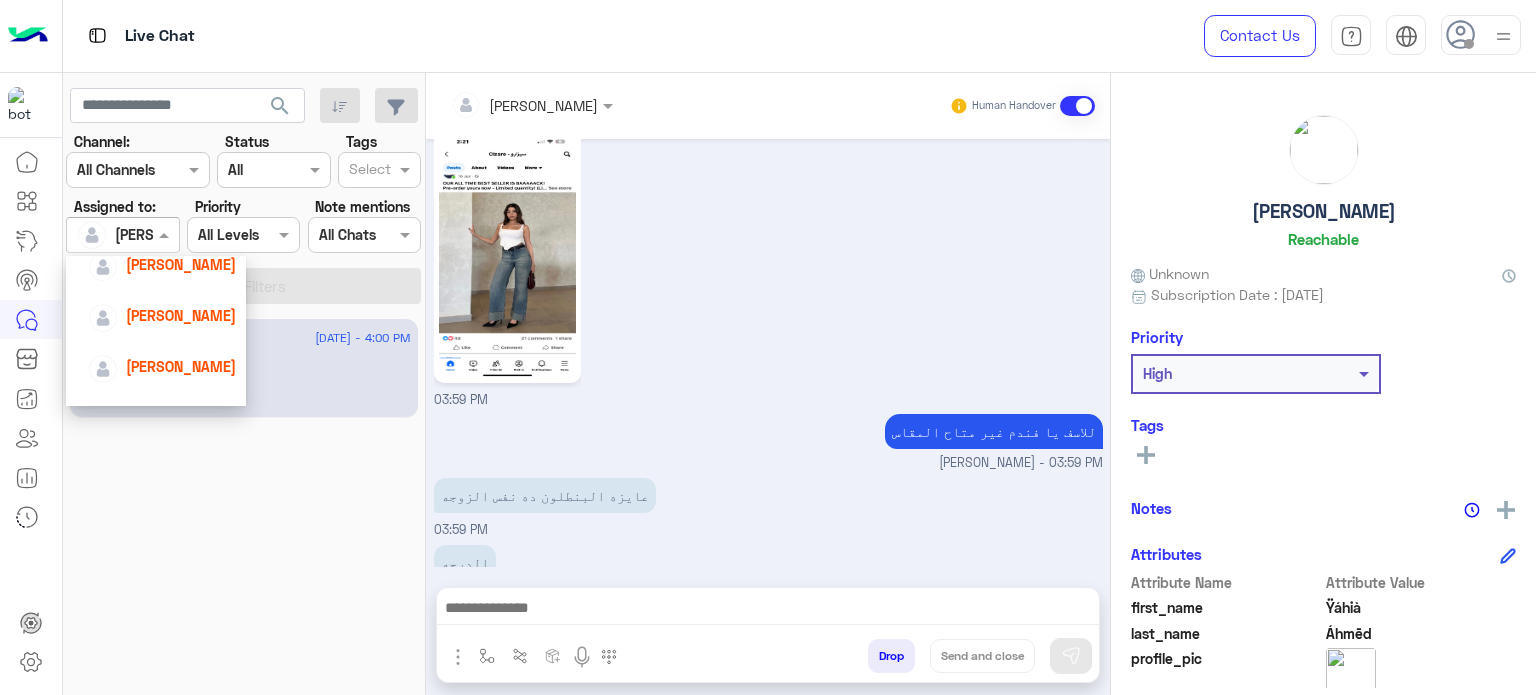 scroll, scrollTop: 144, scrollLeft: 0, axis: vertical 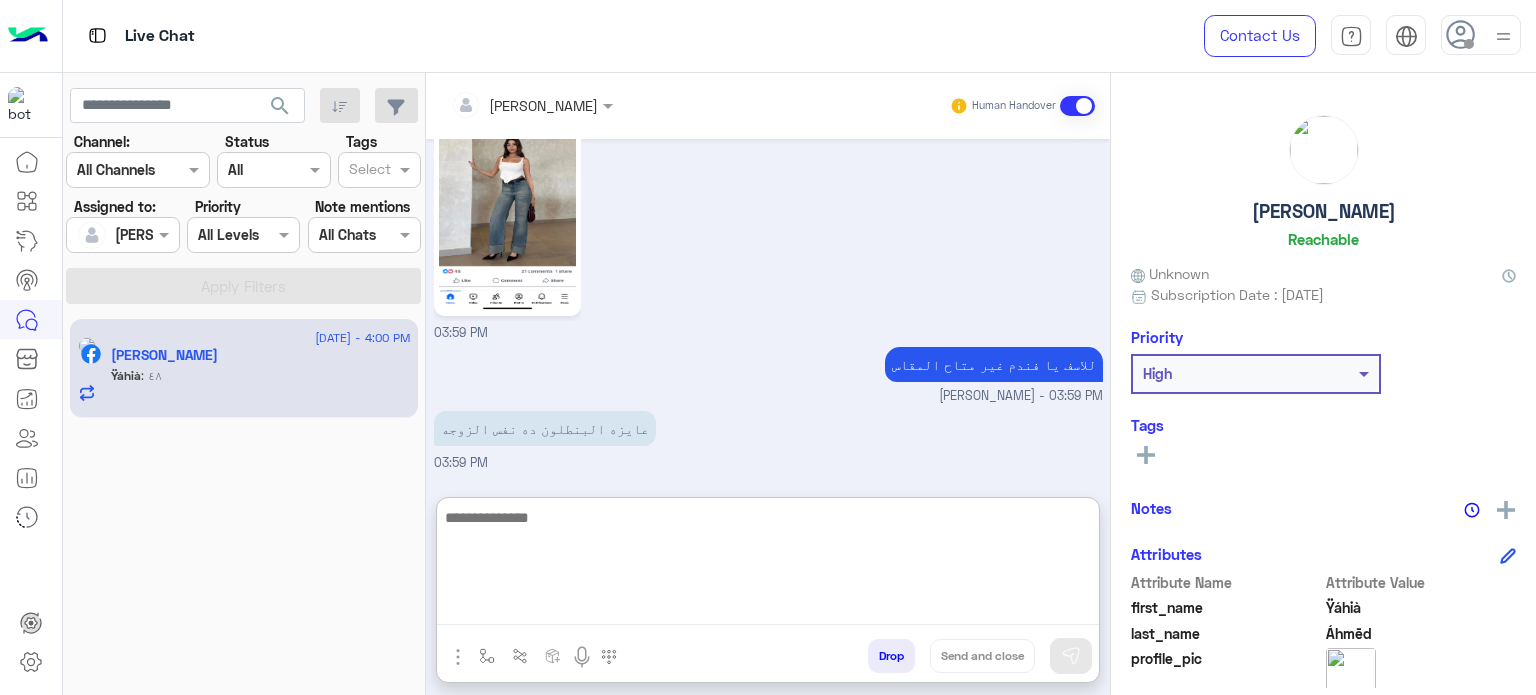 click at bounding box center (768, 565) 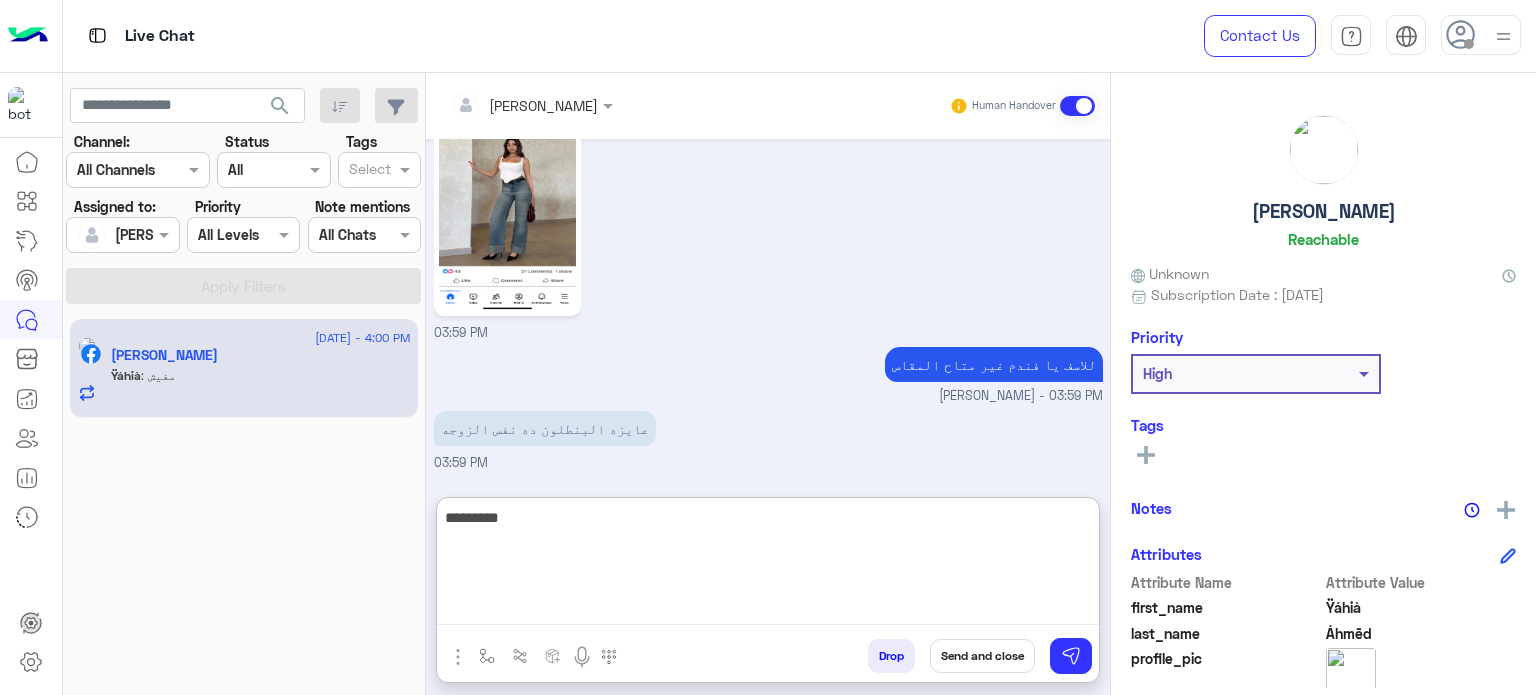scroll, scrollTop: 1156, scrollLeft: 0, axis: vertical 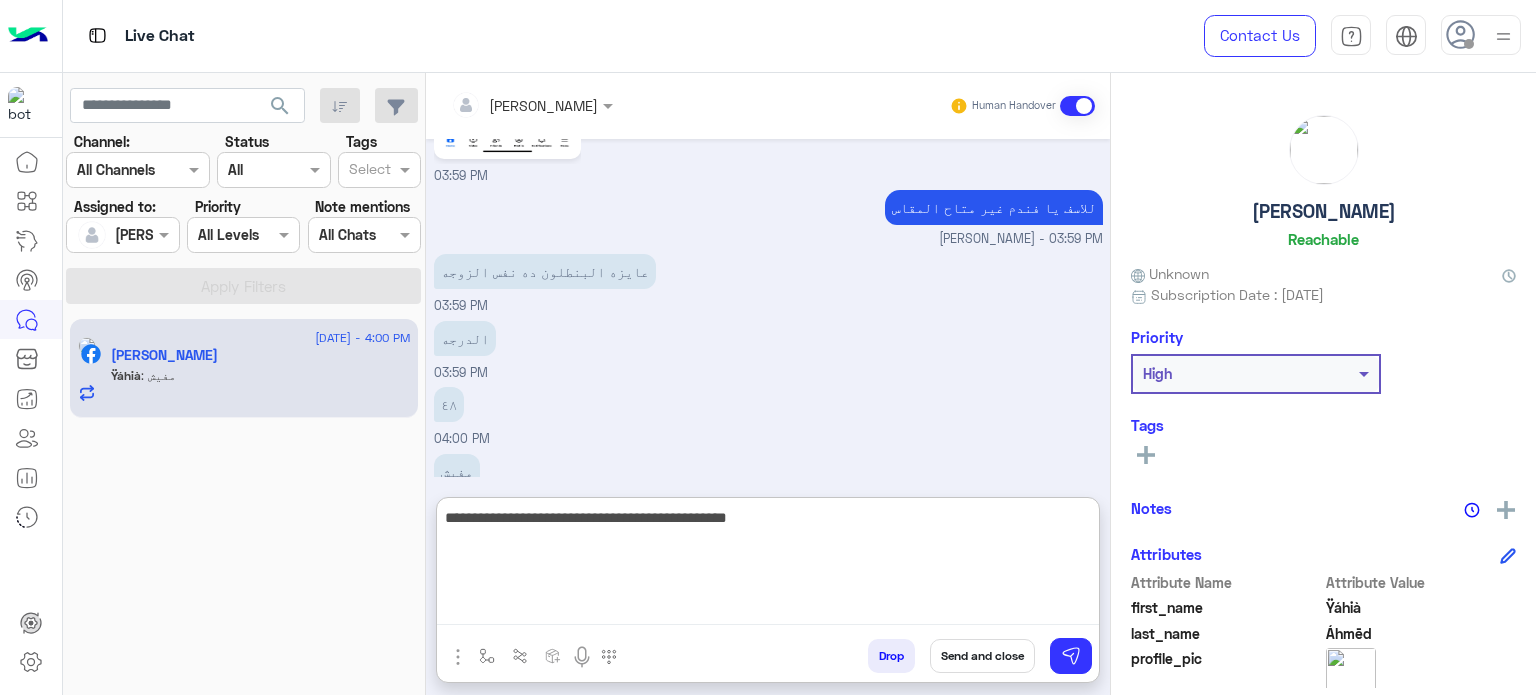 type on "**********" 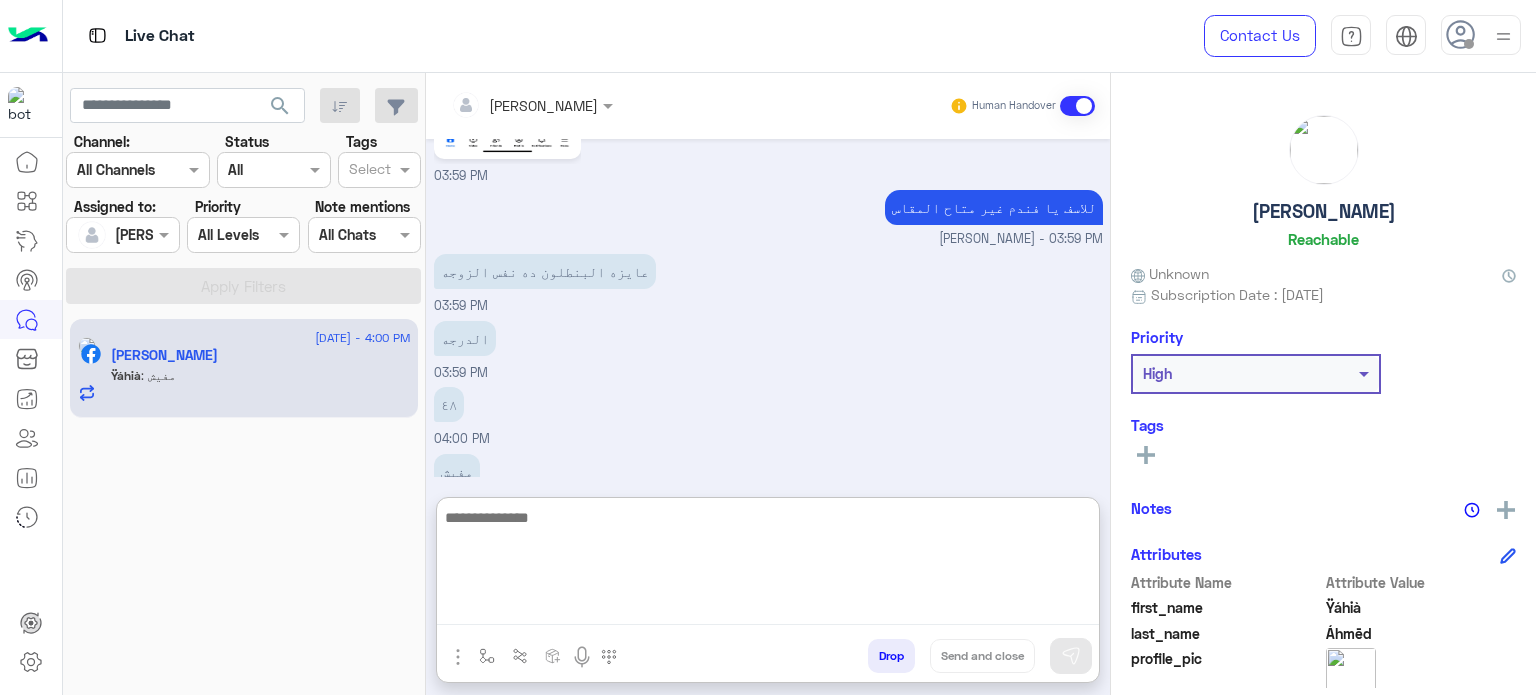 scroll, scrollTop: 1240, scrollLeft: 0, axis: vertical 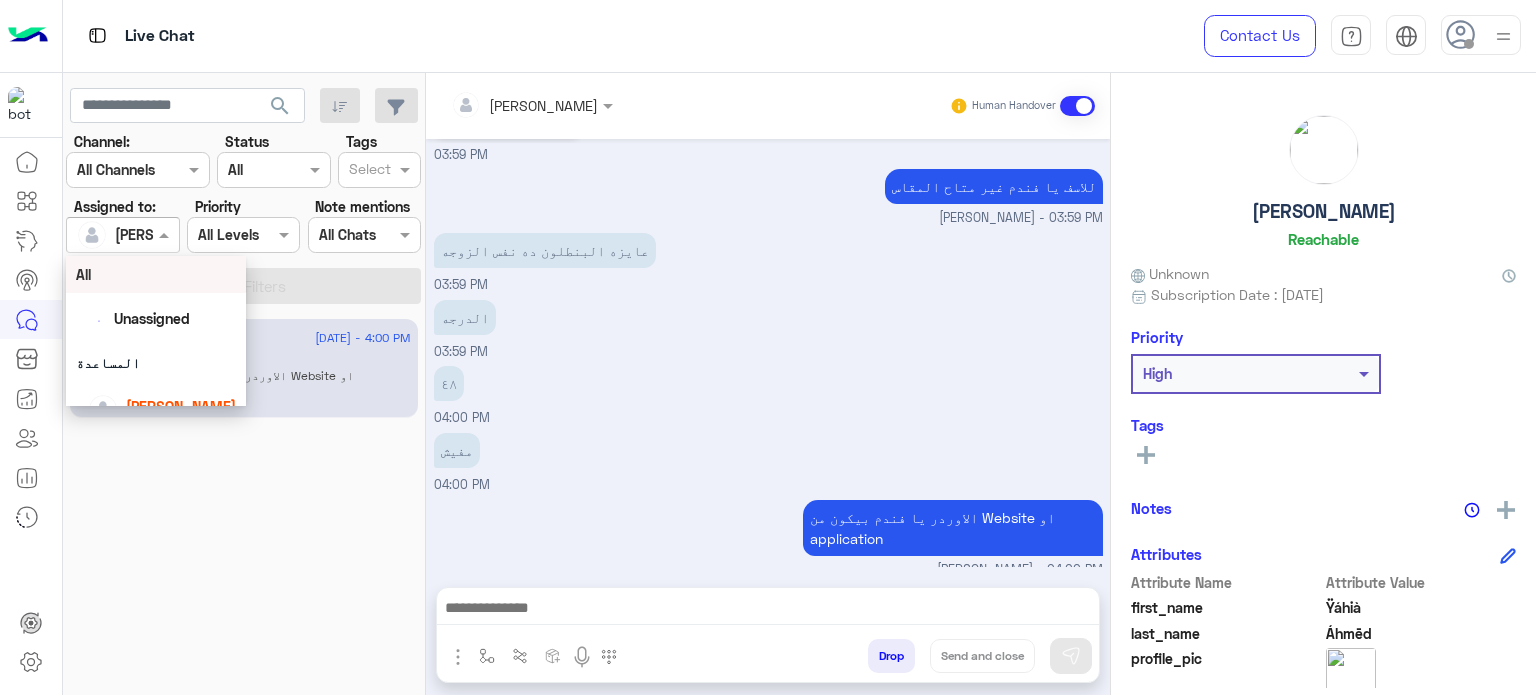 click at bounding box center [100, 235] 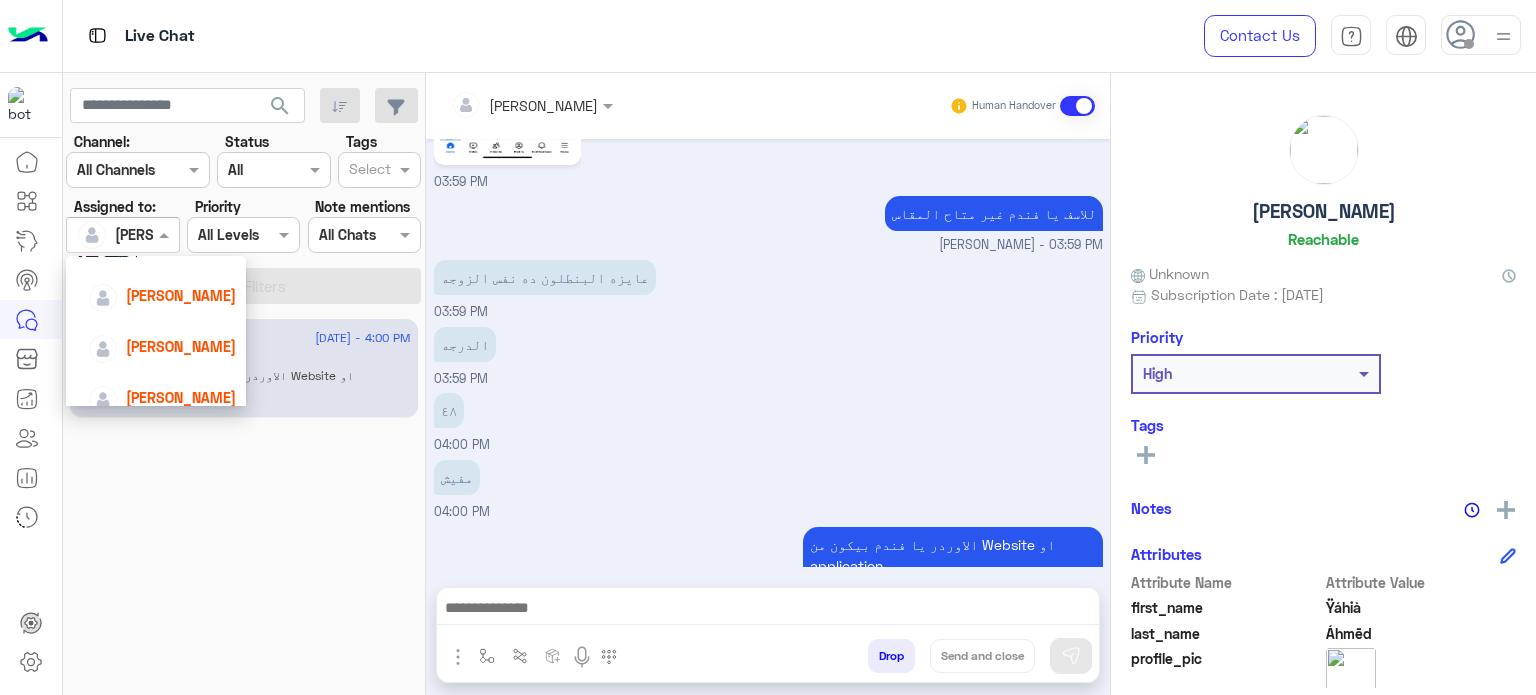 scroll, scrollTop: 113, scrollLeft: 0, axis: vertical 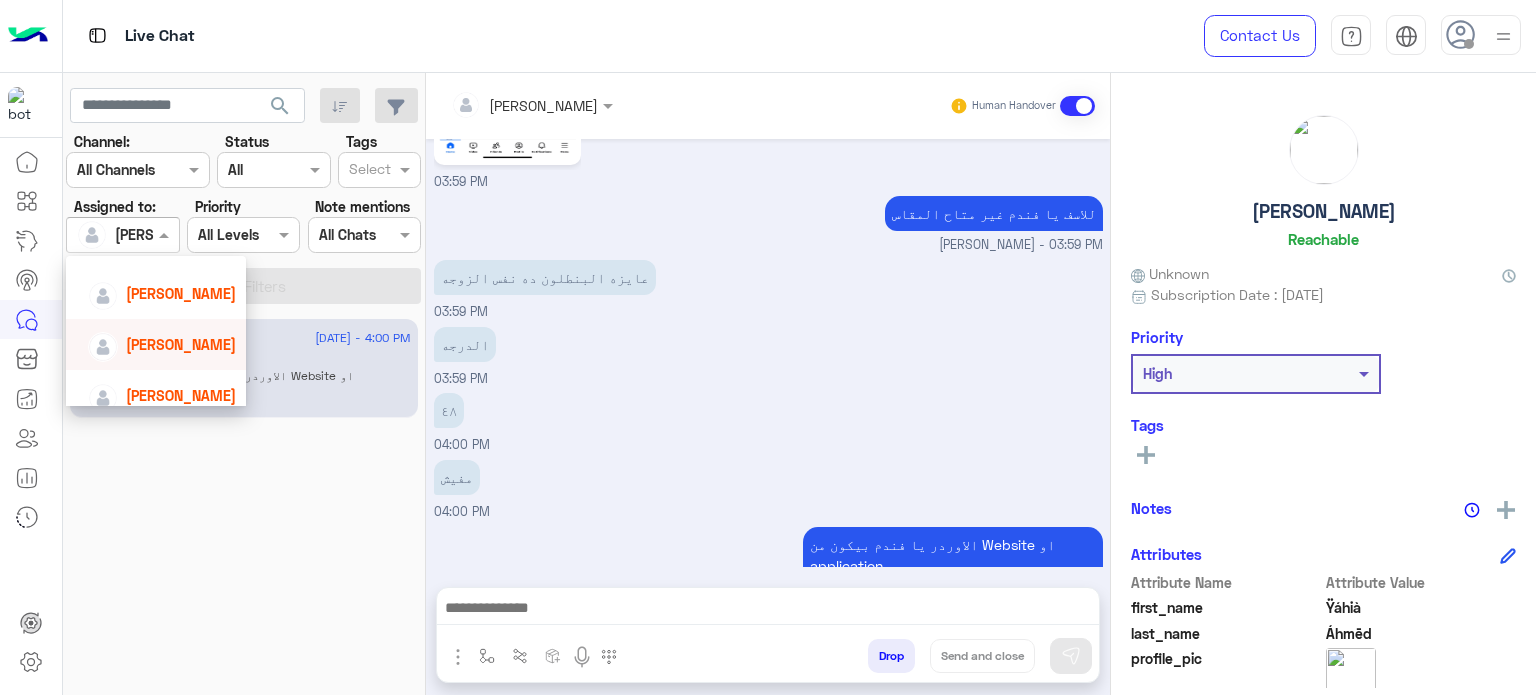 click on "[PERSON_NAME]" at bounding box center (181, 344) 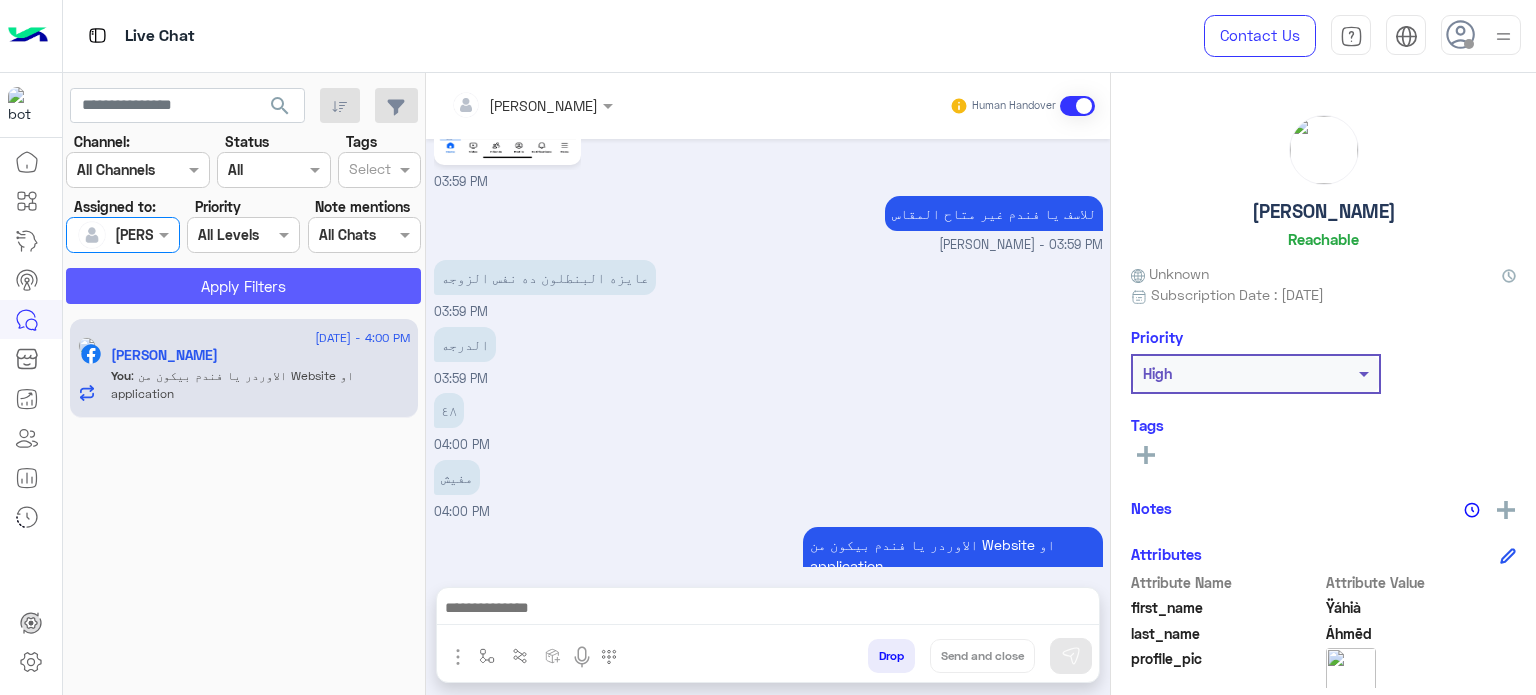 click on "Apply Filters" 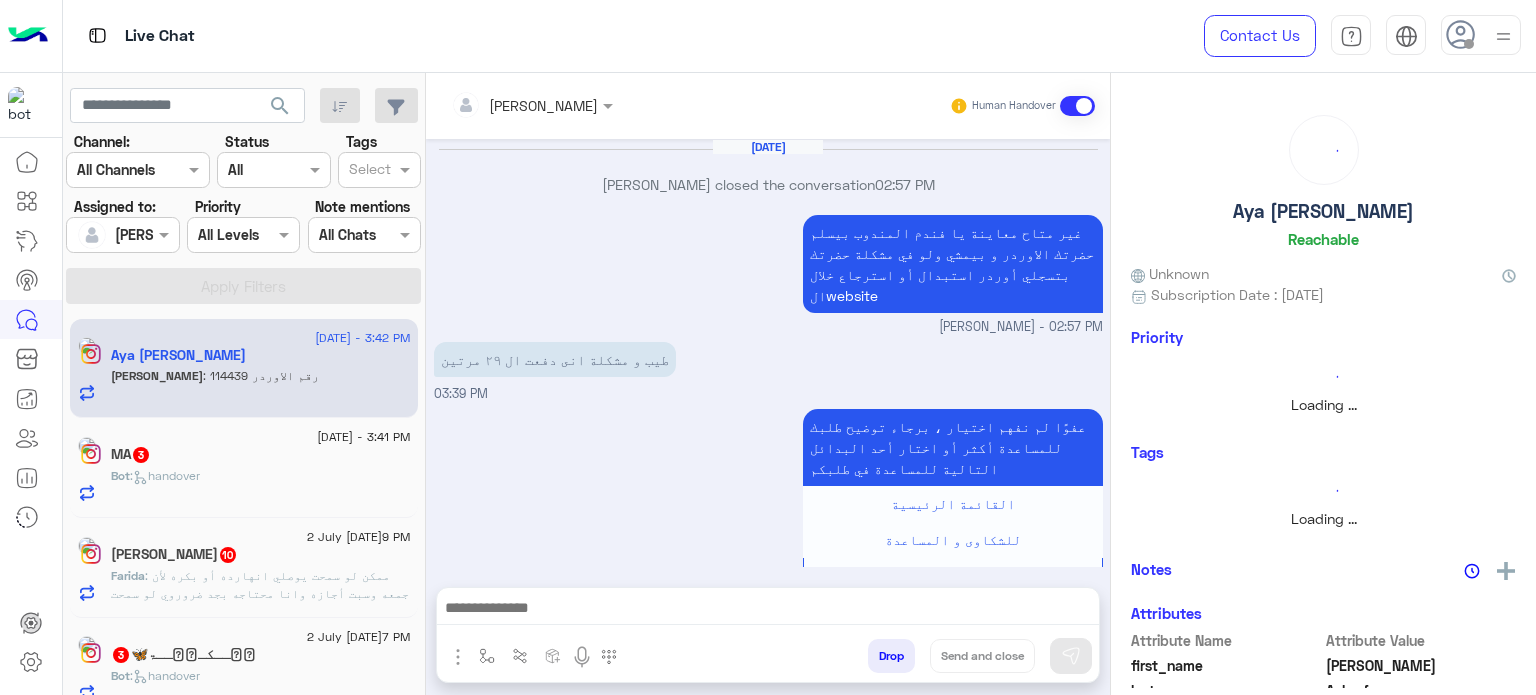 scroll, scrollTop: 470, scrollLeft: 0, axis: vertical 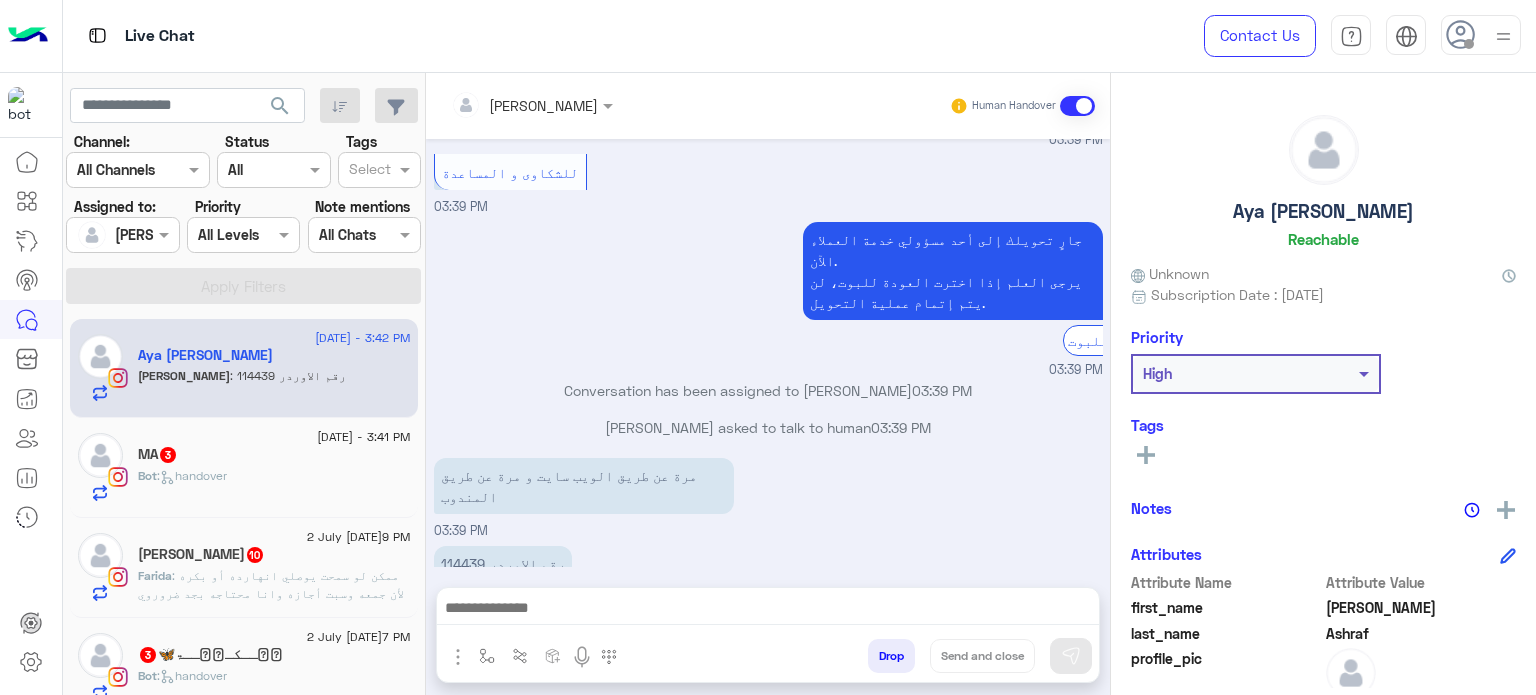 click on "Bot :   handover" 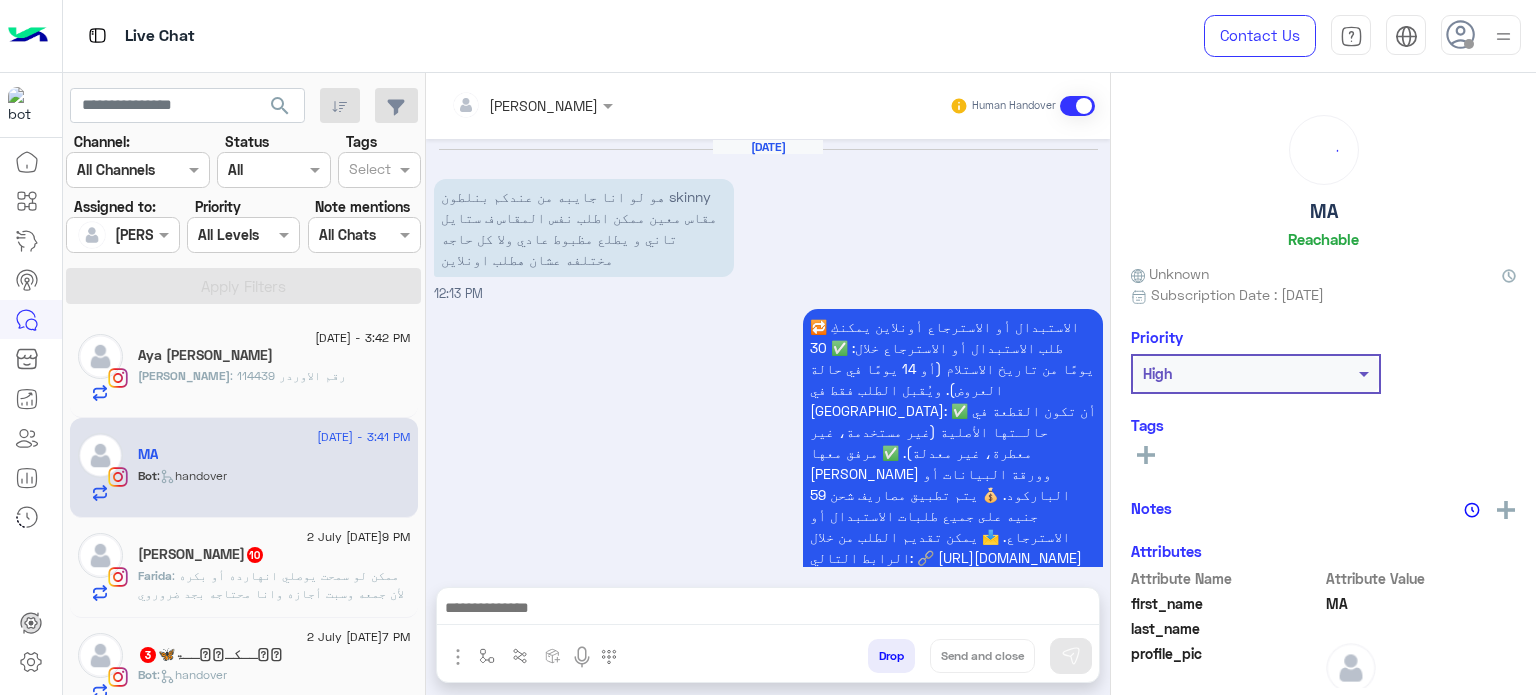 scroll, scrollTop: 788, scrollLeft: 0, axis: vertical 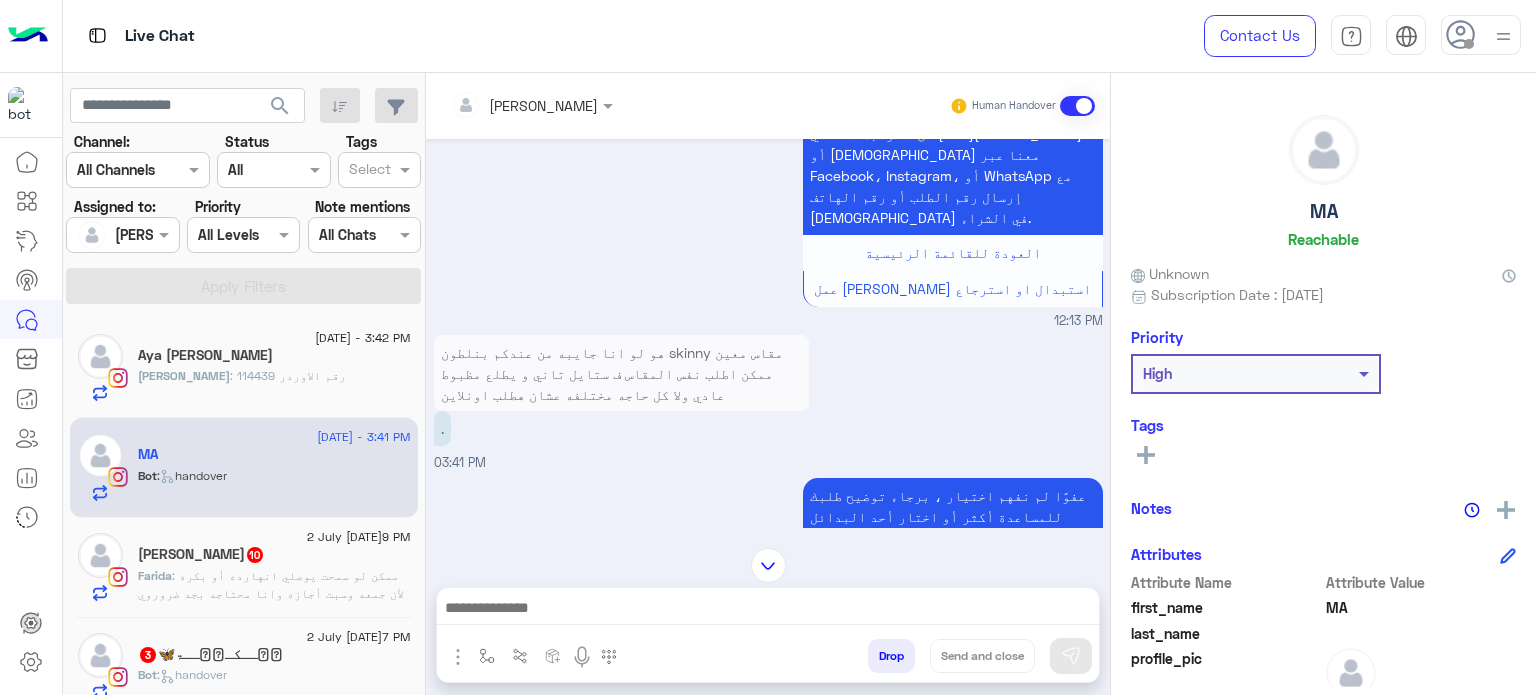 click at bounding box center (768, 613) 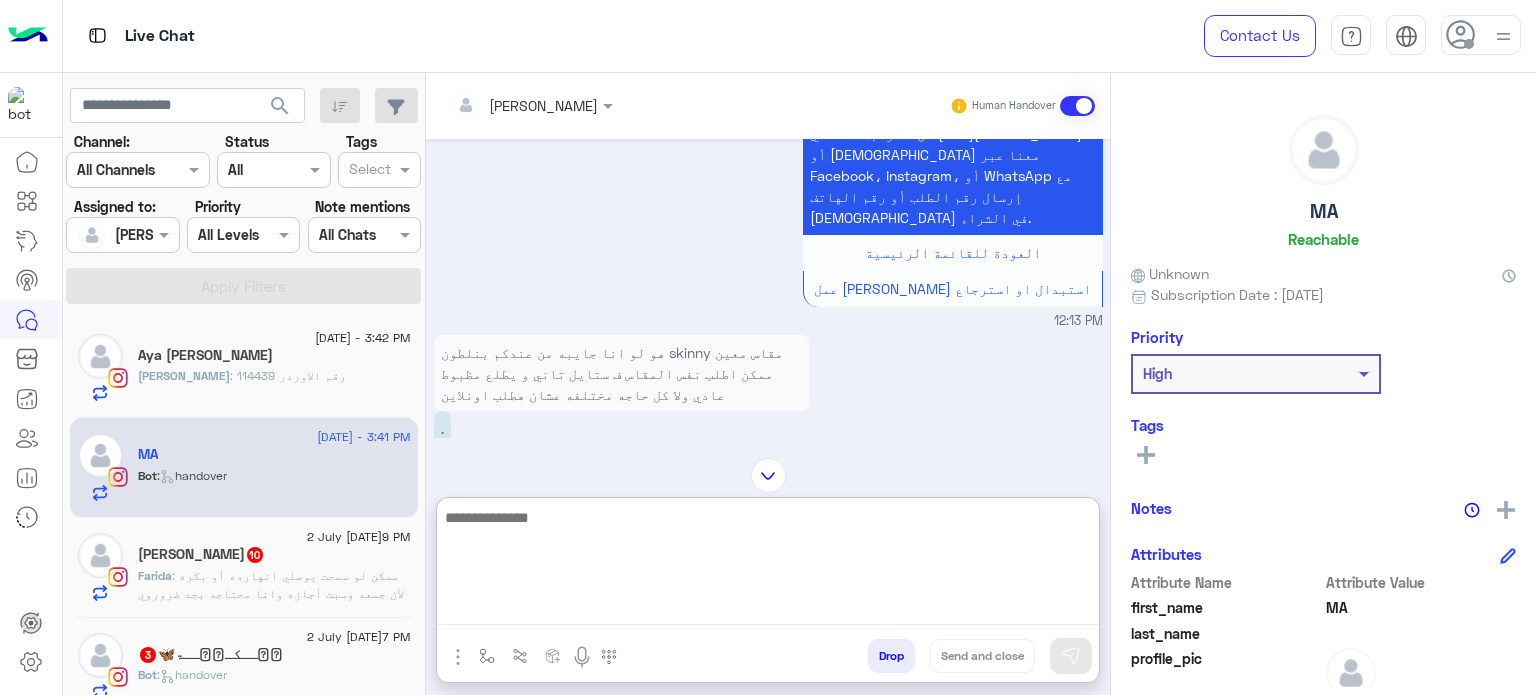 click at bounding box center [768, 565] 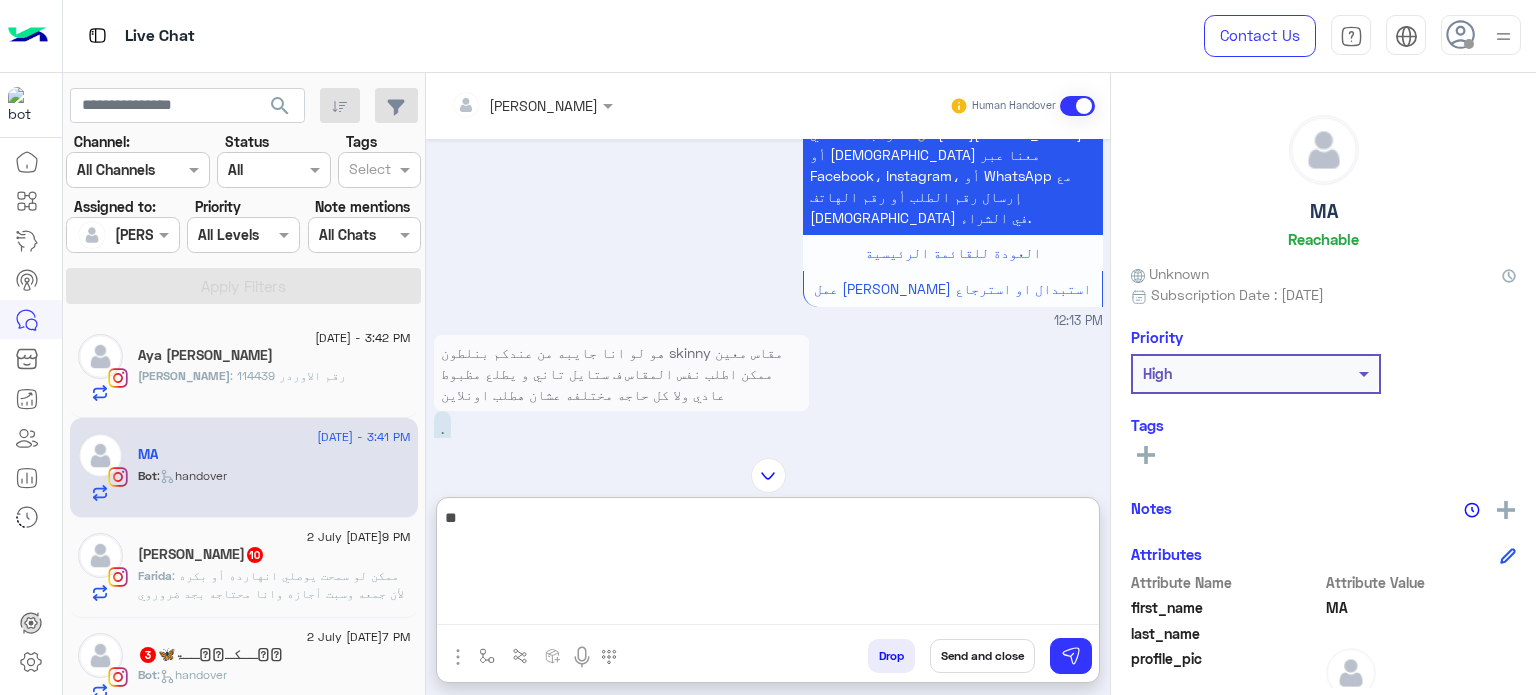 type on "*" 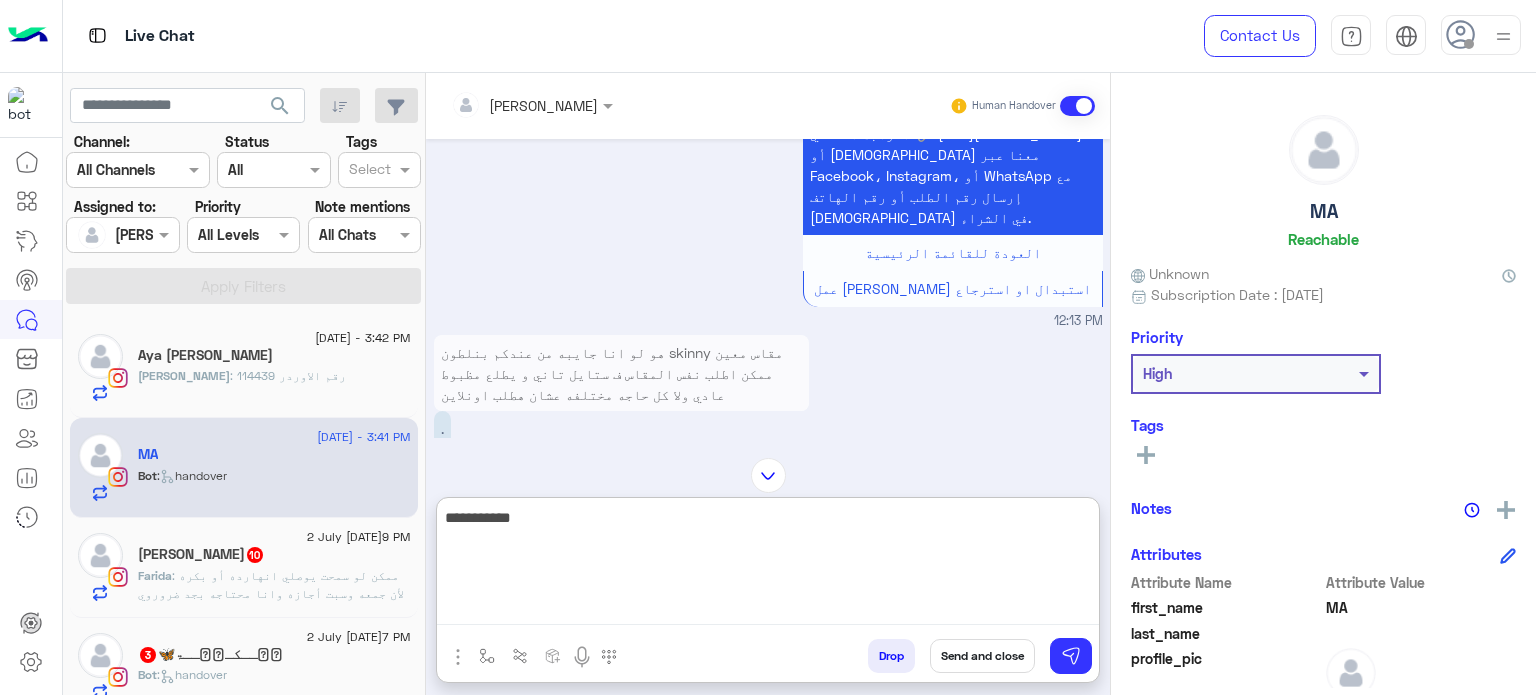 type on "**********" 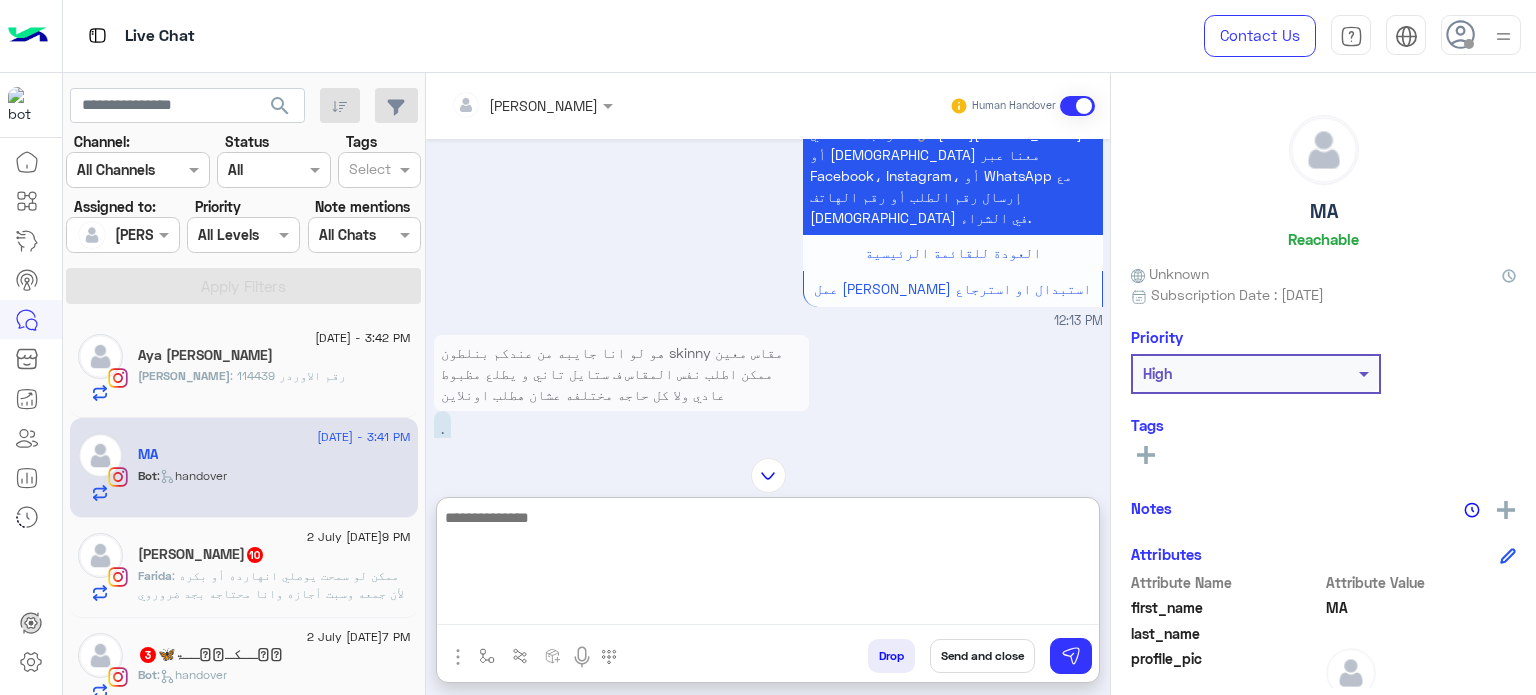 scroll, scrollTop: 942, scrollLeft: 0, axis: vertical 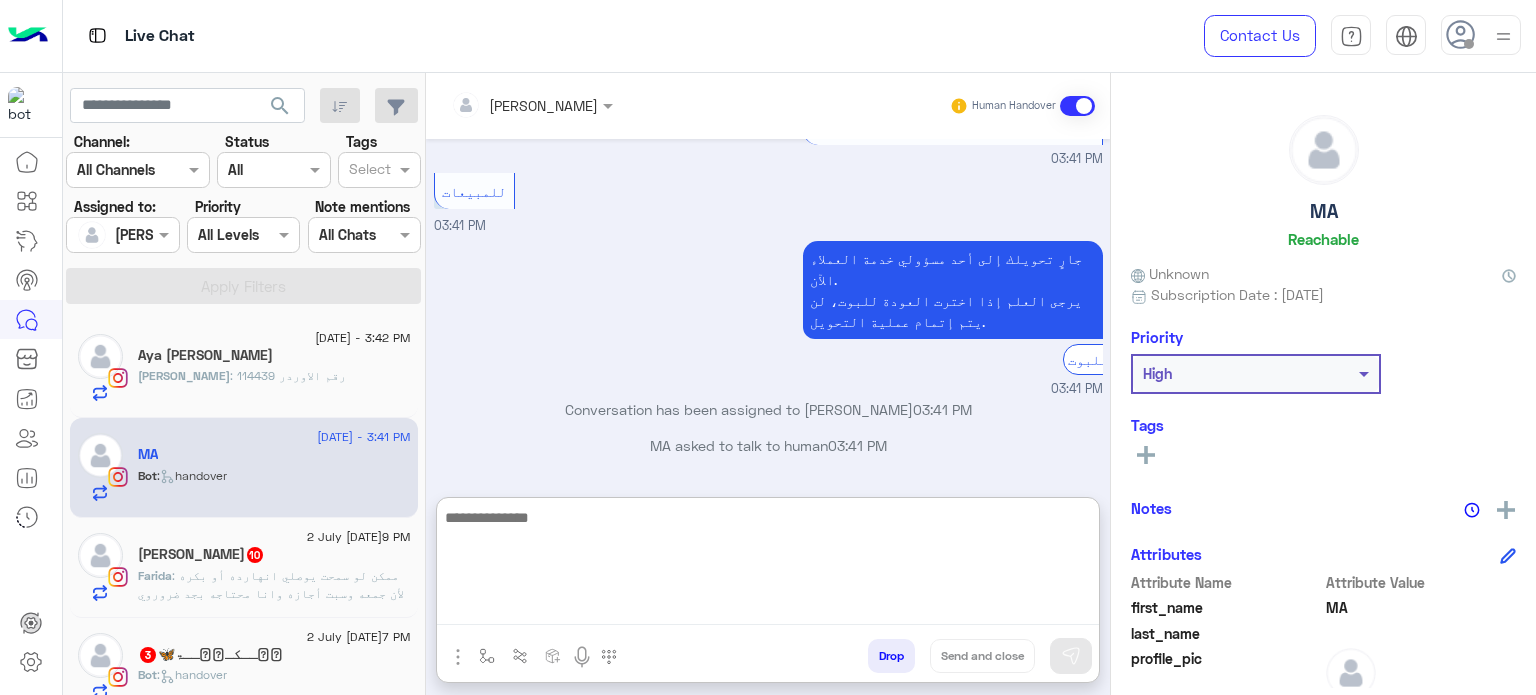 type on "*" 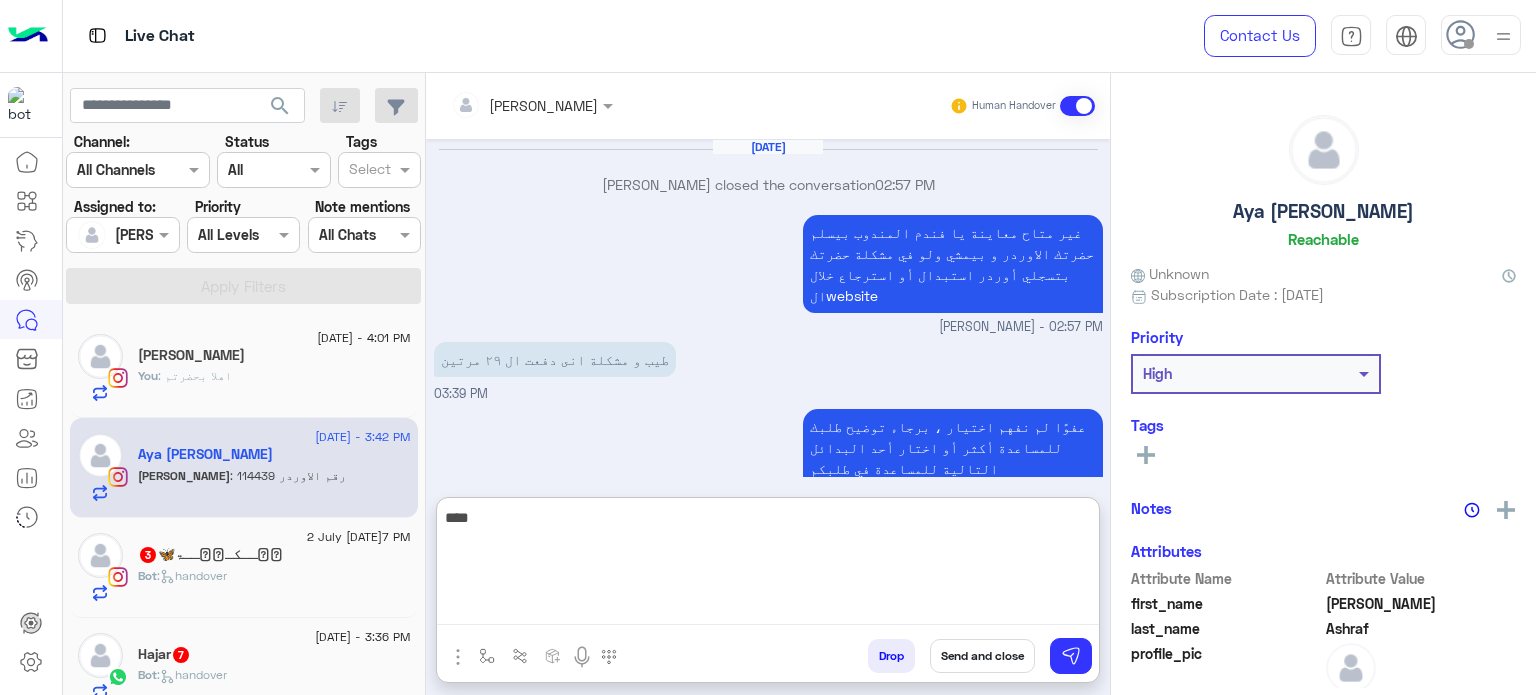 scroll, scrollTop: 560, scrollLeft: 0, axis: vertical 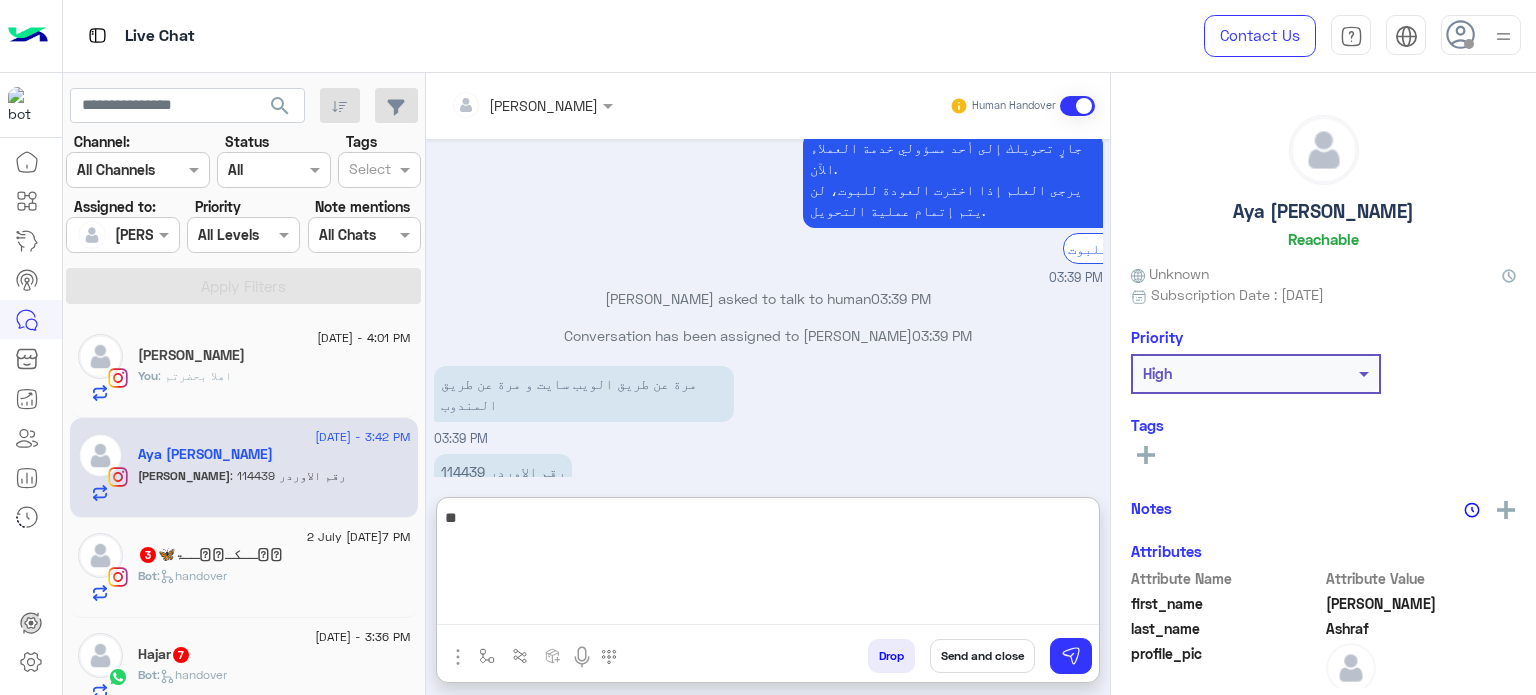 type on "*" 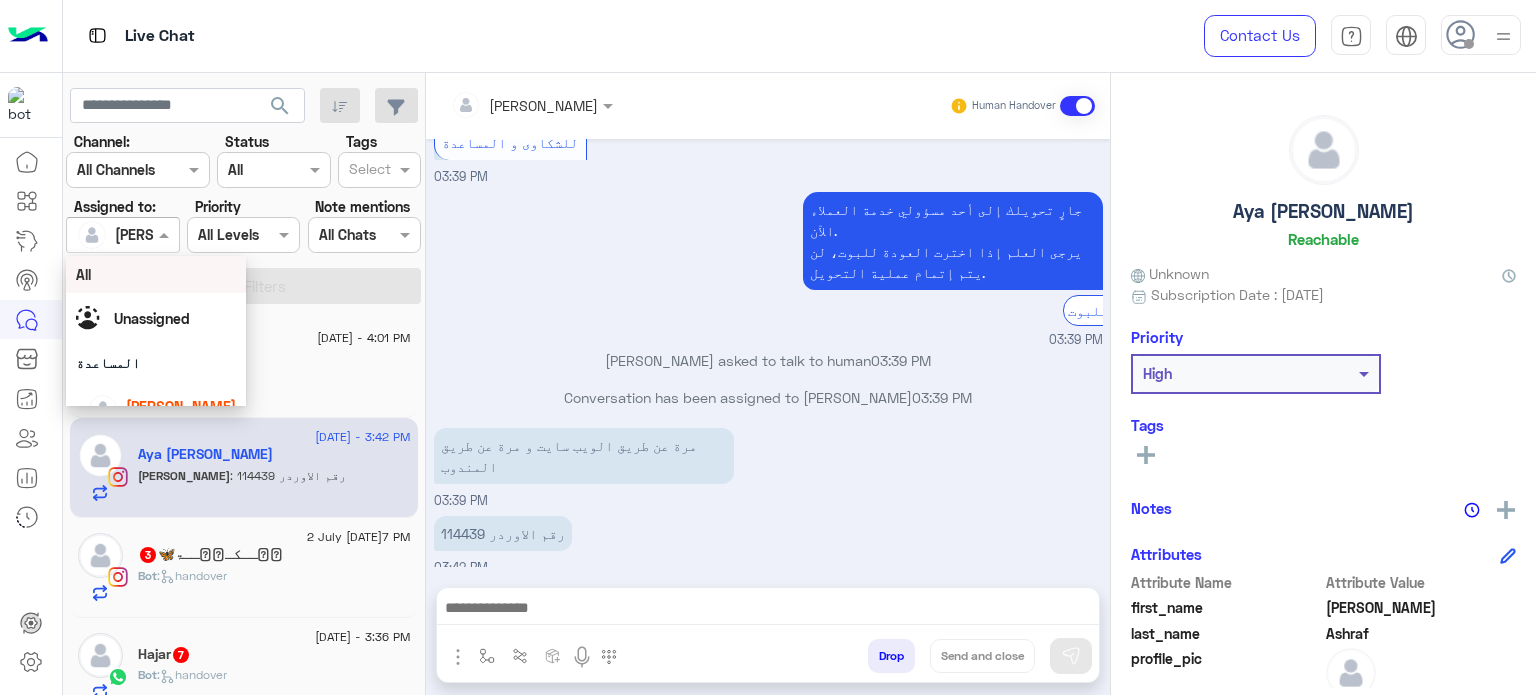click on "[PERSON_NAME]" at bounding box center (115, 235) 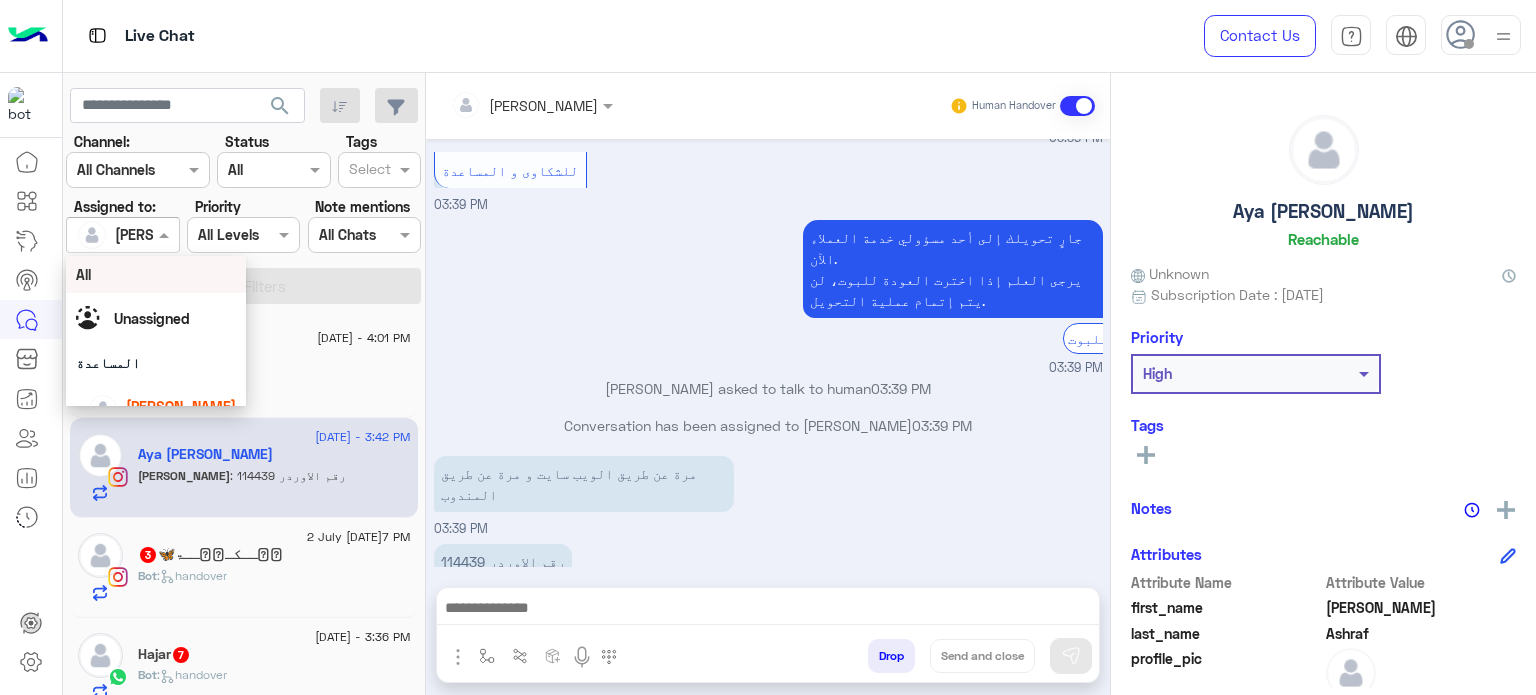 scroll, scrollTop: 470, scrollLeft: 0, axis: vertical 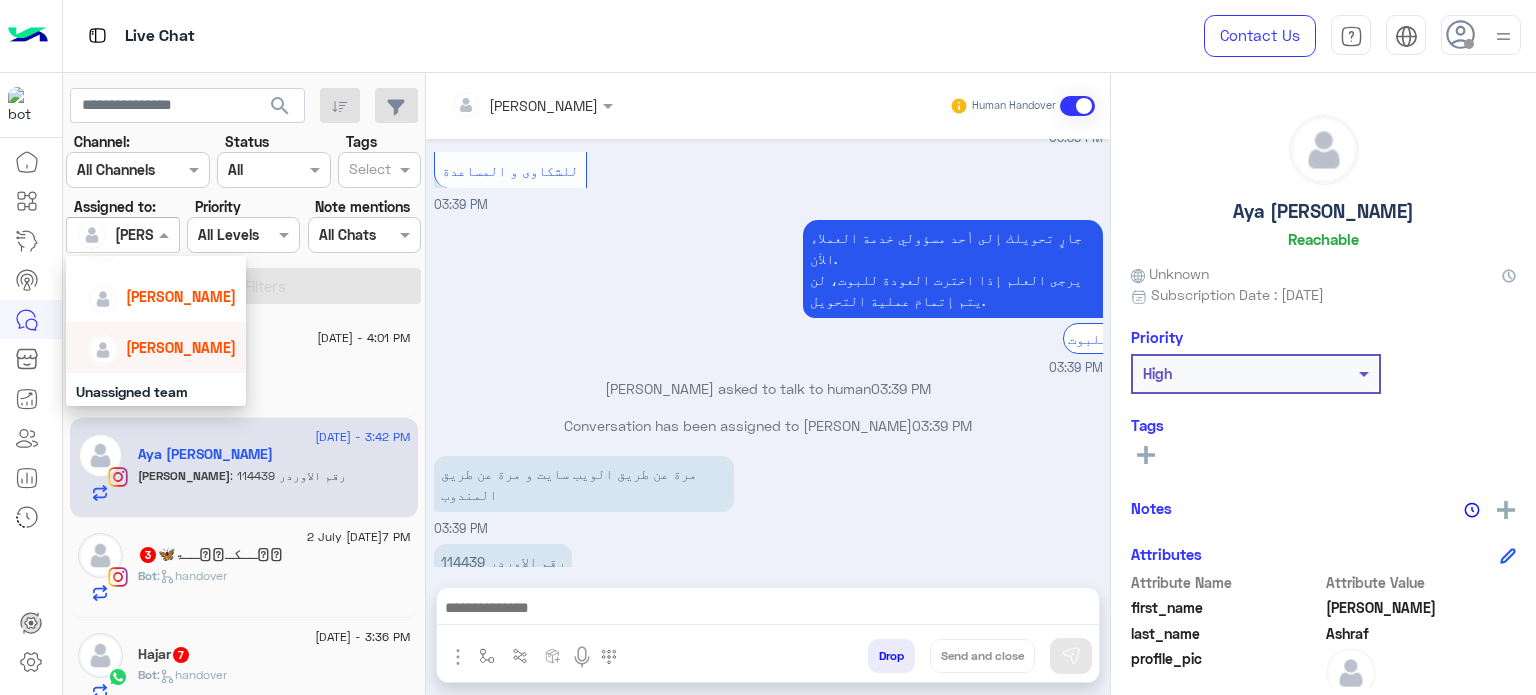 click on "[PERSON_NAME]" at bounding box center [181, 347] 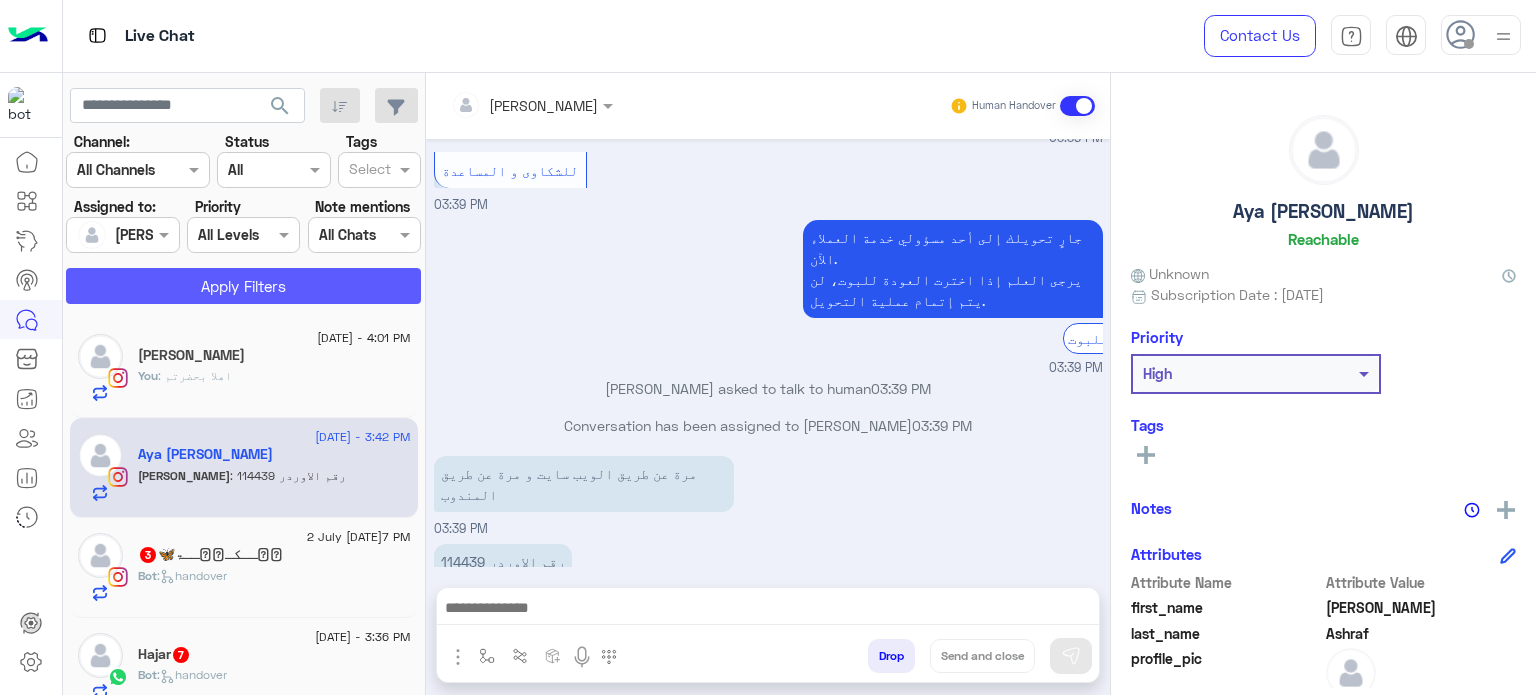click on "Apply Filters" 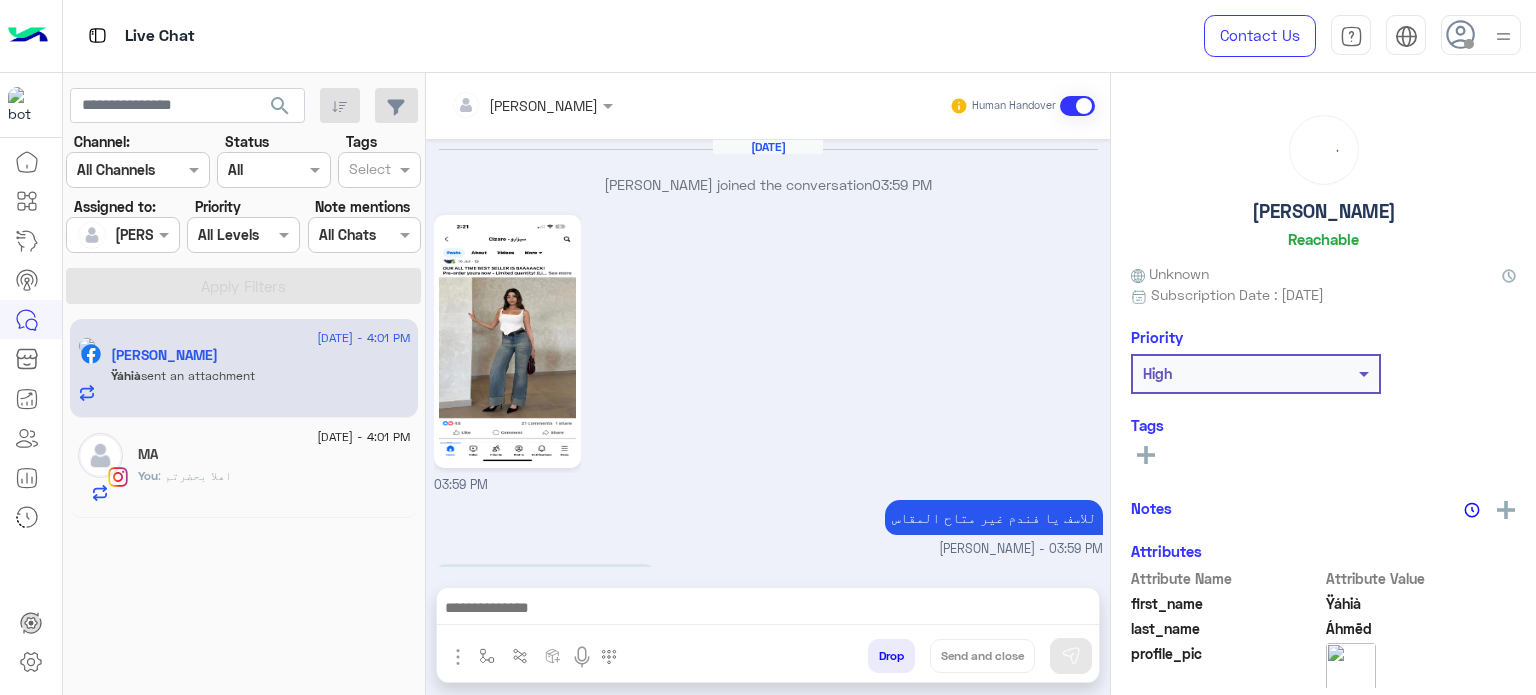scroll, scrollTop: 692, scrollLeft: 0, axis: vertical 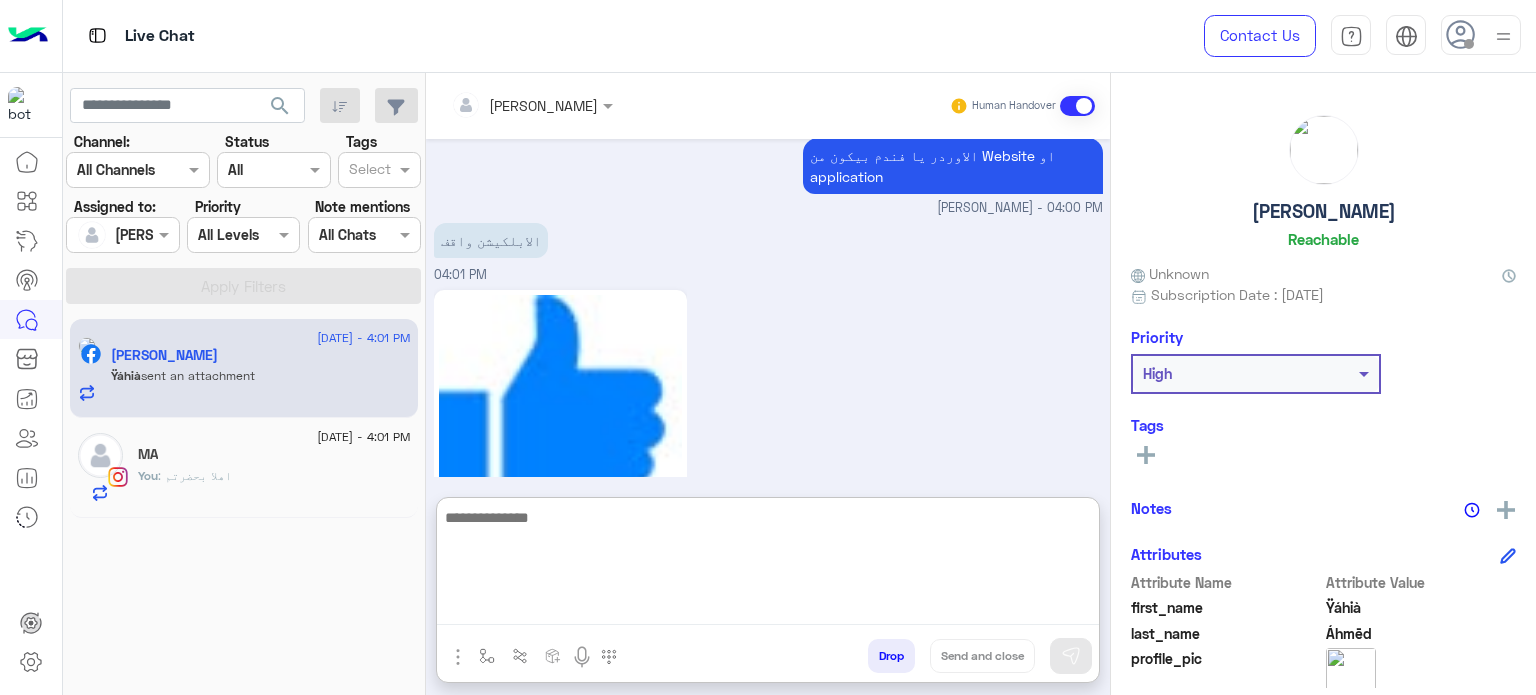 click at bounding box center (768, 565) 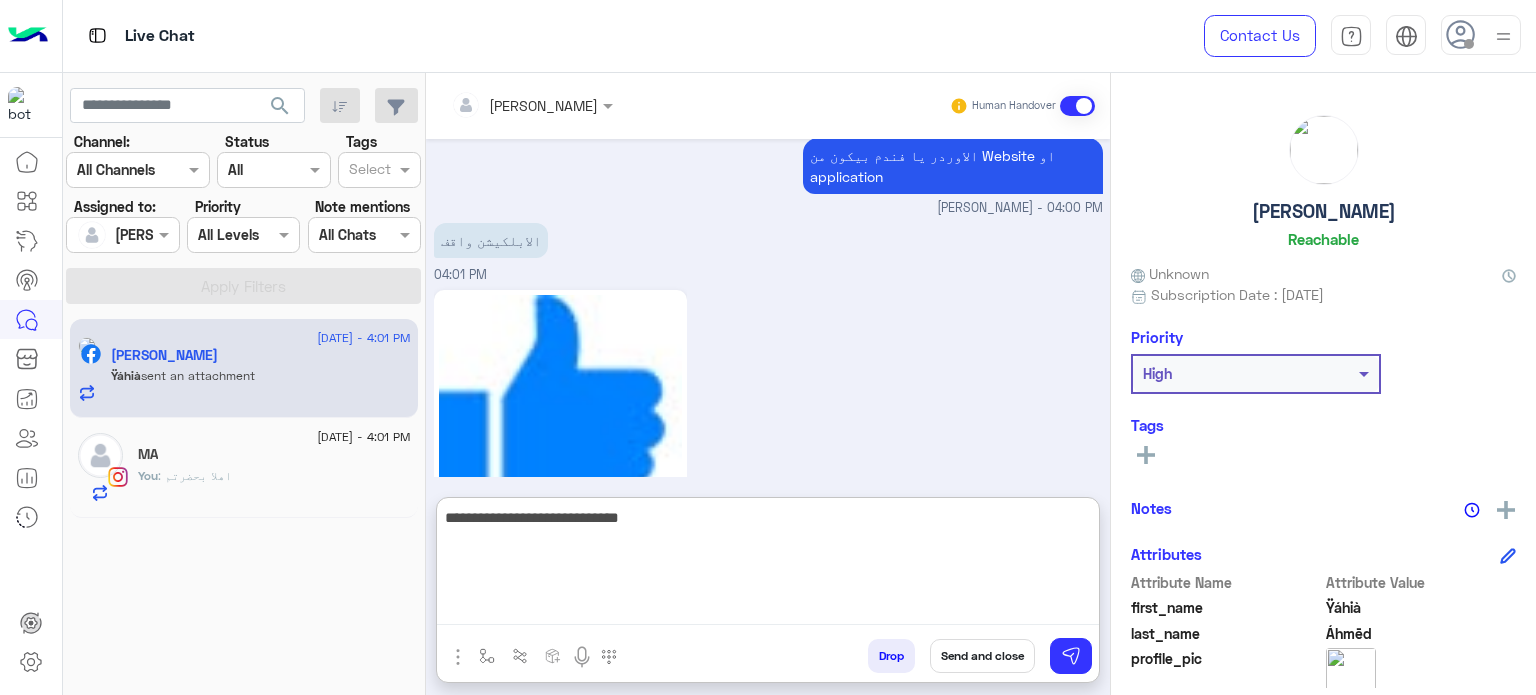 type on "**********" 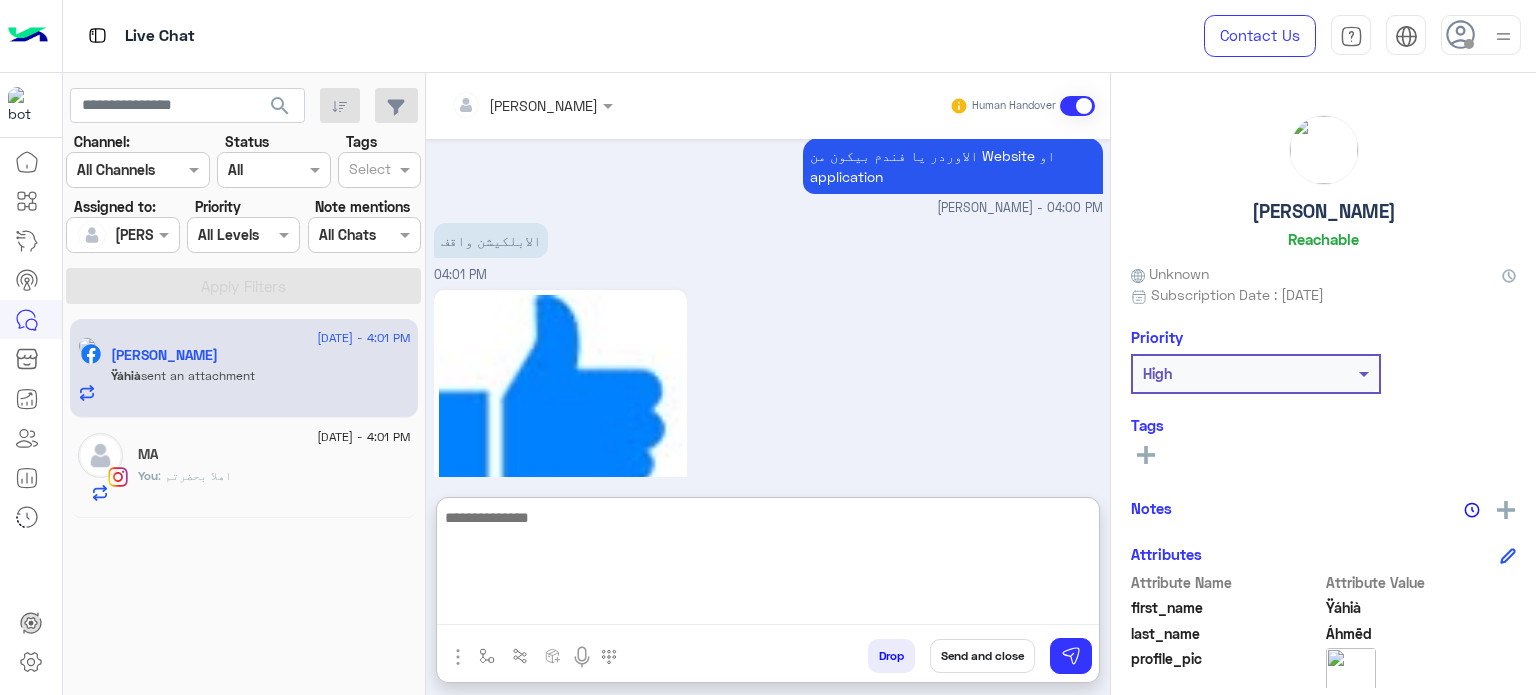 scroll, scrollTop: 845, scrollLeft: 0, axis: vertical 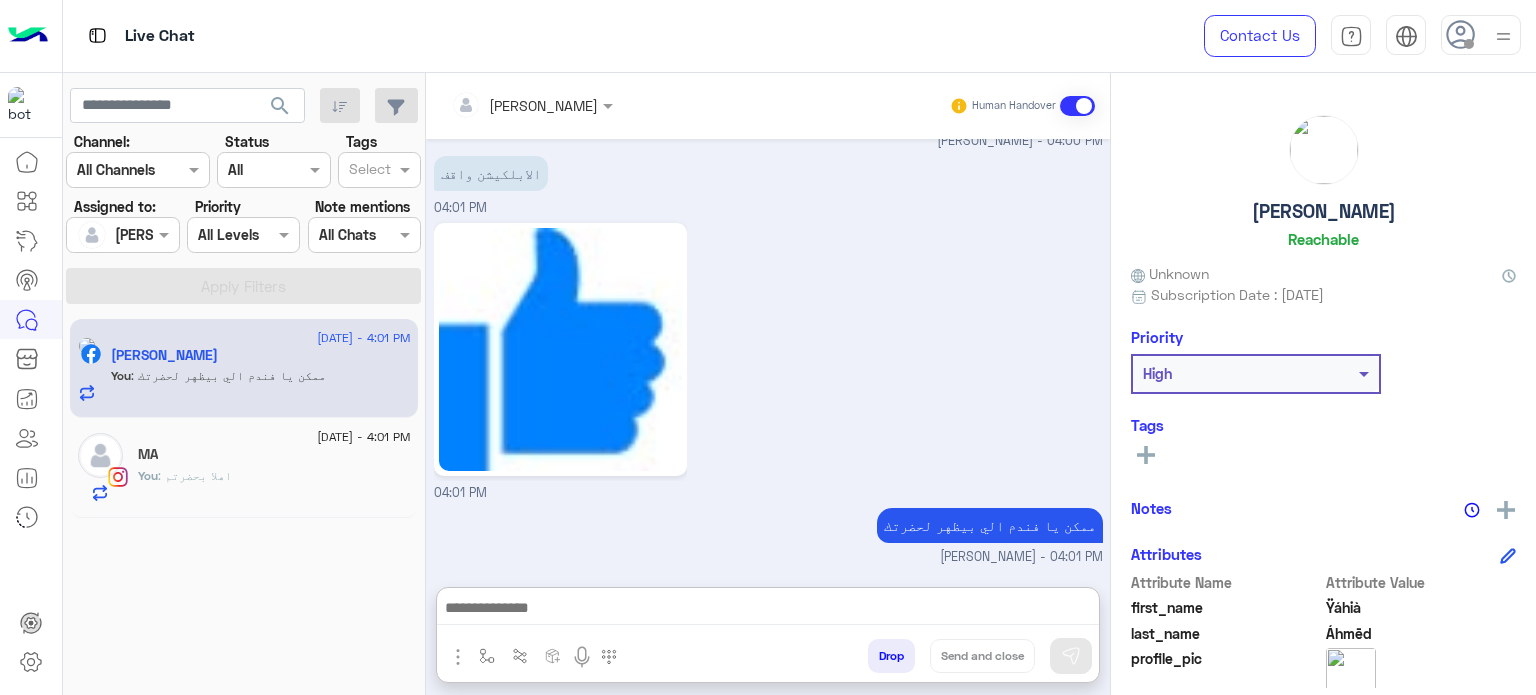 click on "You  : اهلا بحضرتم" 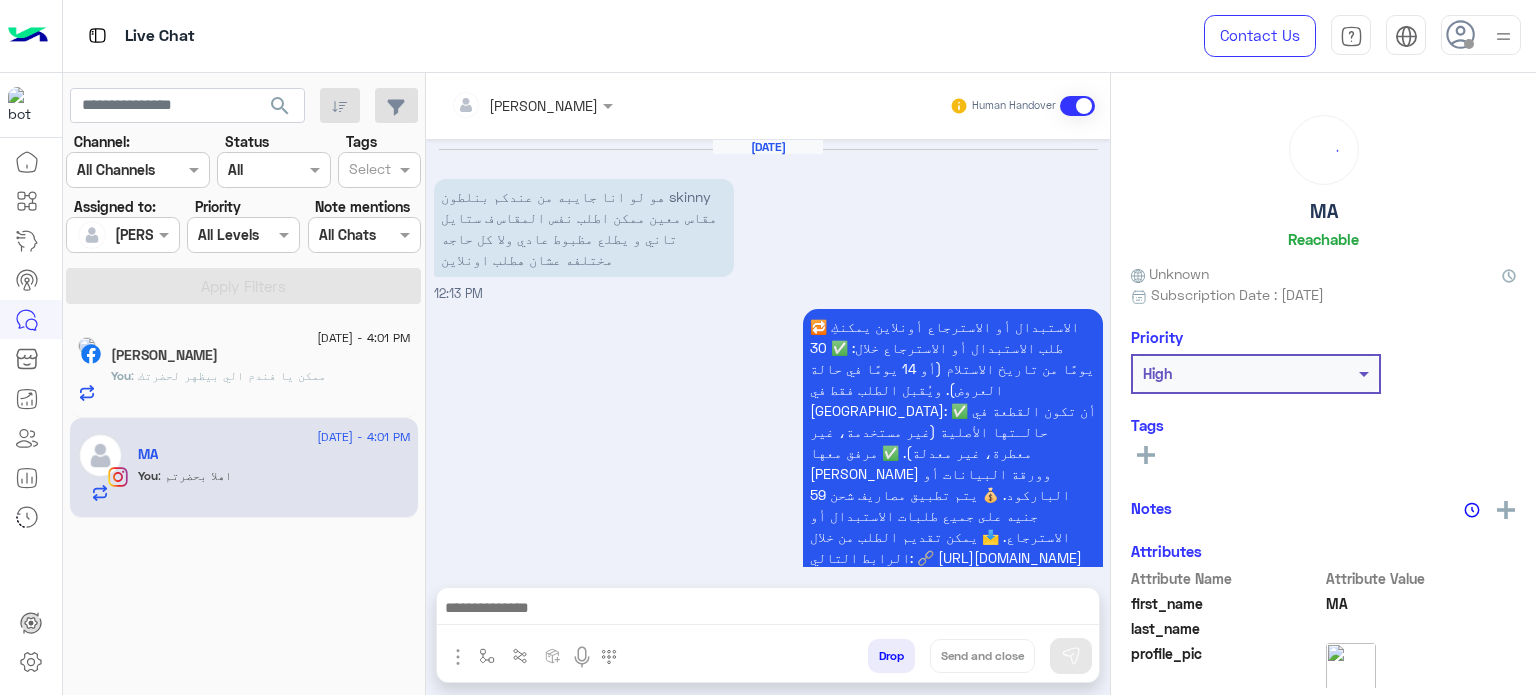 scroll, scrollTop: 888, scrollLeft: 0, axis: vertical 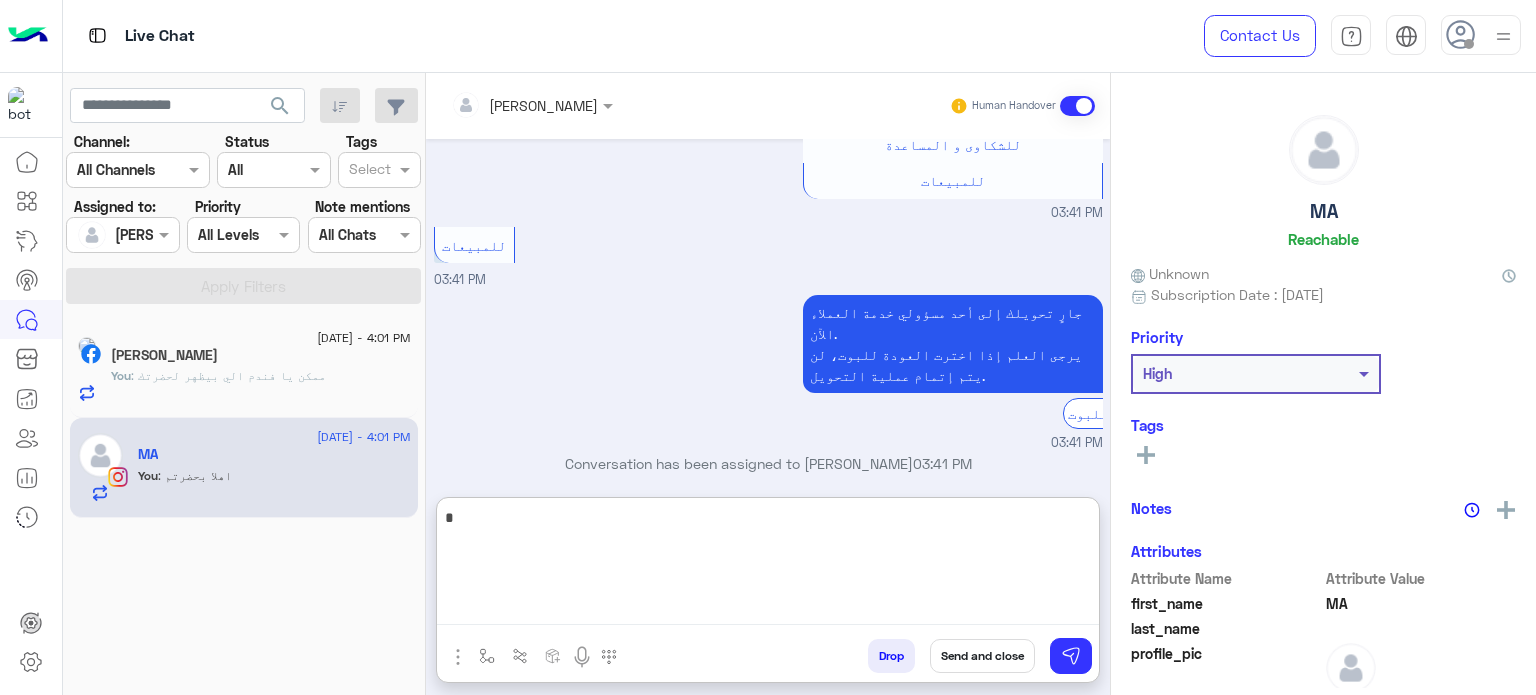 click on "*" at bounding box center (768, 565) 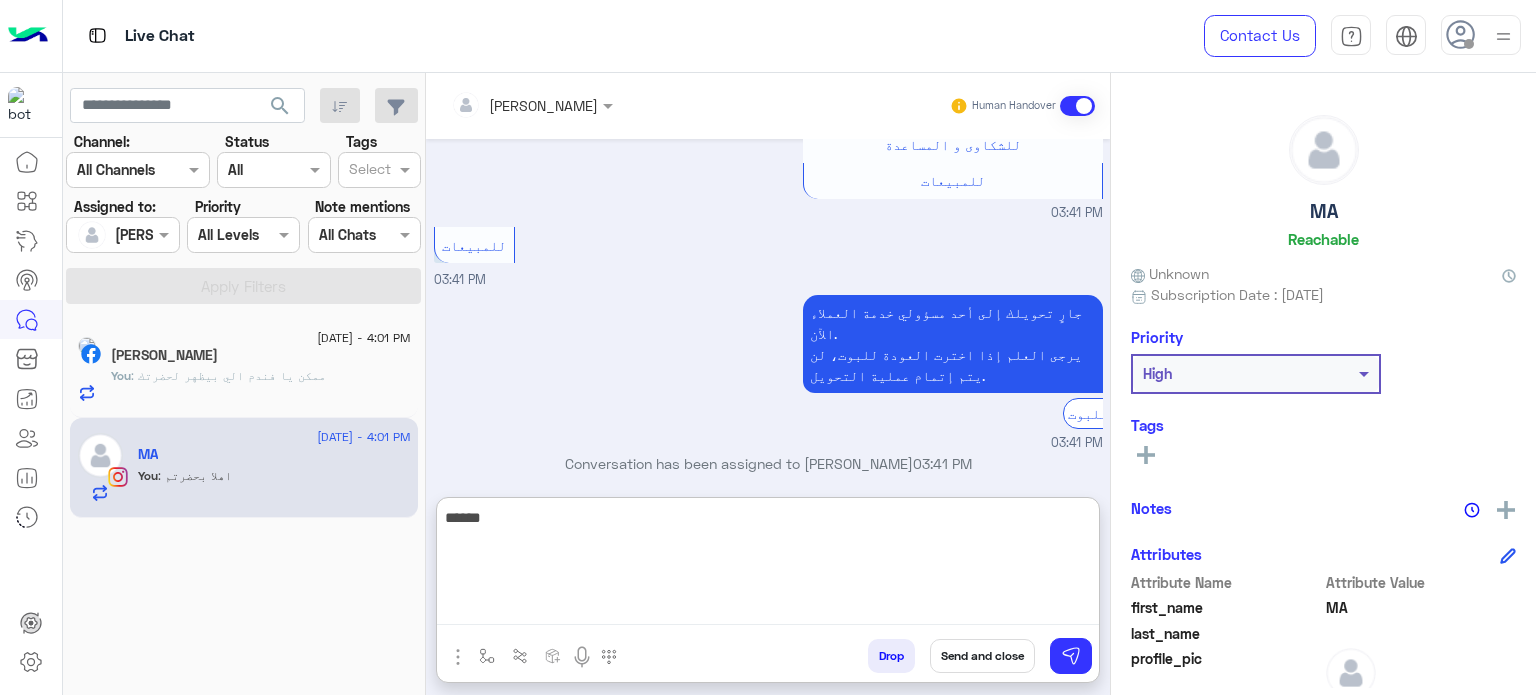 type on "******" 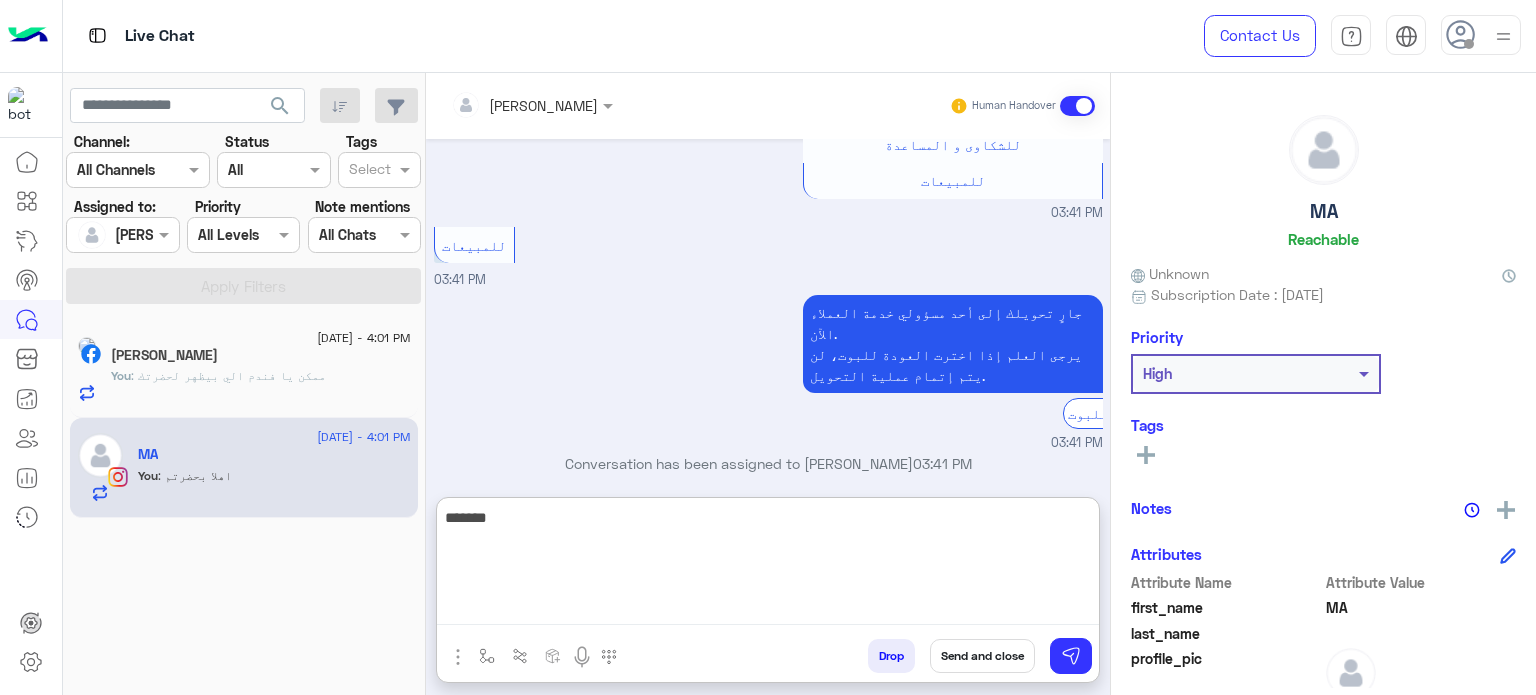 type 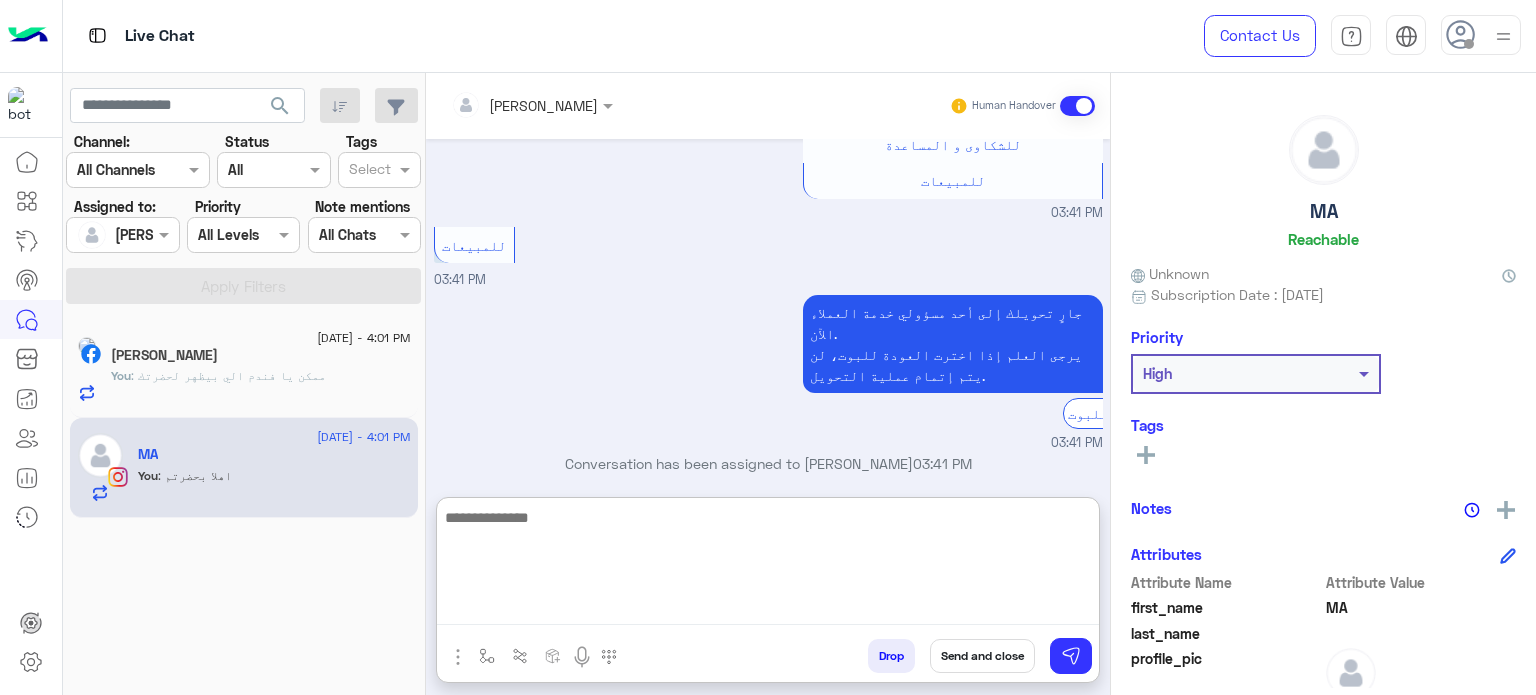 scroll, scrollTop: 1042, scrollLeft: 0, axis: vertical 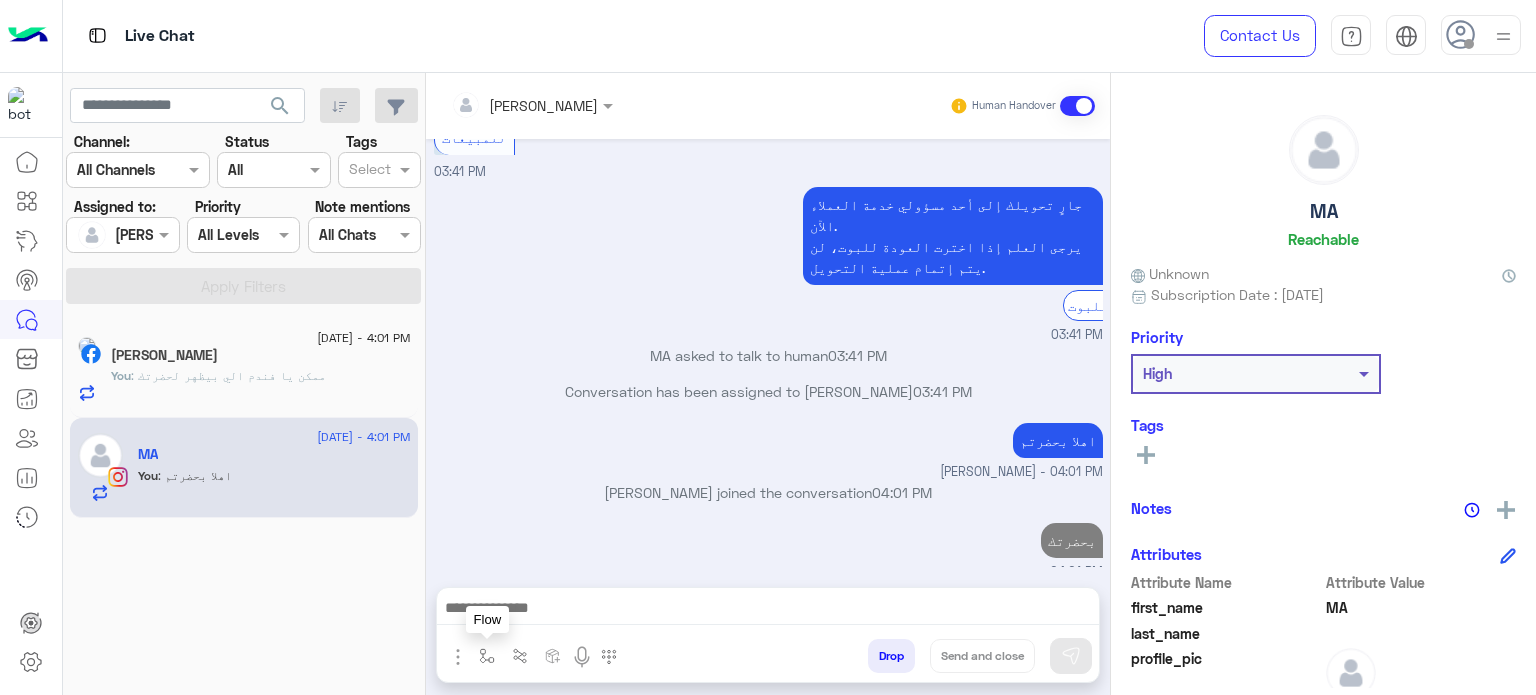 click at bounding box center (487, 656) 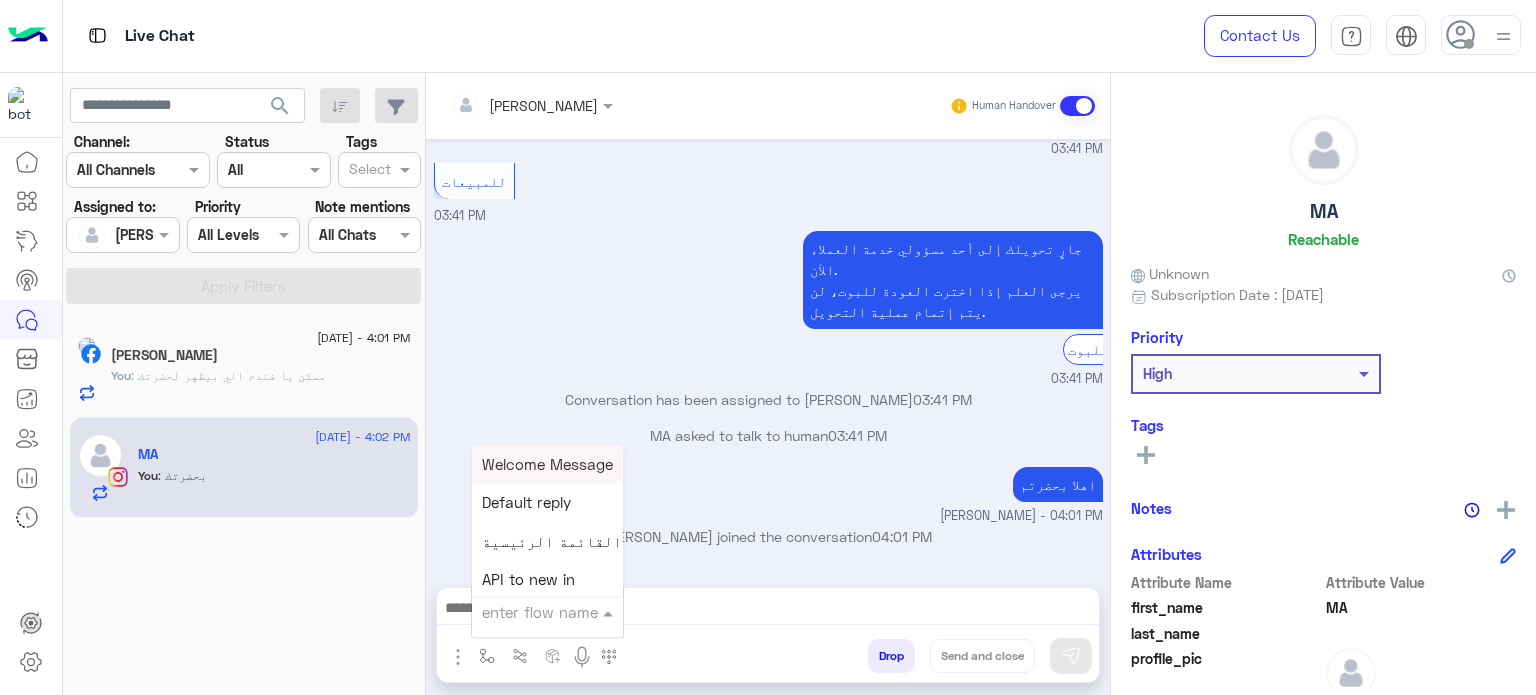 click at bounding box center (523, 612) 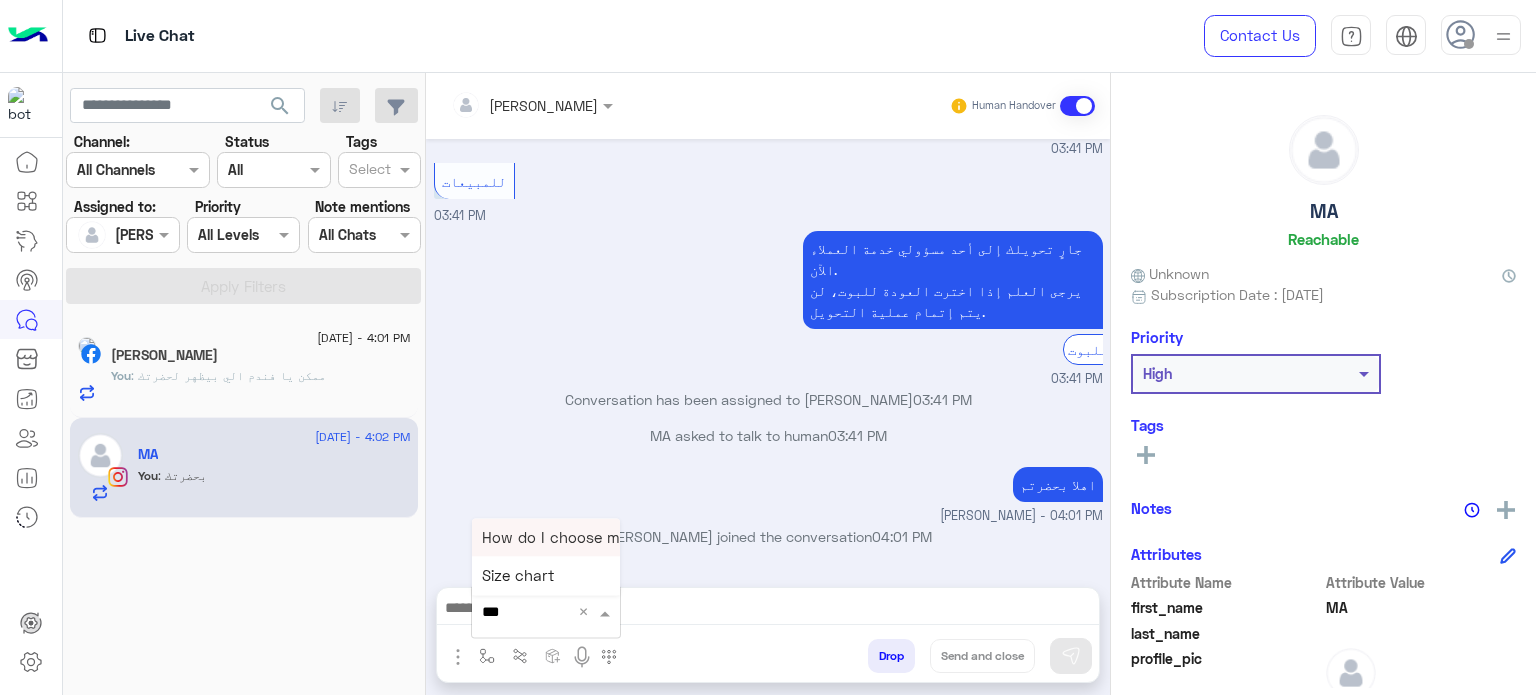 type on "****" 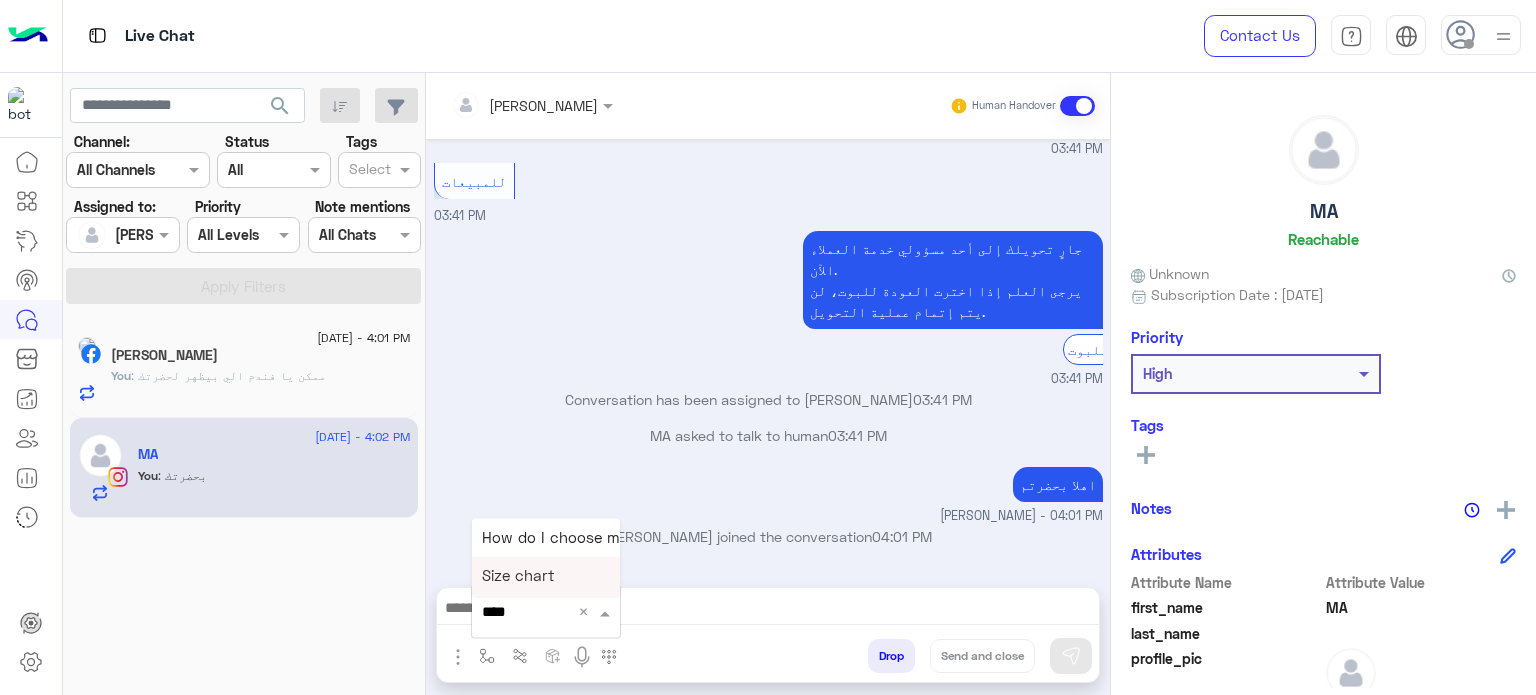 click on "Size chart" at bounding box center (518, 576) 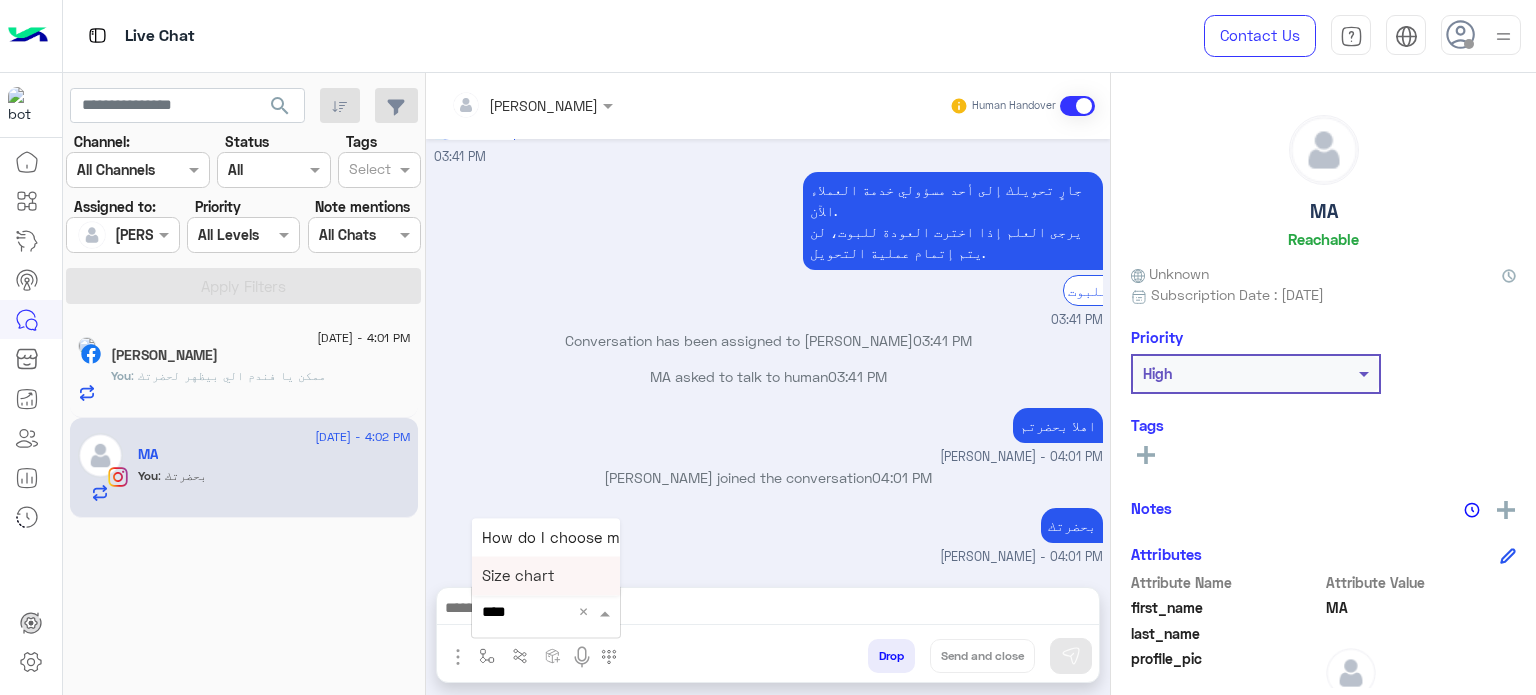 type 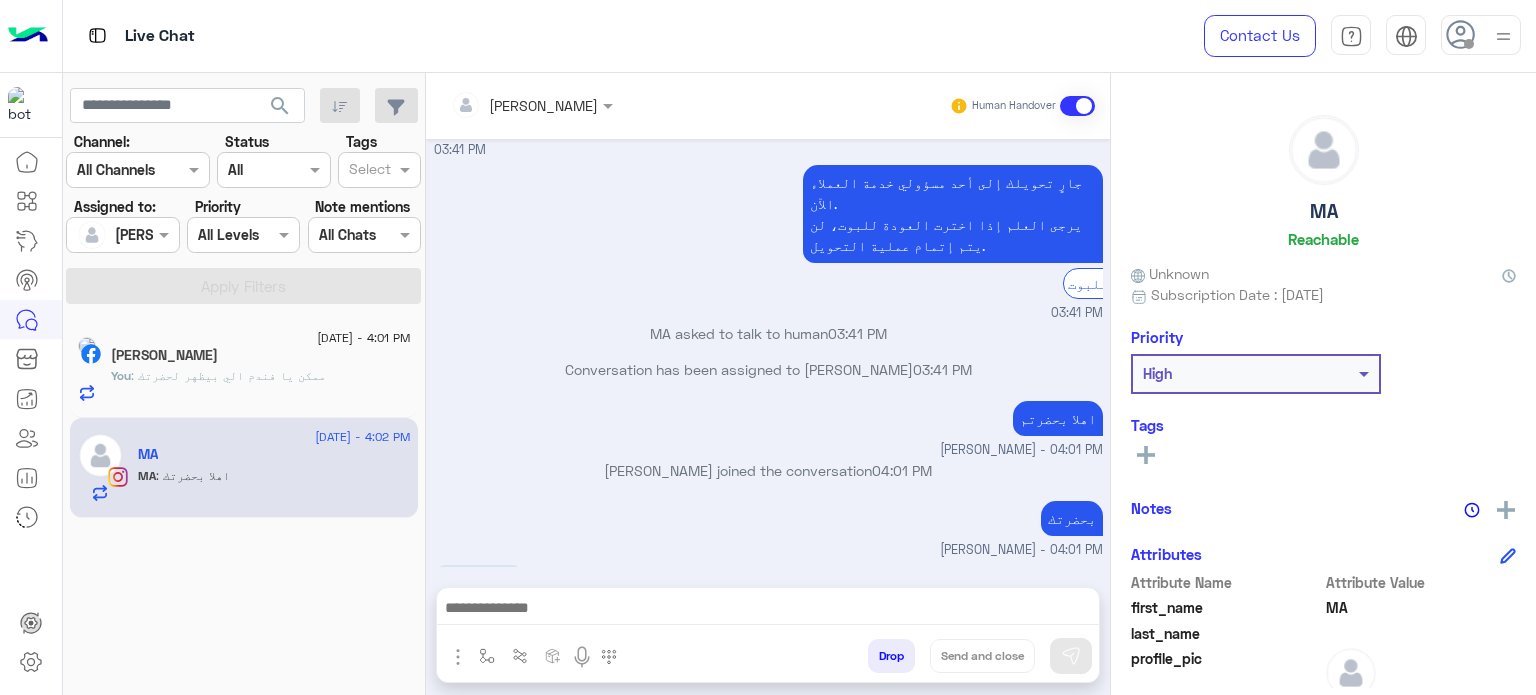 type on "**********" 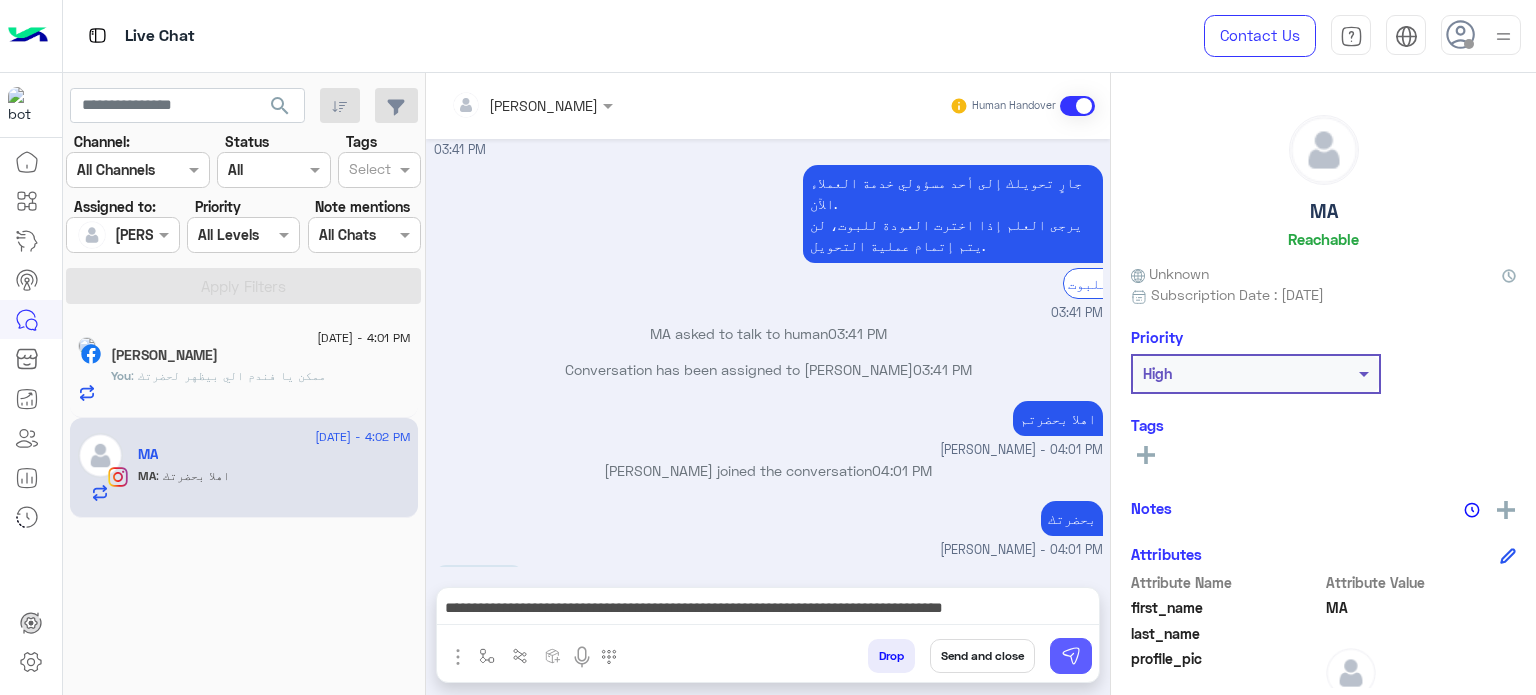 click at bounding box center (1071, 656) 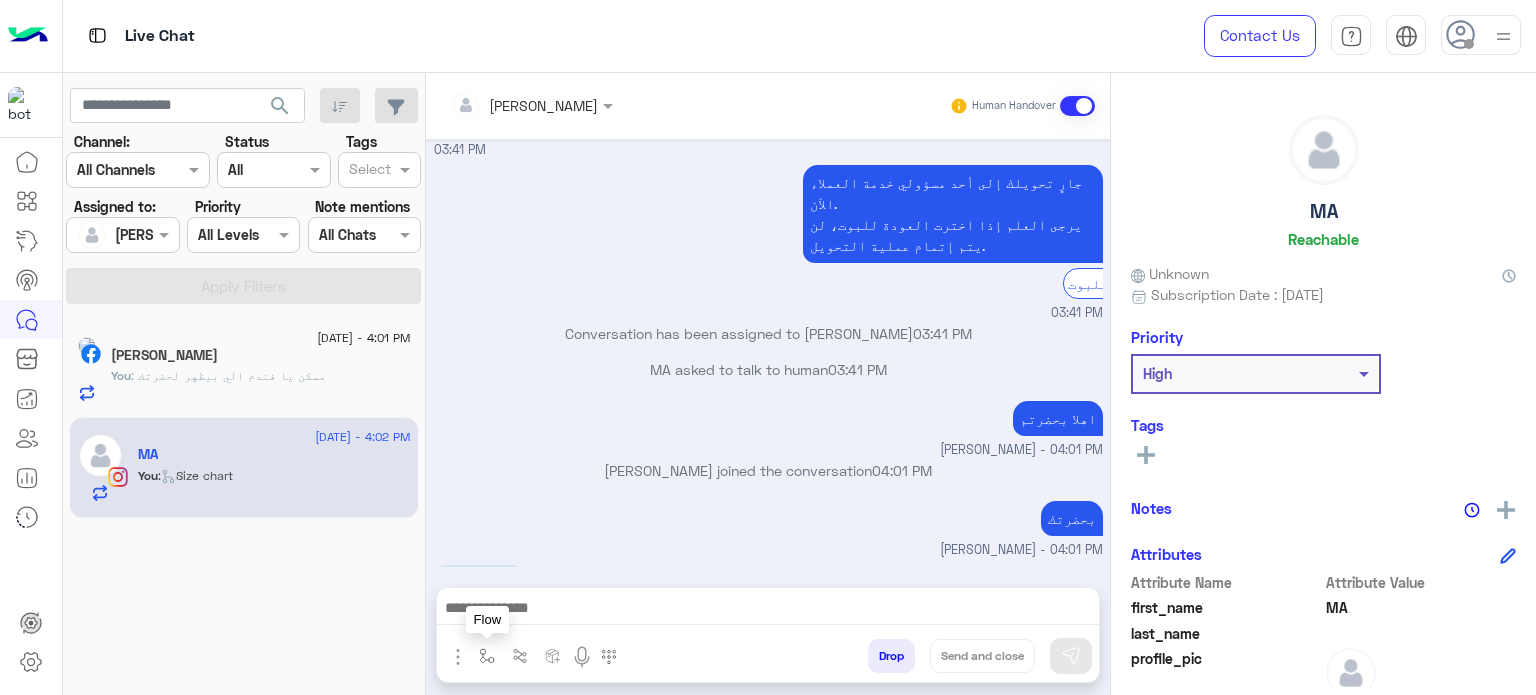 scroll, scrollTop: 1124, scrollLeft: 0, axis: vertical 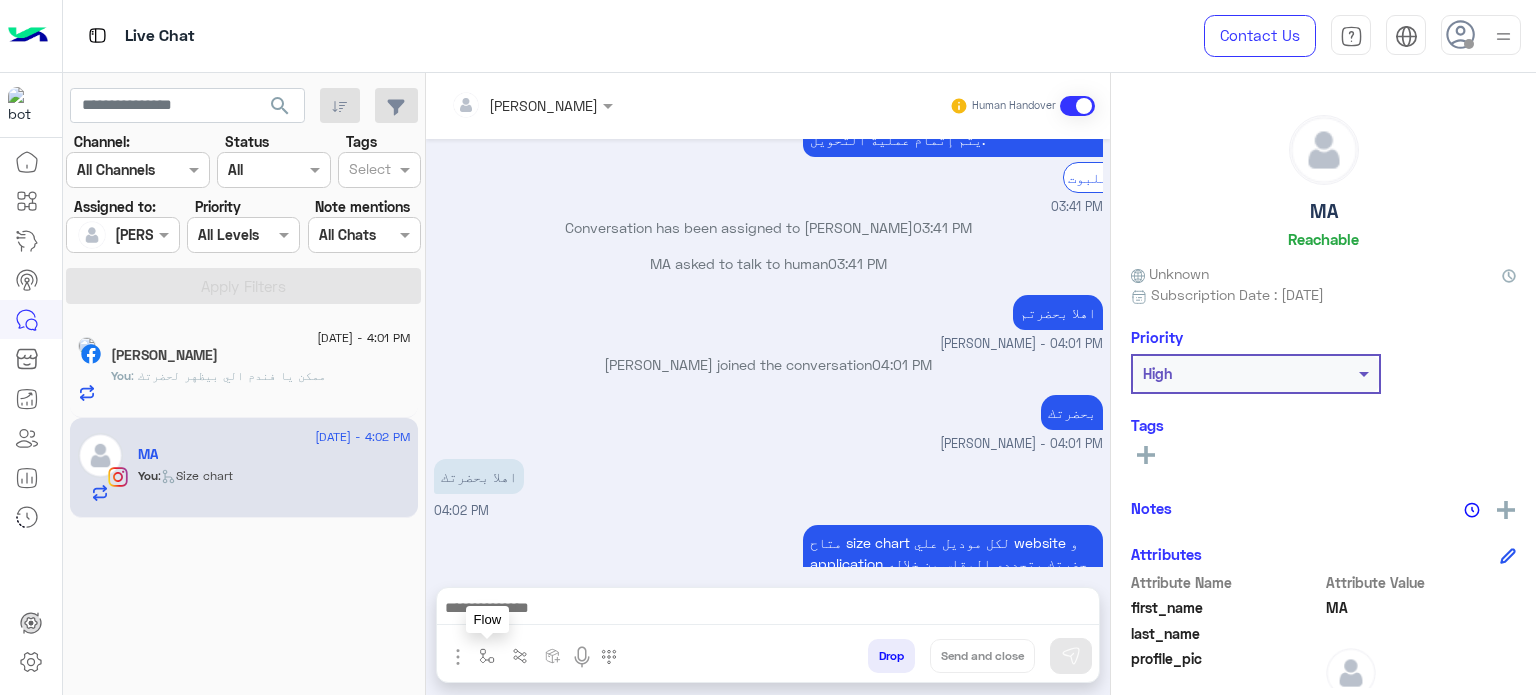 click at bounding box center [487, 656] 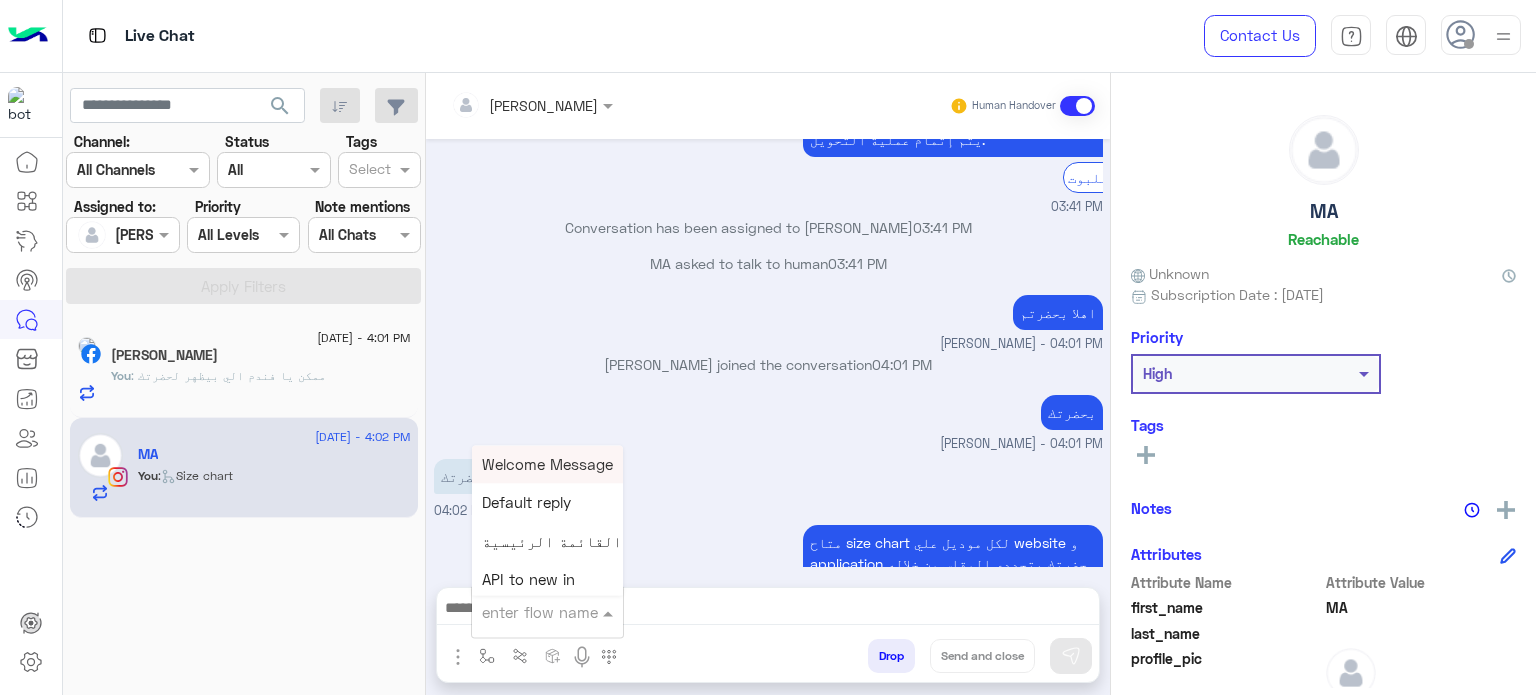 click at bounding box center (523, 612) 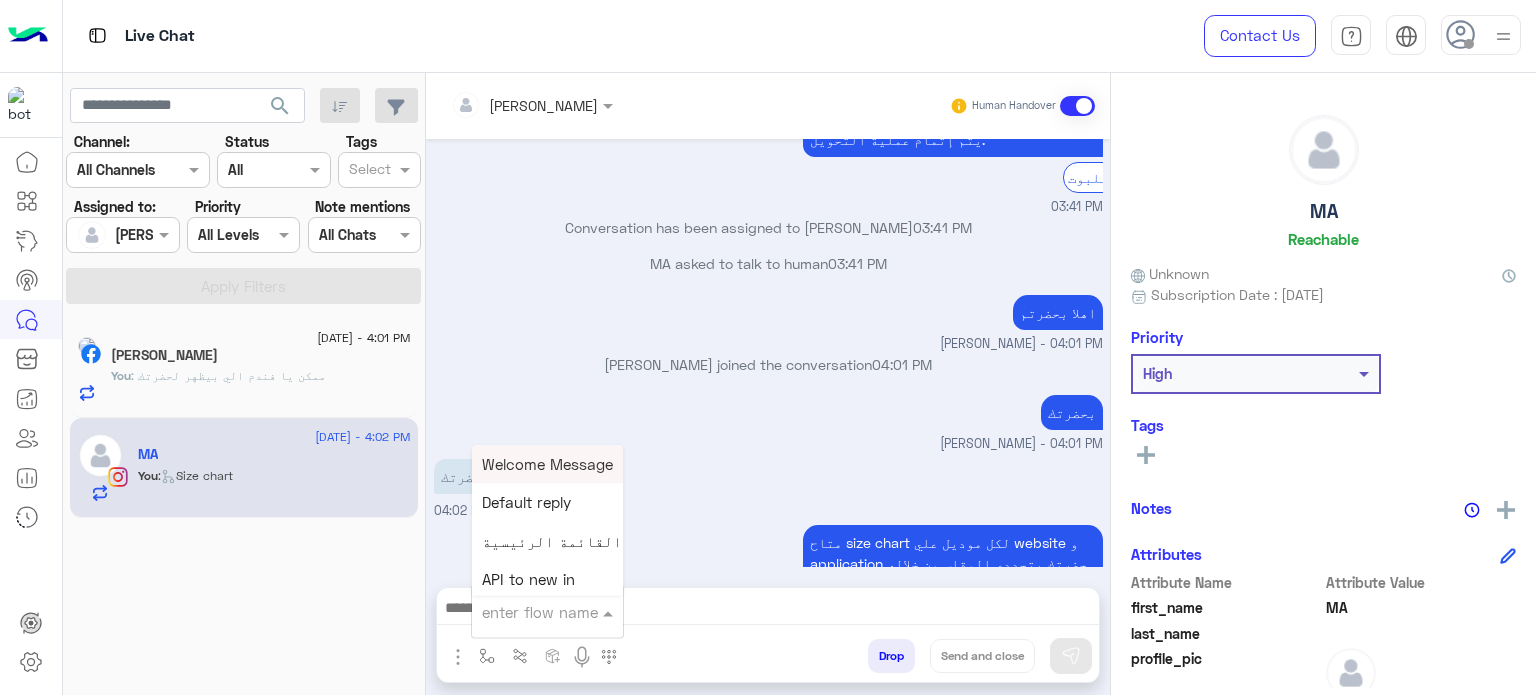 type on "*" 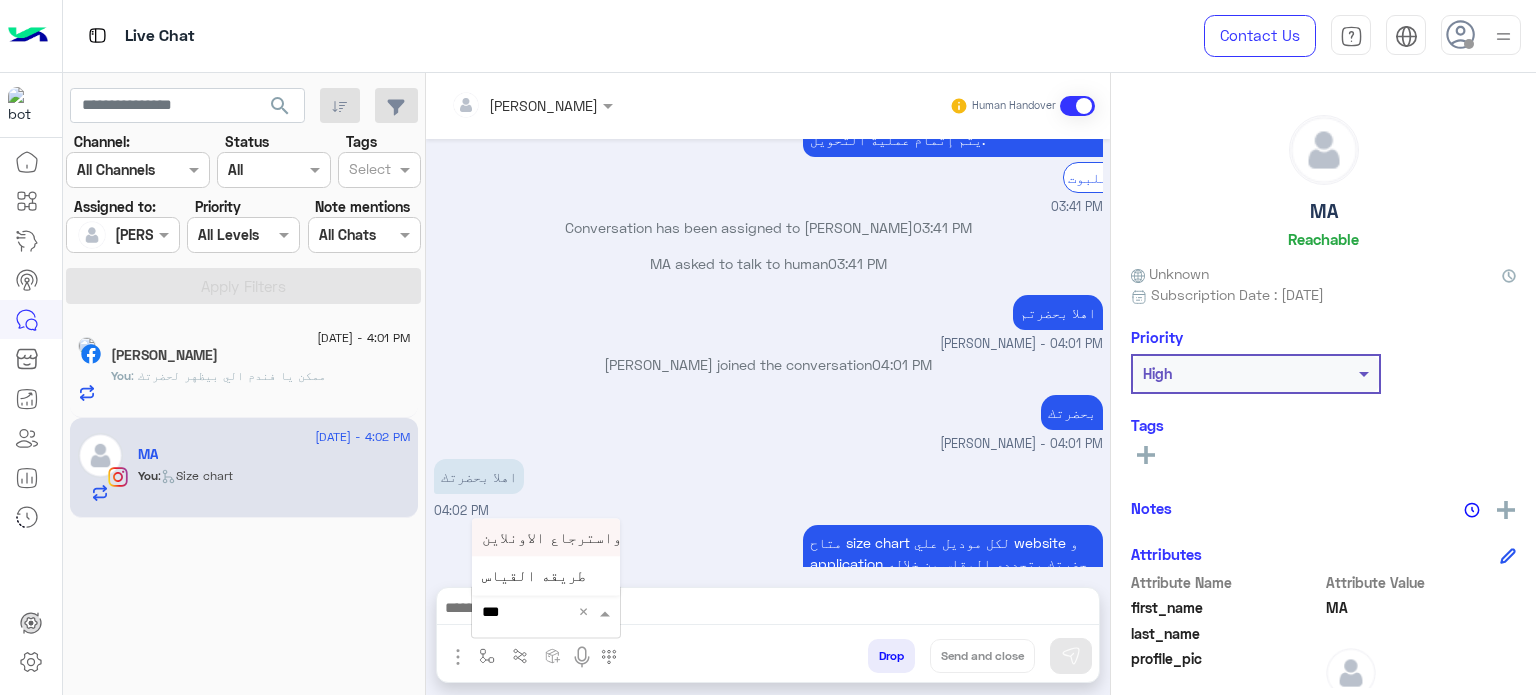 type on "****" 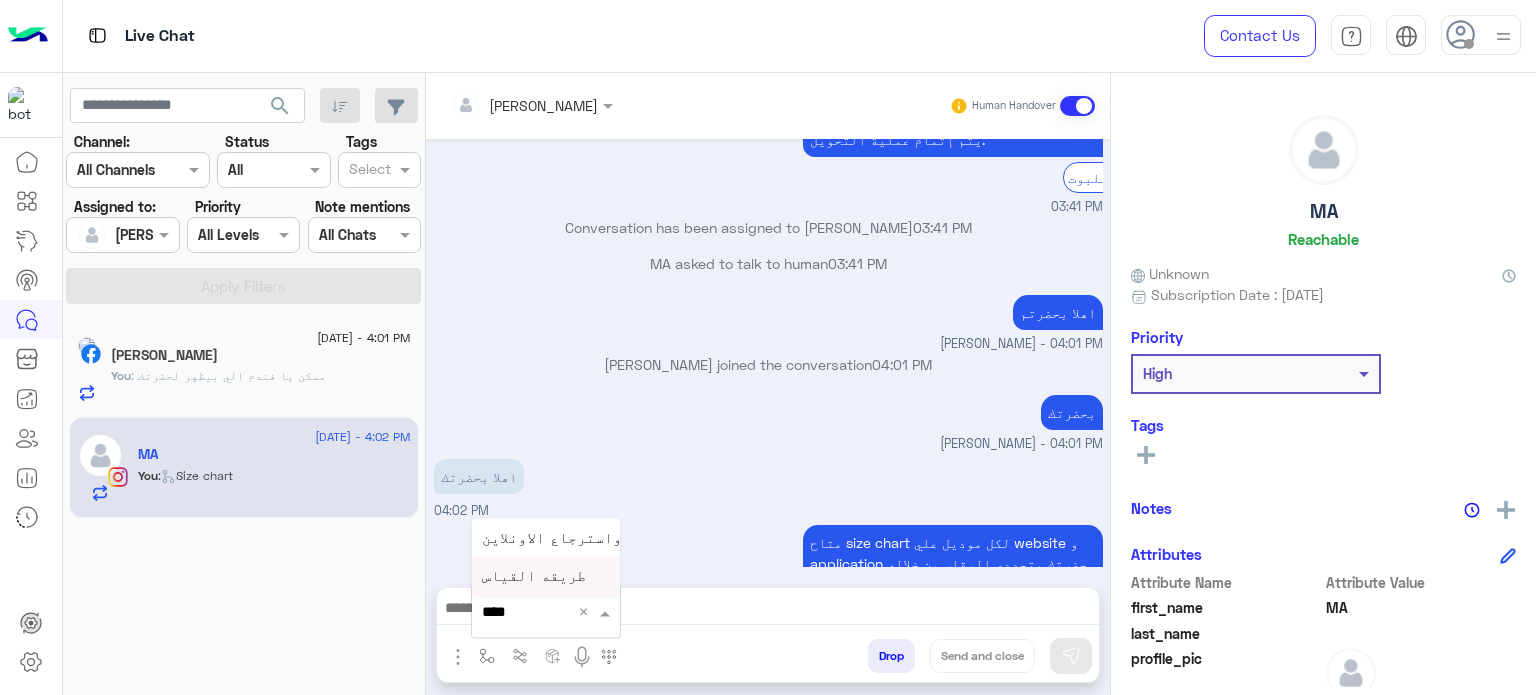 click on "طريقه القياس" at bounding box center (546, 576) 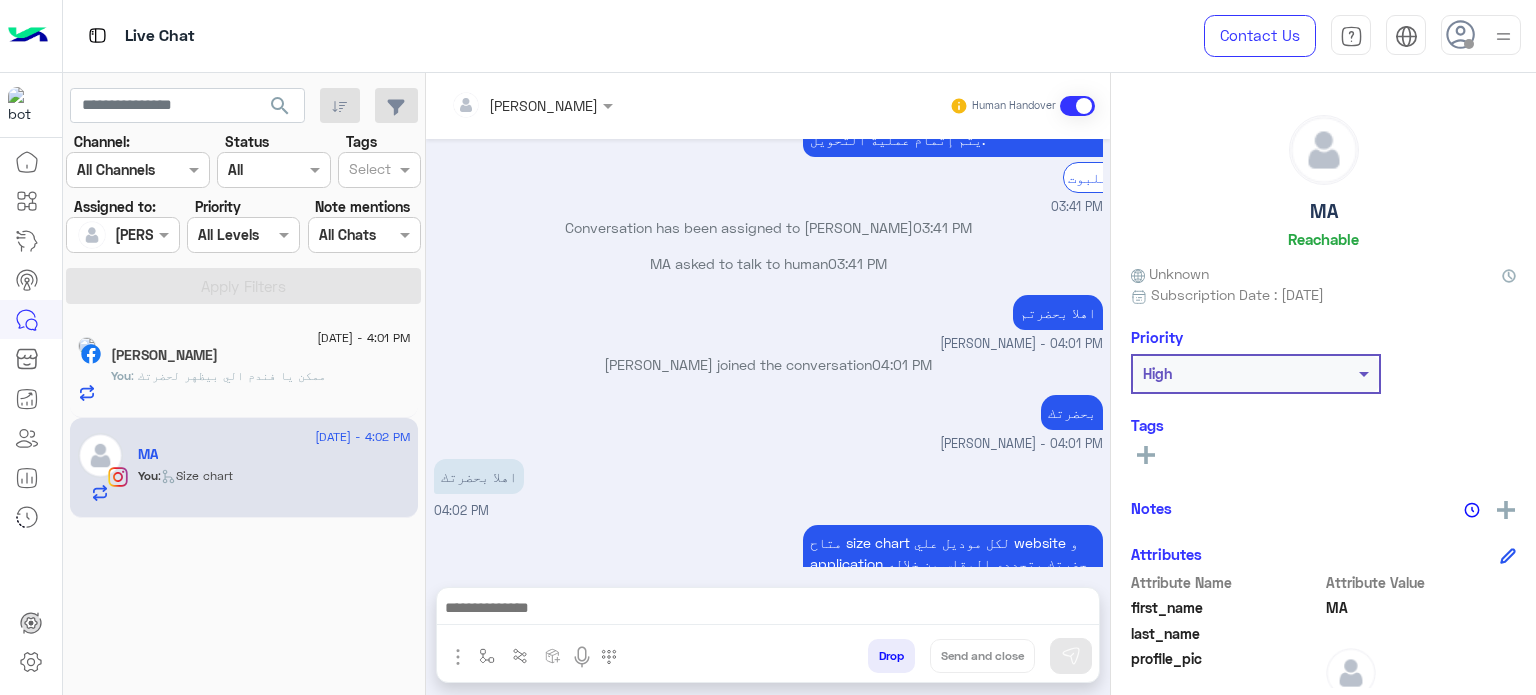 type on "**********" 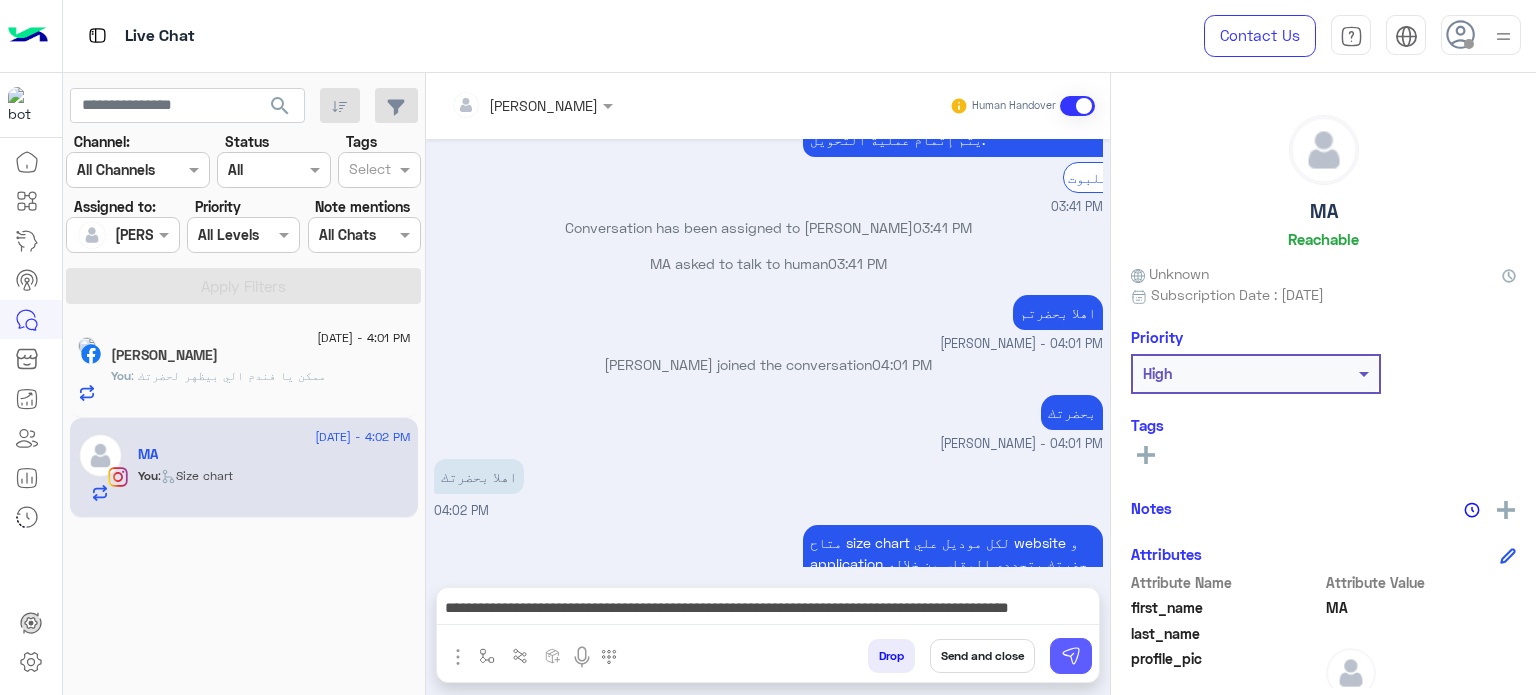 click at bounding box center (1071, 656) 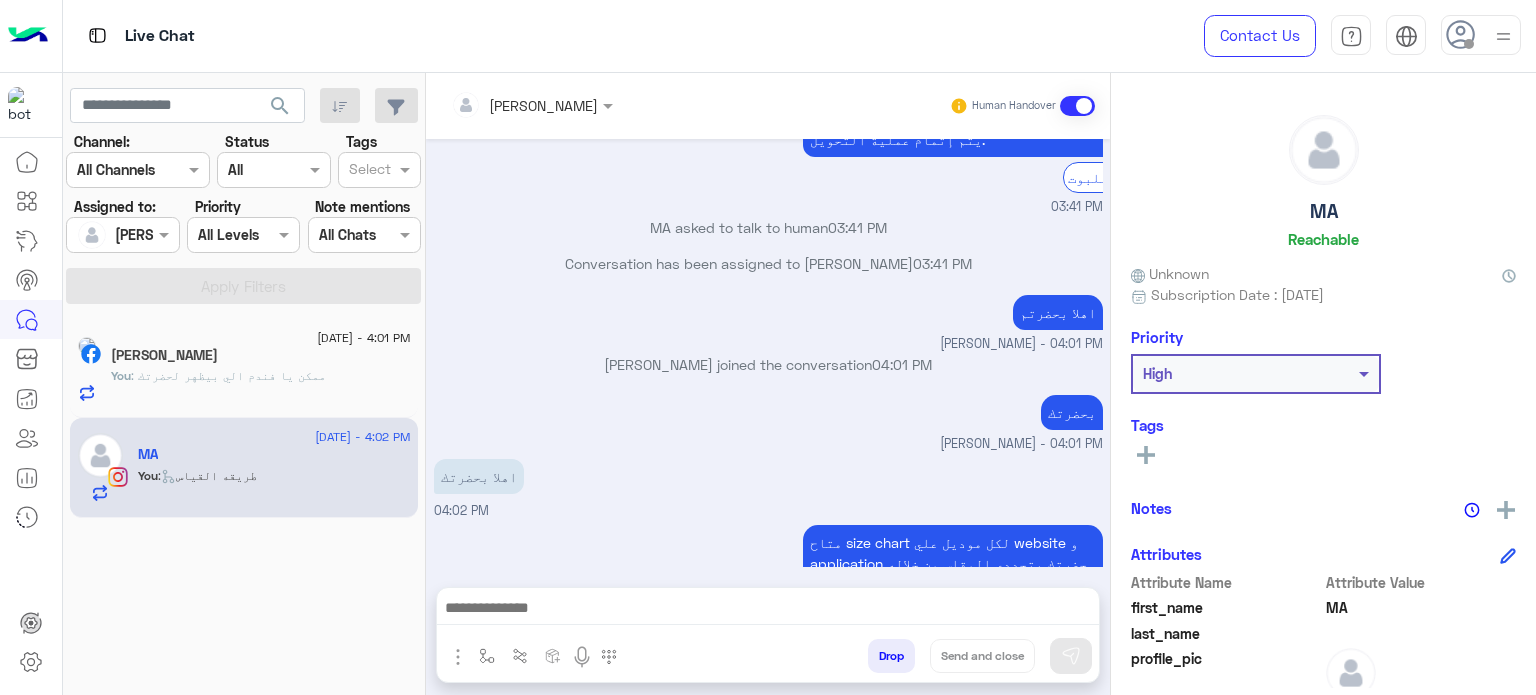 scroll, scrollTop: 1229, scrollLeft: 0, axis: vertical 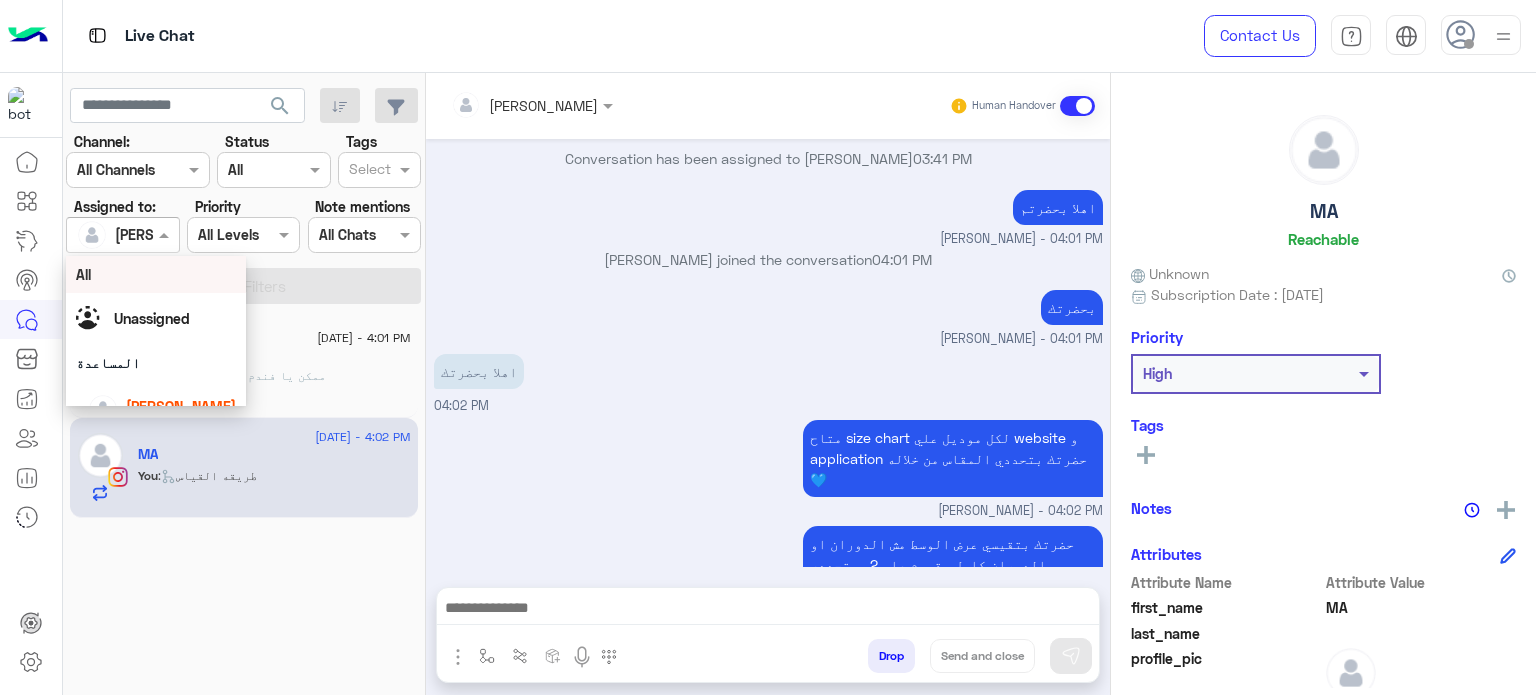 click at bounding box center (122, 234) 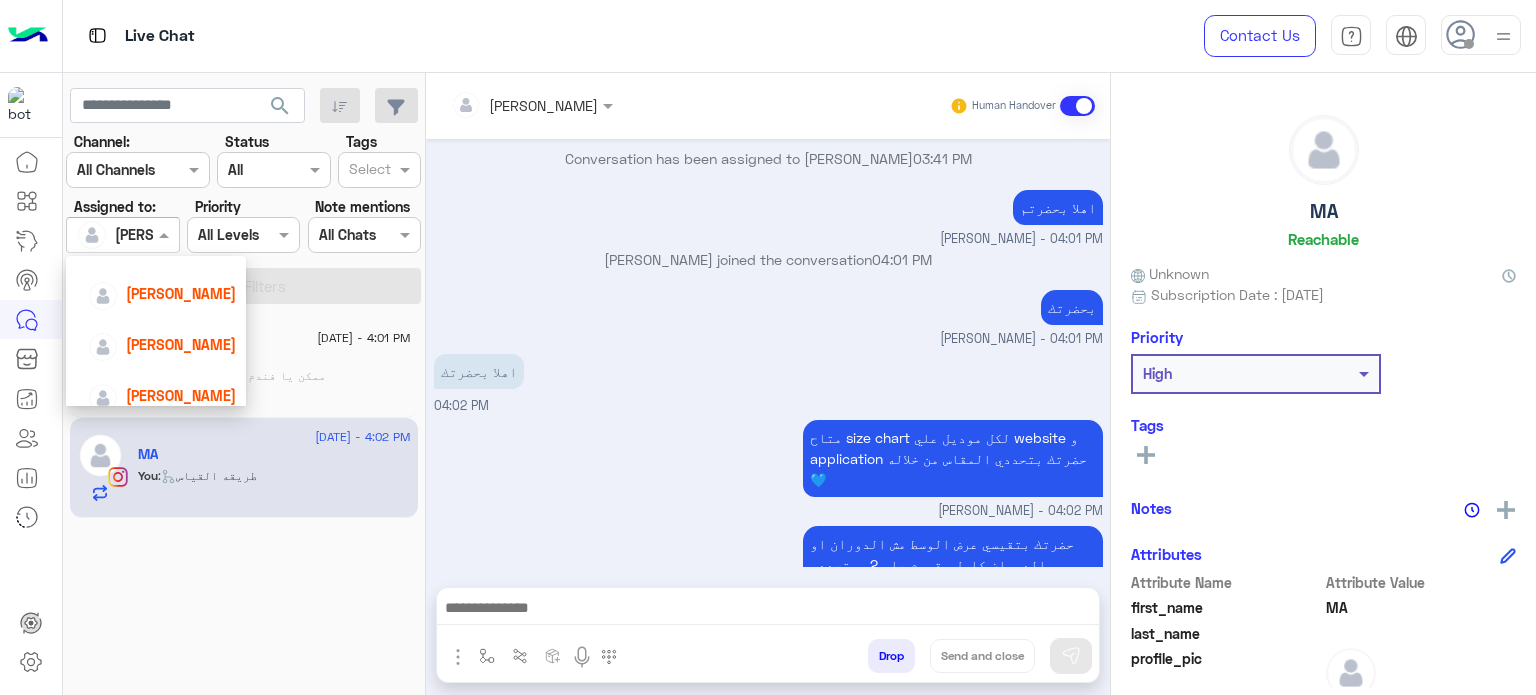 scroll, scrollTop: 118, scrollLeft: 0, axis: vertical 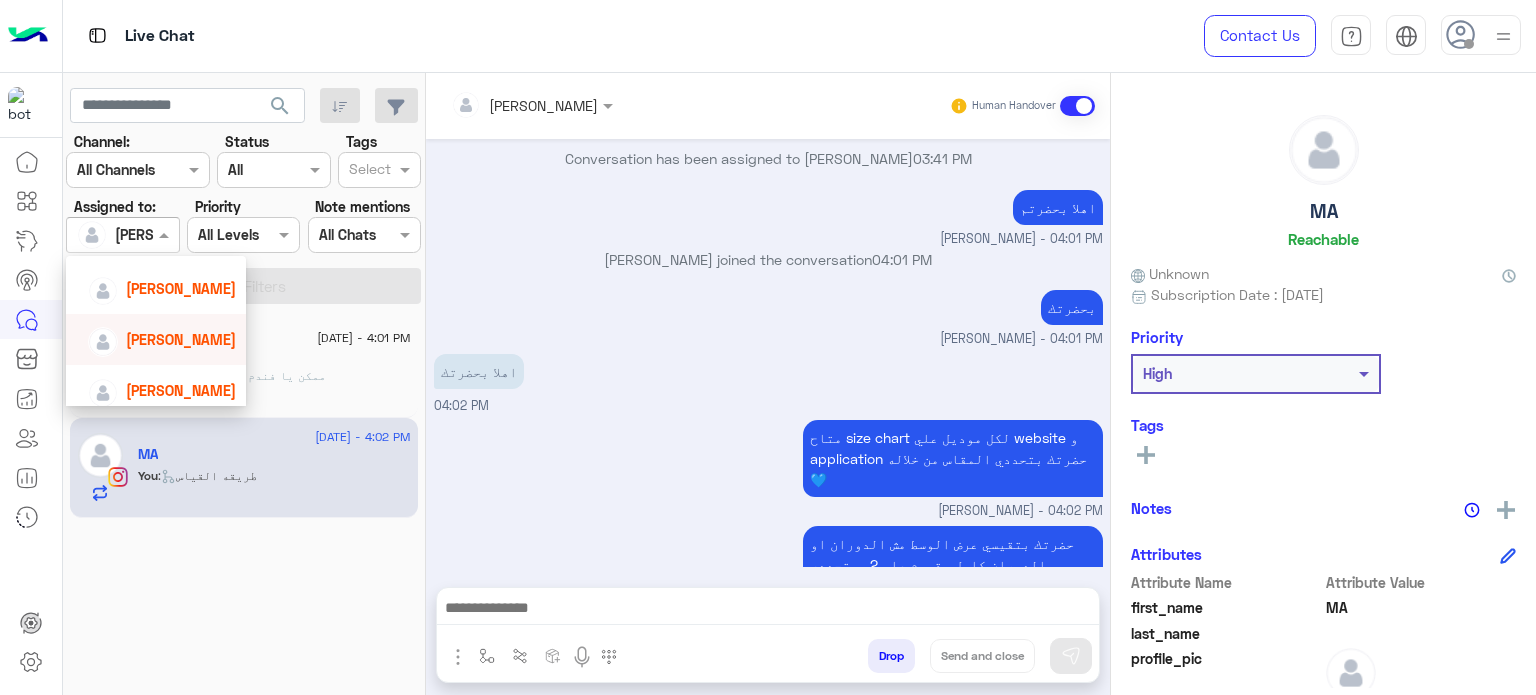 click on "[PERSON_NAME]" at bounding box center (181, 339) 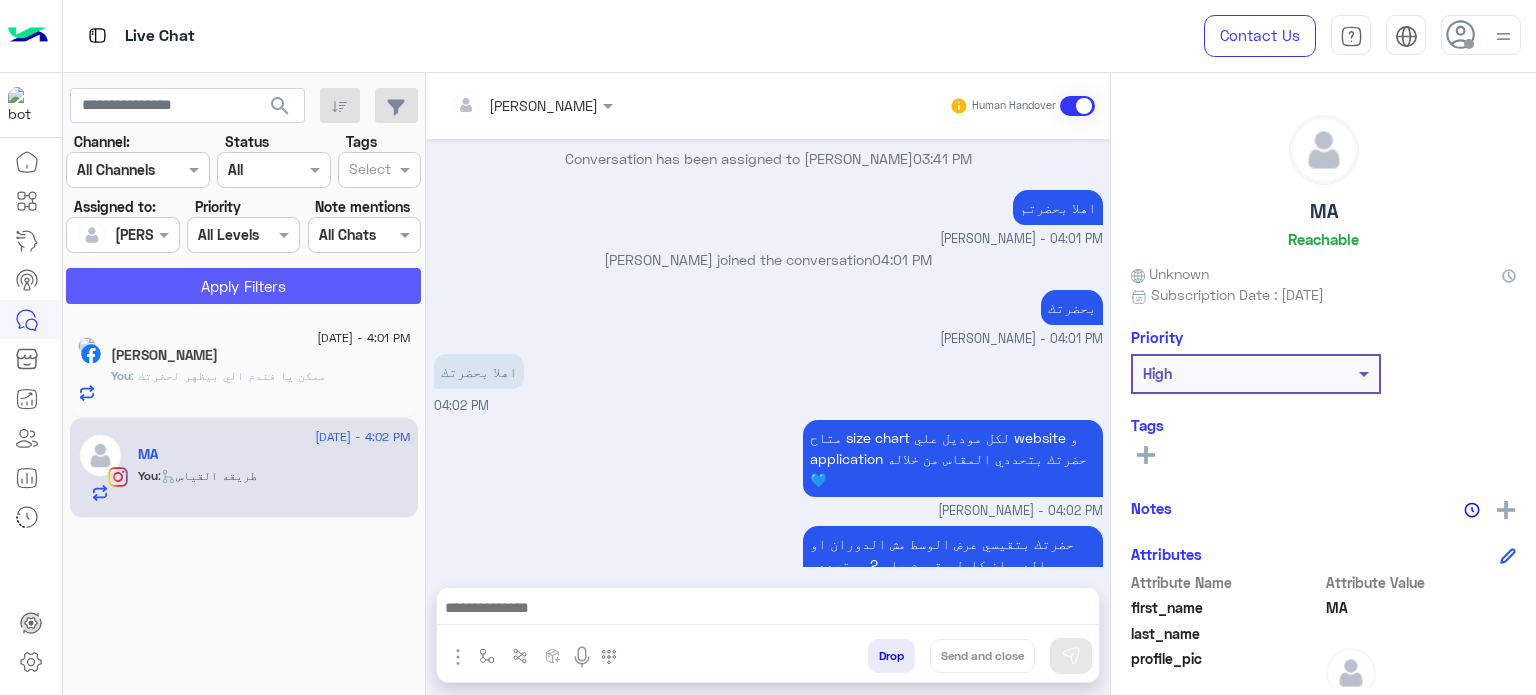 click on "Apply Filters" 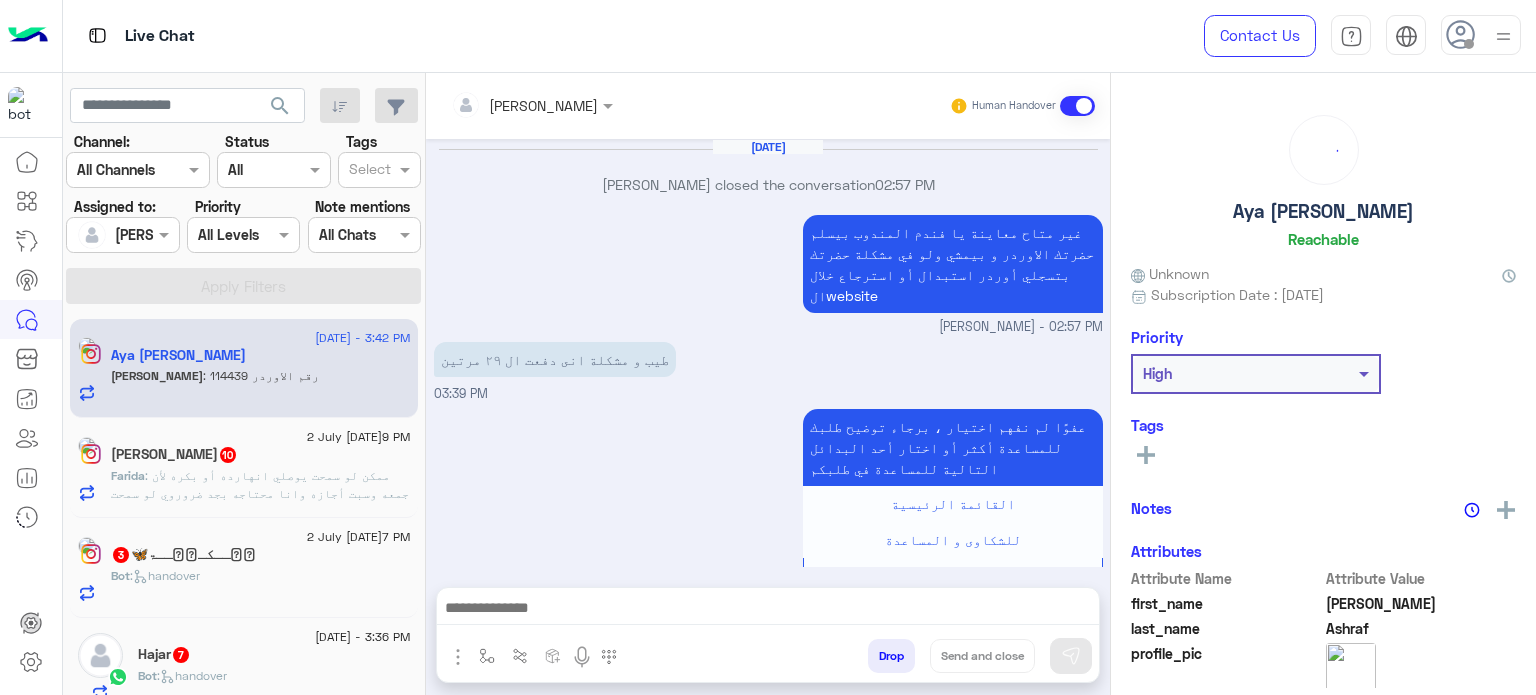 scroll, scrollTop: 470, scrollLeft: 0, axis: vertical 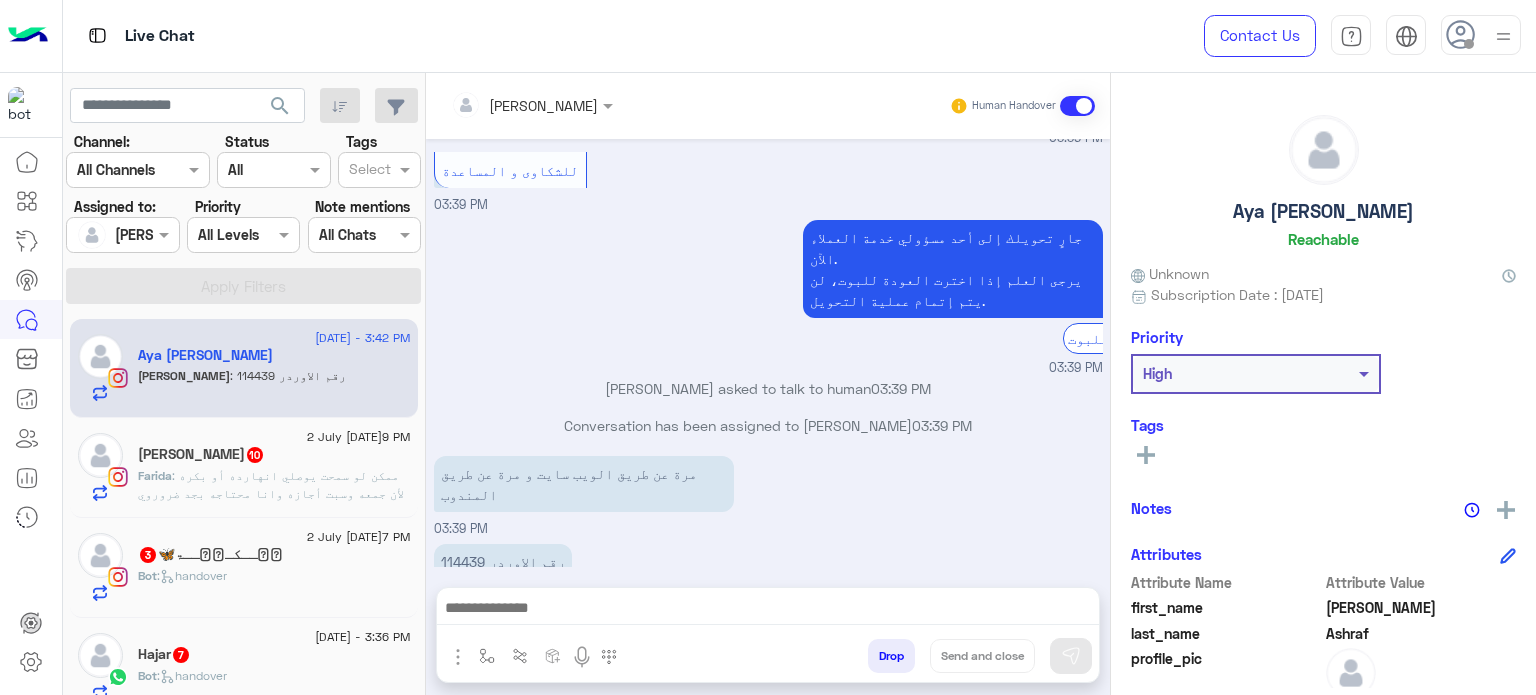 click on "Bot :   handover" 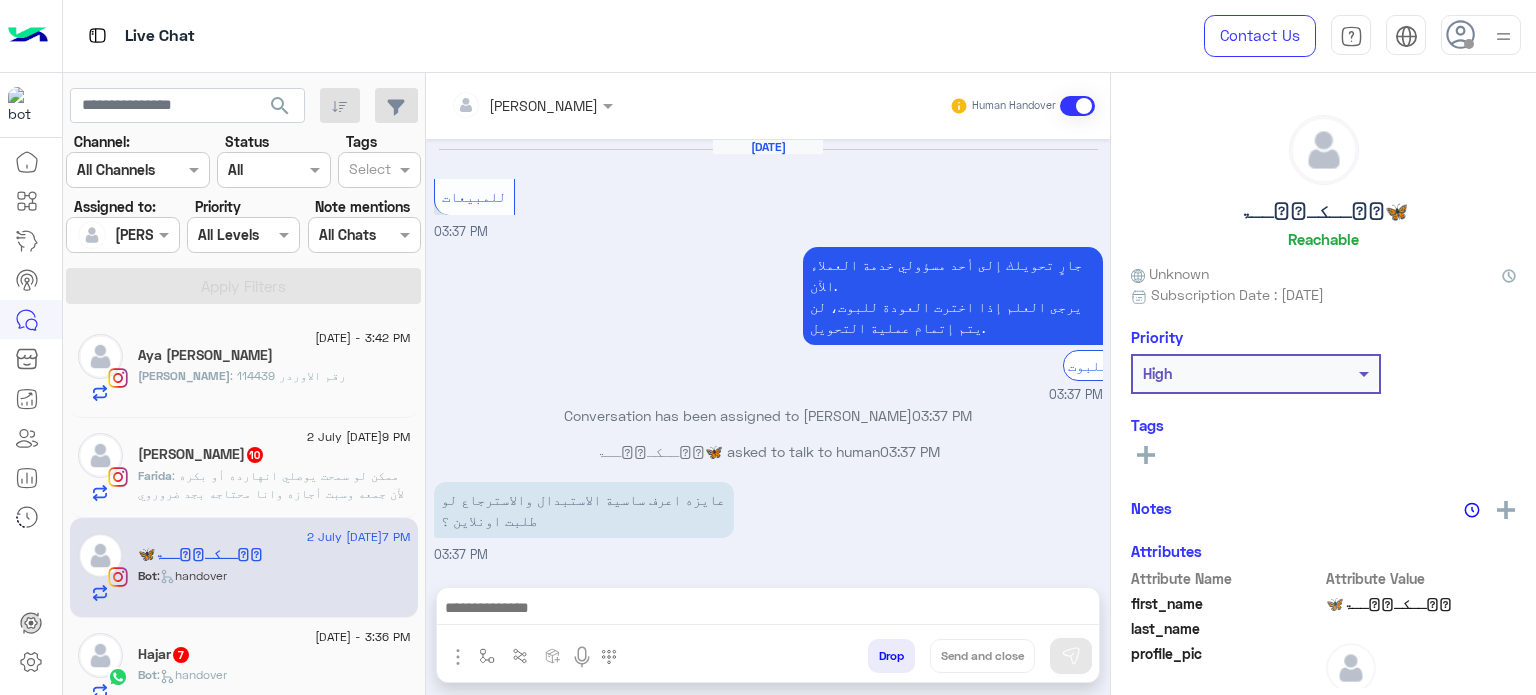 scroll, scrollTop: 155, scrollLeft: 0, axis: vertical 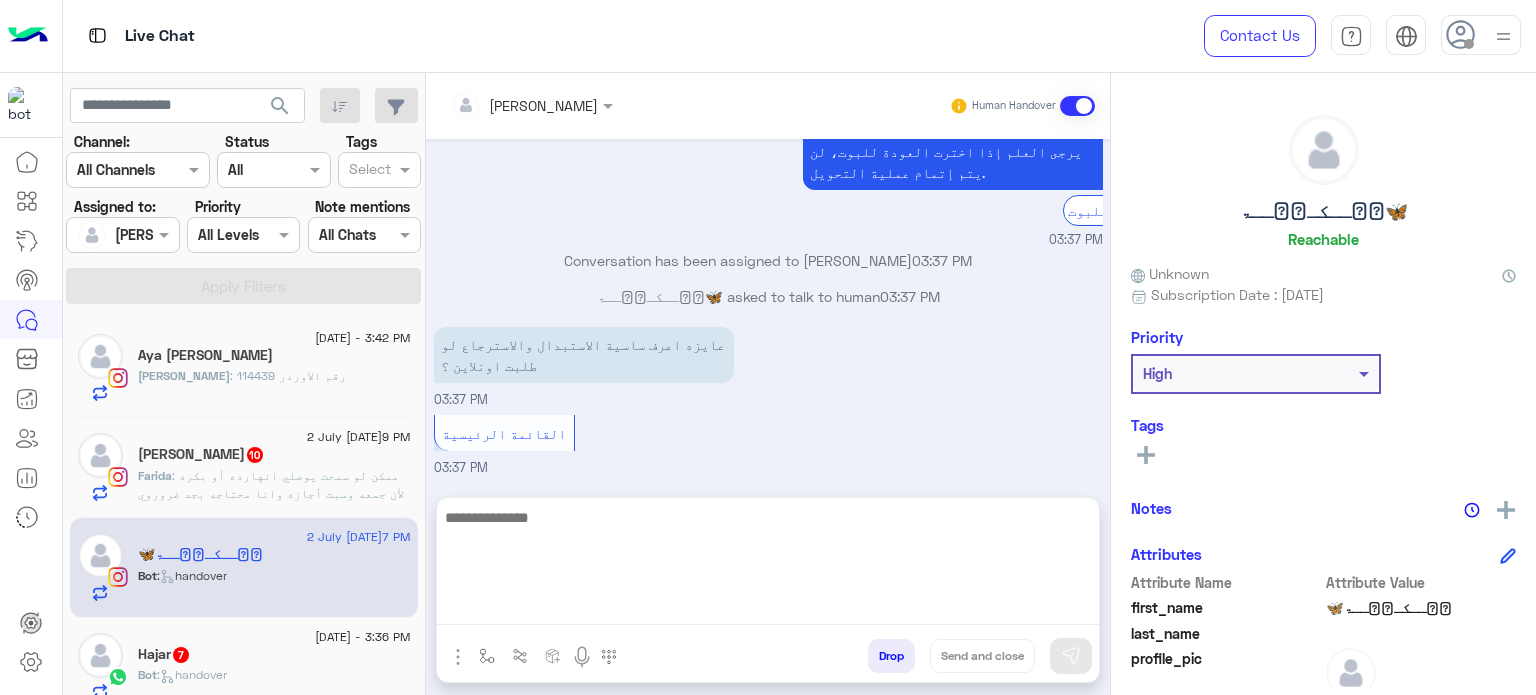 click at bounding box center (768, 565) 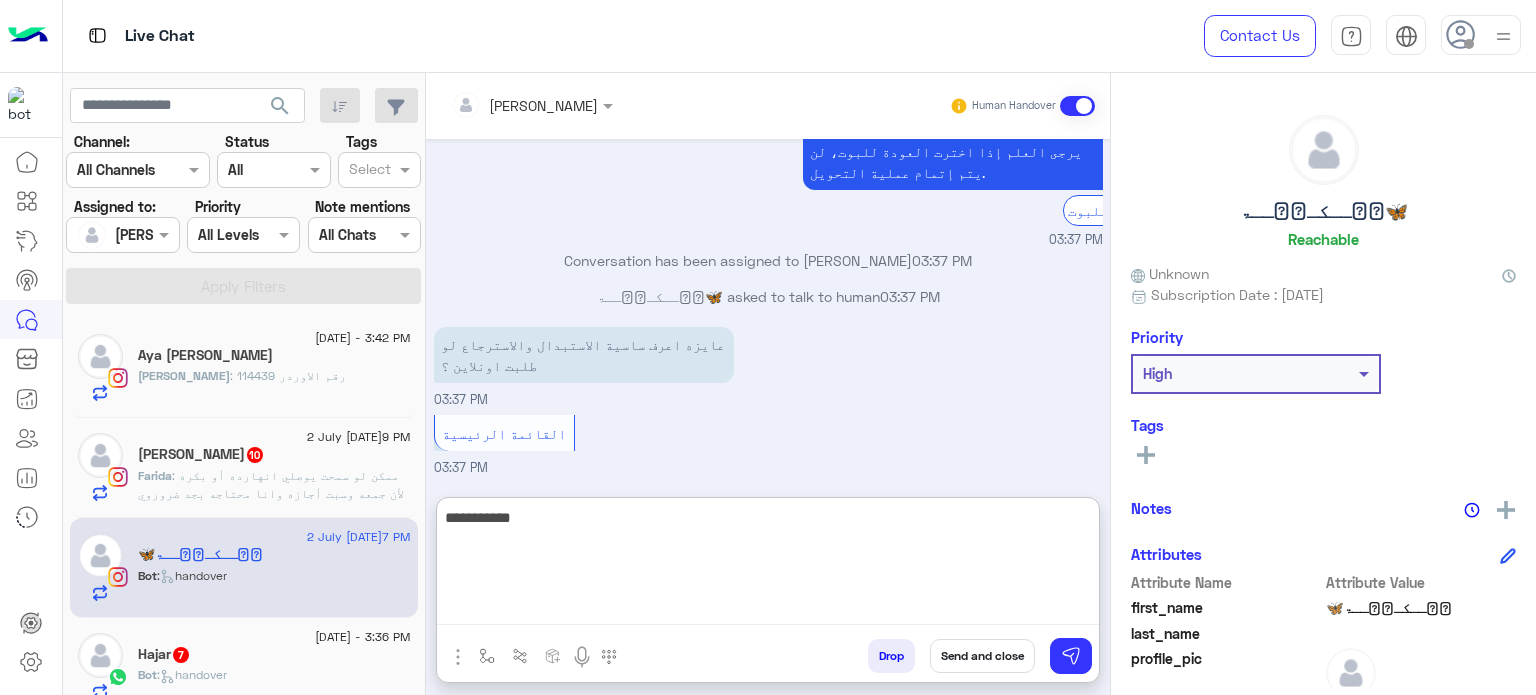 type on "**********" 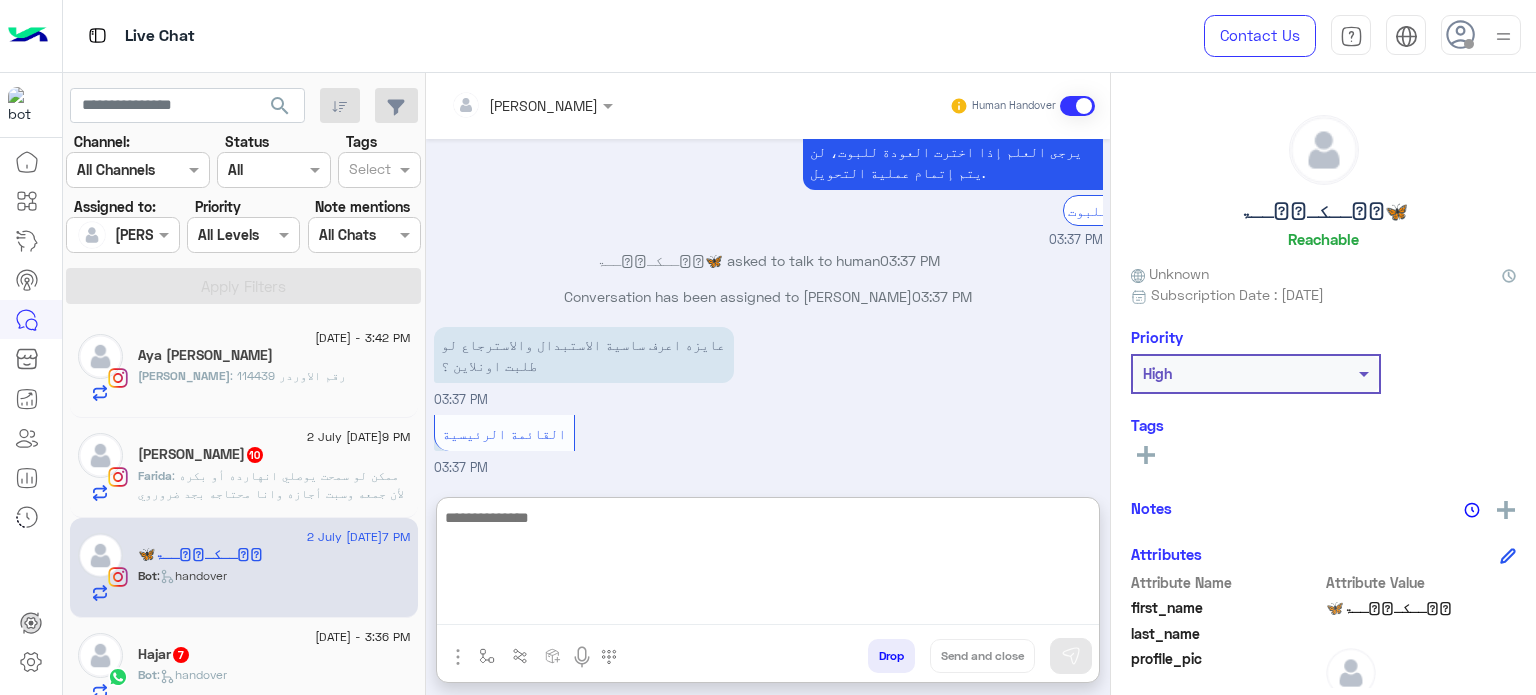 scroll, scrollTop: 308, scrollLeft: 0, axis: vertical 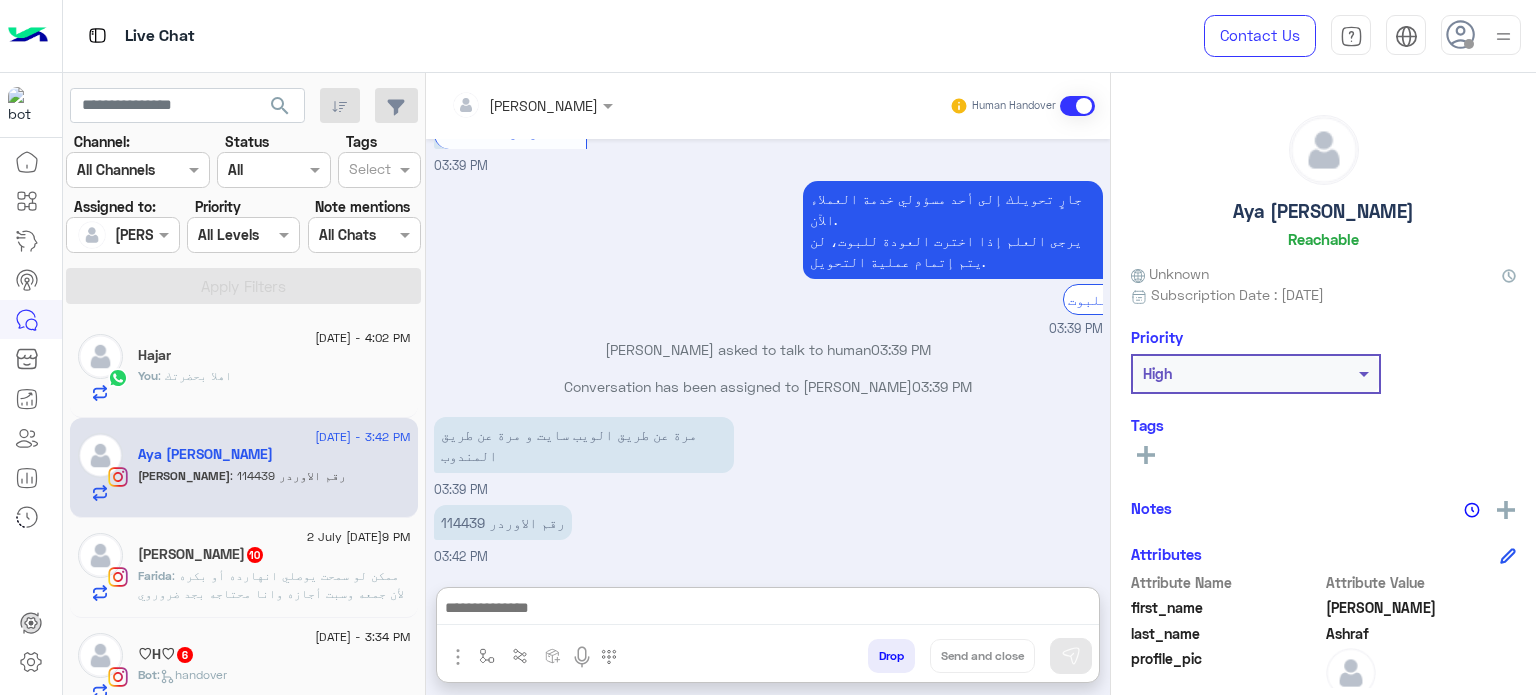 click at bounding box center (122, 234) 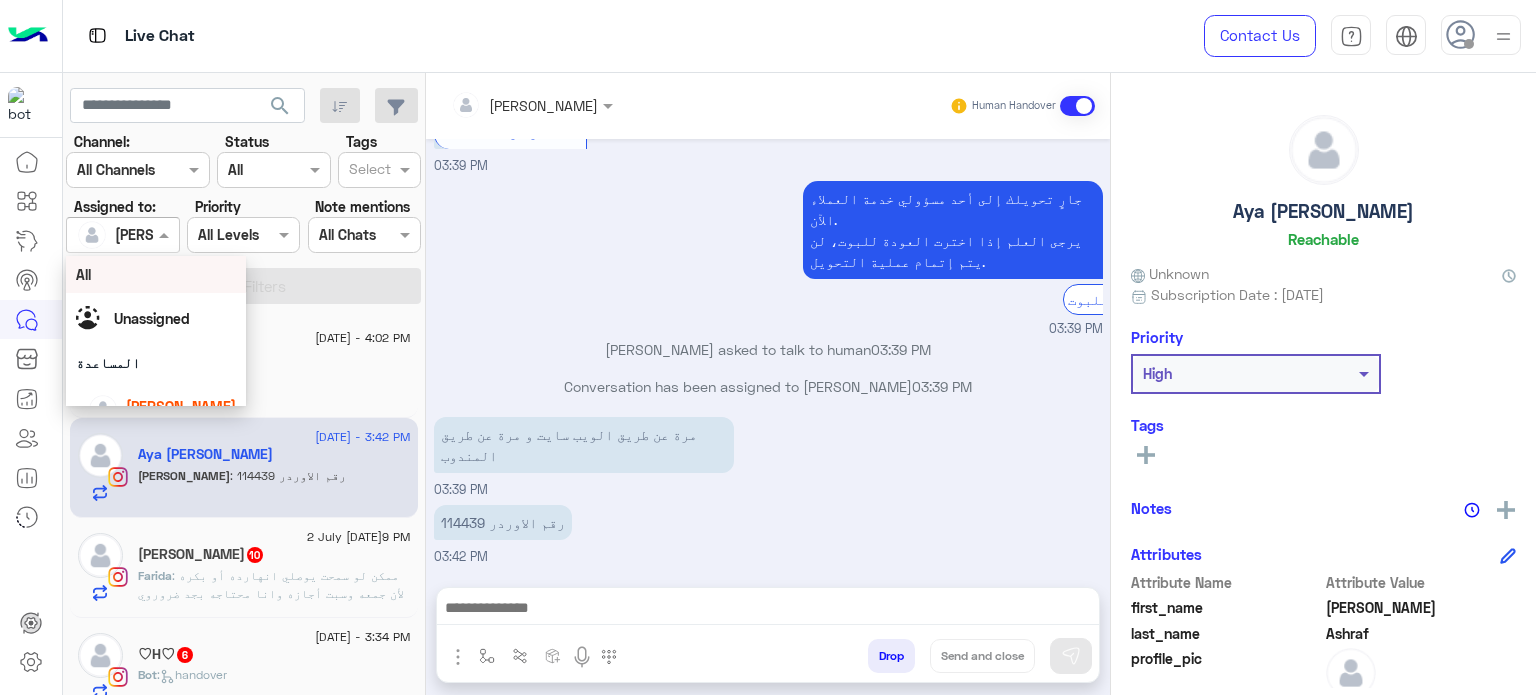 scroll, scrollTop: 470, scrollLeft: 0, axis: vertical 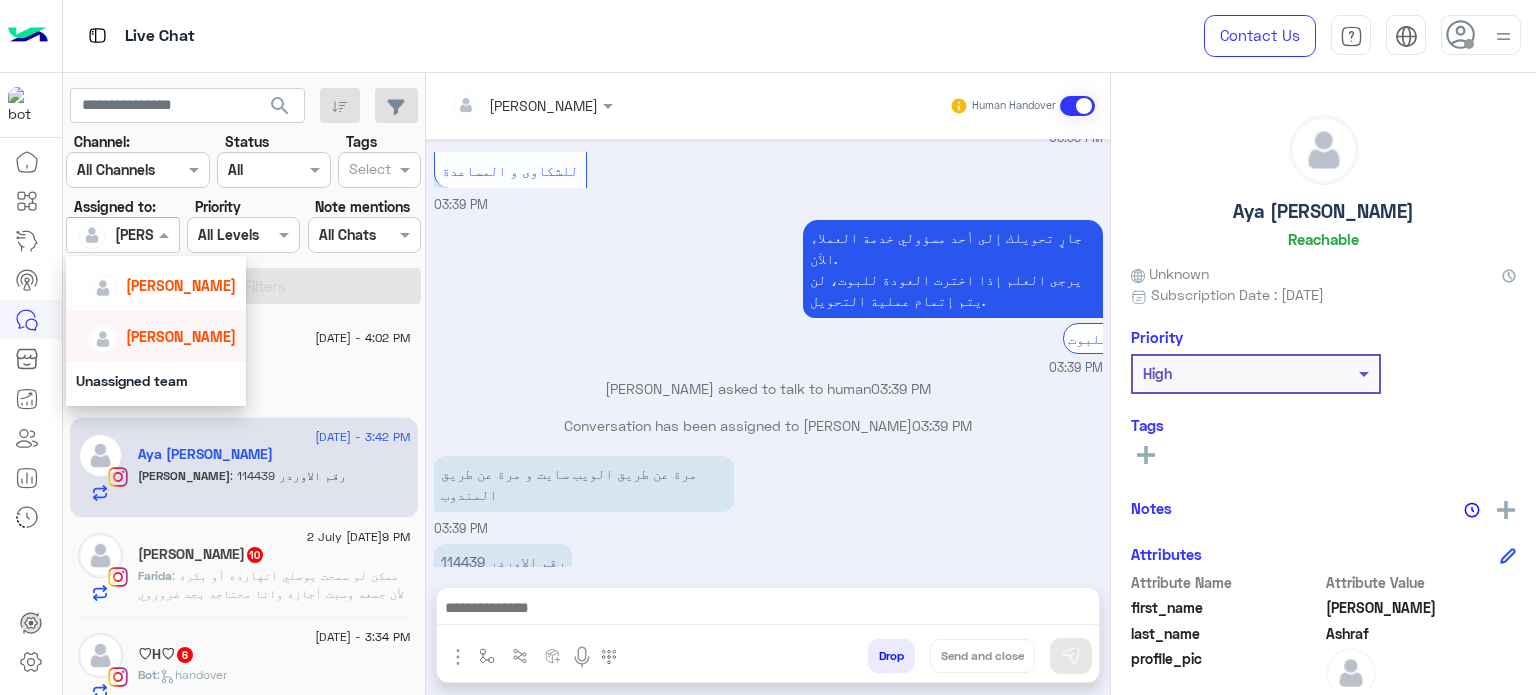 click on "[PERSON_NAME]" at bounding box center [181, 336] 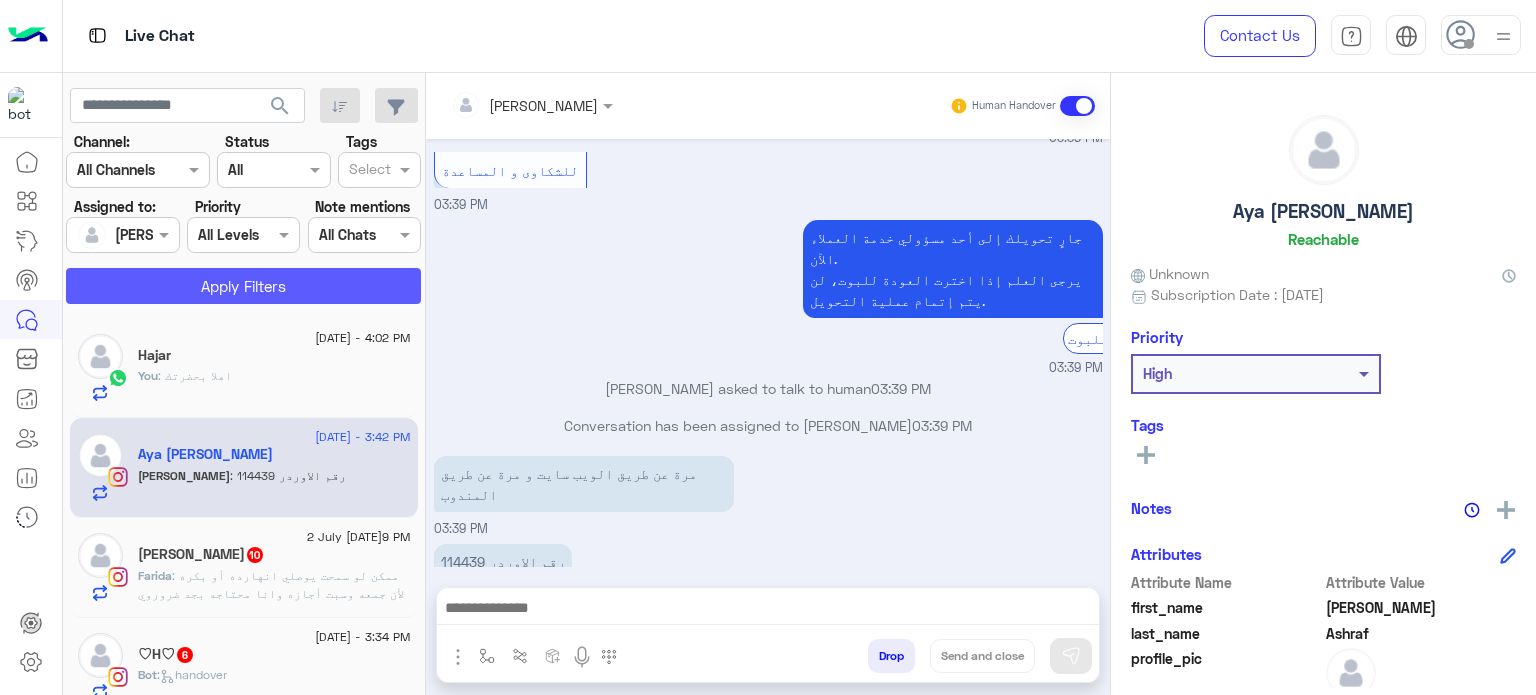 click on "Apply Filters" 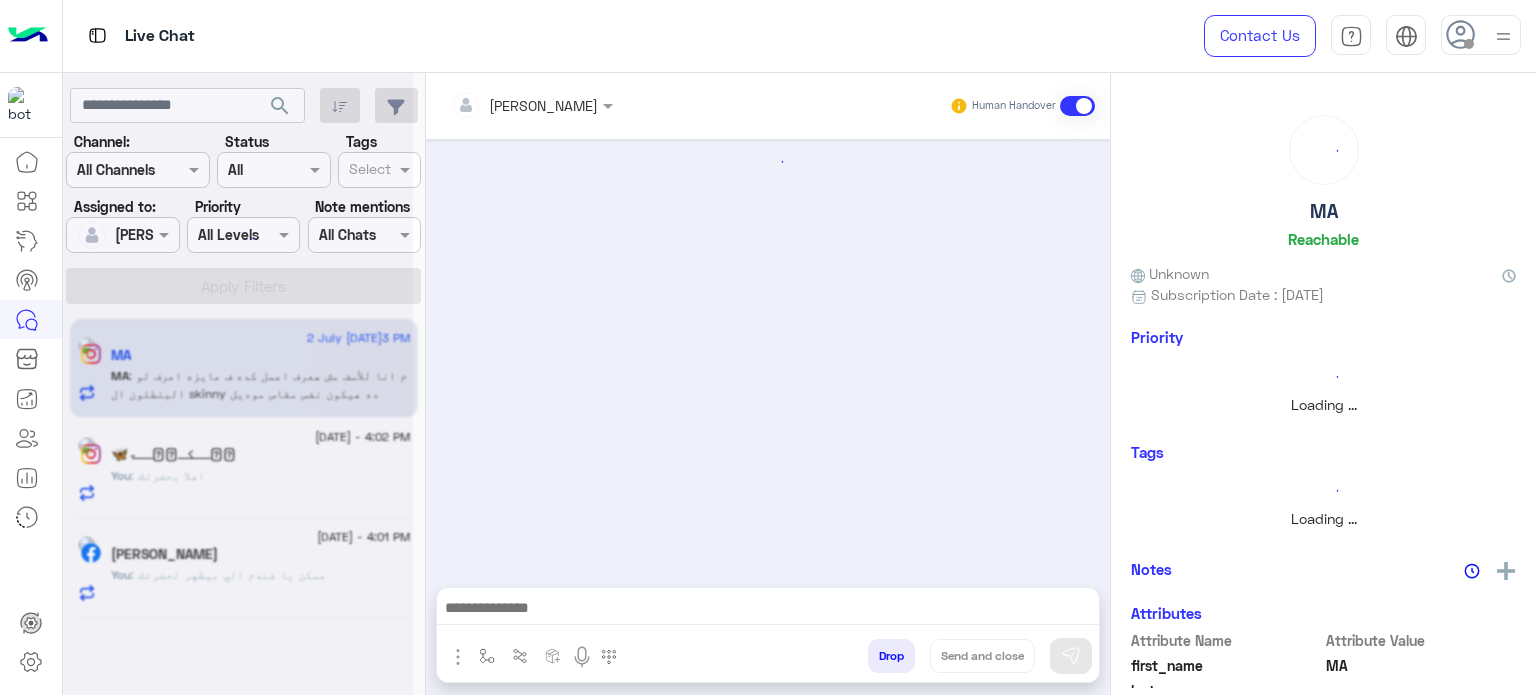 scroll, scrollTop: 0, scrollLeft: 0, axis: both 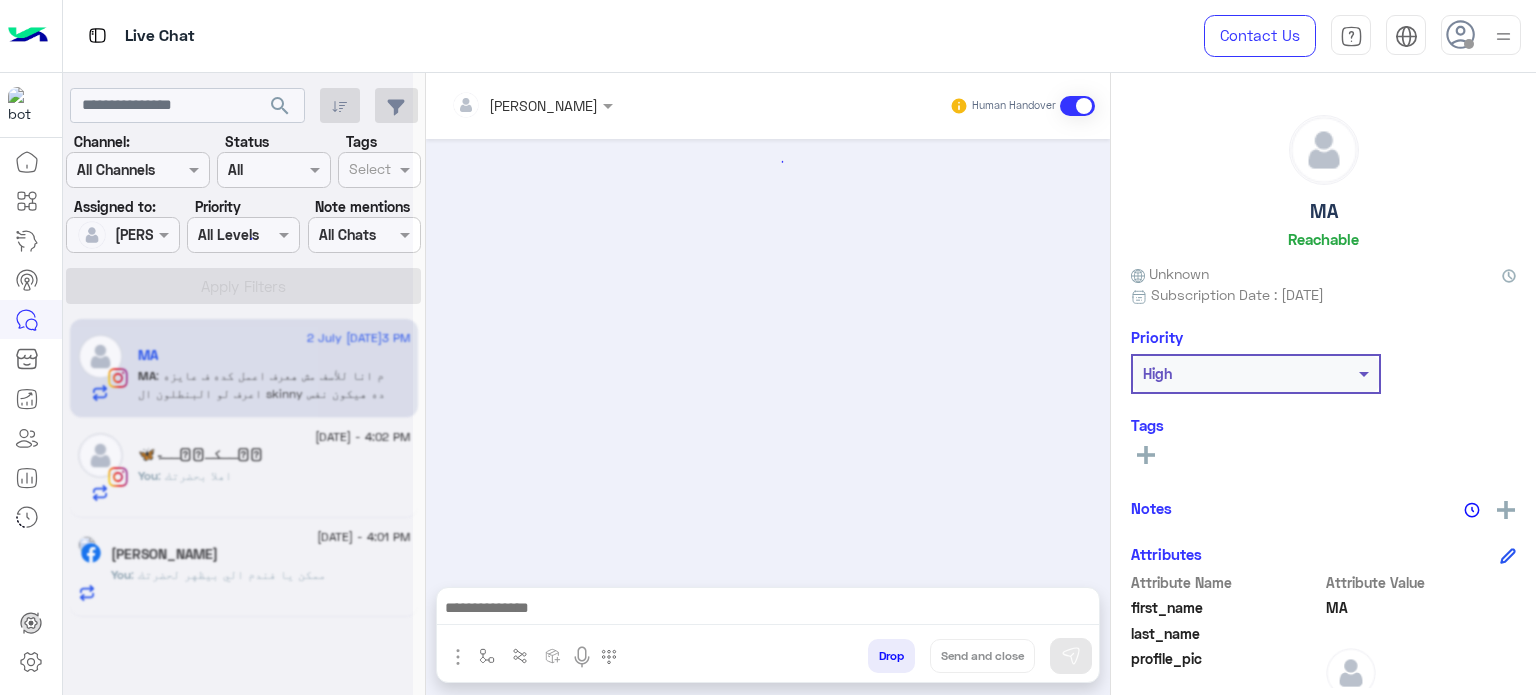 click 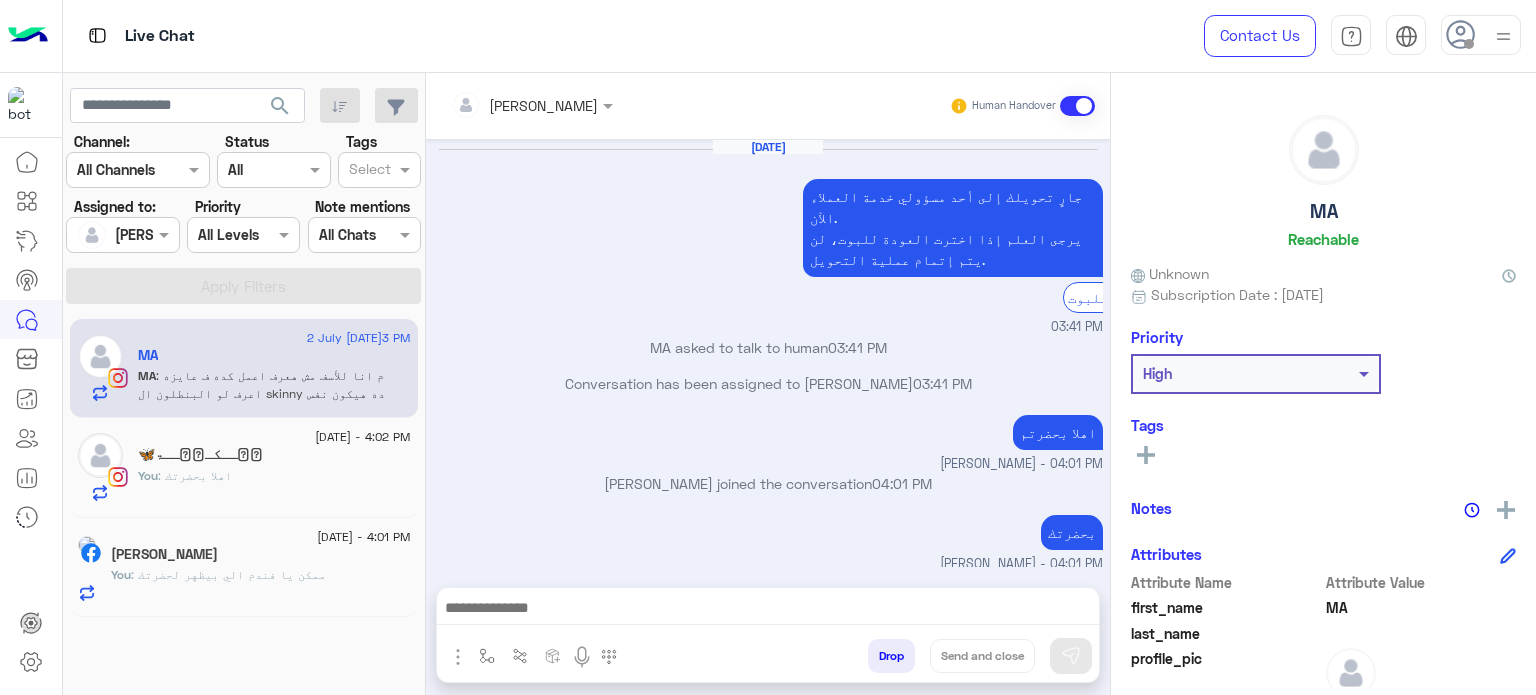 scroll, scrollTop: 377, scrollLeft: 0, axis: vertical 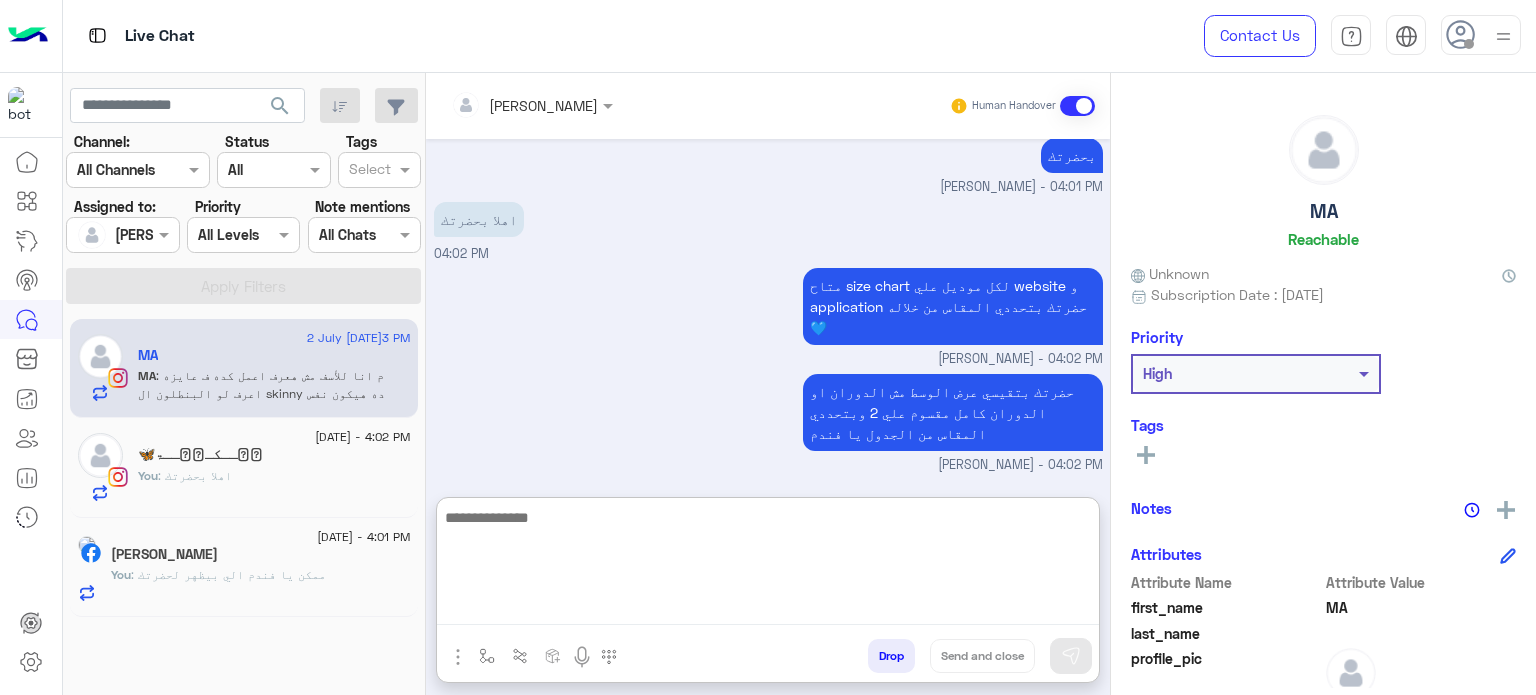 click at bounding box center [768, 565] 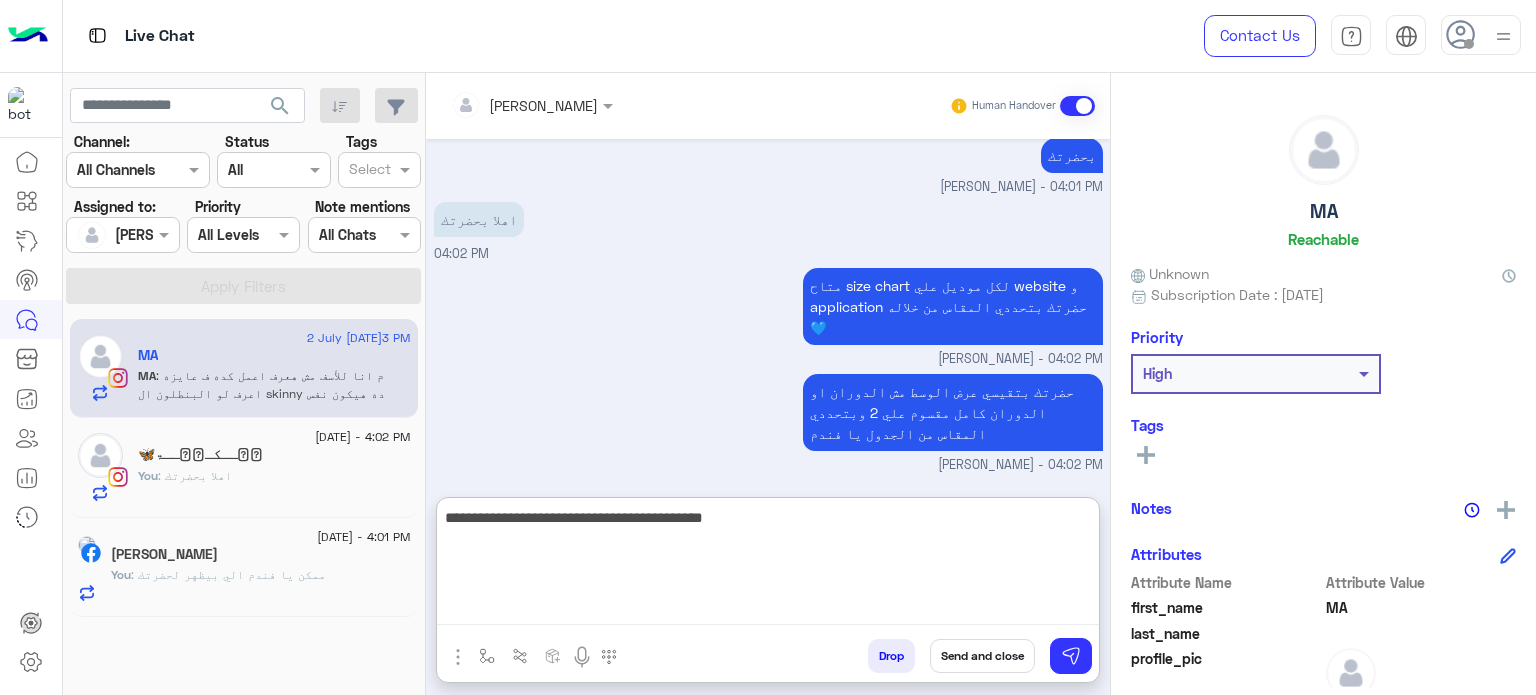 type on "**********" 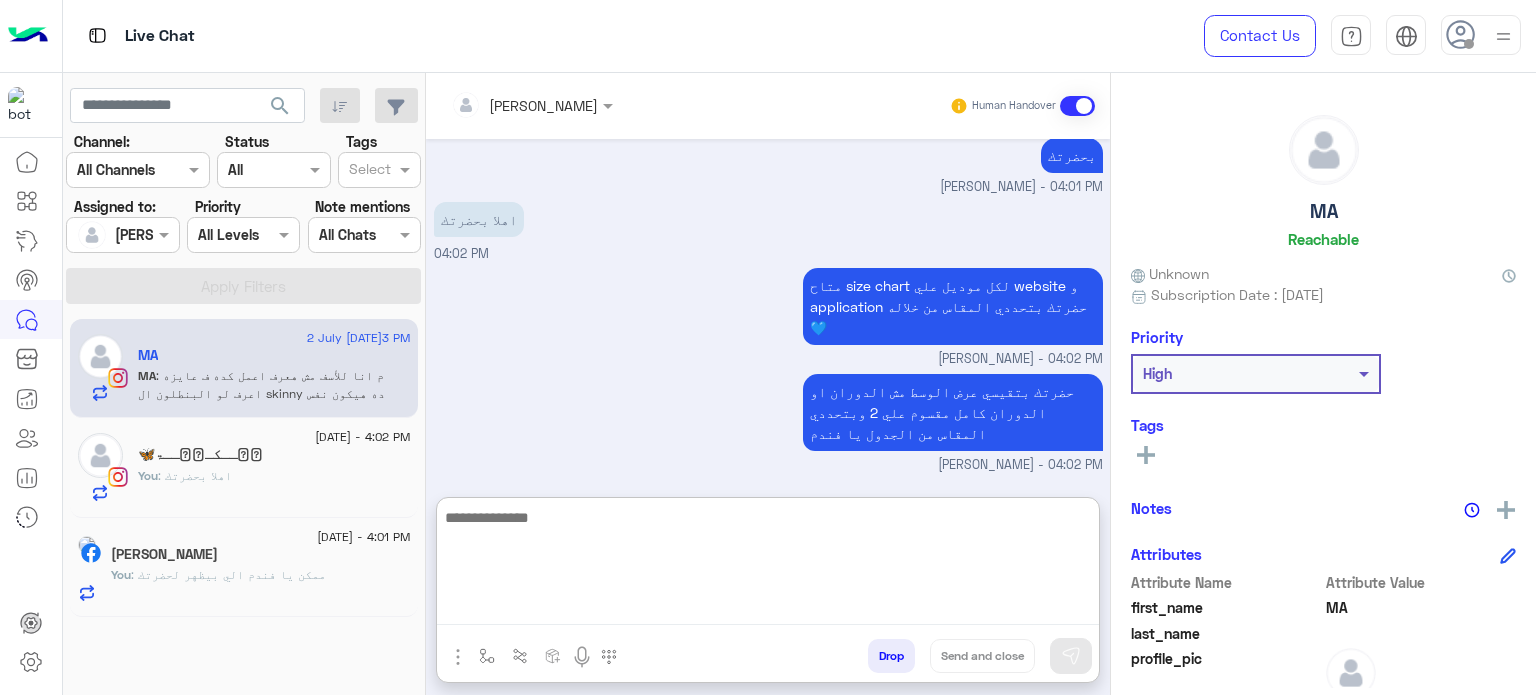 scroll, scrollTop: 552, scrollLeft: 0, axis: vertical 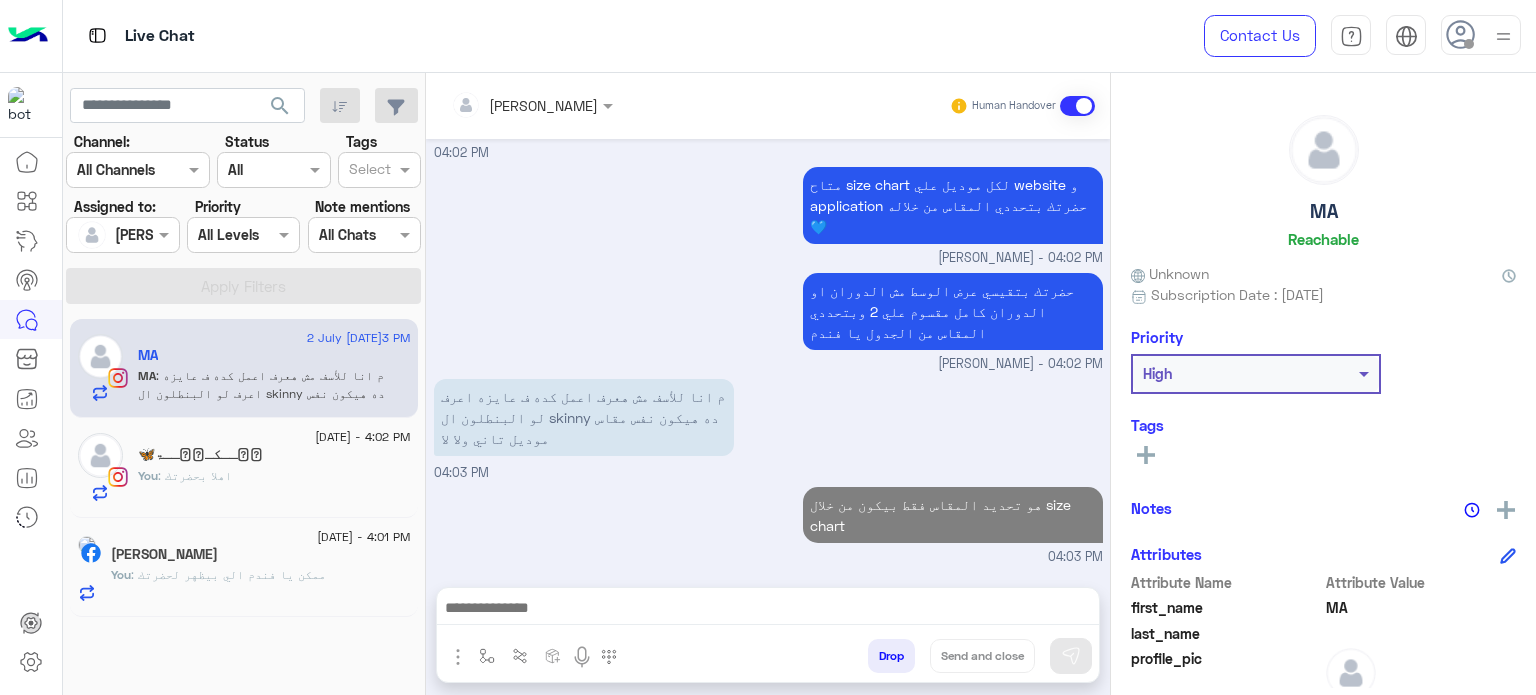 click on "[DATE] - 4:02 PM  حۡــكـمۘــۃ🦋    You  : اهلا بحضرتك" 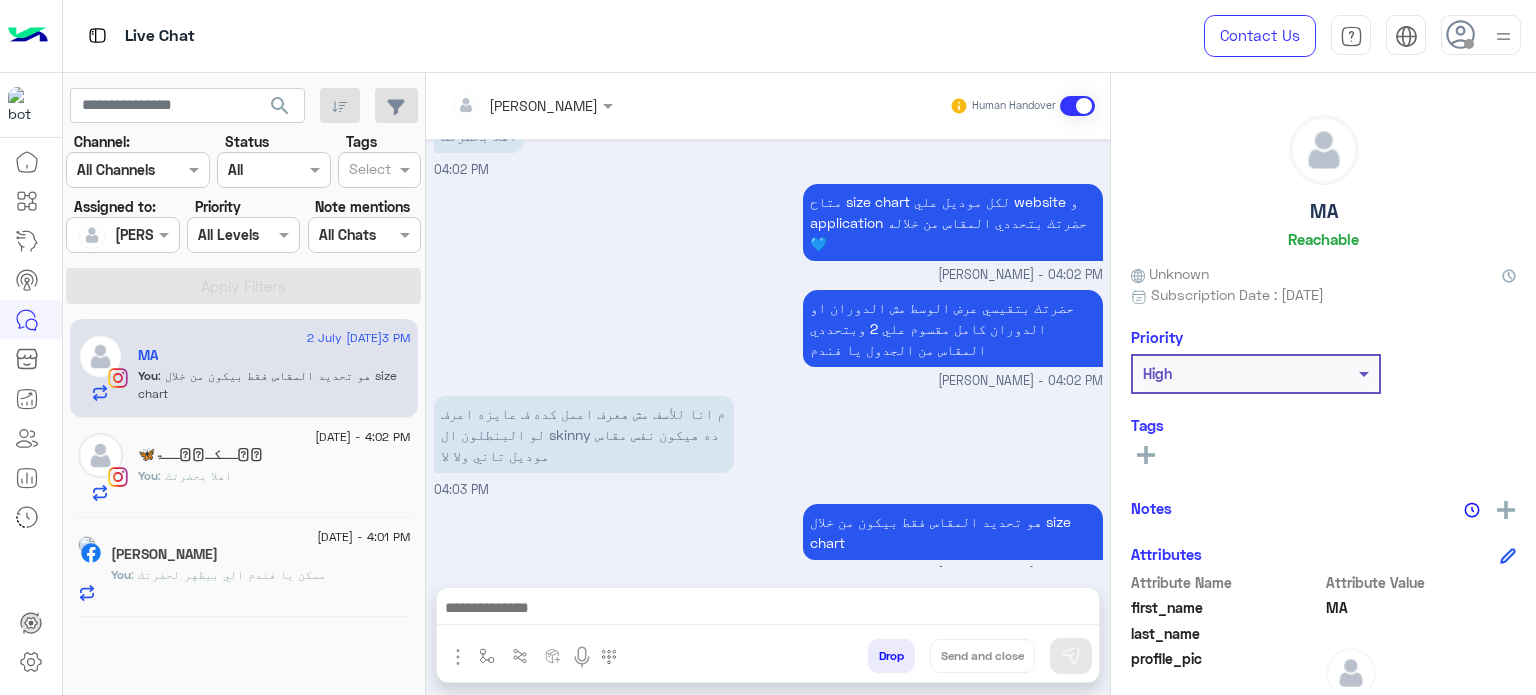 click on "حۡــكـمۘــۃ🦋" 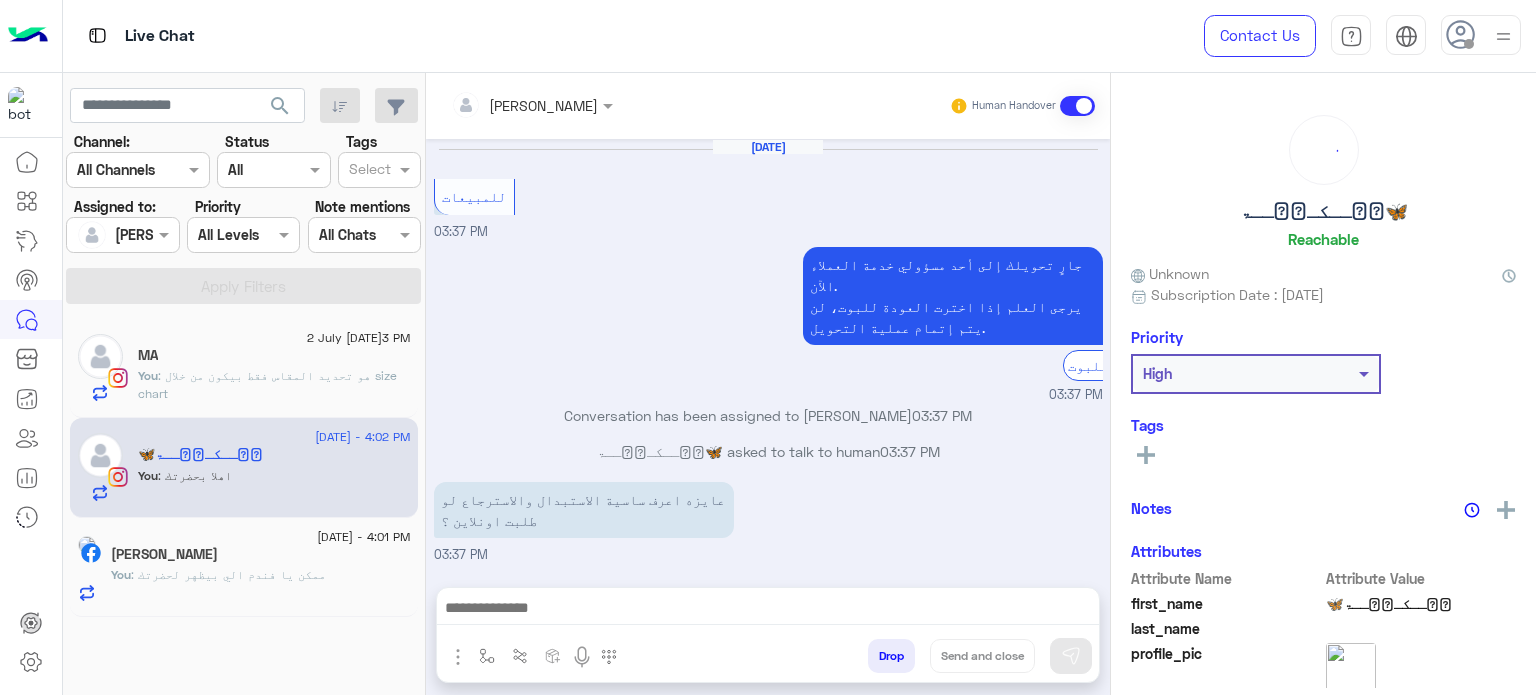 scroll, scrollTop: 255, scrollLeft: 0, axis: vertical 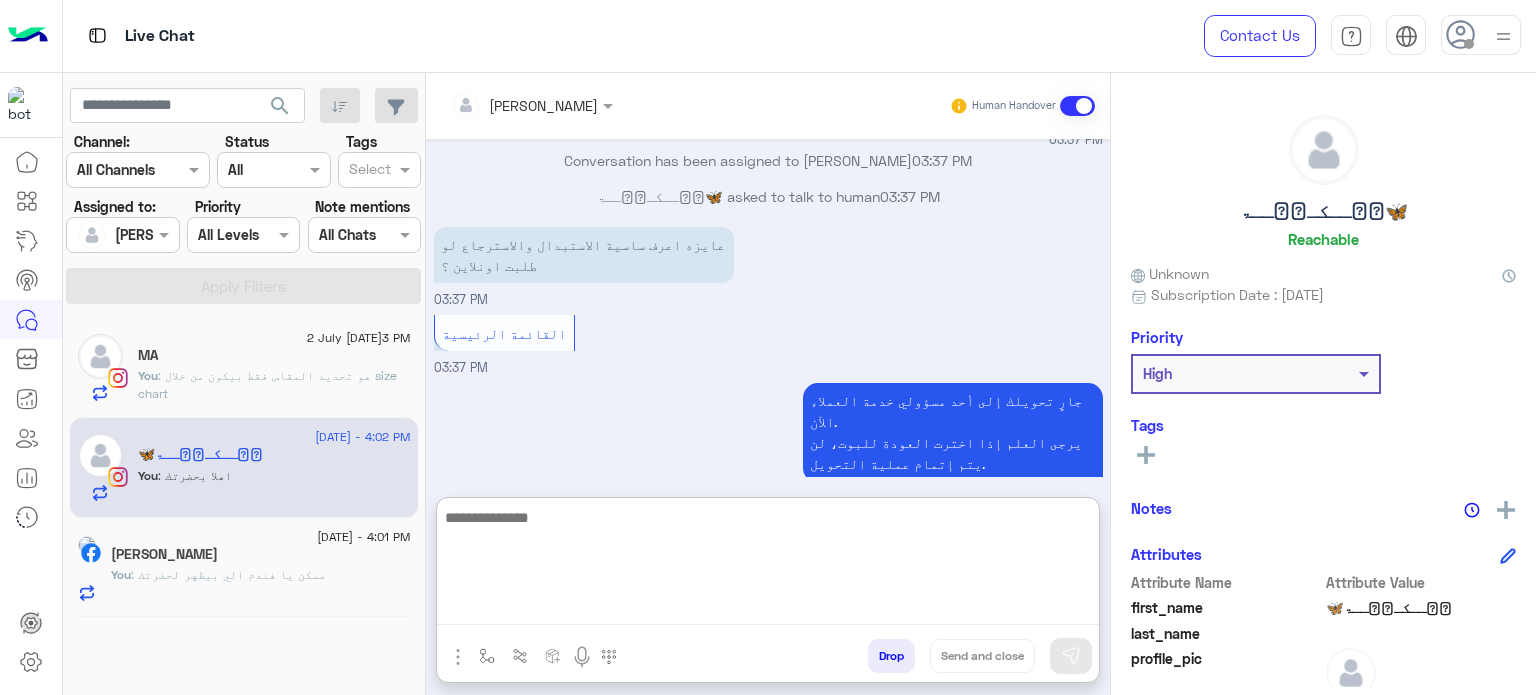click at bounding box center [768, 565] 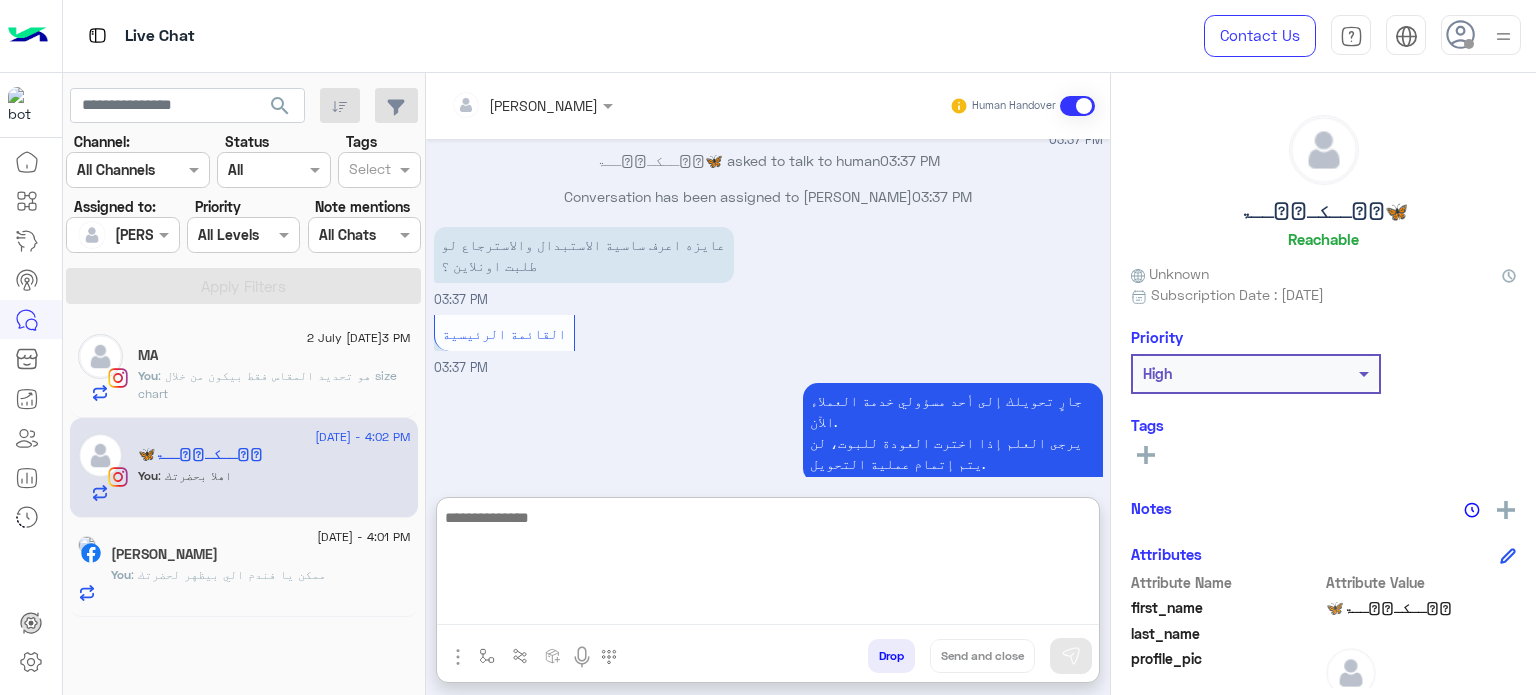 scroll, scrollTop: 472, scrollLeft: 0, axis: vertical 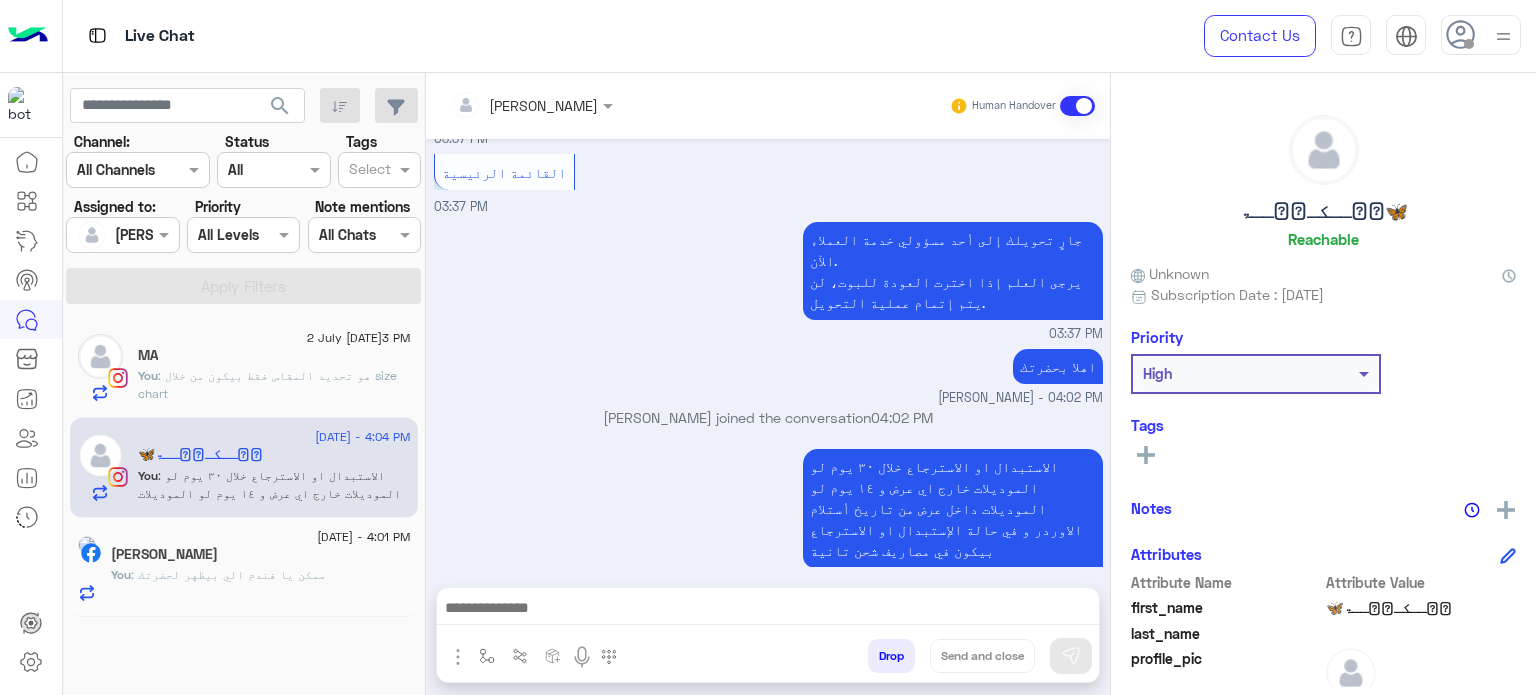click on "[DATE]   للمبيعات    03:37 PM  جارٍ تحويلك إلى أحد مسؤولي خدمة العملاء الآن.  يرجى العلم إذا اخترت العودة للبوت، لن يتم إتمام عملية التحويل.  العودة للبوت     03:37 PM   Conversation has been assigned to [PERSON_NAME]    03:37 PM       حۡــكـمۘــۃ🦋  asked to talk to human   03:37 PM      عايزه اعرف ساسية الاستبدال والاسترجاع لو طلبت اونلاين ؟   03:37 PM   القائمة الرئيسية    03:37 PM  جارٍ تحويلك إلى أحد مسؤولي خدمة العملاء الآن.  يرجى العلم إذا اخترت العودة للبوت، لن يتم إتمام عملية التحويل.    03:37 PM  اهلا بحضرتك  [PERSON_NAME] -  04:02 PM   [PERSON_NAME] joined the conversation   04:02 PM       [PERSON_NAME] -  04:04 PM" at bounding box center (768, 353) 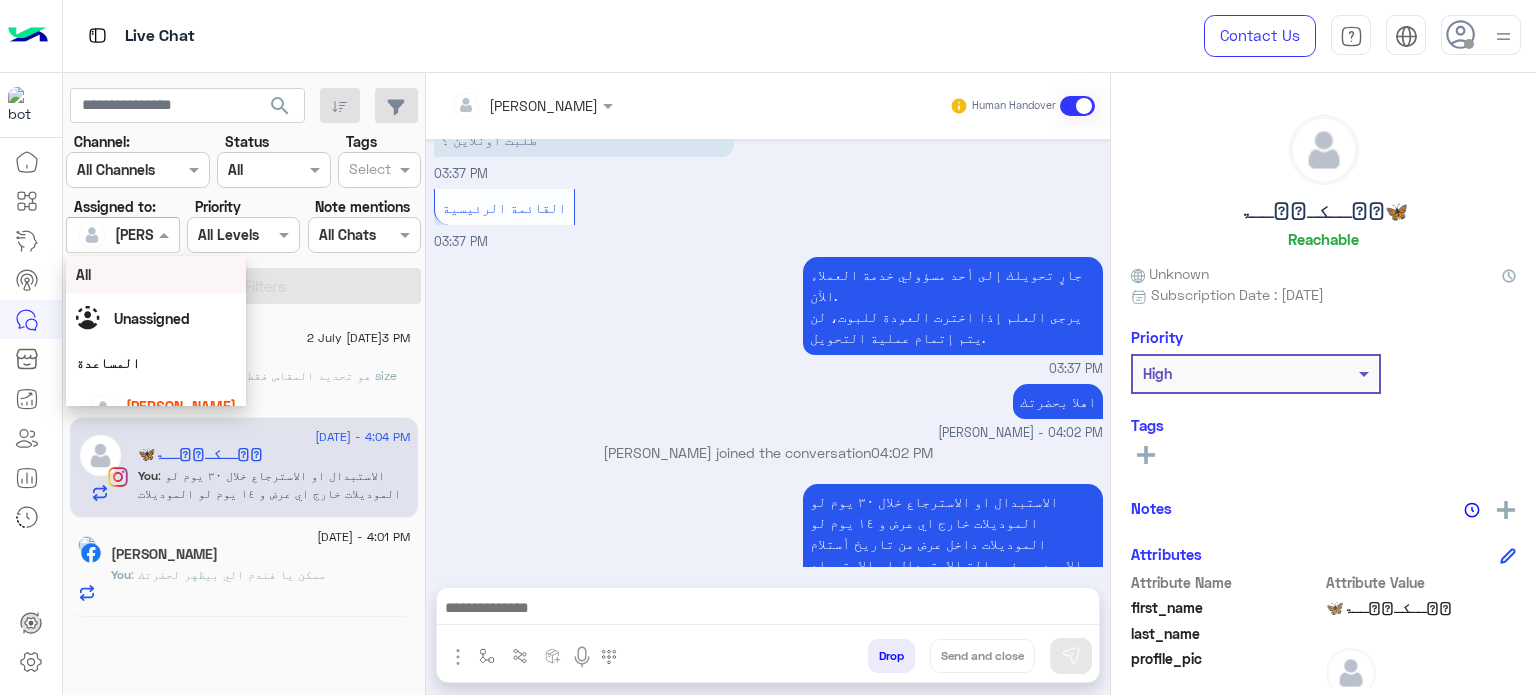 click at bounding box center [122, 234] 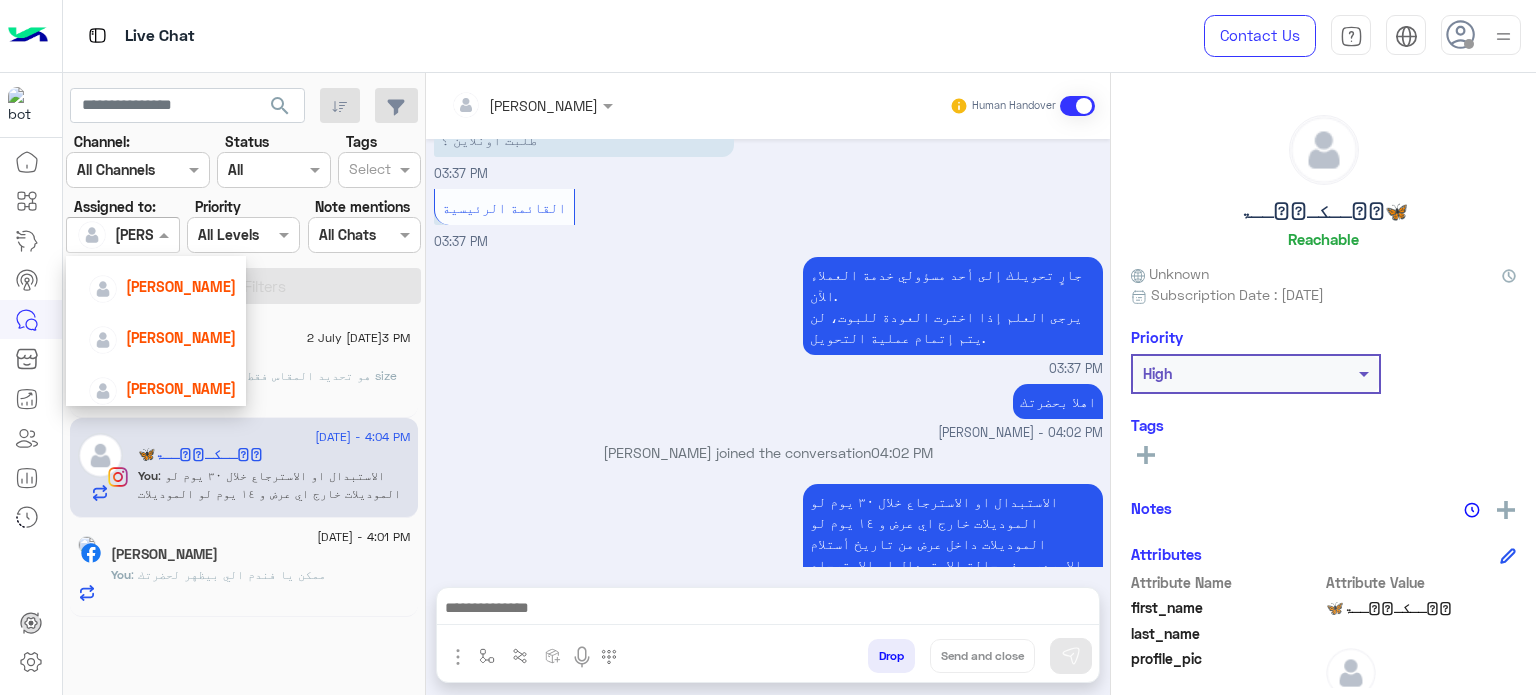scroll, scrollTop: 173, scrollLeft: 0, axis: vertical 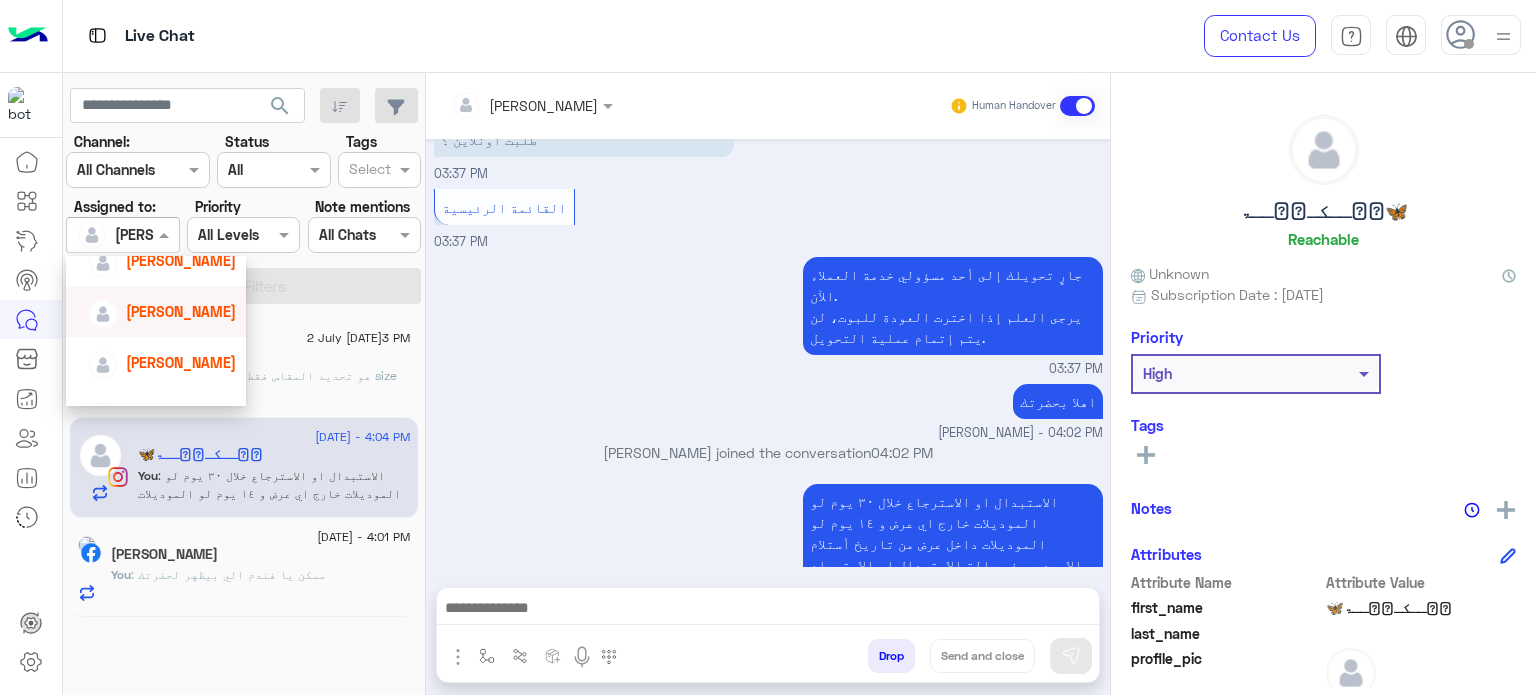 click on "[PERSON_NAME]" at bounding box center (181, 311) 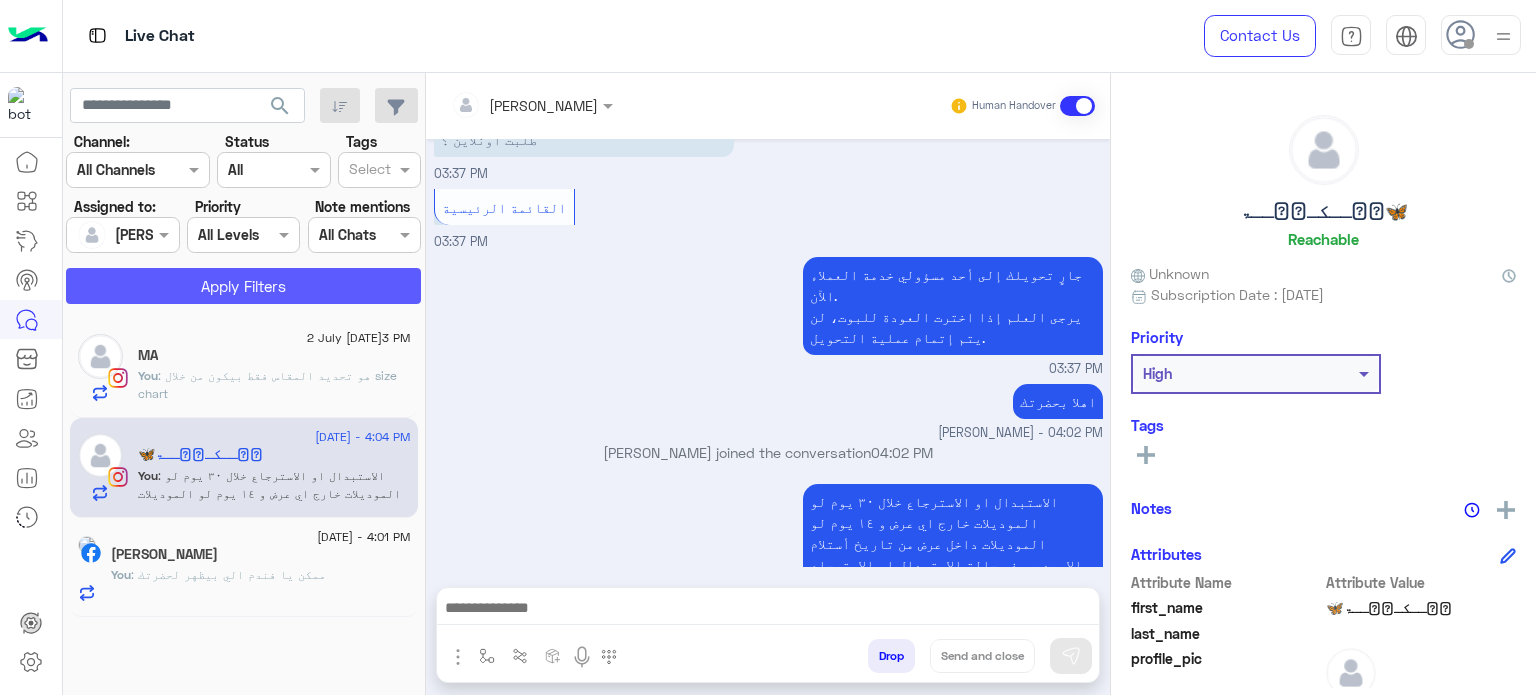 click on "Apply Filters" 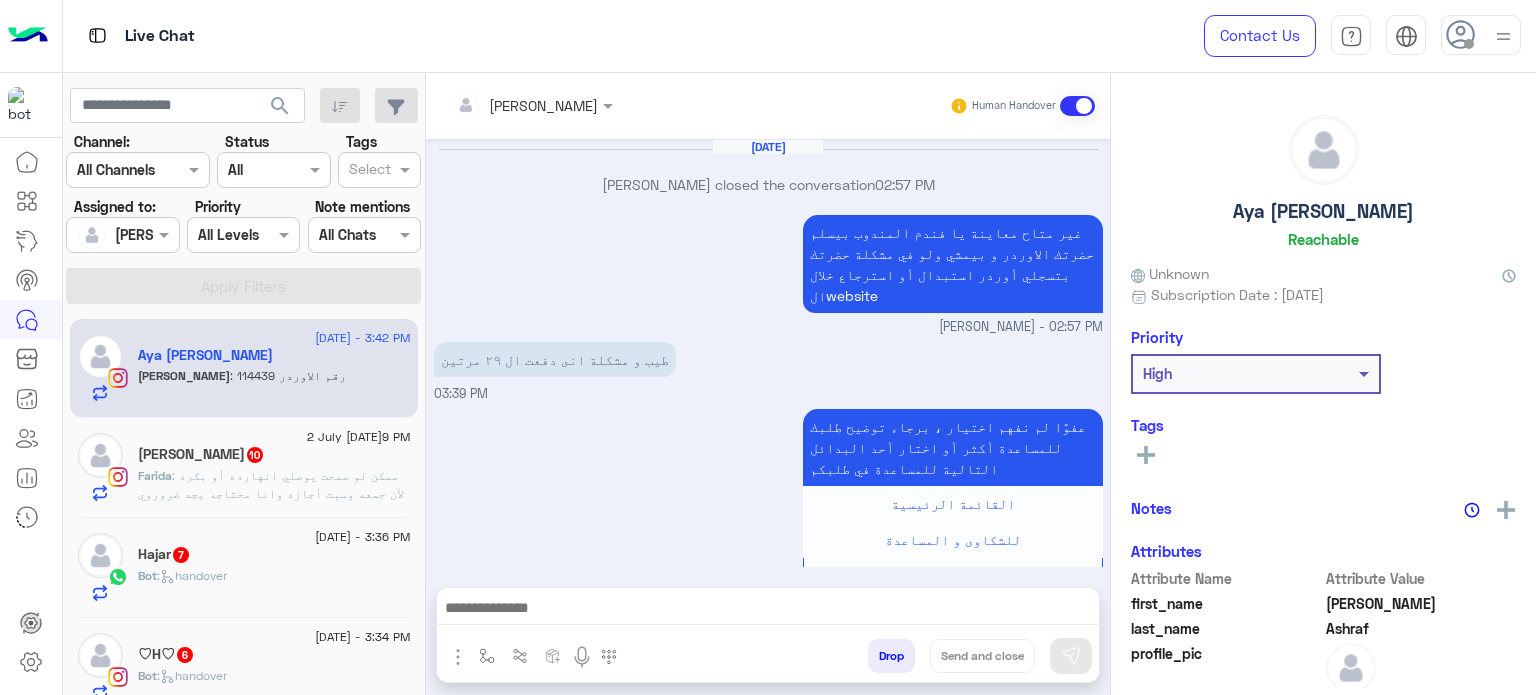 scroll, scrollTop: 470, scrollLeft: 0, axis: vertical 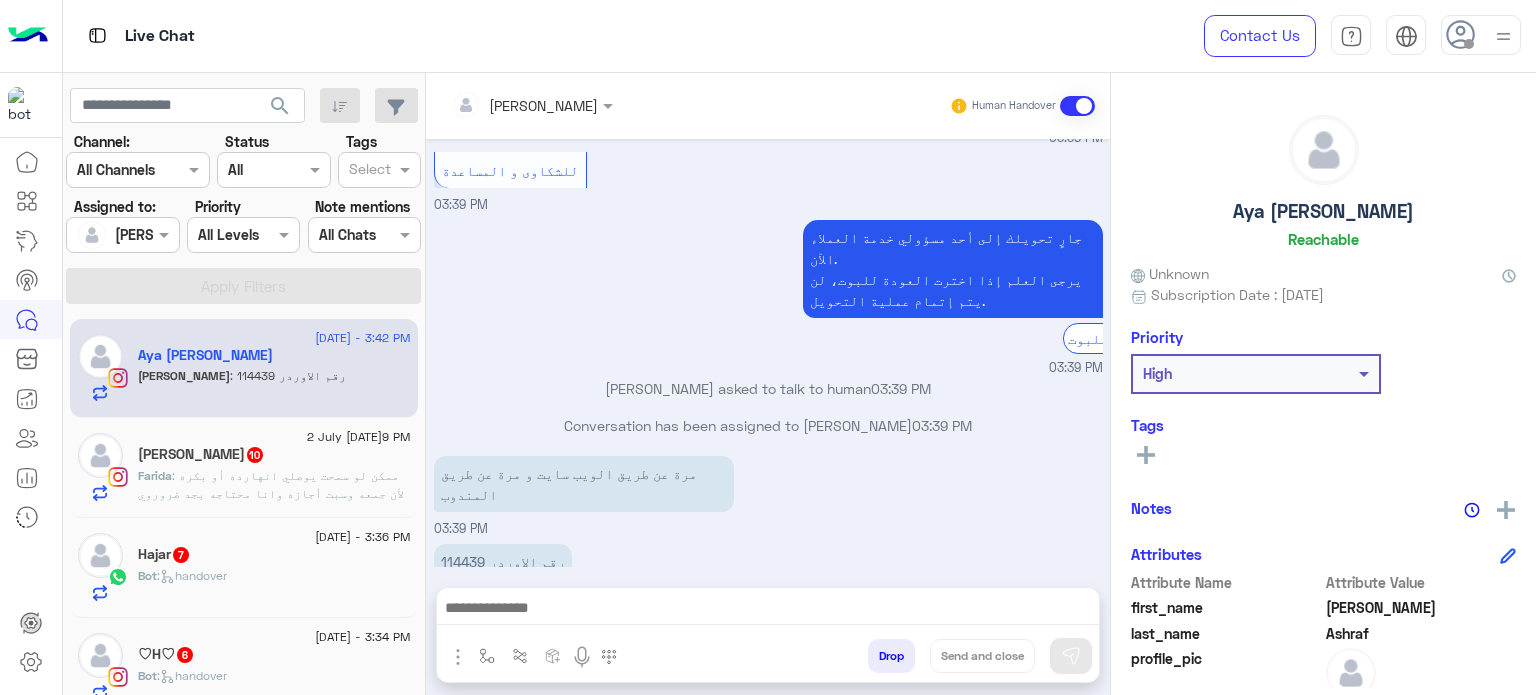click on "Bot :   handover" 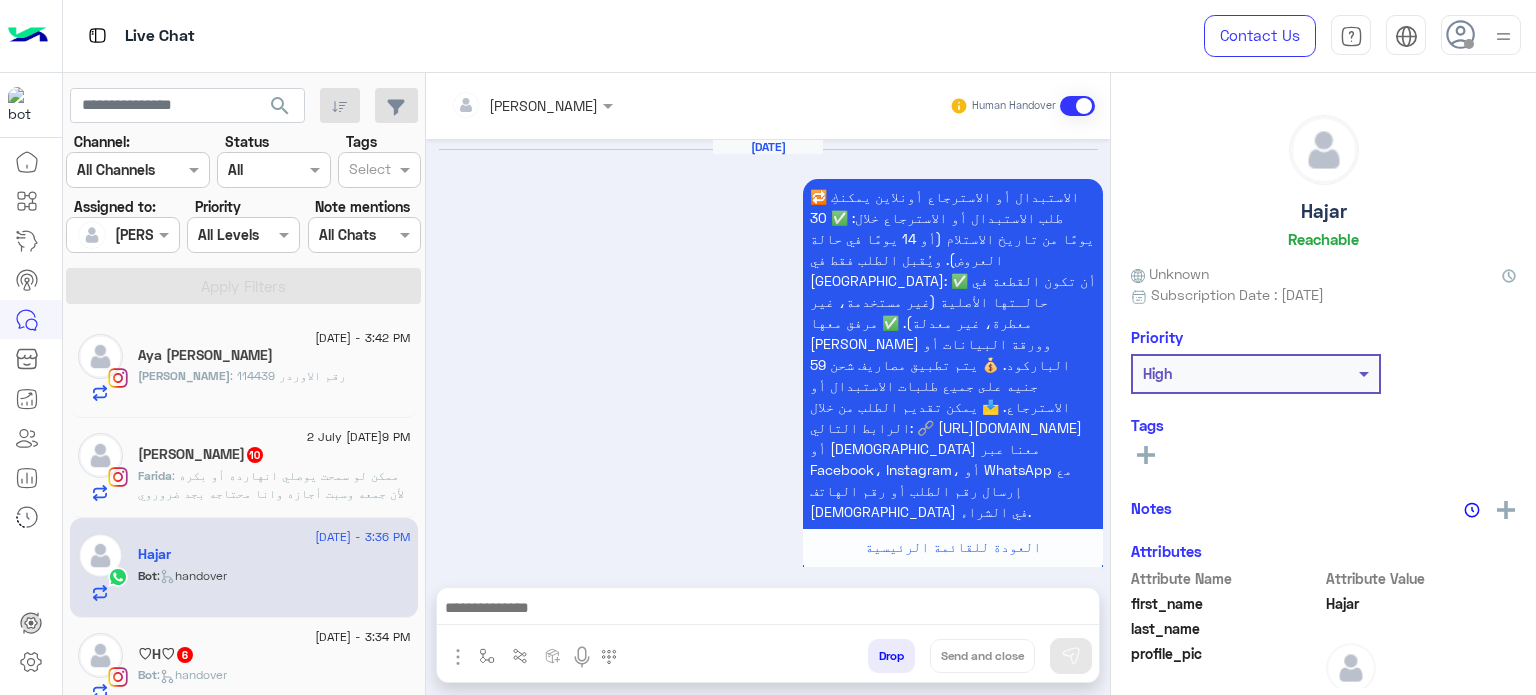 scroll, scrollTop: 713, scrollLeft: 0, axis: vertical 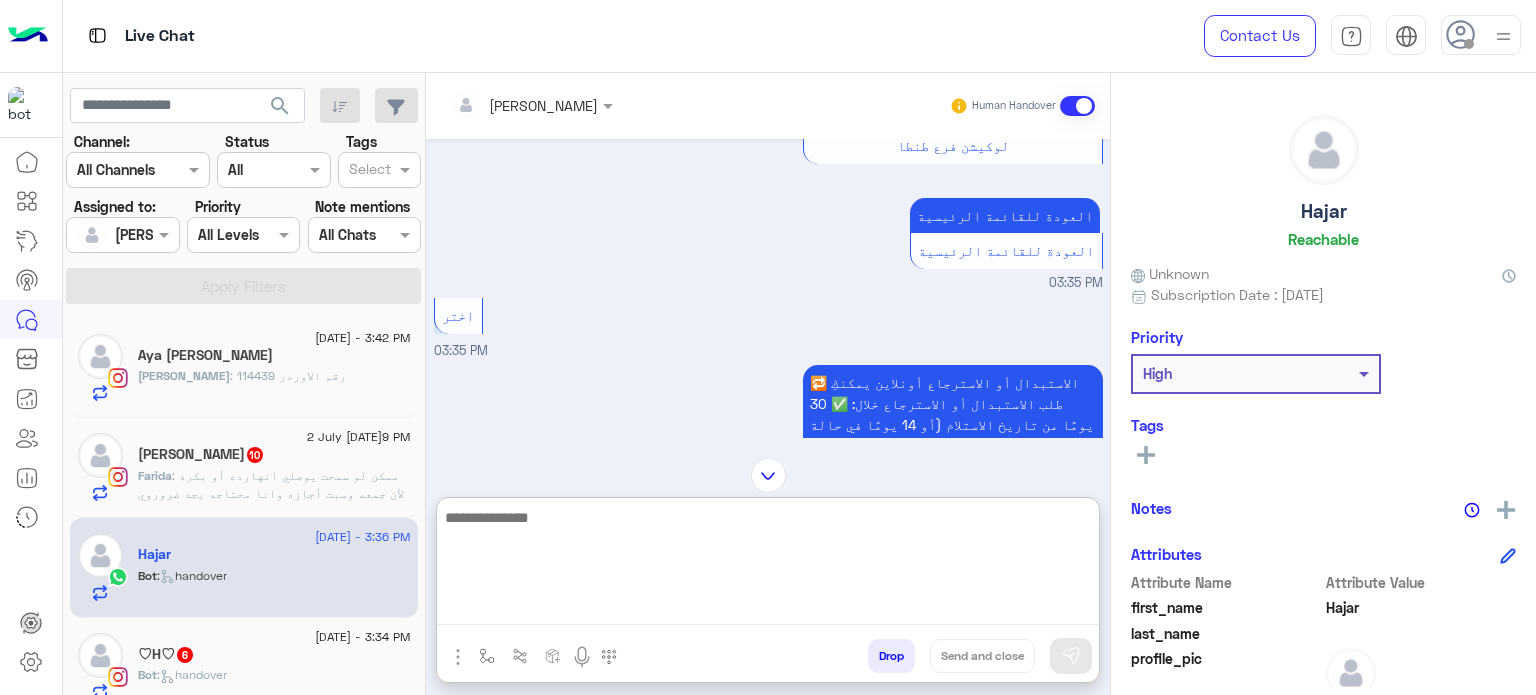 click at bounding box center [768, 565] 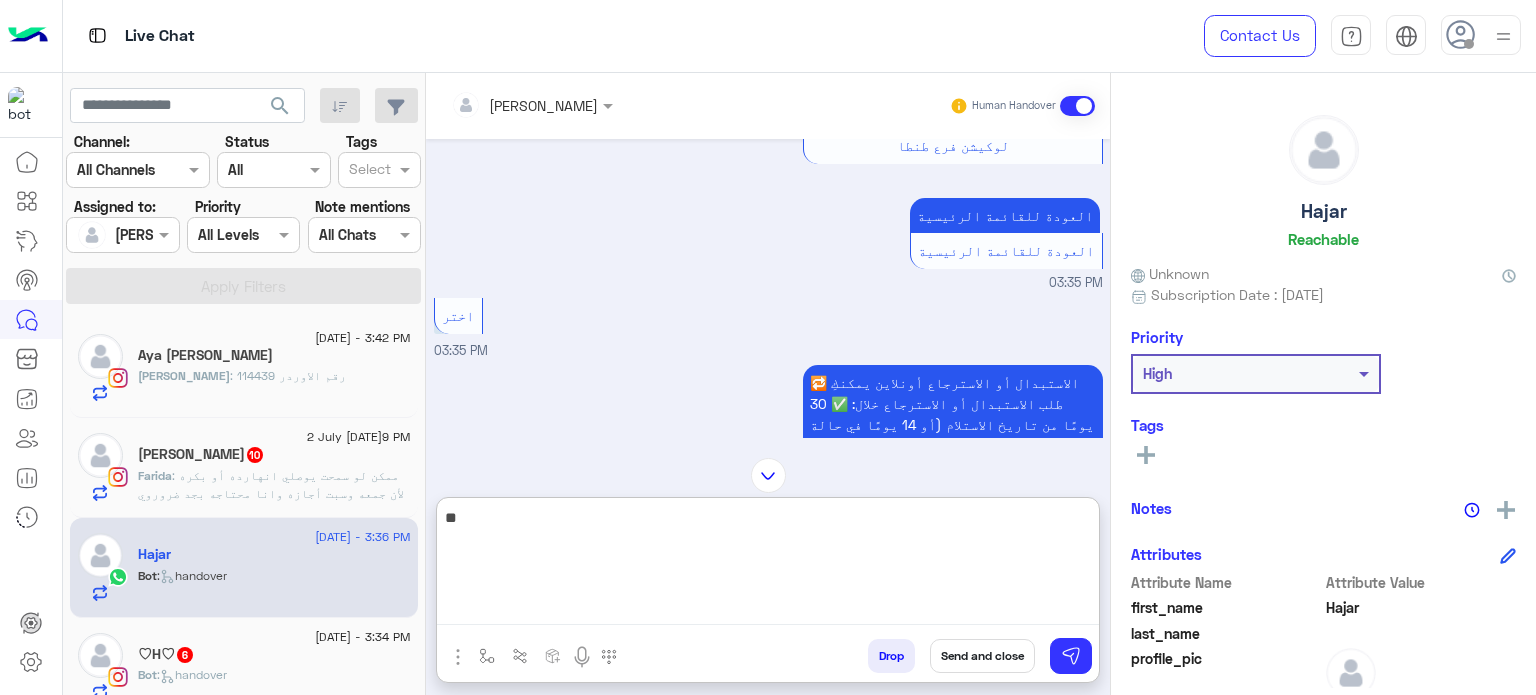 type on "*" 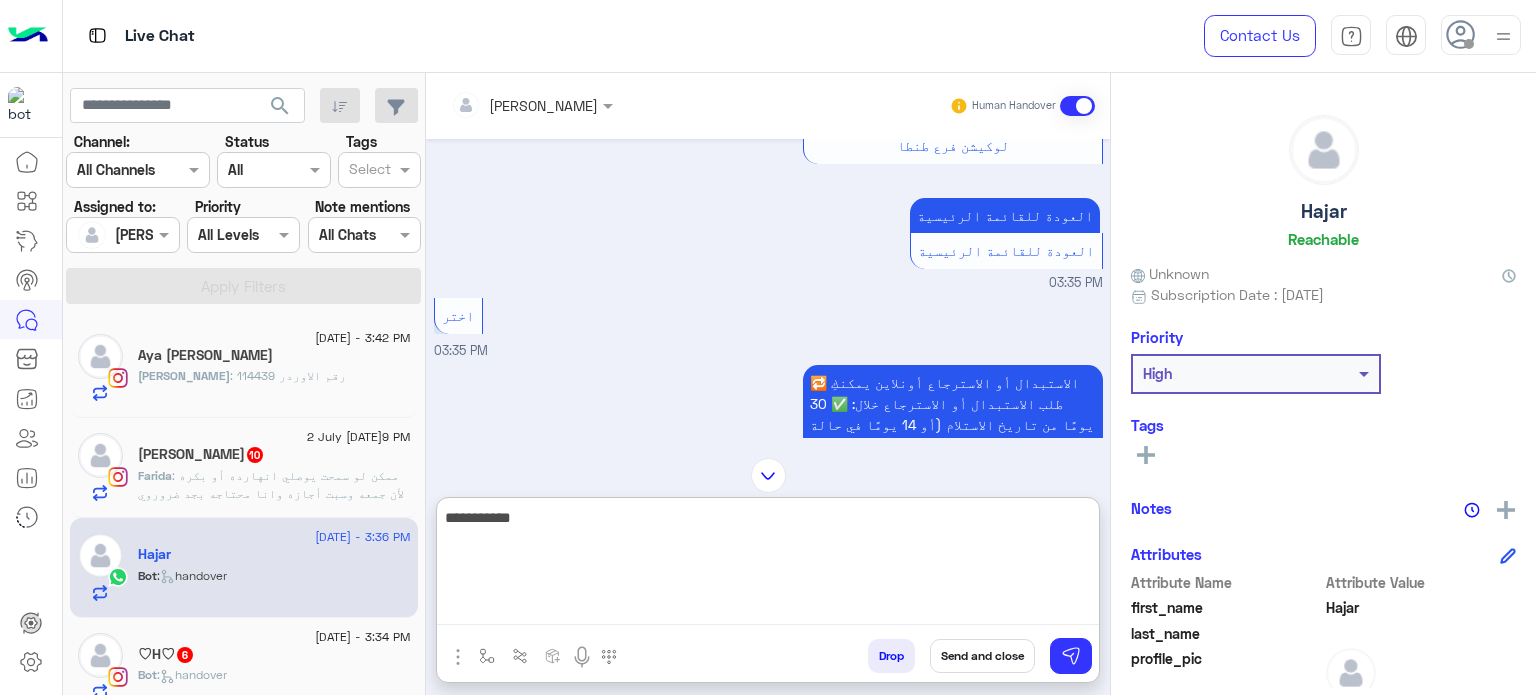 type on "**********" 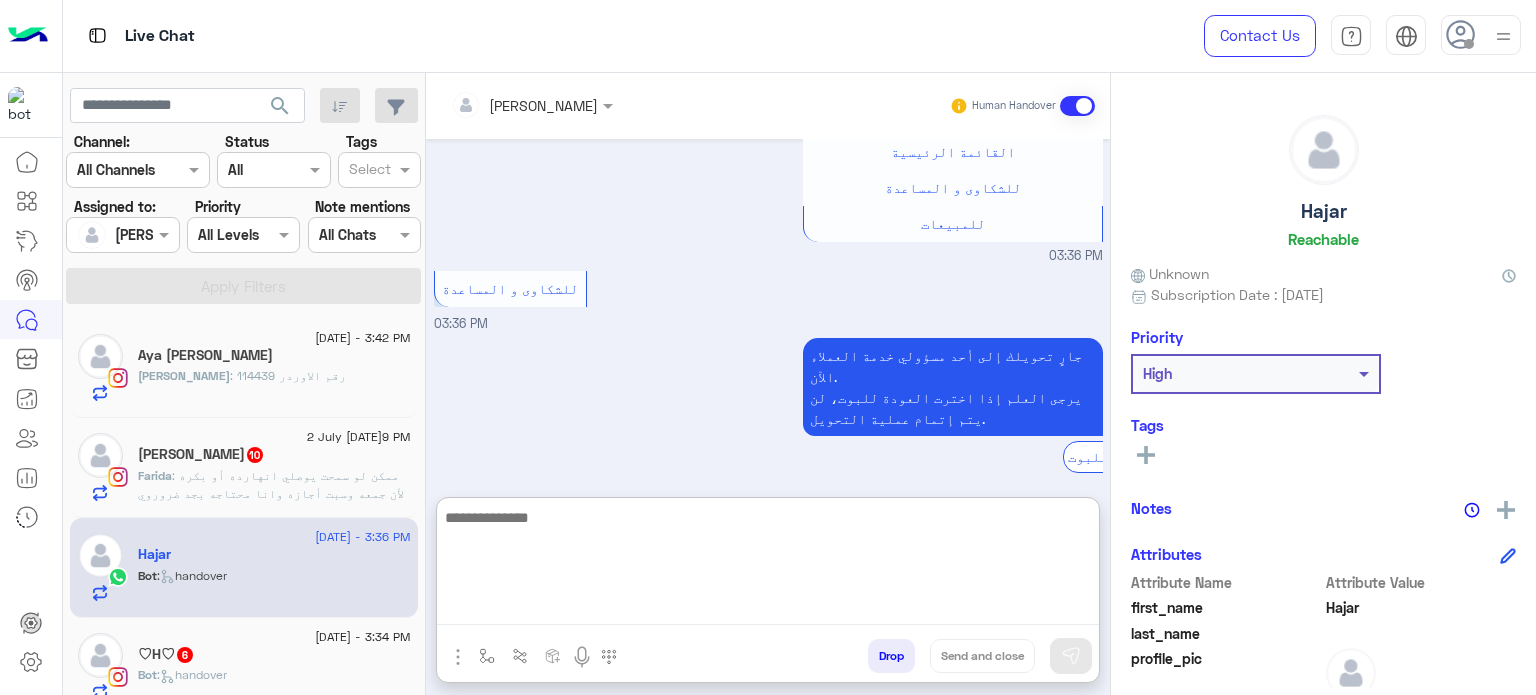 scroll, scrollTop: 4036, scrollLeft: 0, axis: vertical 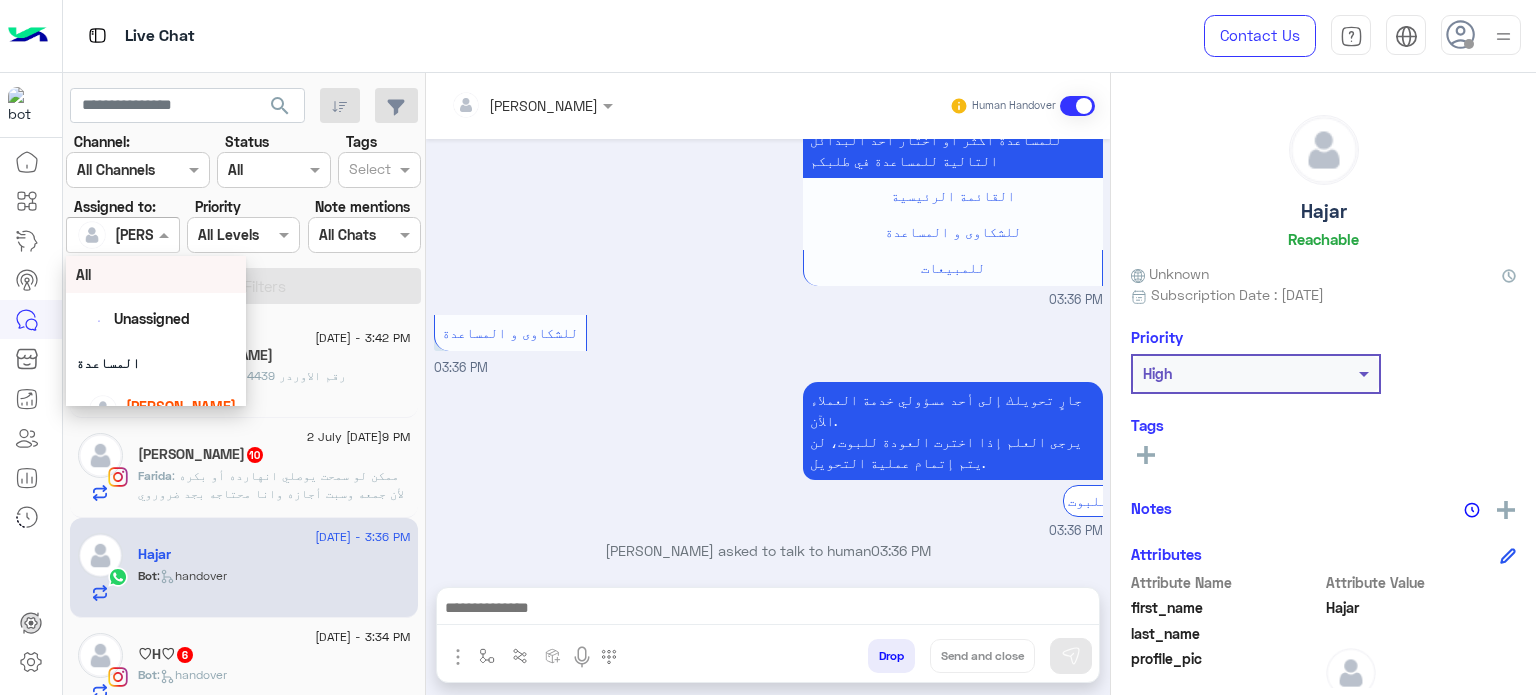click at bounding box center (100, 235) 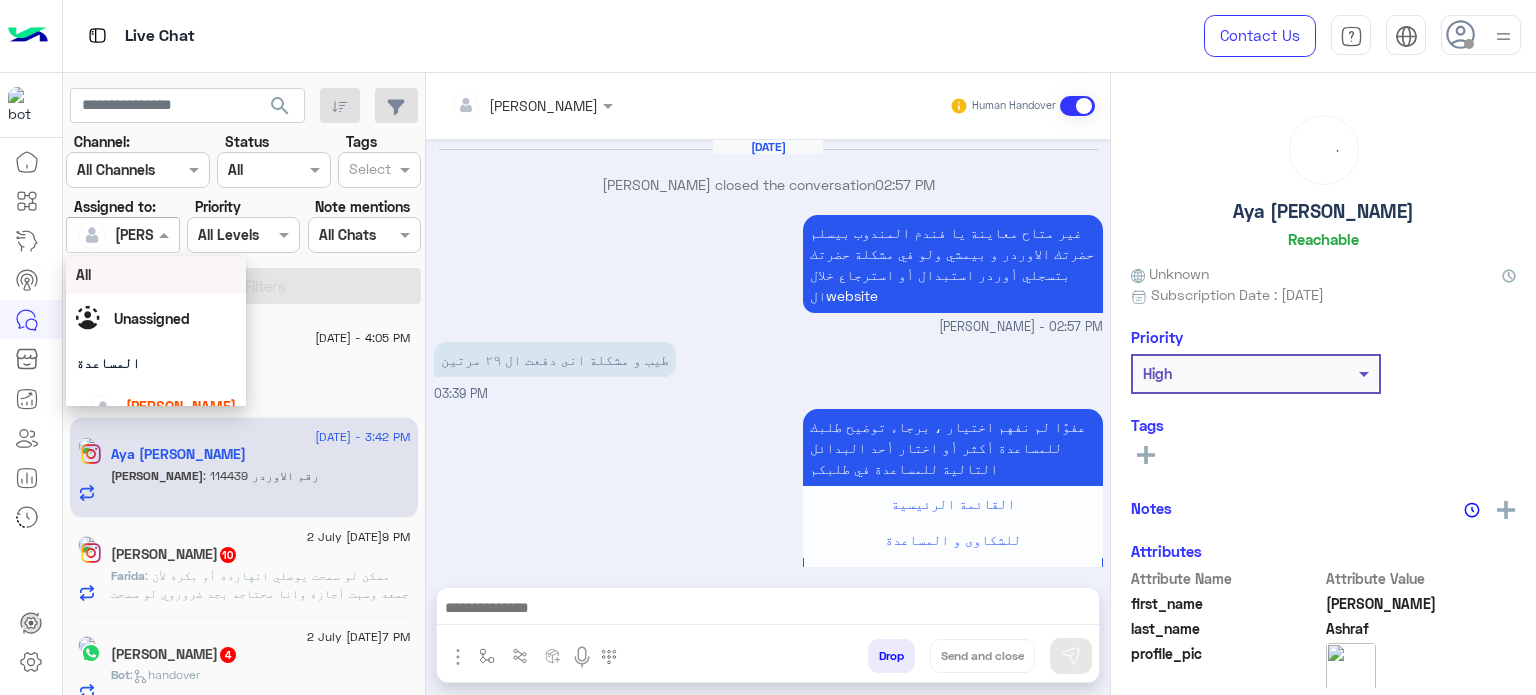 scroll, scrollTop: 470, scrollLeft: 0, axis: vertical 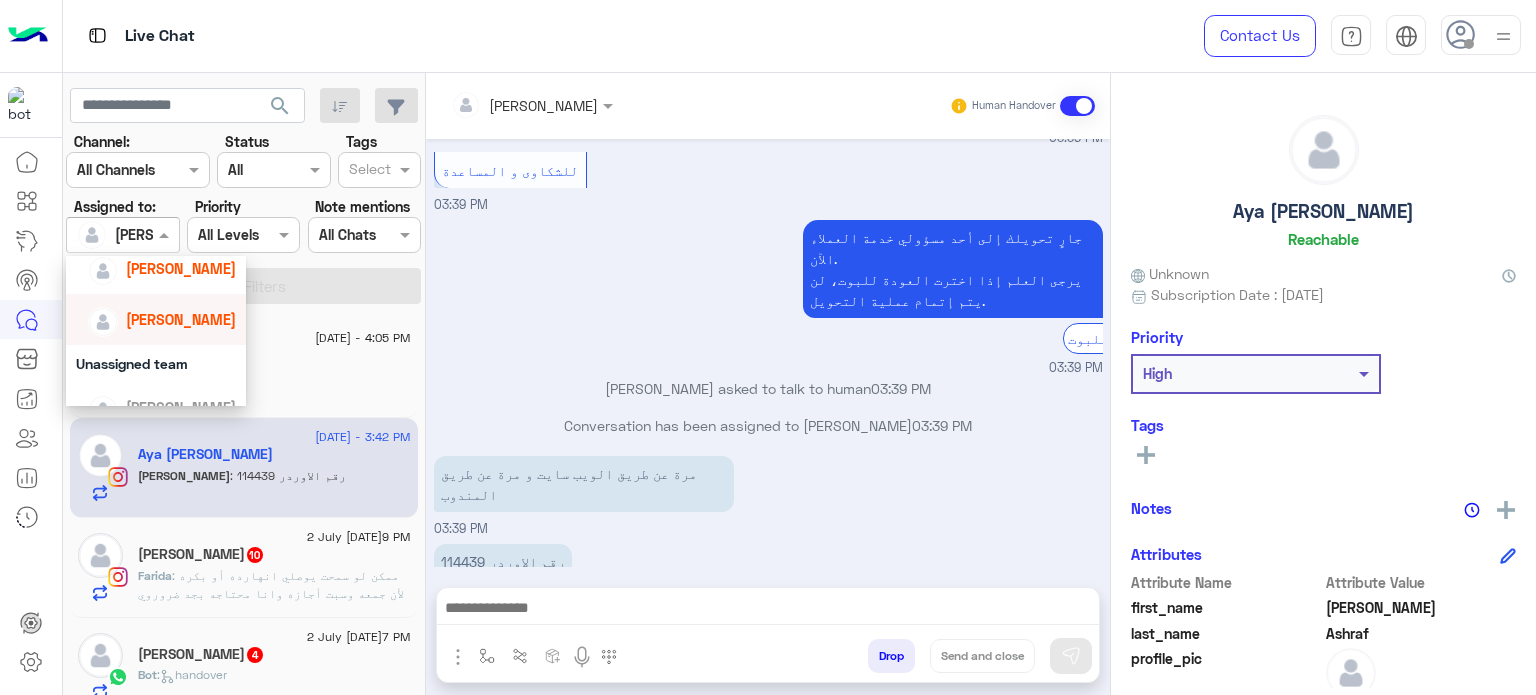 click on "[PERSON_NAME]" at bounding box center (162, 319) 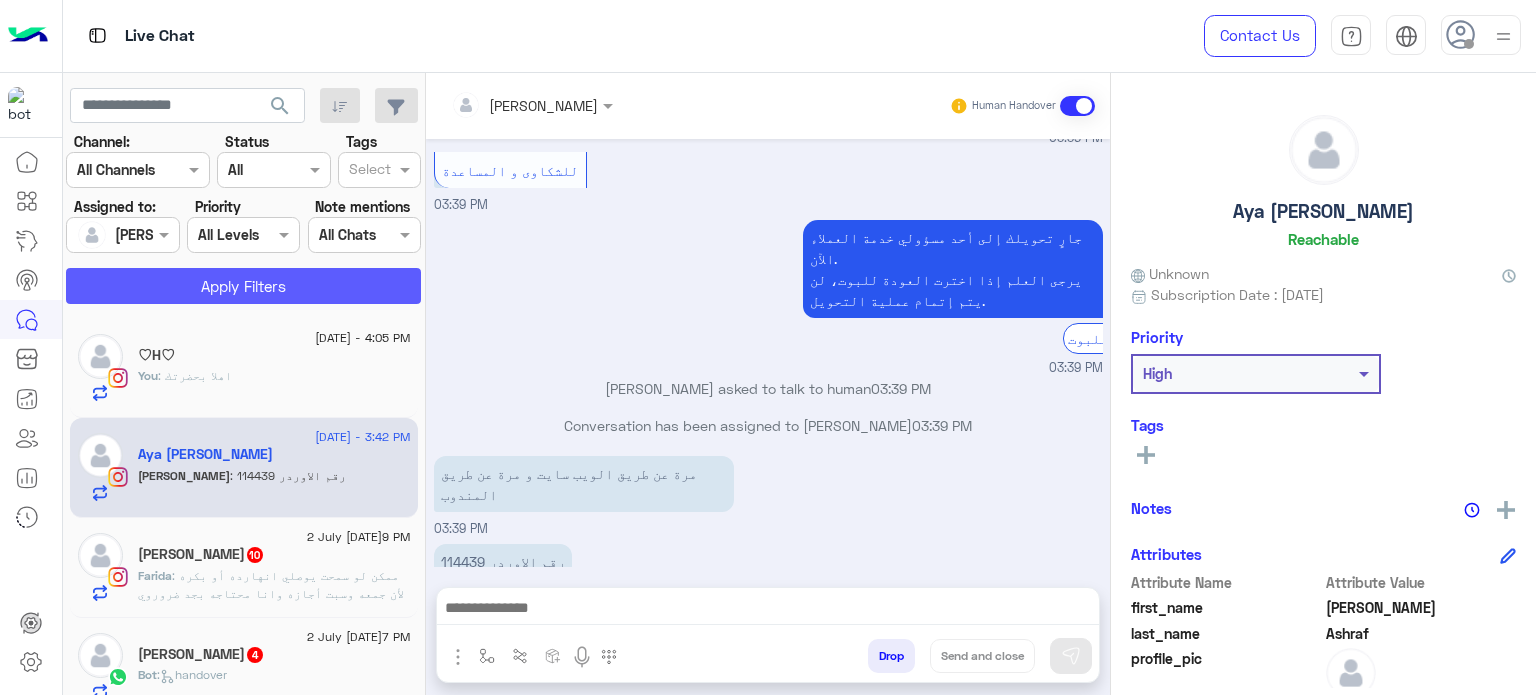 click on "Apply Filters" 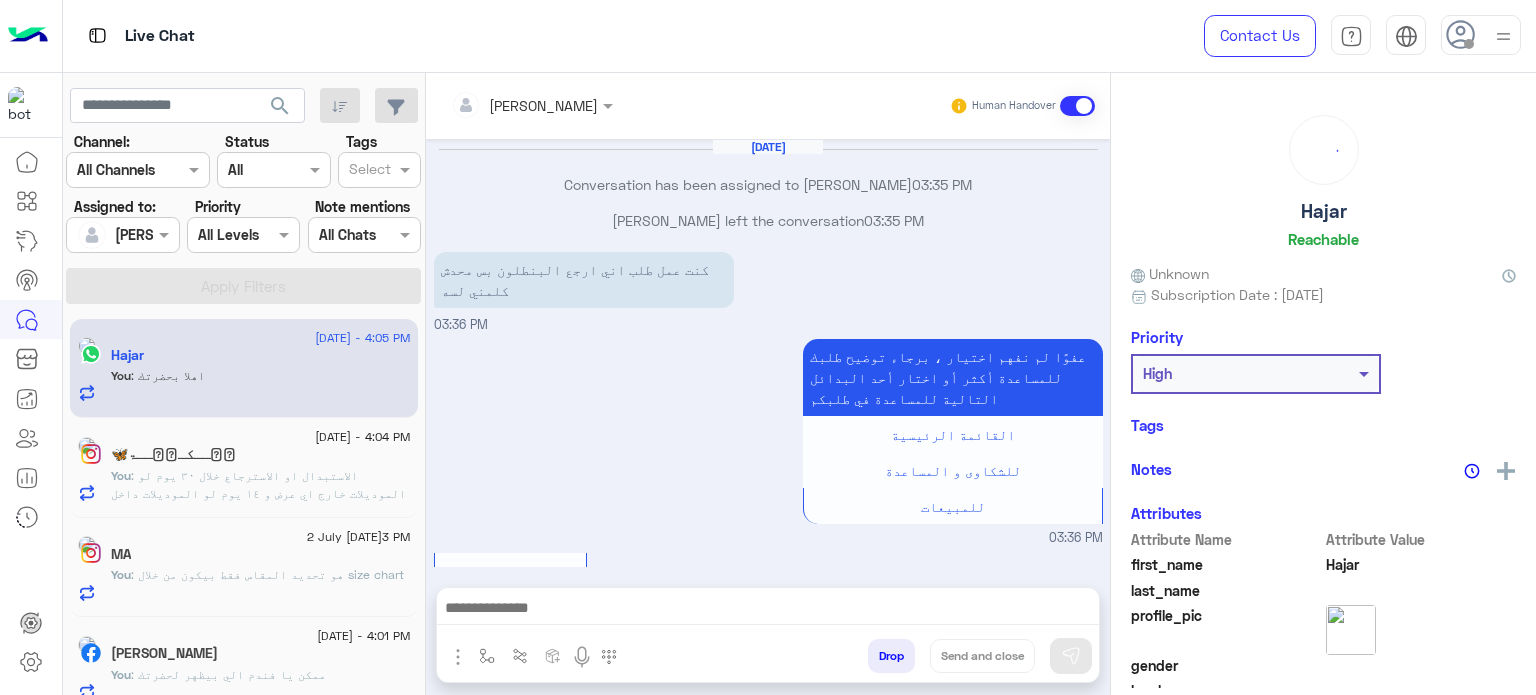 scroll, scrollTop: 368, scrollLeft: 0, axis: vertical 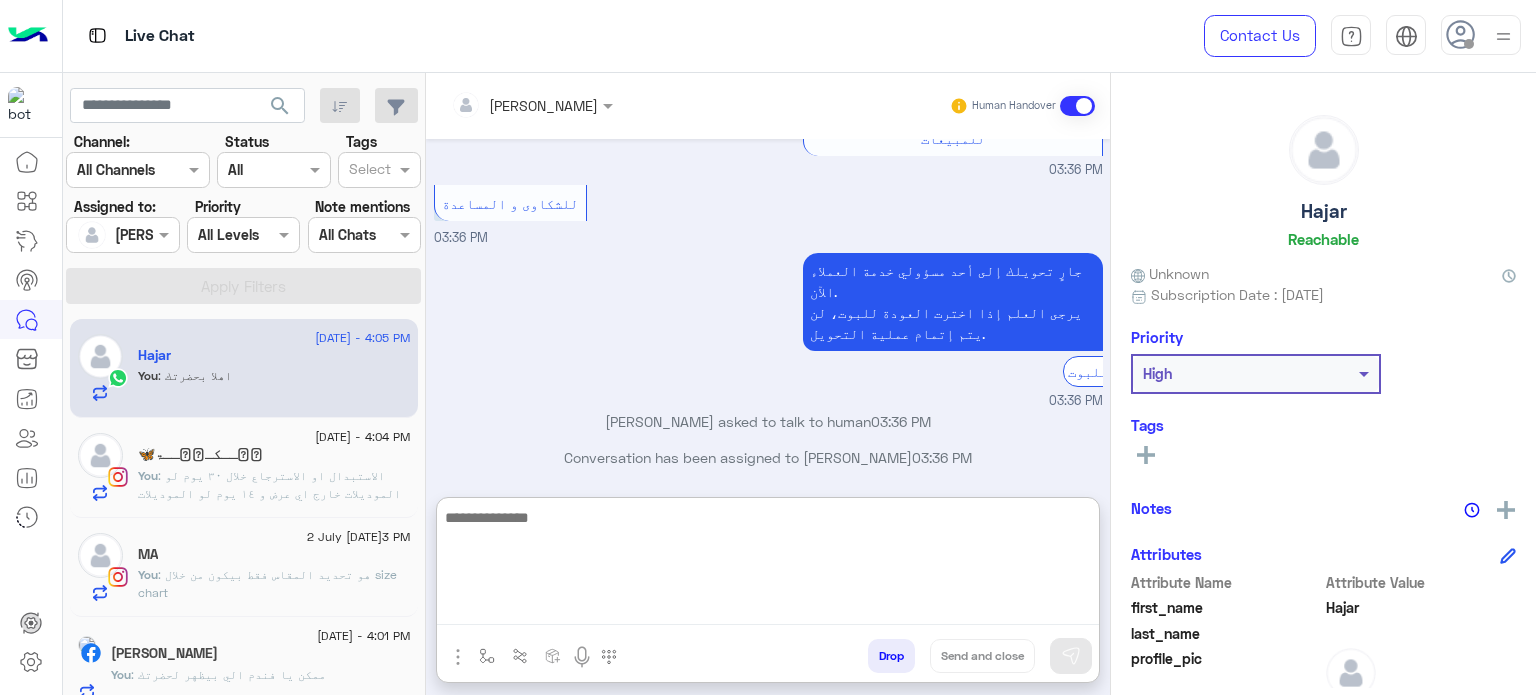 click at bounding box center [768, 565] 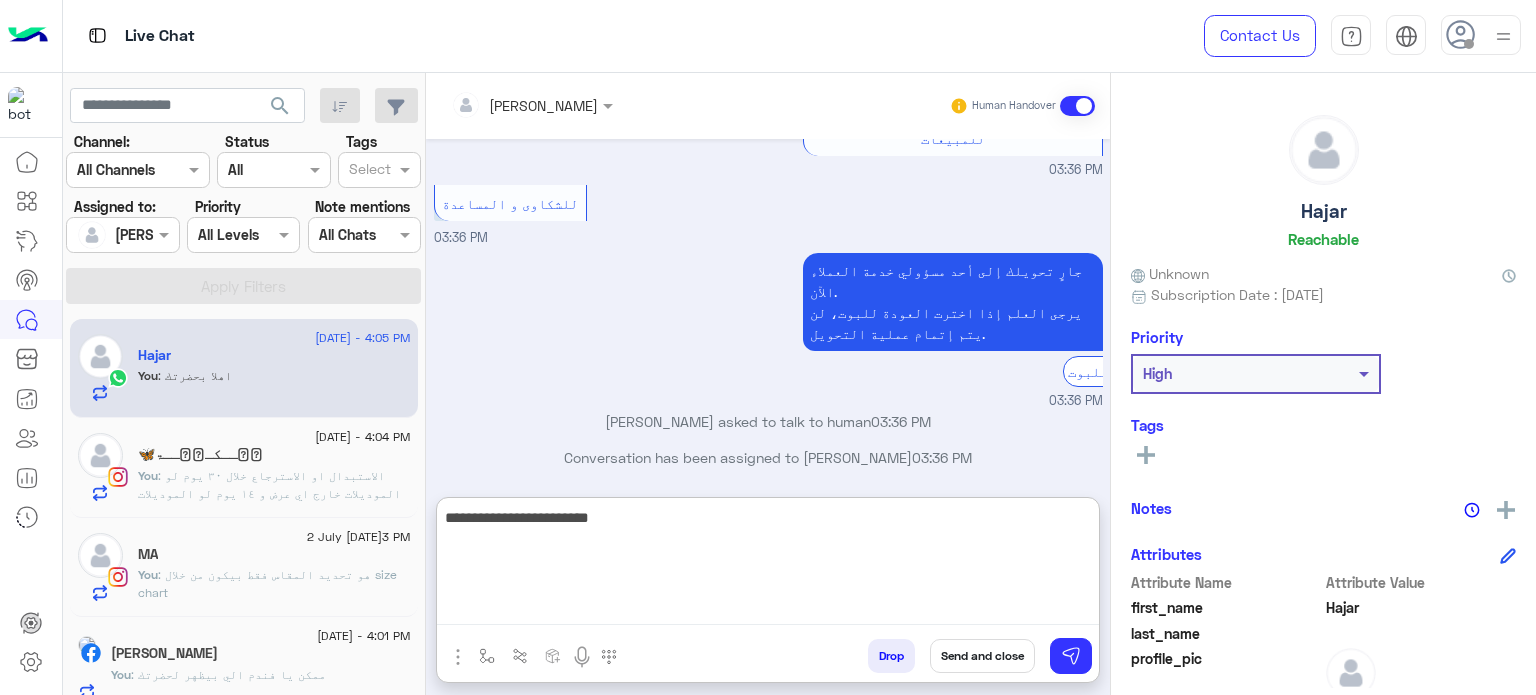 type on "**********" 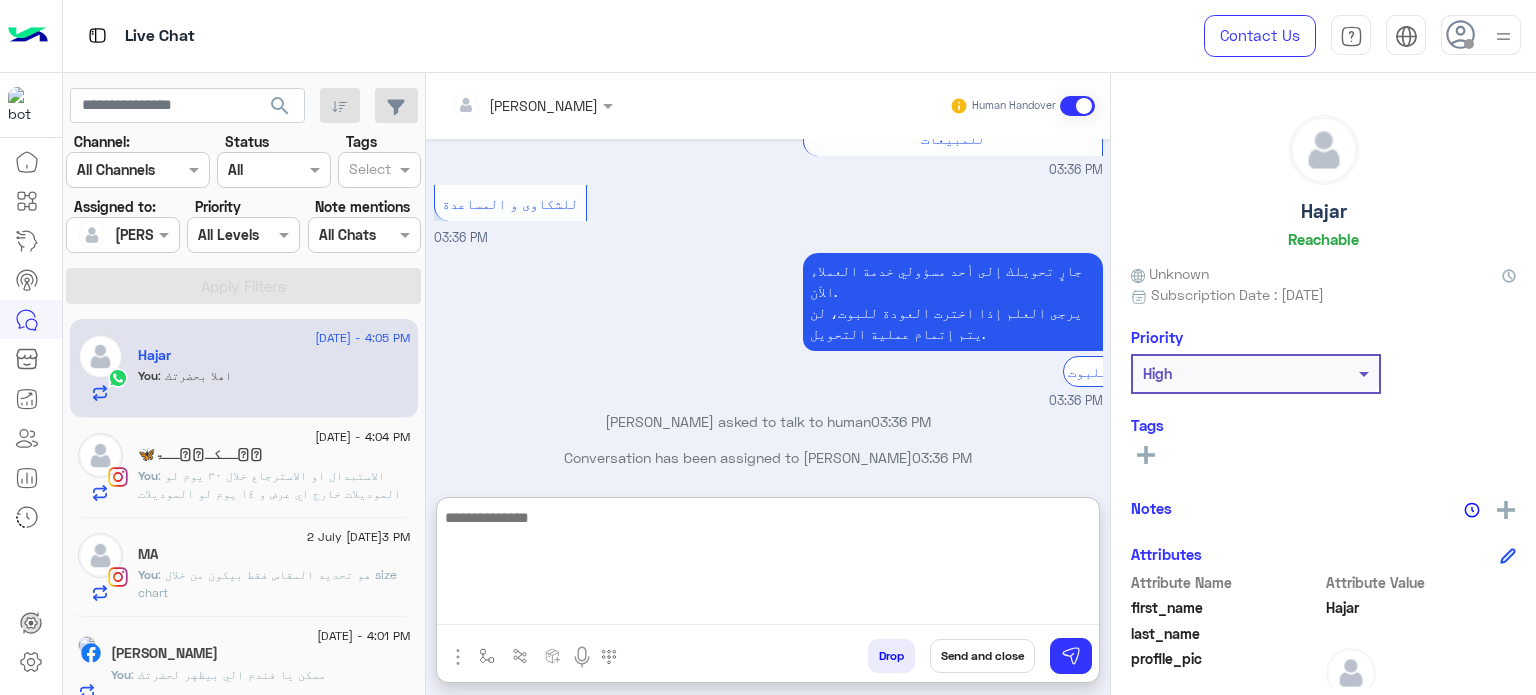 scroll, scrollTop: 522, scrollLeft: 0, axis: vertical 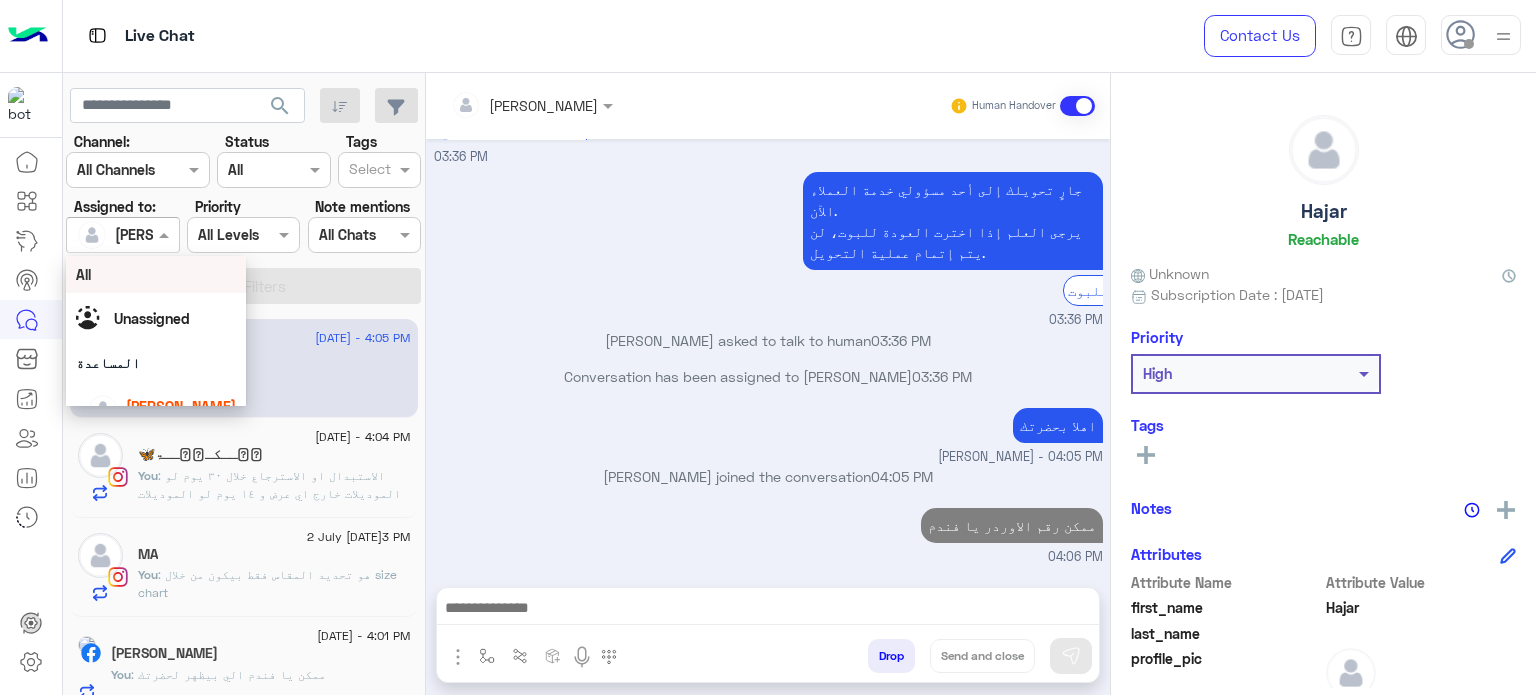 click at bounding box center (100, 235) 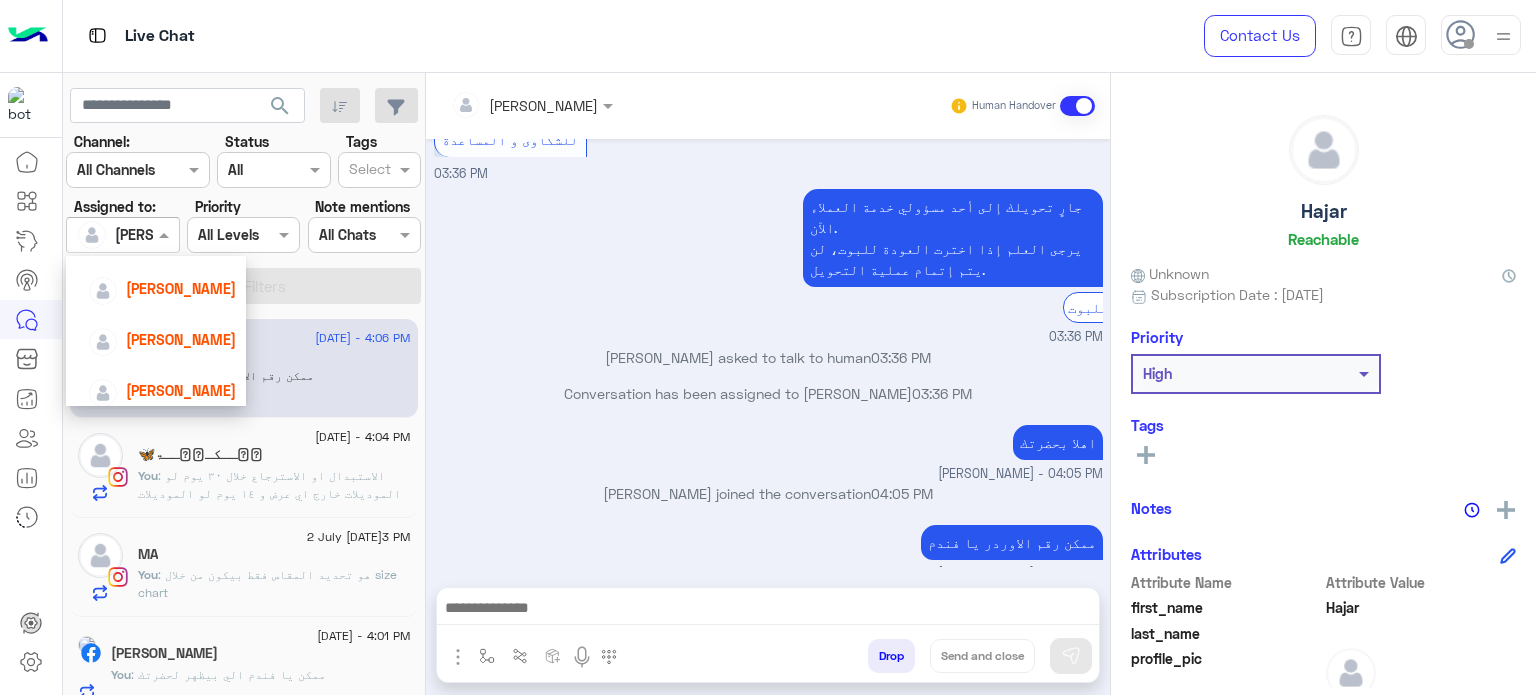 scroll, scrollTop: 167, scrollLeft: 0, axis: vertical 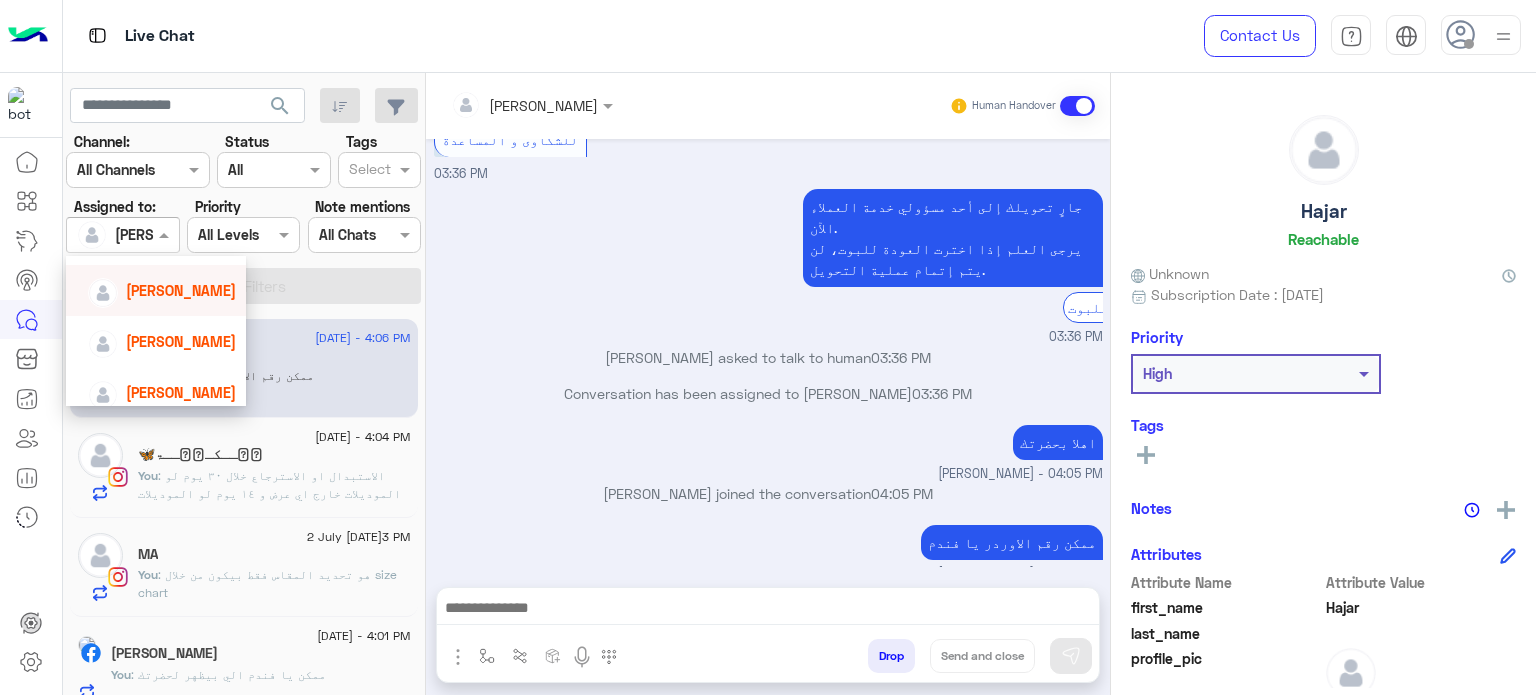 click on "[PERSON_NAME]" at bounding box center (156, 290) 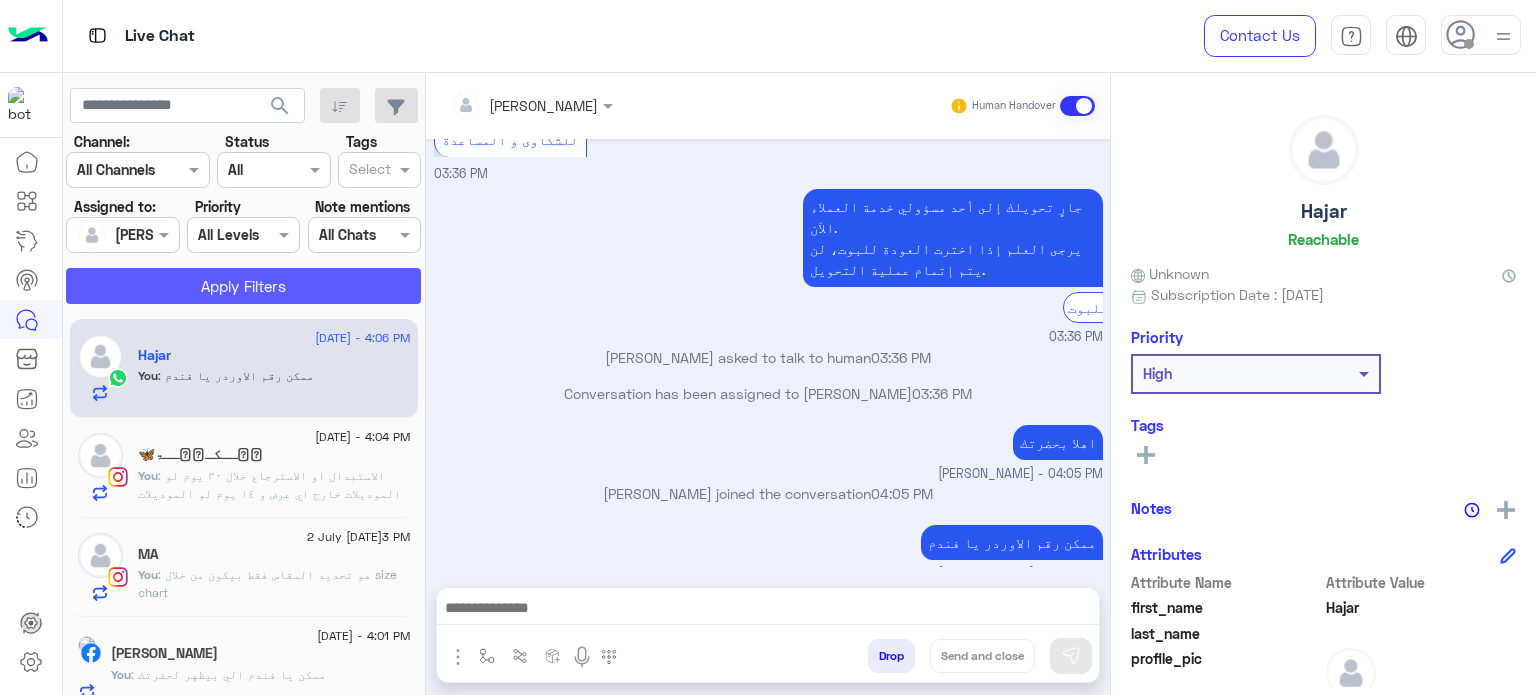 click on "Apply Filters" 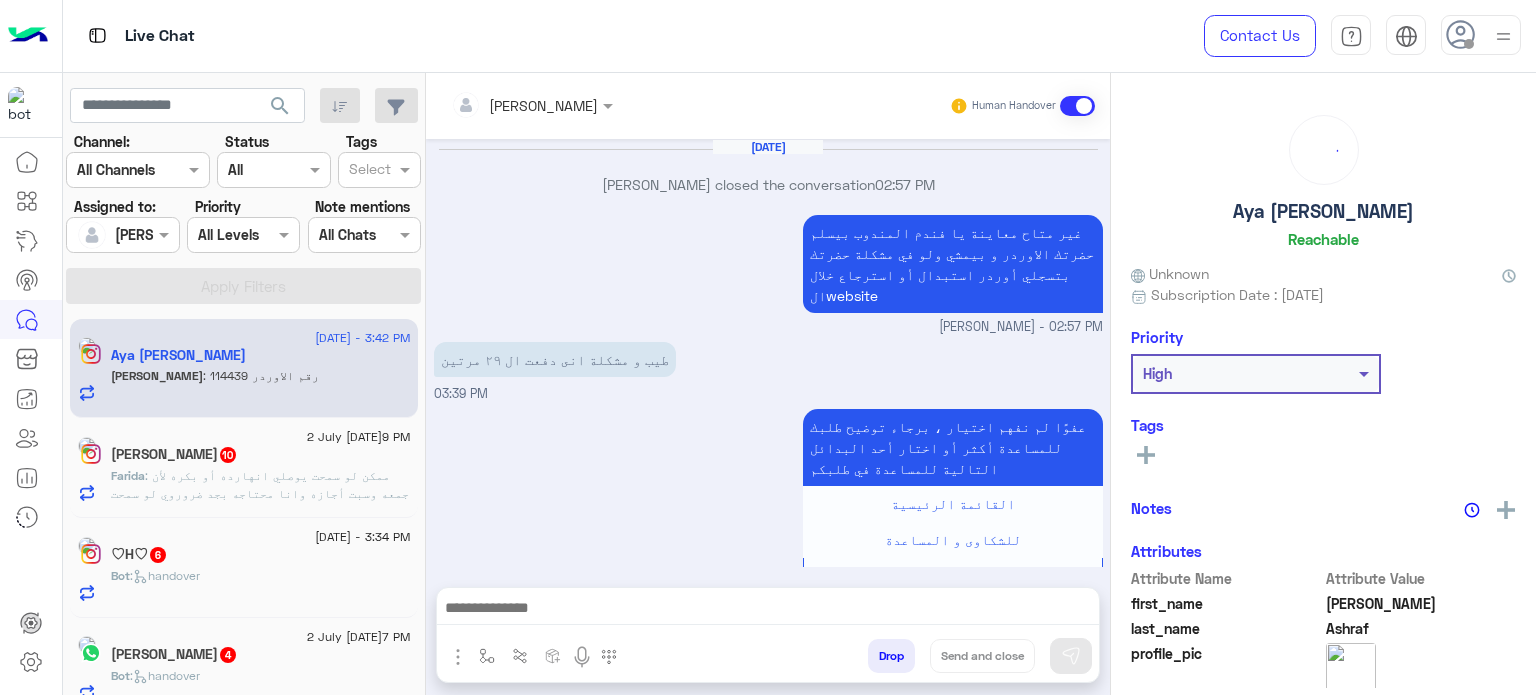 scroll, scrollTop: 470, scrollLeft: 0, axis: vertical 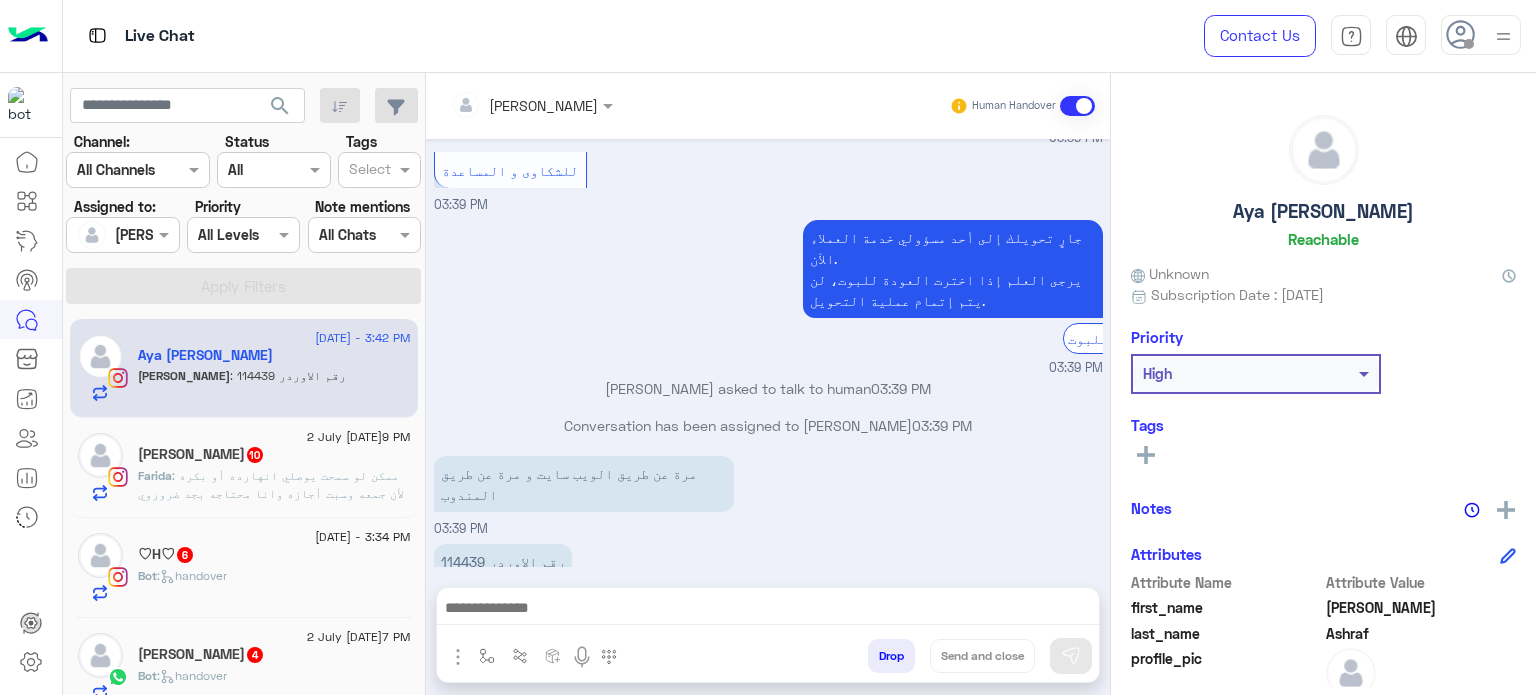 click on ":   handover" 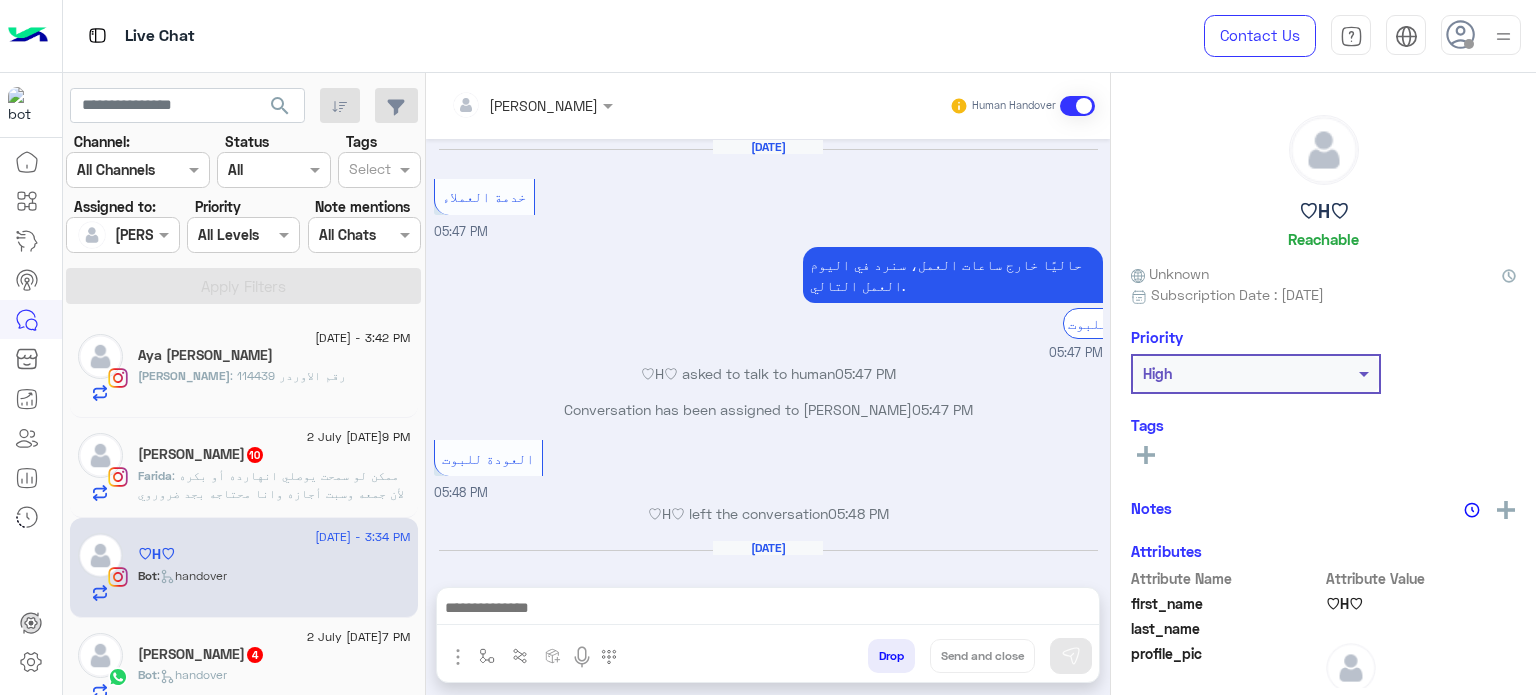 scroll, scrollTop: 300, scrollLeft: 0, axis: vertical 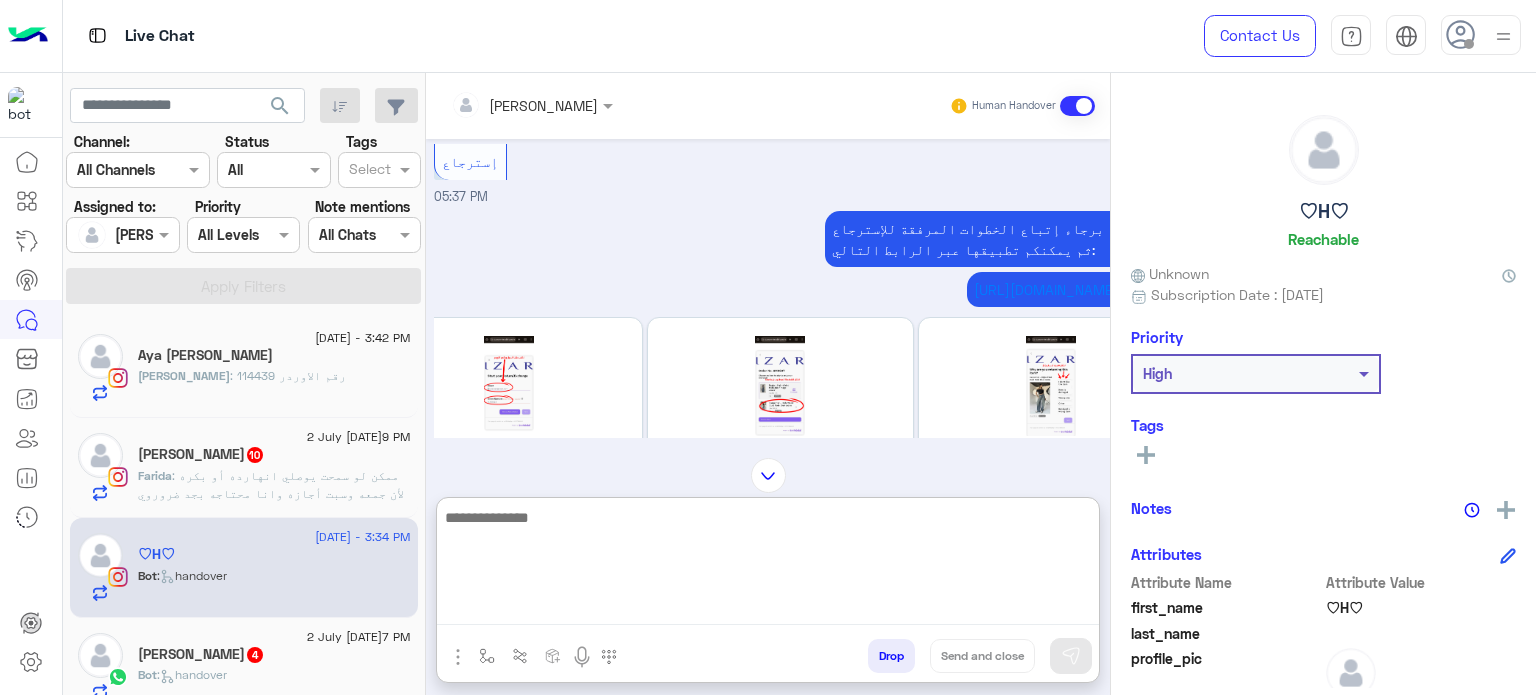 click at bounding box center (768, 565) 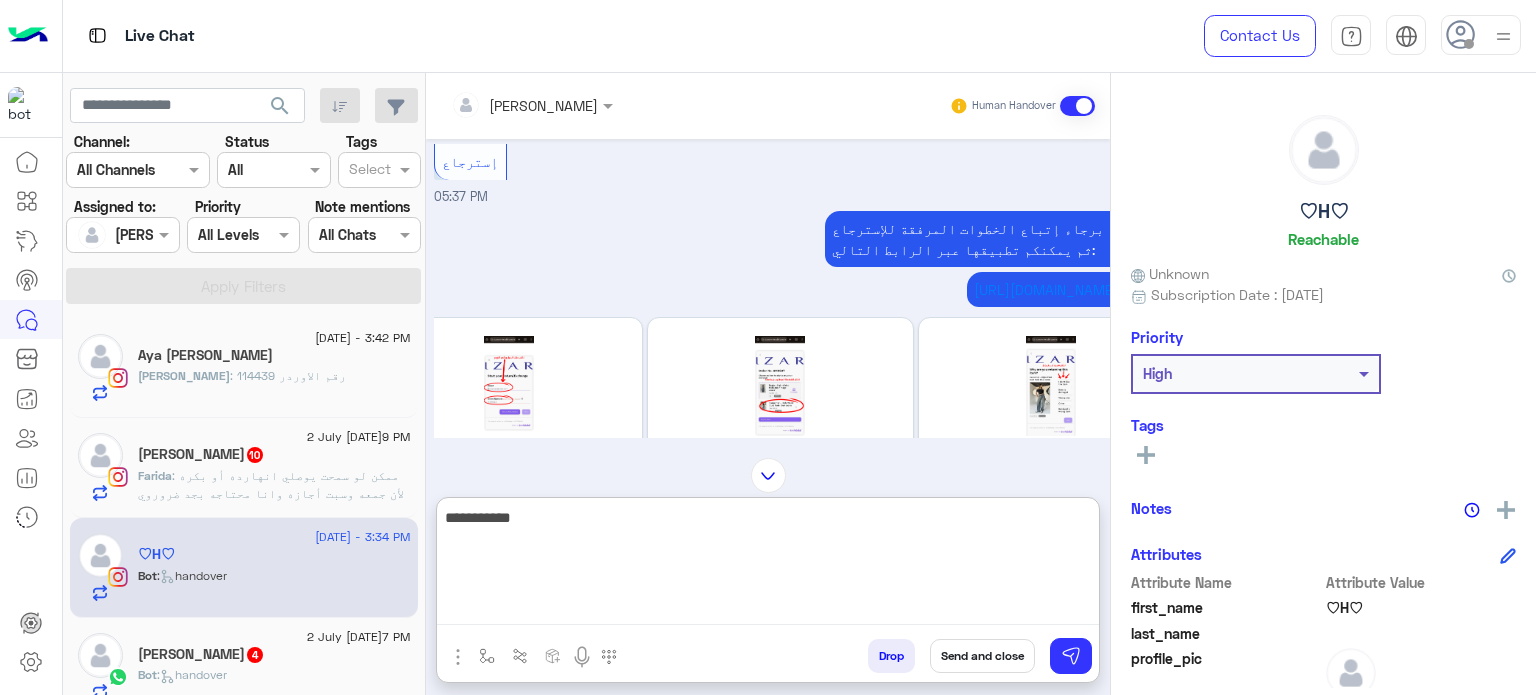 type on "**********" 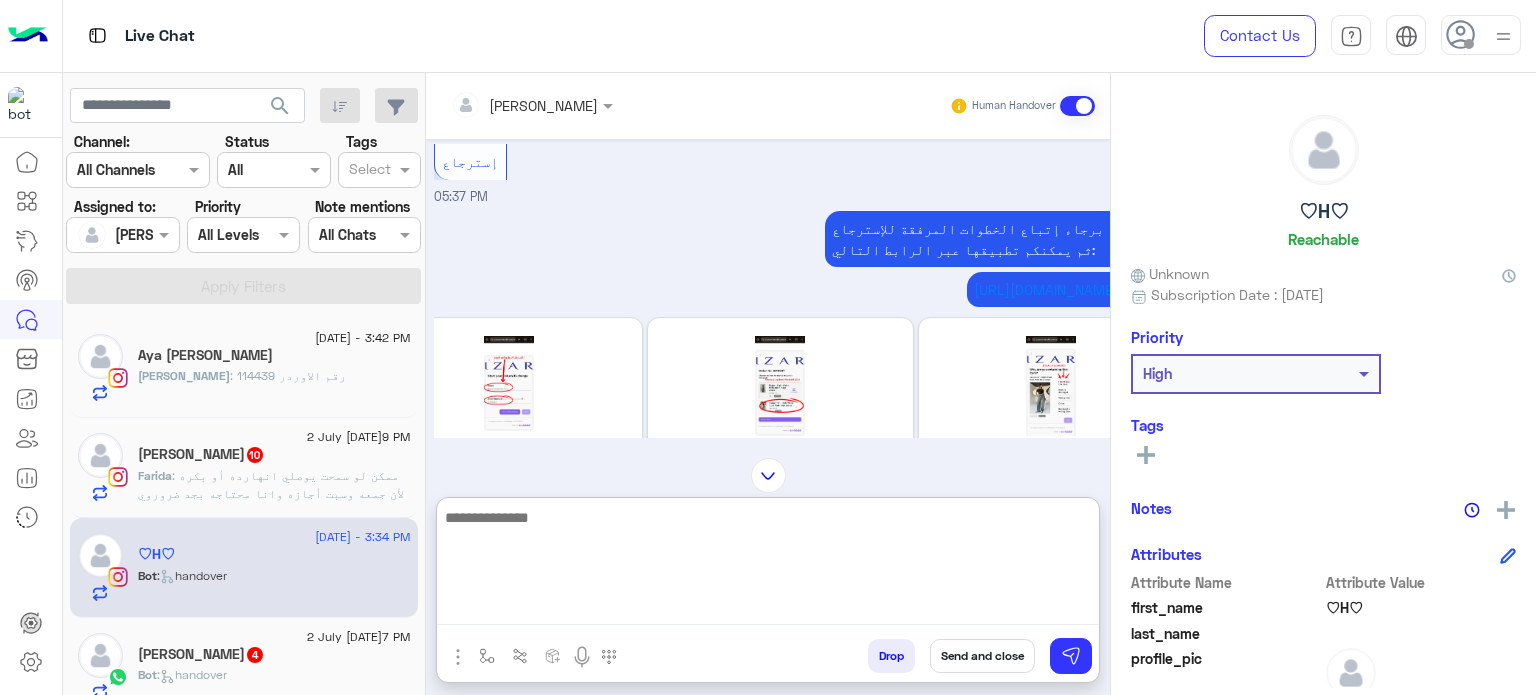 scroll, scrollTop: 3157, scrollLeft: 0, axis: vertical 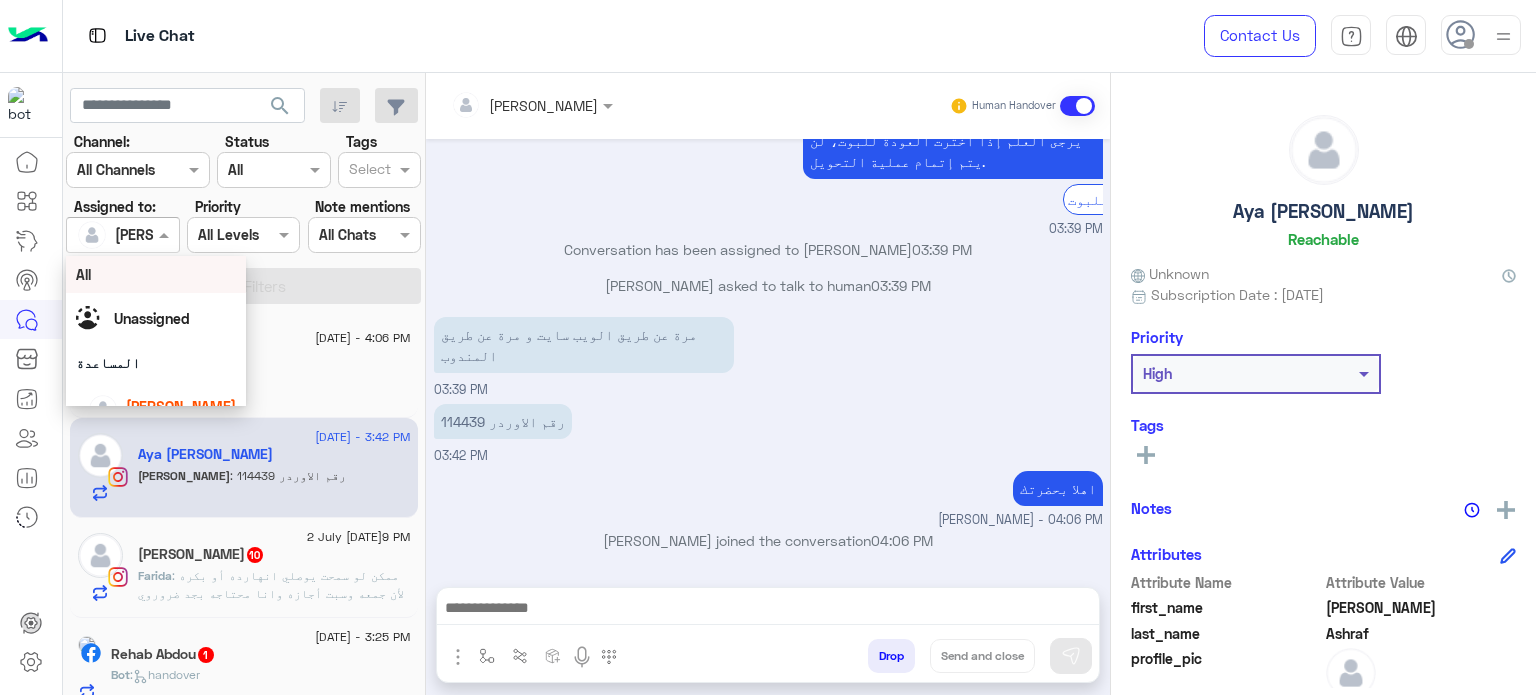 click at bounding box center [122, 234] 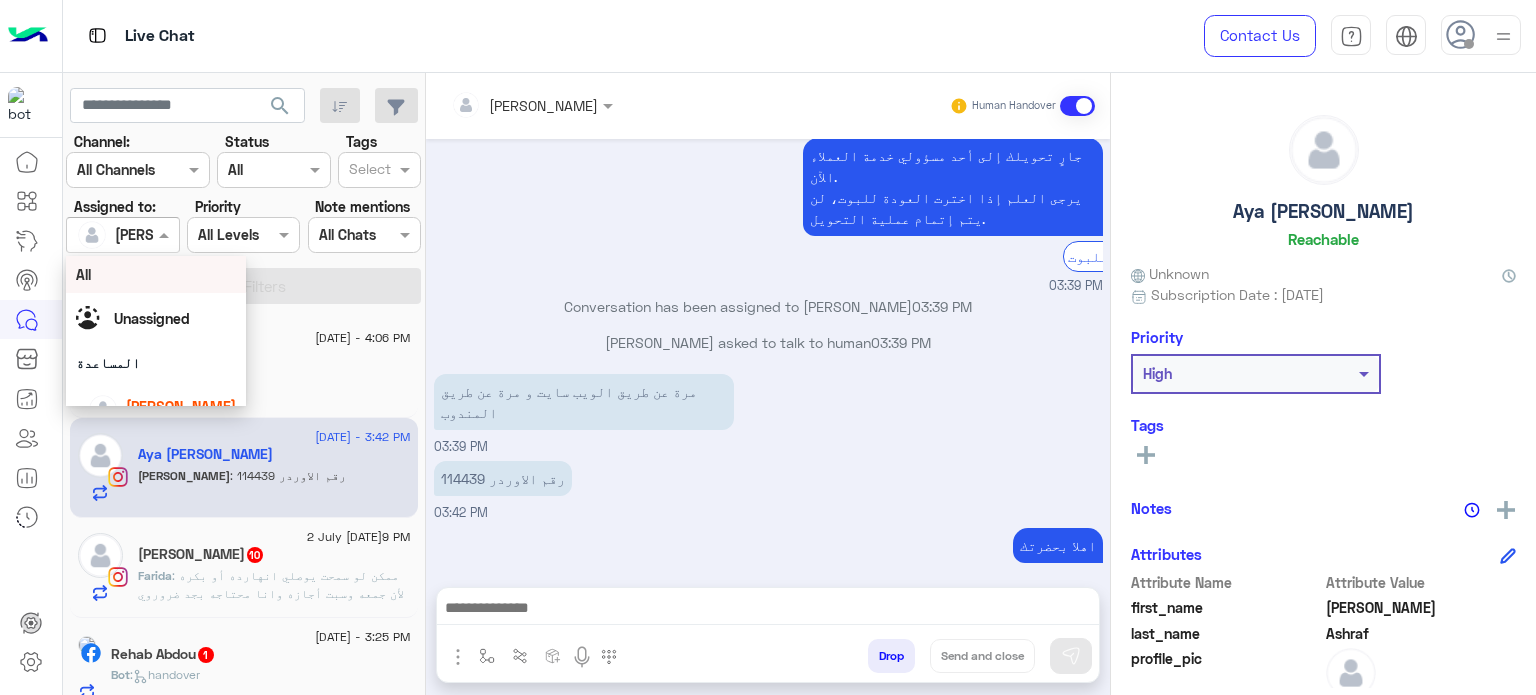 scroll, scrollTop: 267, scrollLeft: 0, axis: vertical 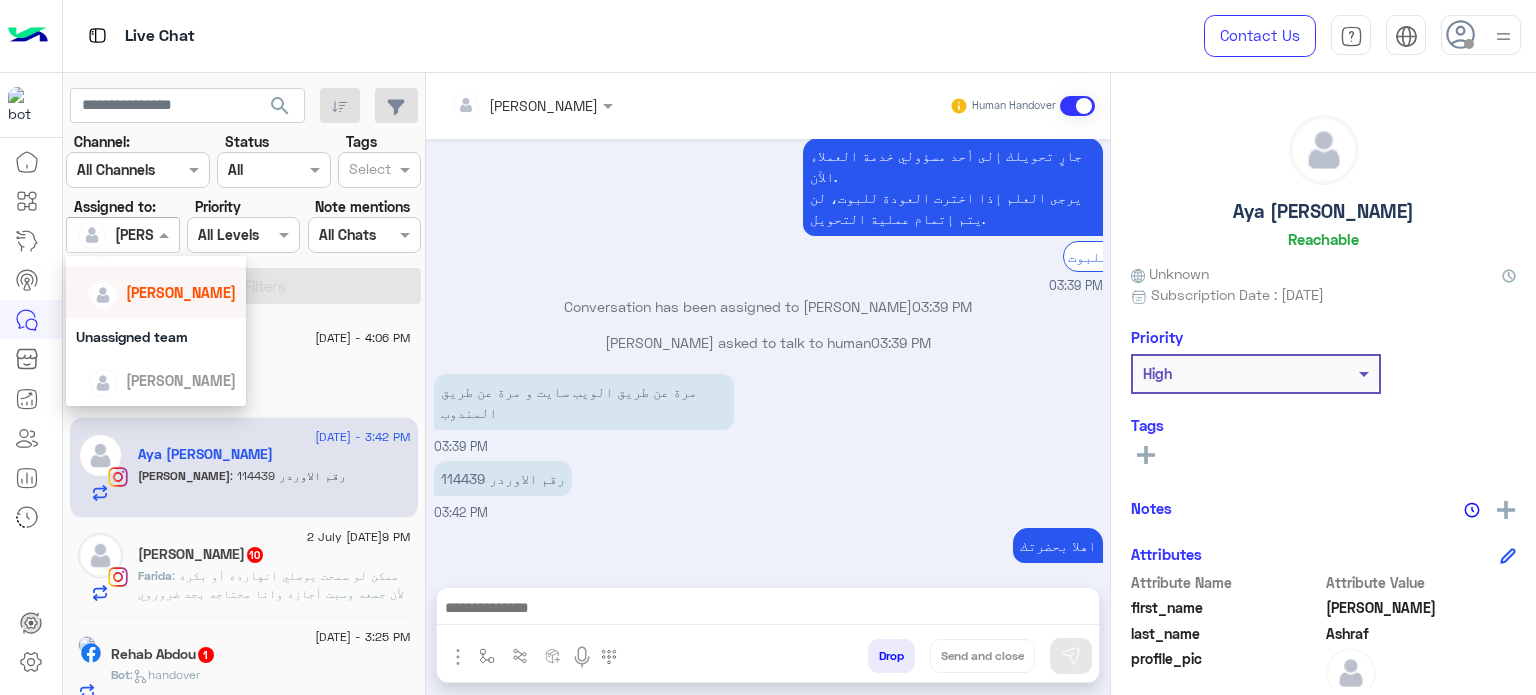click on "[PERSON_NAME]" at bounding box center (181, 292) 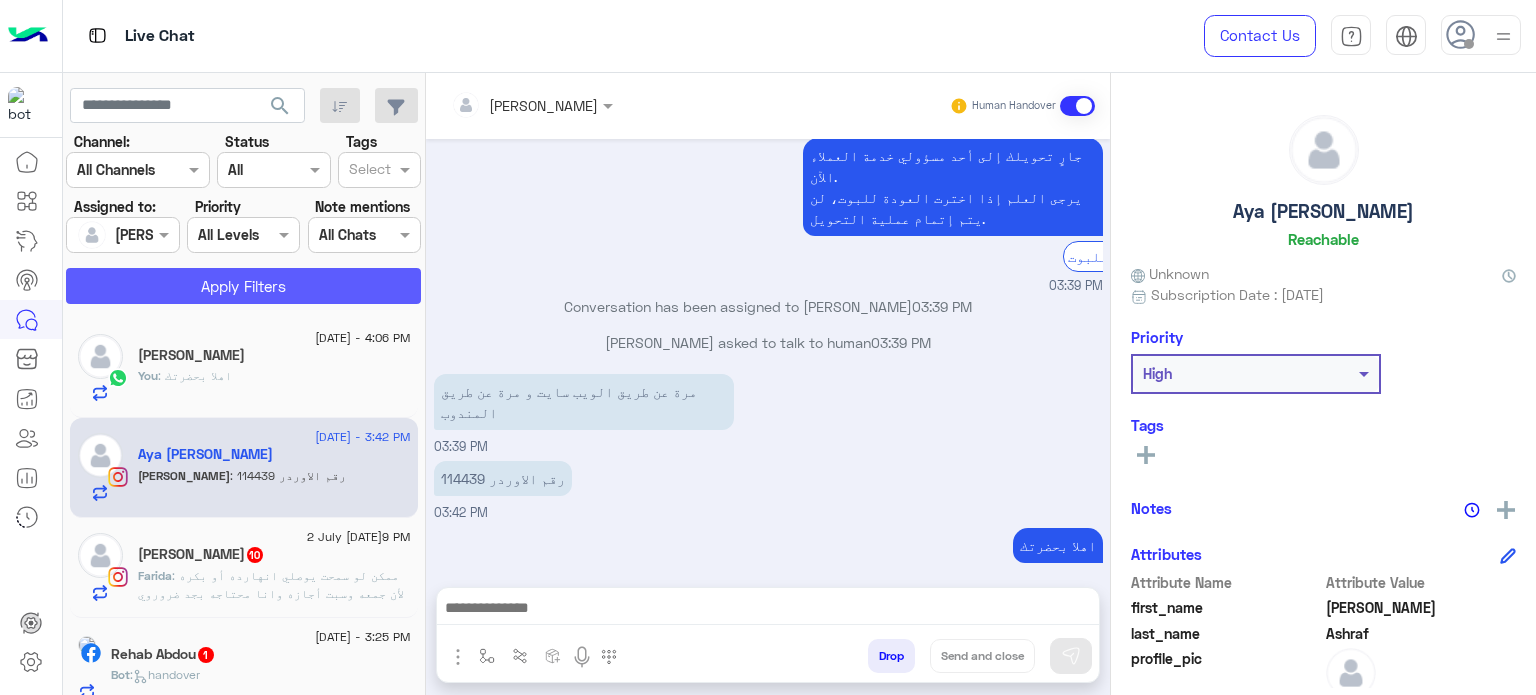 click on "Apply Filters" 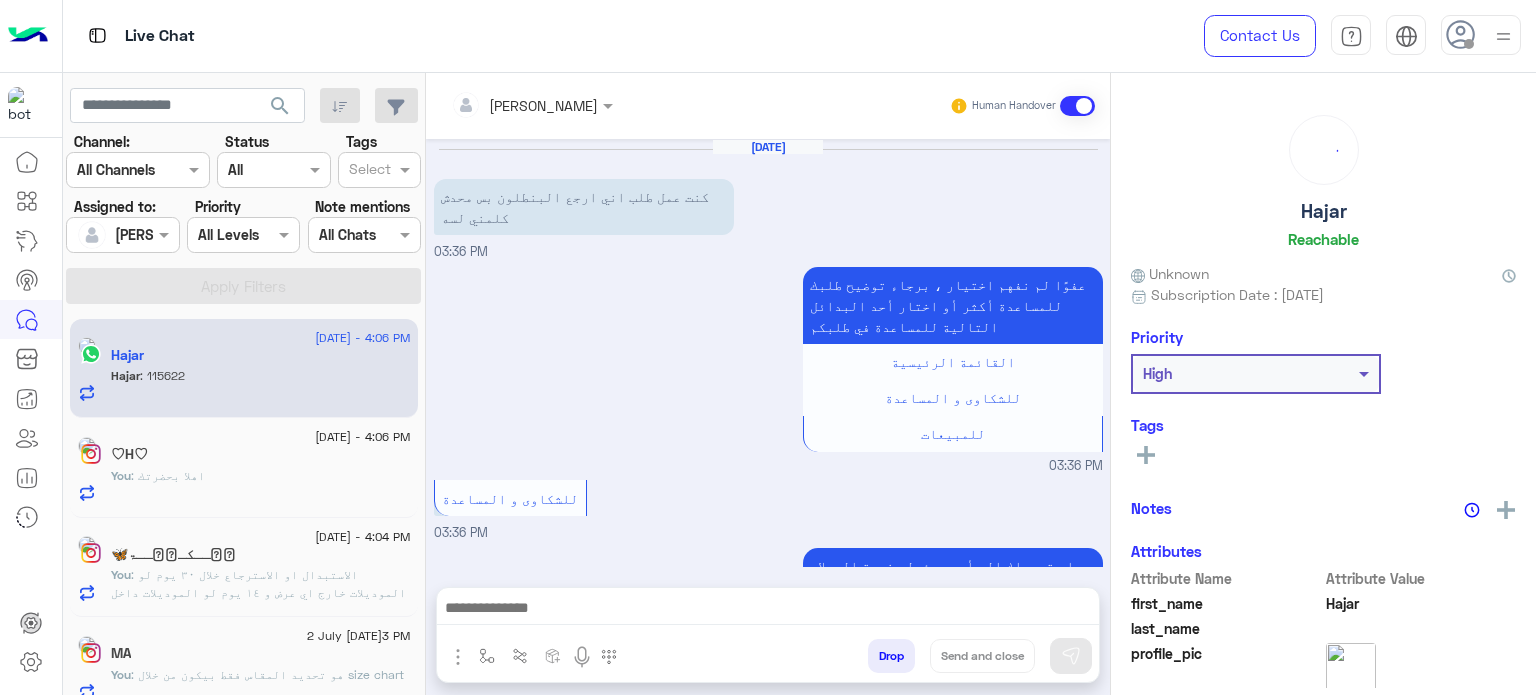 scroll, scrollTop: 425, scrollLeft: 0, axis: vertical 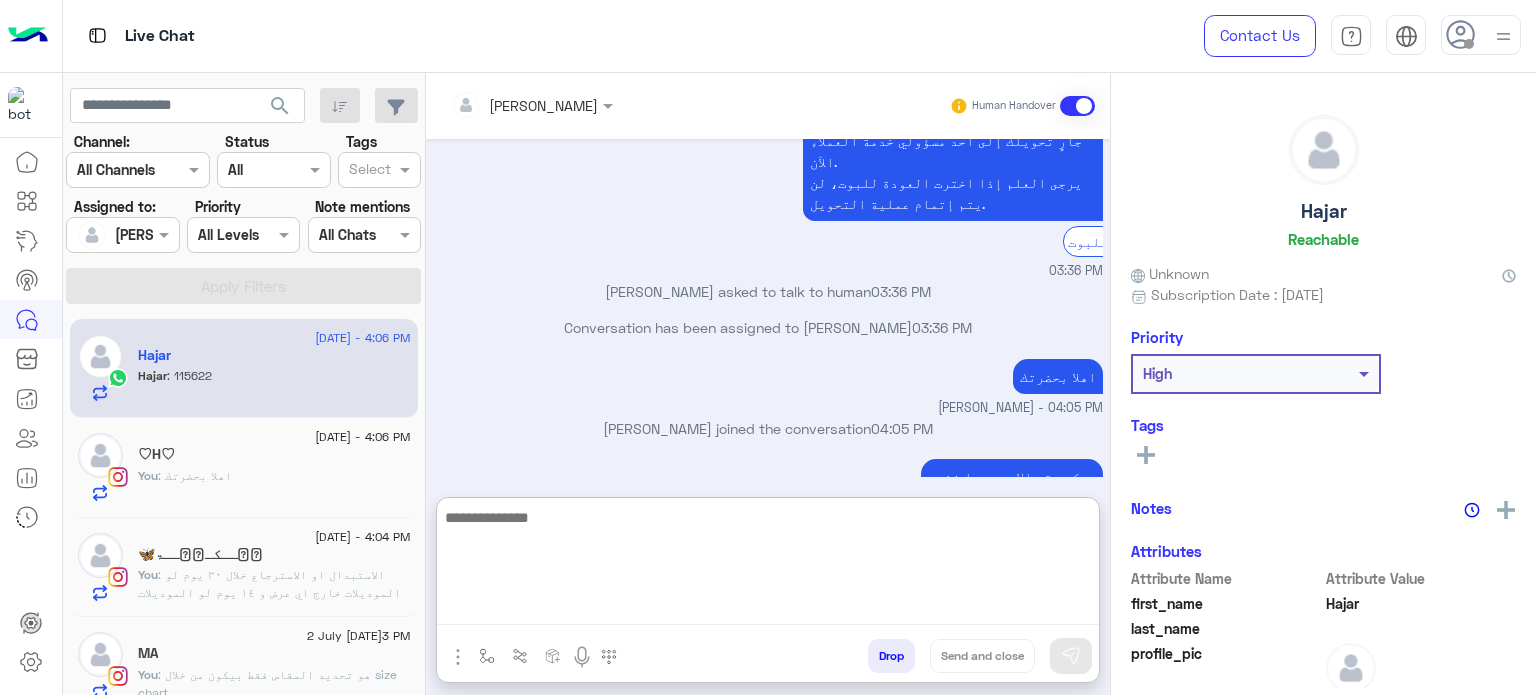 click at bounding box center [768, 565] 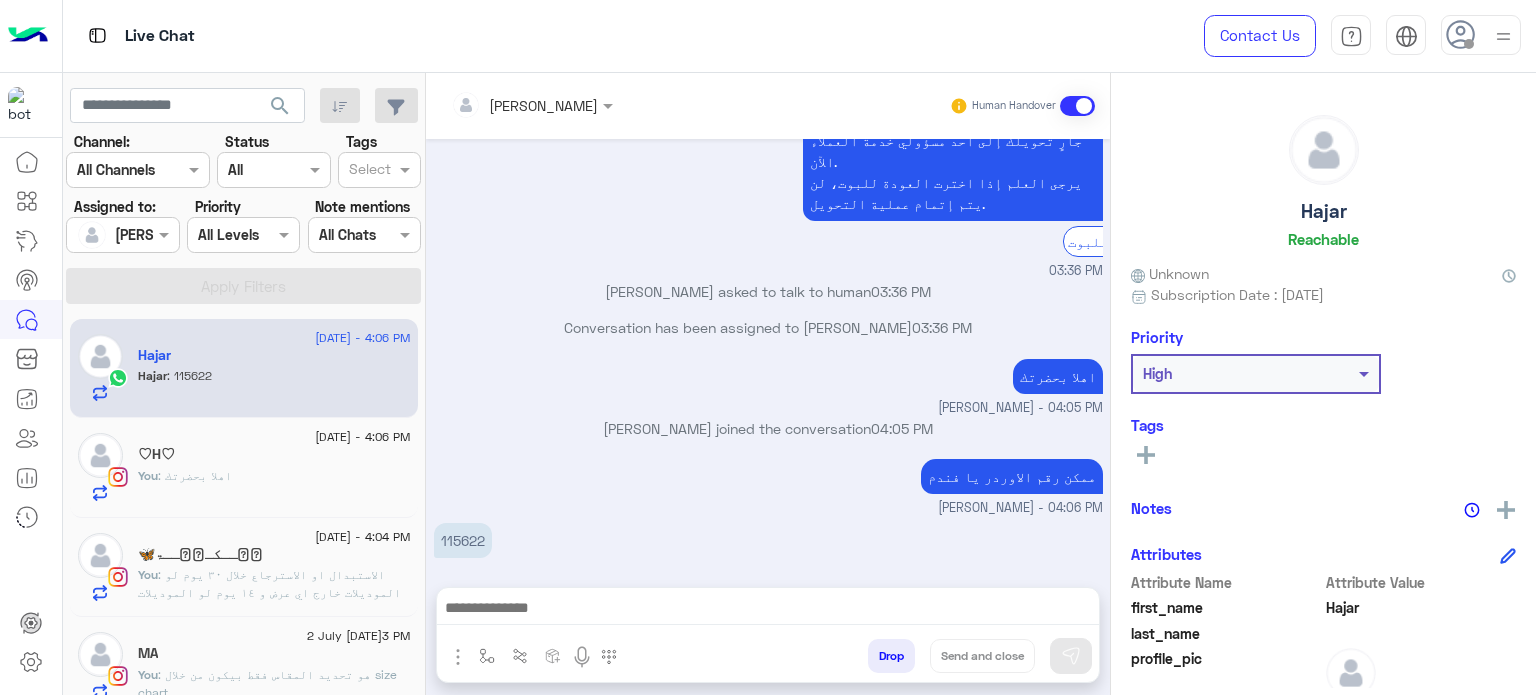 click on "You  : اهلا بحضرتك" 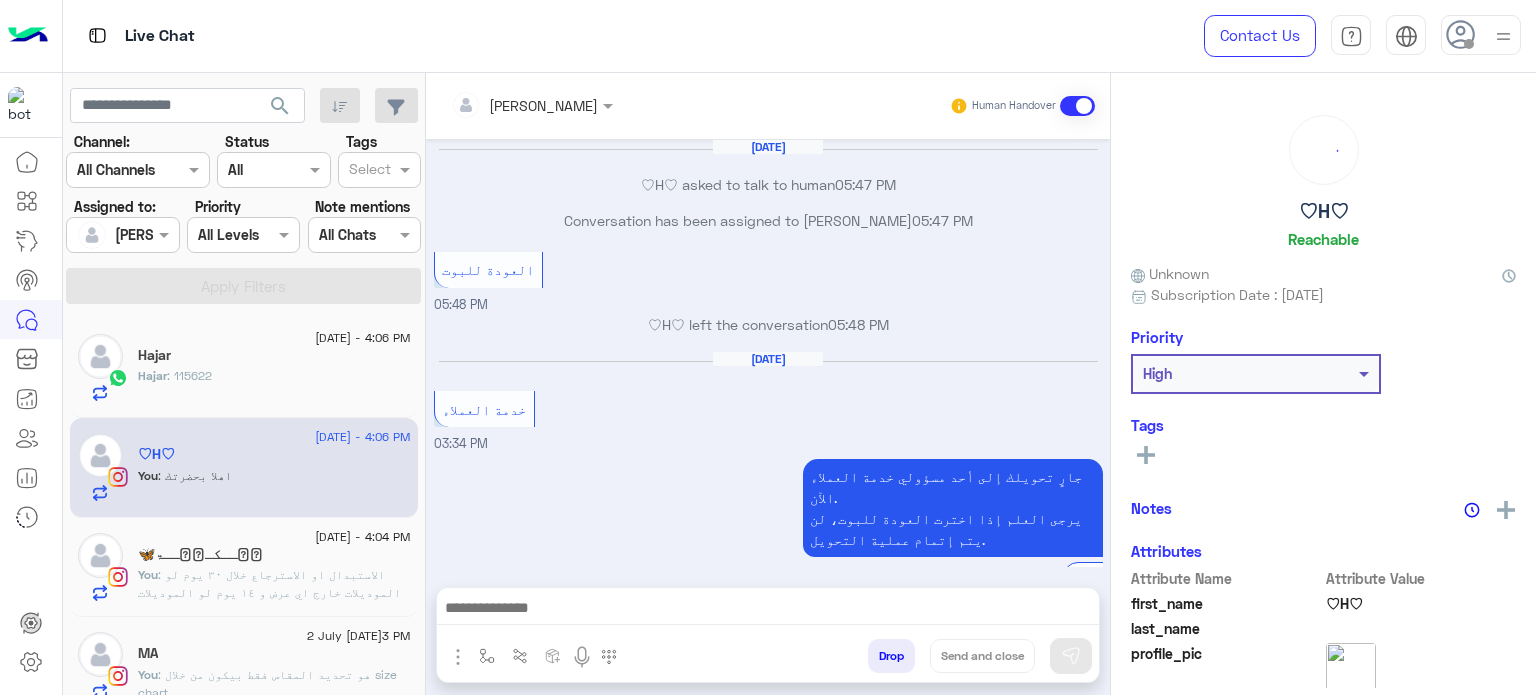scroll, scrollTop: 206, scrollLeft: 0, axis: vertical 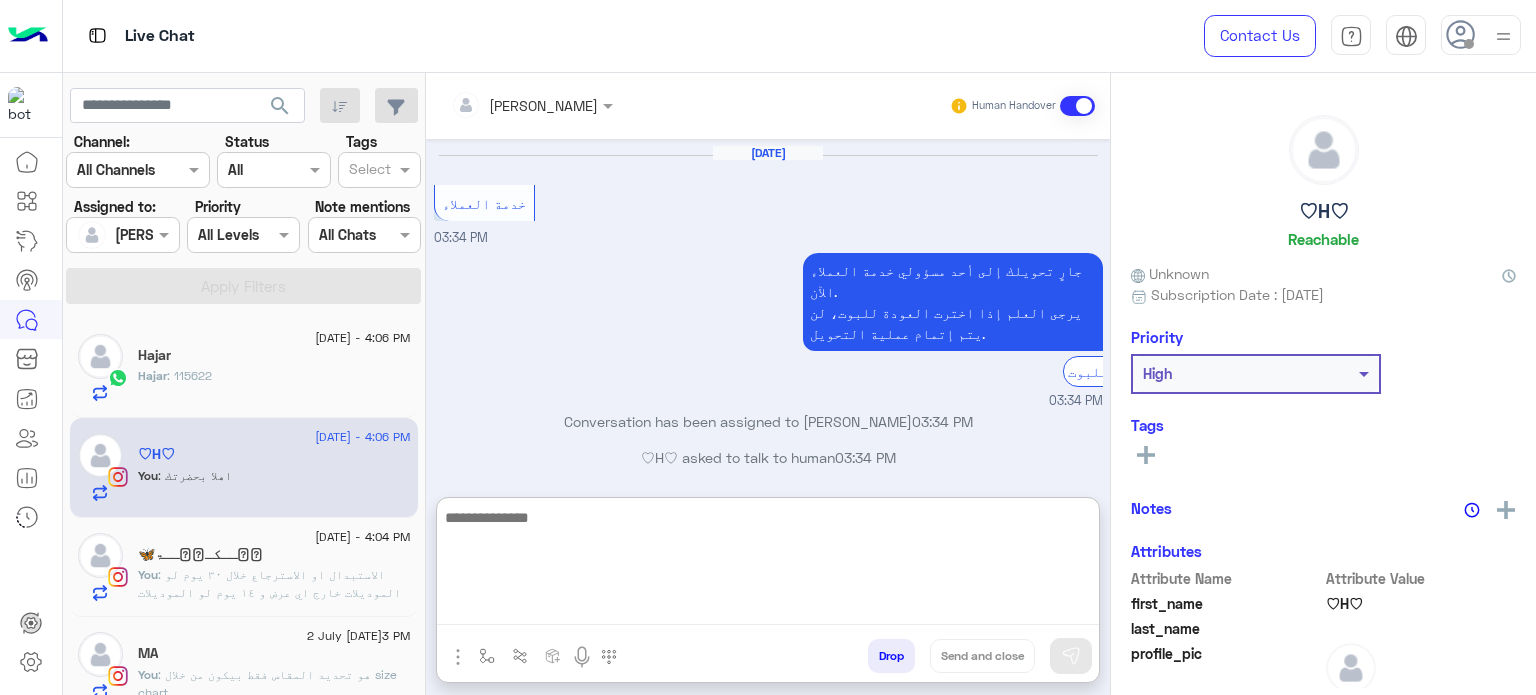 click at bounding box center [768, 565] 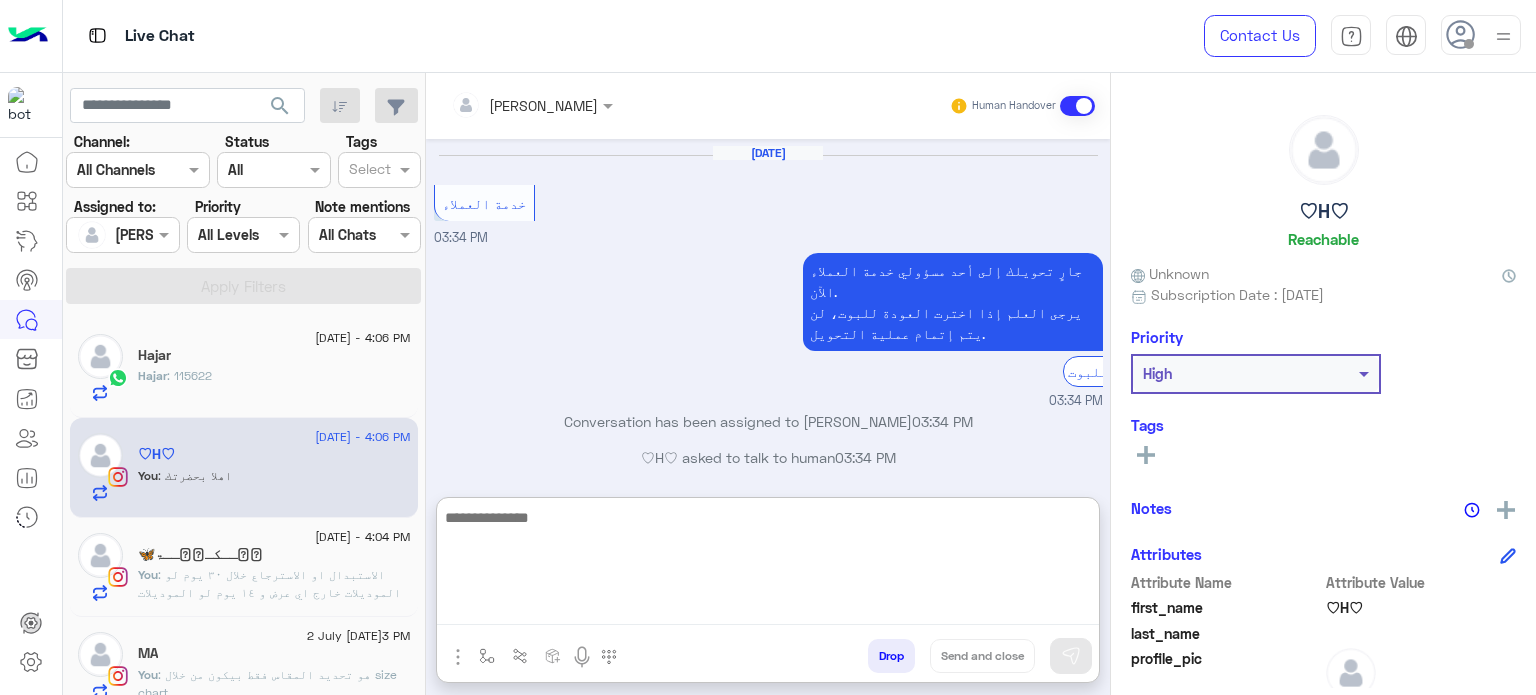 paste on "**********" 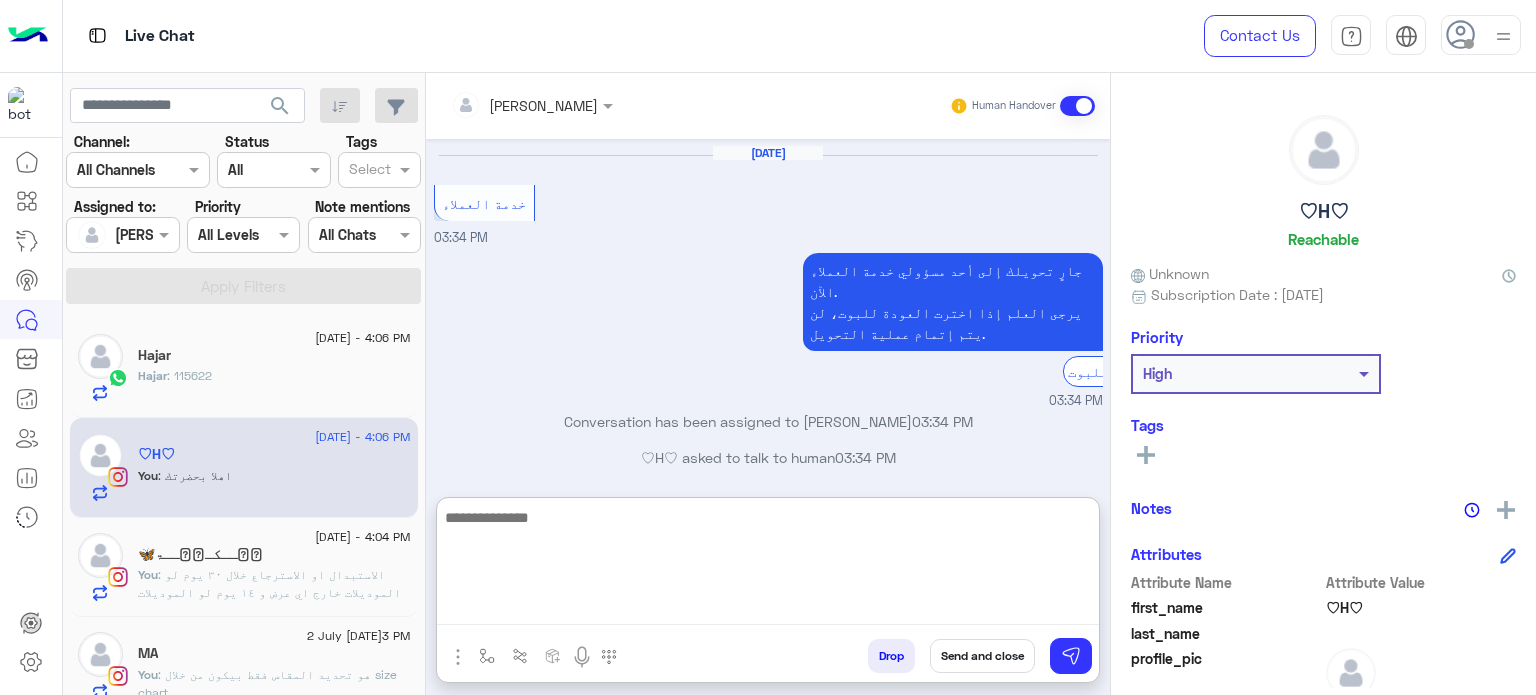 scroll, scrollTop: 402, scrollLeft: 0, axis: vertical 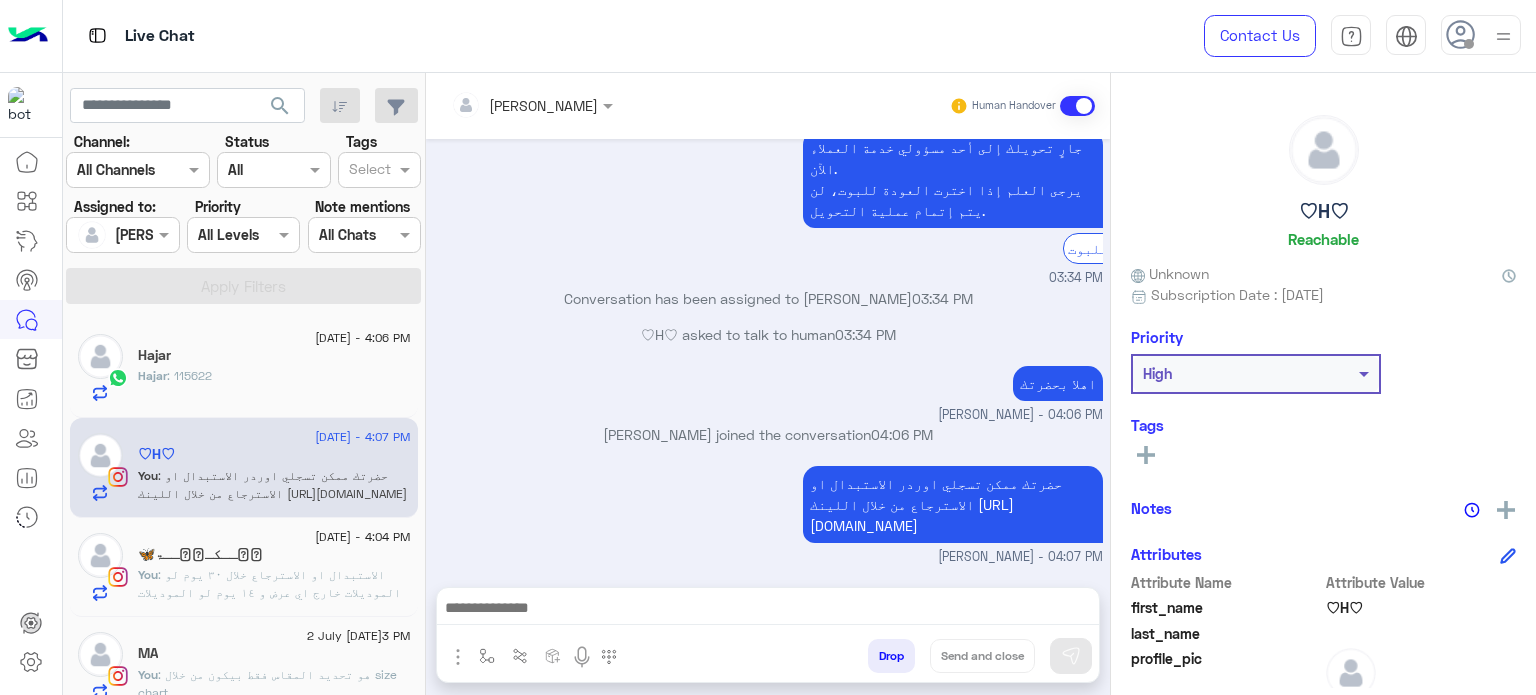 click on "Hajar" 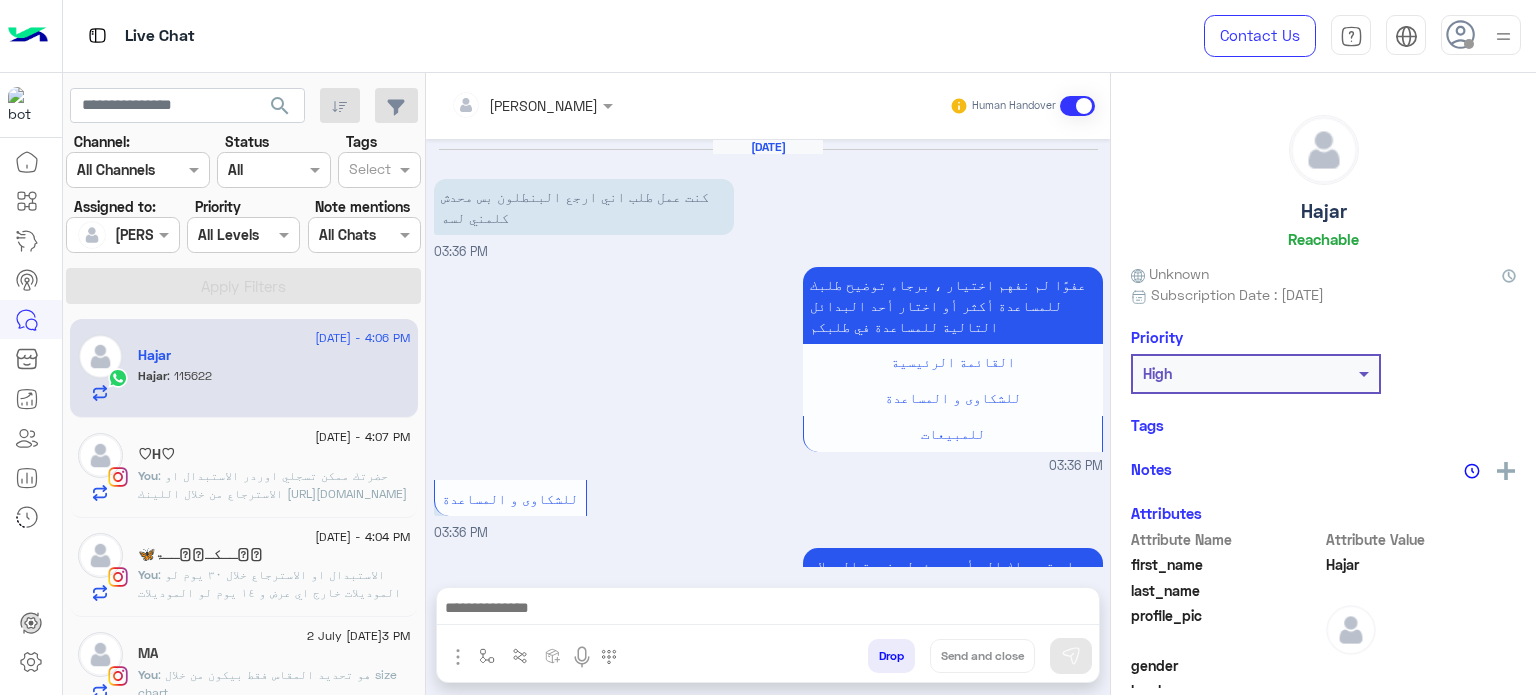scroll, scrollTop: 425, scrollLeft: 0, axis: vertical 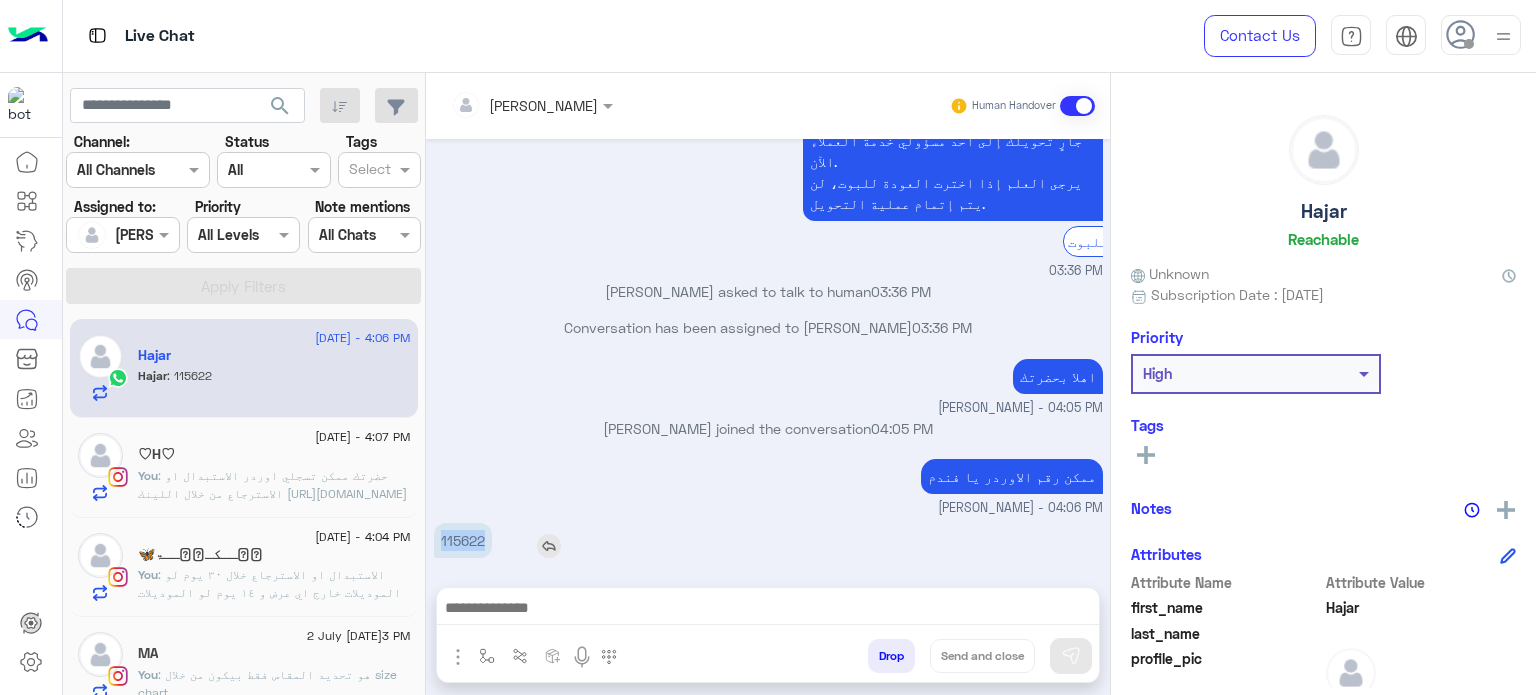 drag, startPoint x: 489, startPoint y: 524, endPoint x: 439, endPoint y: 521, distance: 50.08992 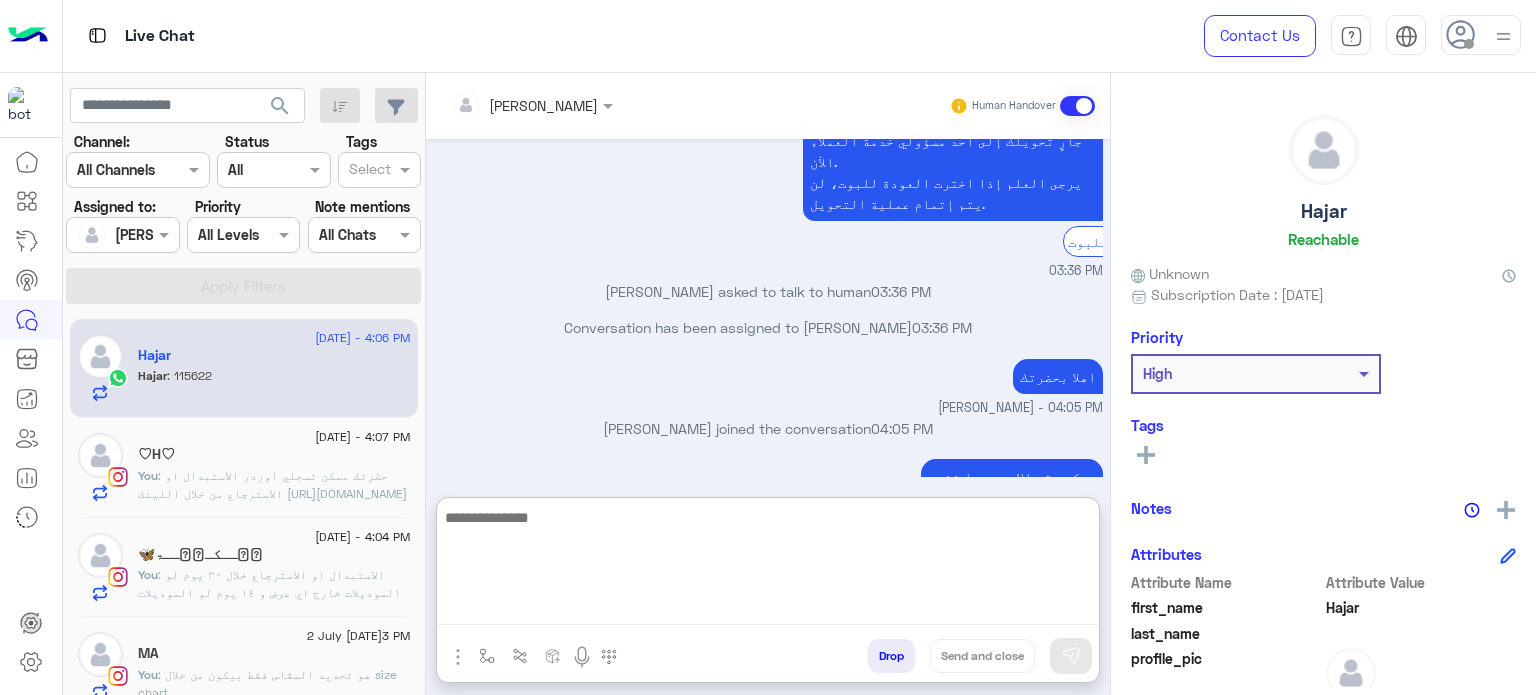 click at bounding box center (768, 565) 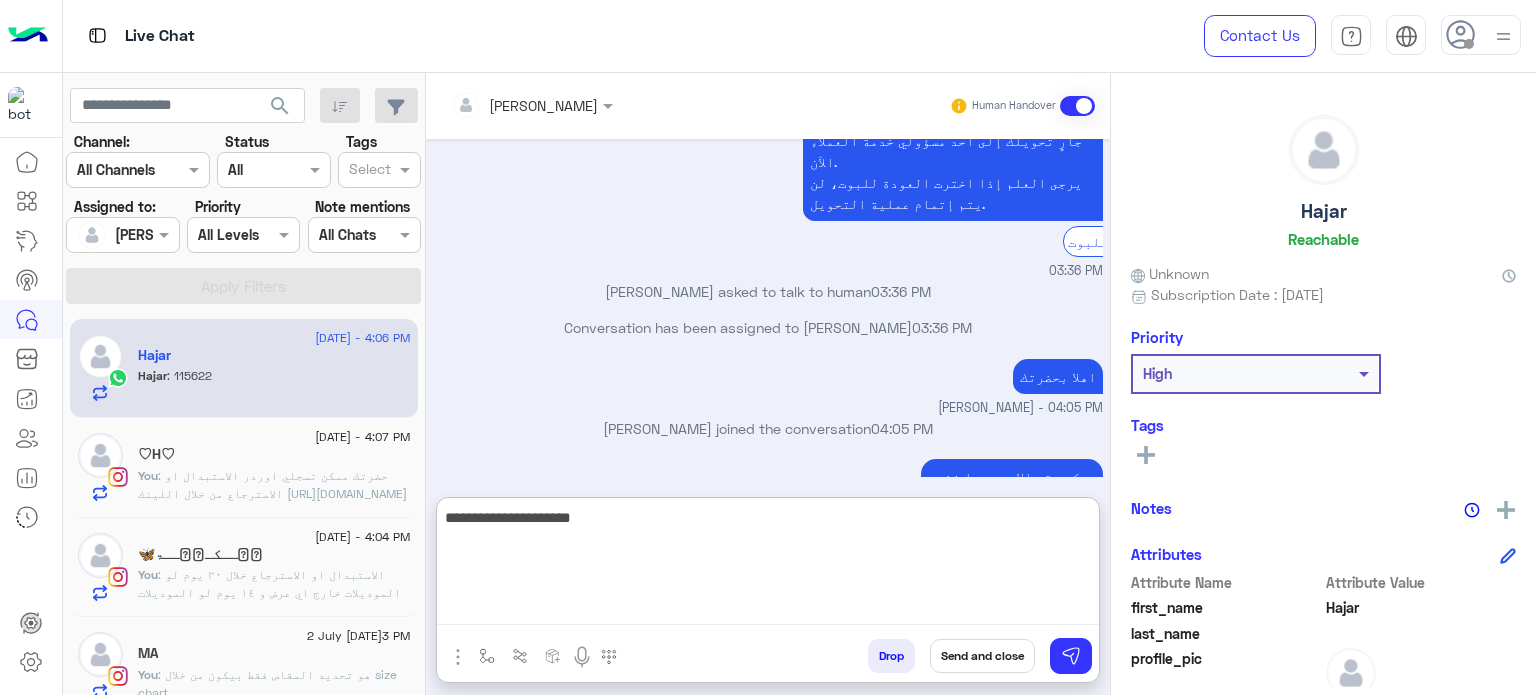 type on "**********" 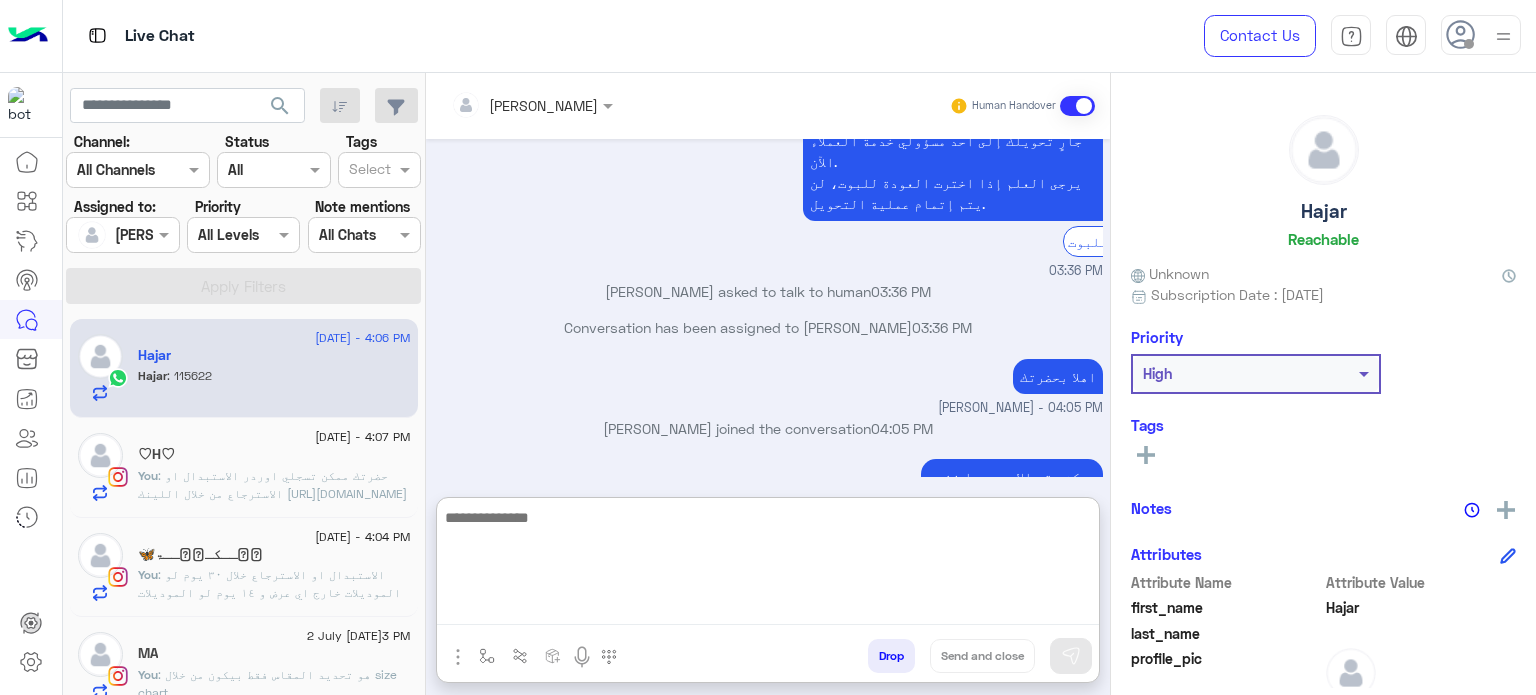scroll, scrollTop: 580, scrollLeft: 0, axis: vertical 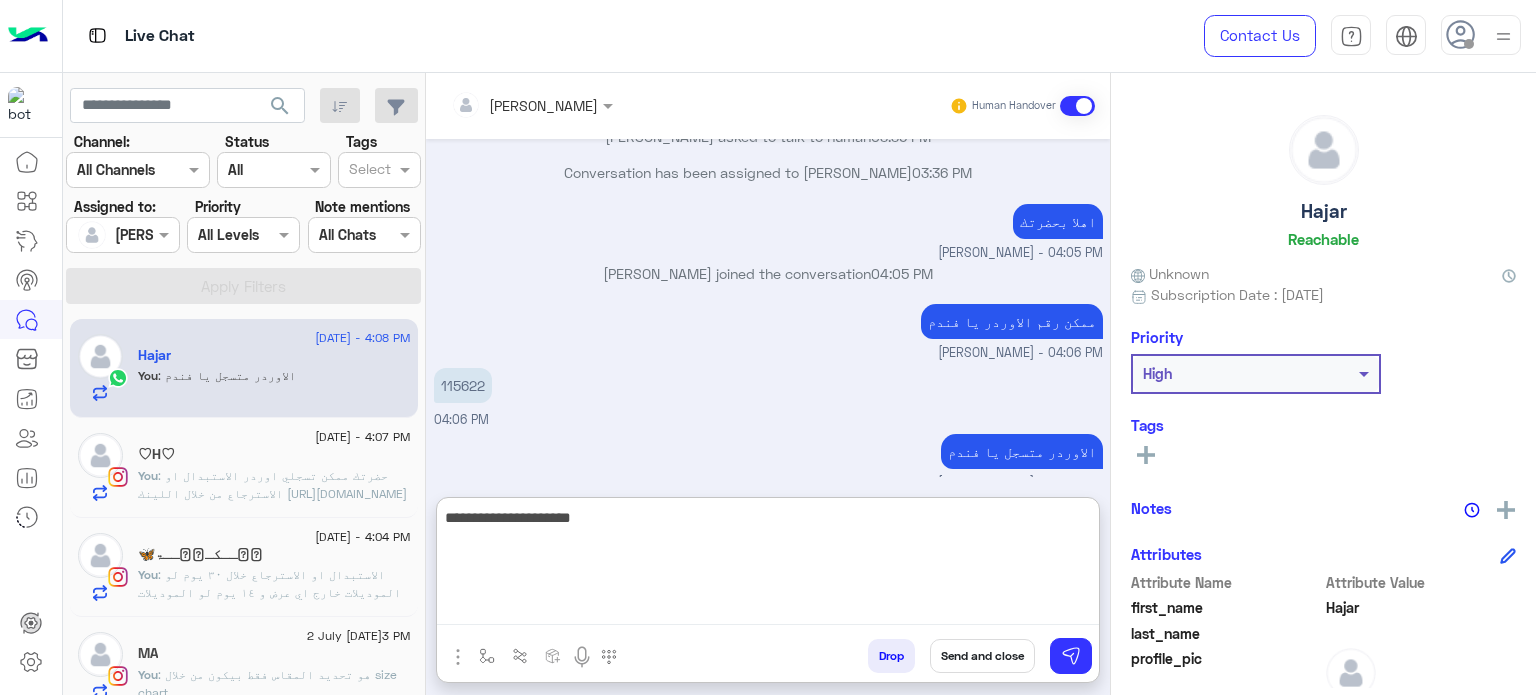 type on "**********" 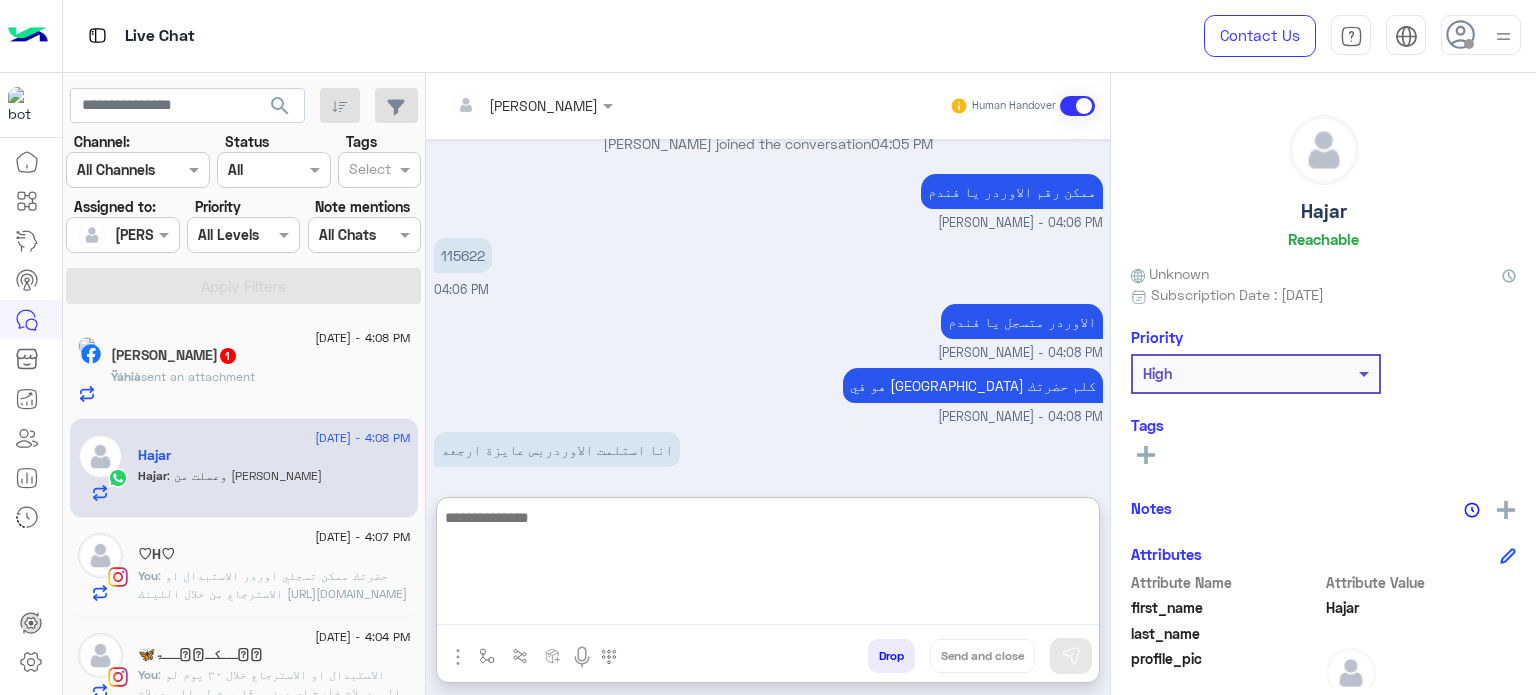 scroll, scrollTop: 776, scrollLeft: 0, axis: vertical 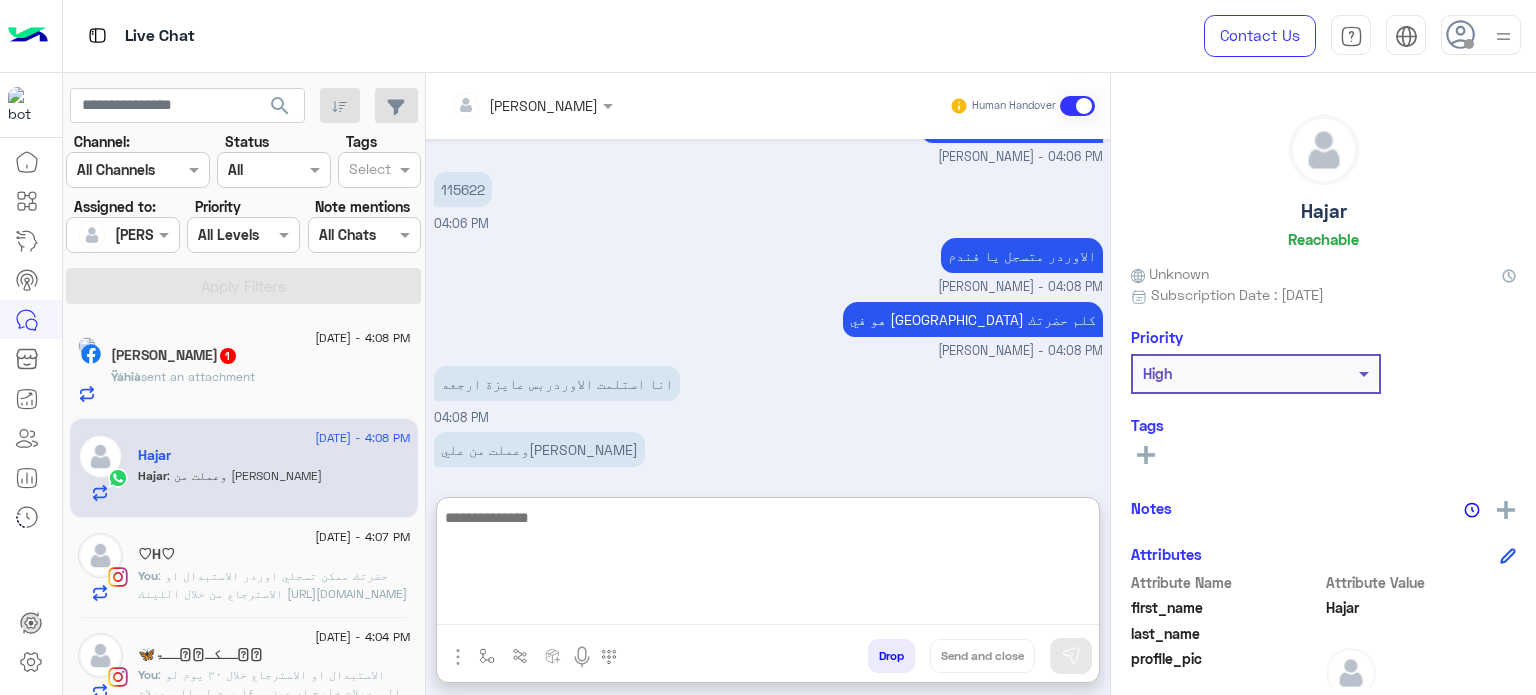 click at bounding box center [768, 565] 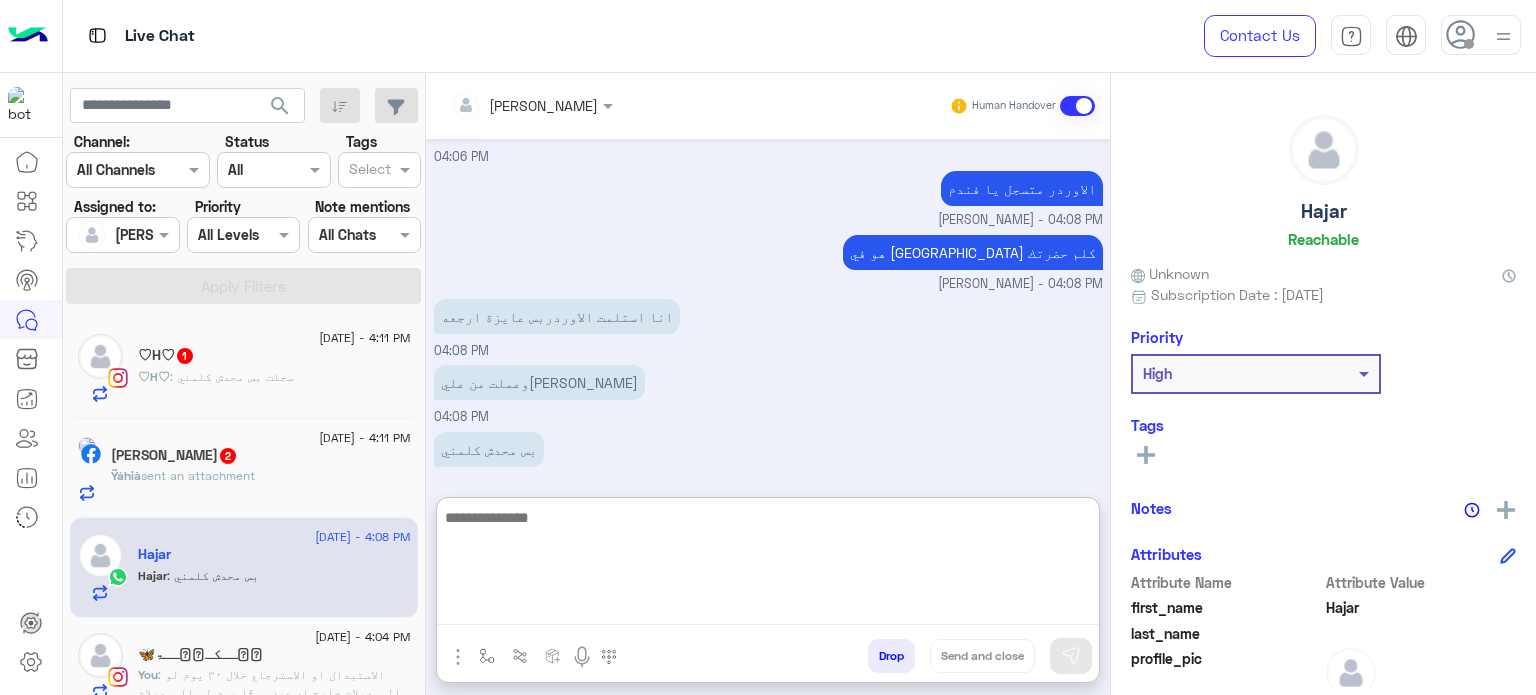 click at bounding box center (768, 565) 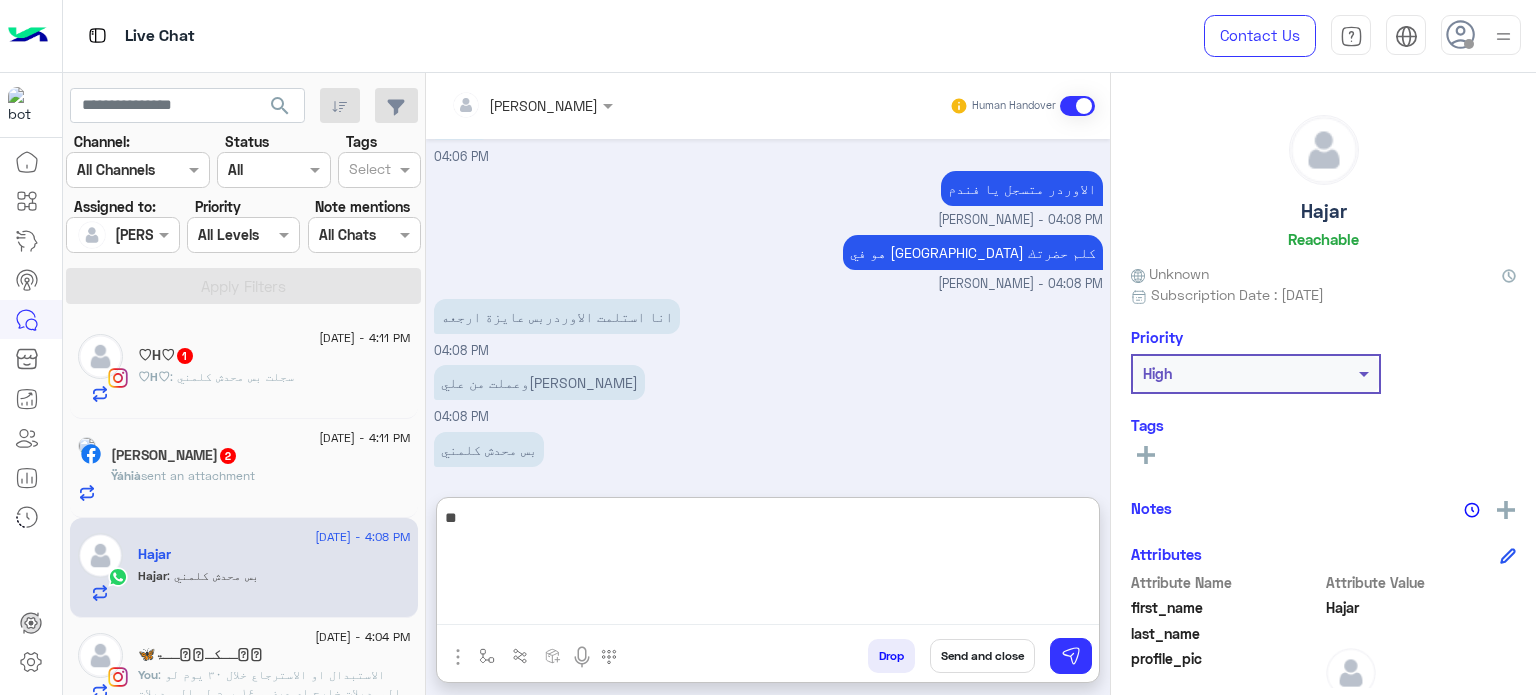 type on "*" 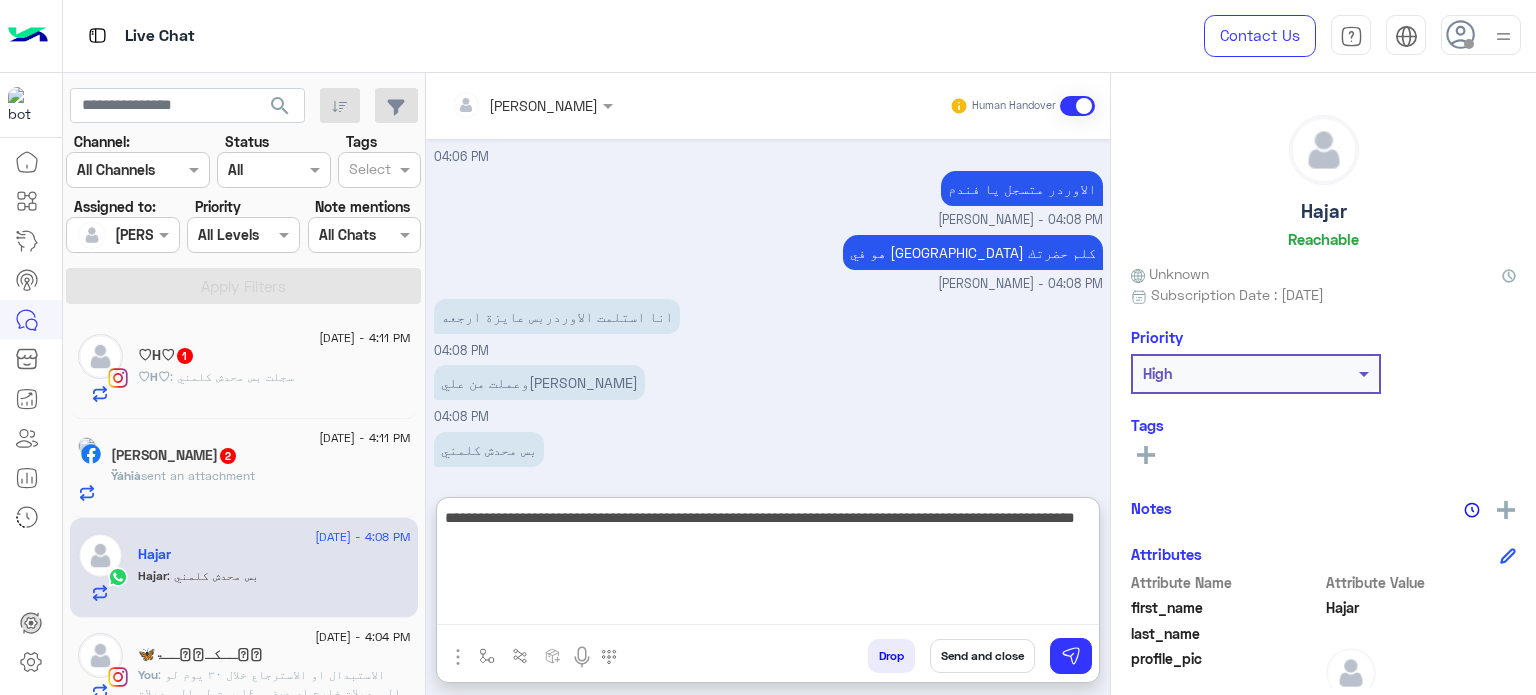 type on "**********" 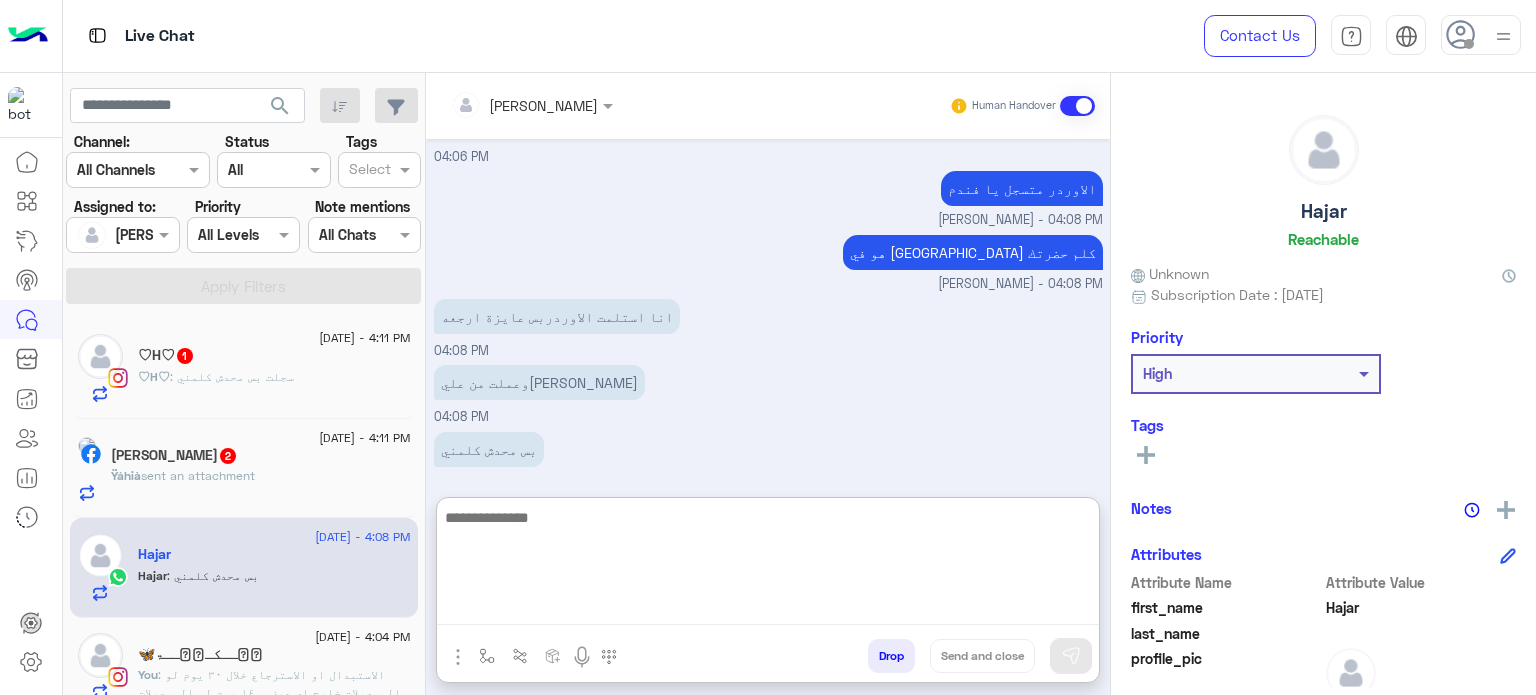 scroll, scrollTop: 948, scrollLeft: 0, axis: vertical 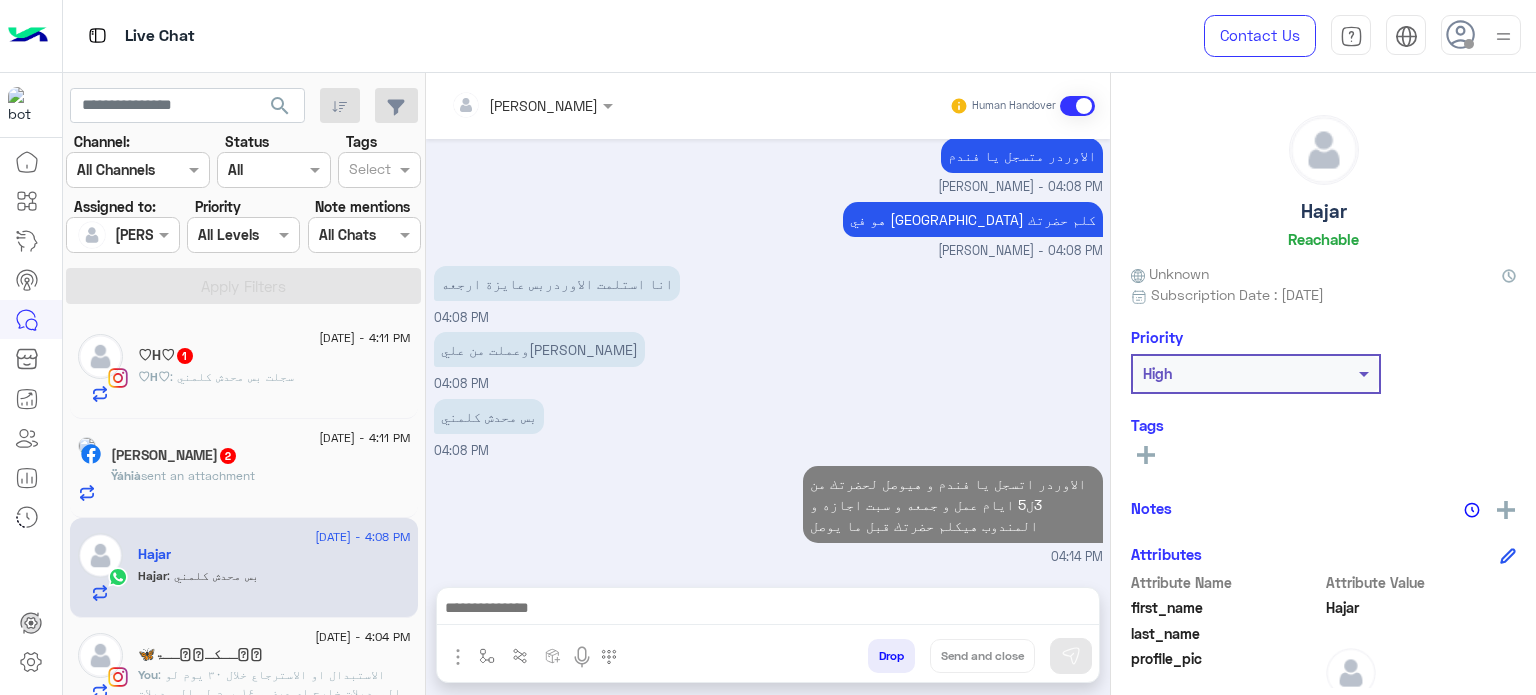 click on "1" 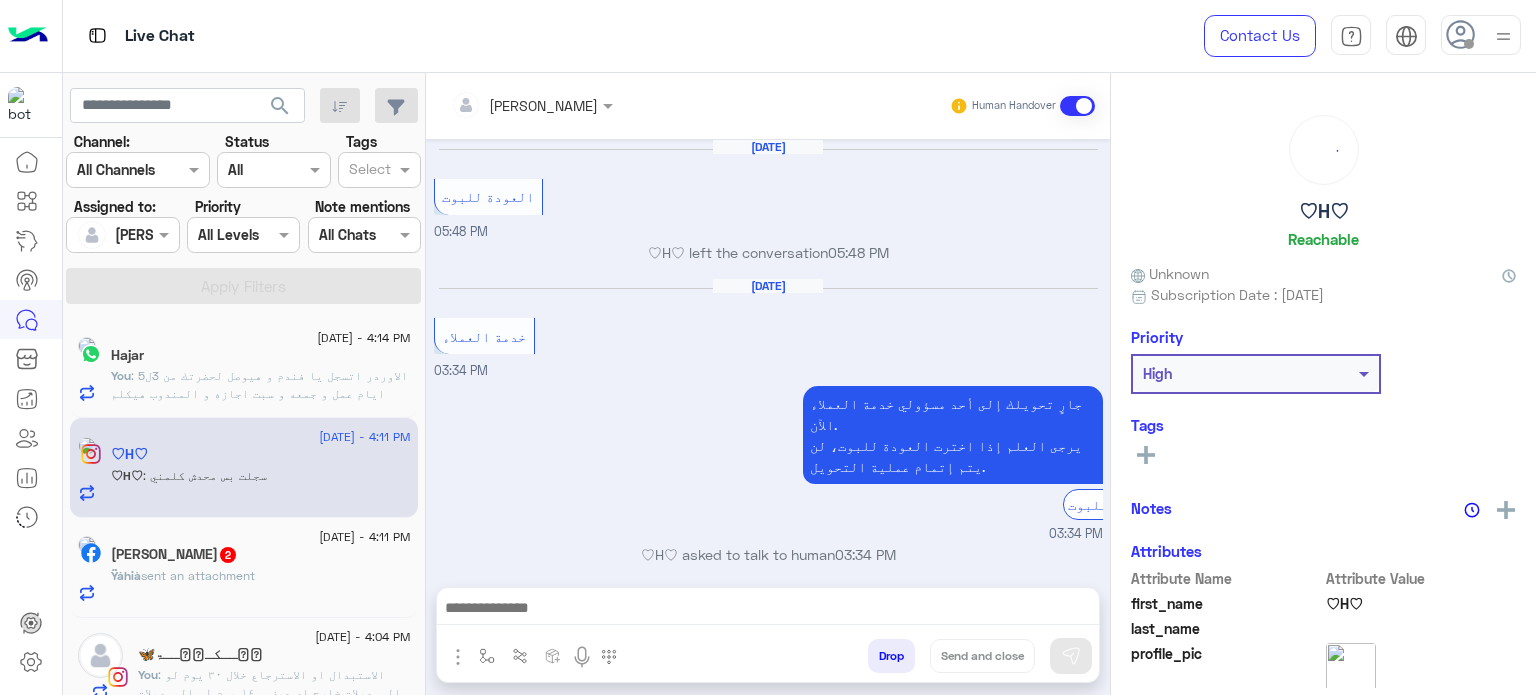 scroll, scrollTop: 305, scrollLeft: 0, axis: vertical 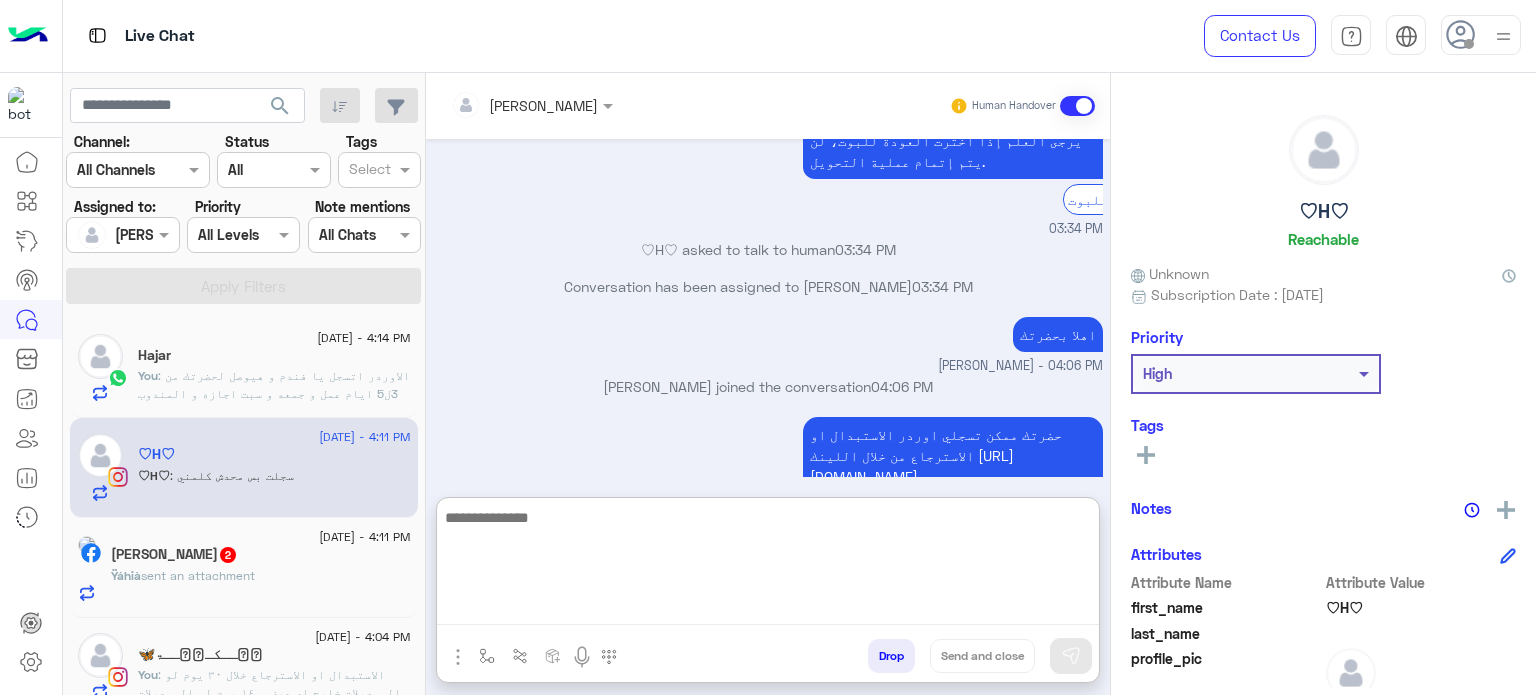 click at bounding box center (768, 565) 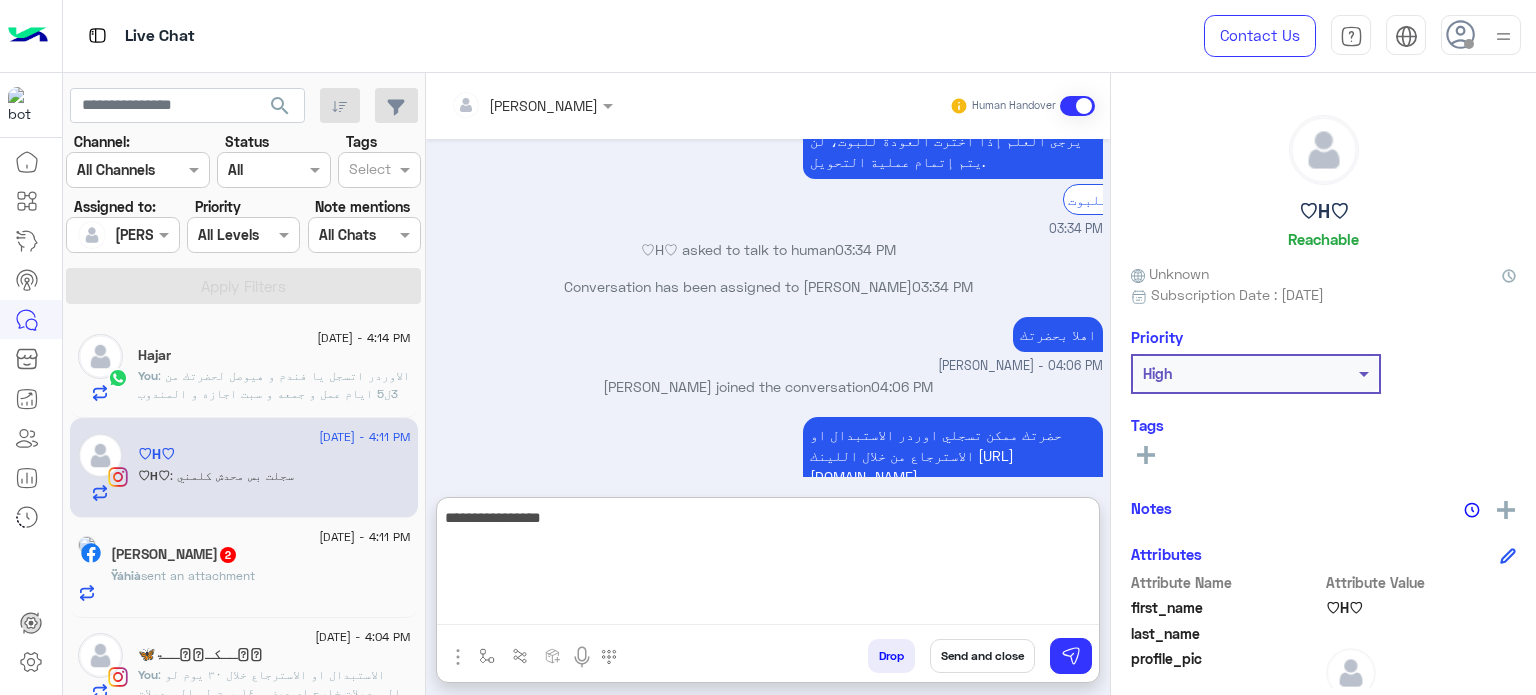 type on "**********" 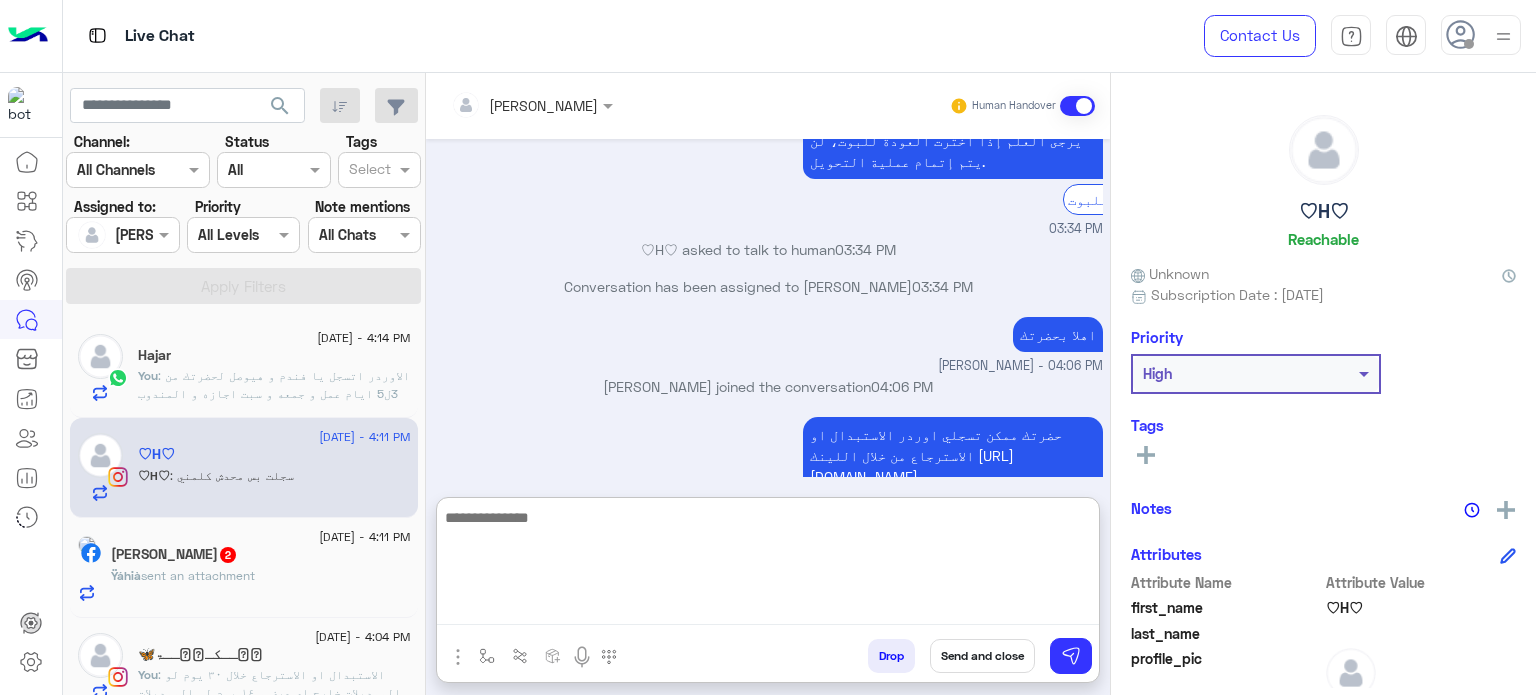 scroll, scrollTop: 460, scrollLeft: 0, axis: vertical 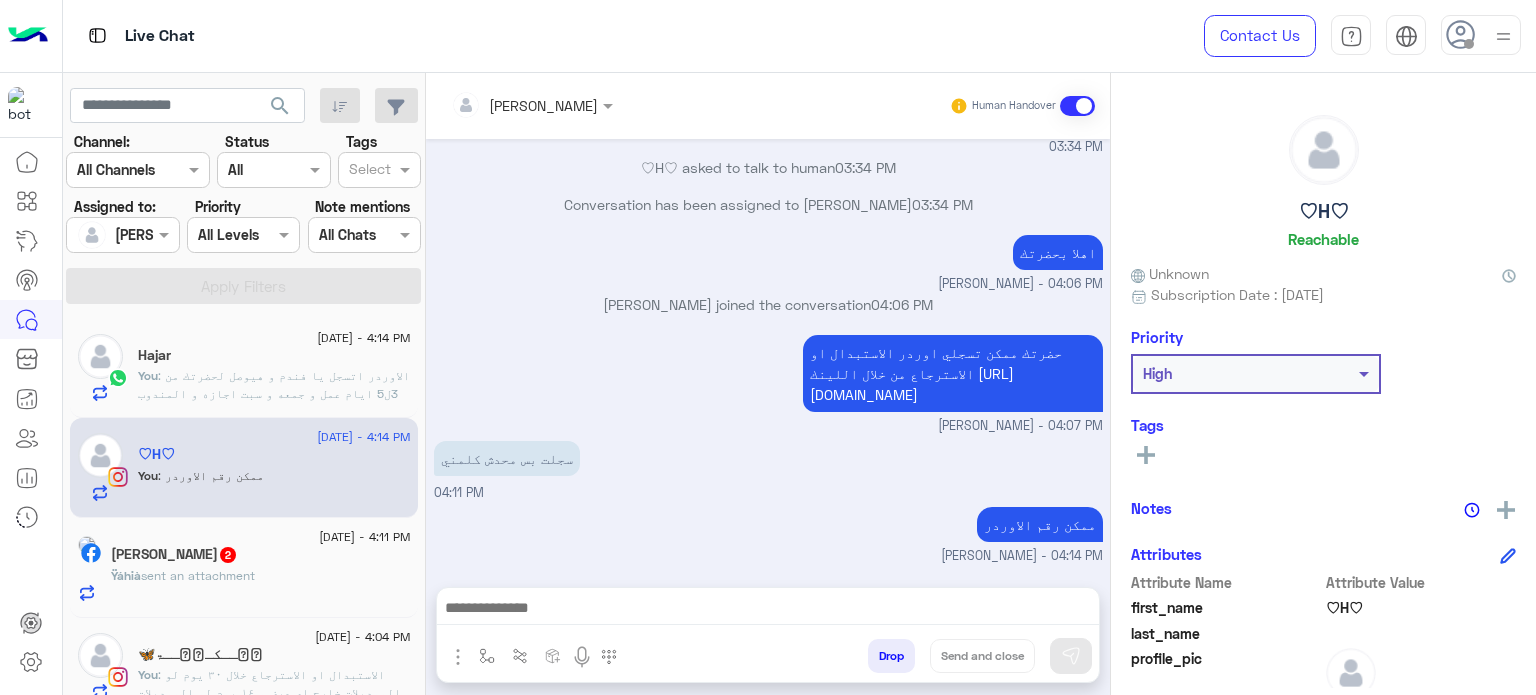 click on "[PERSON_NAME]  2" 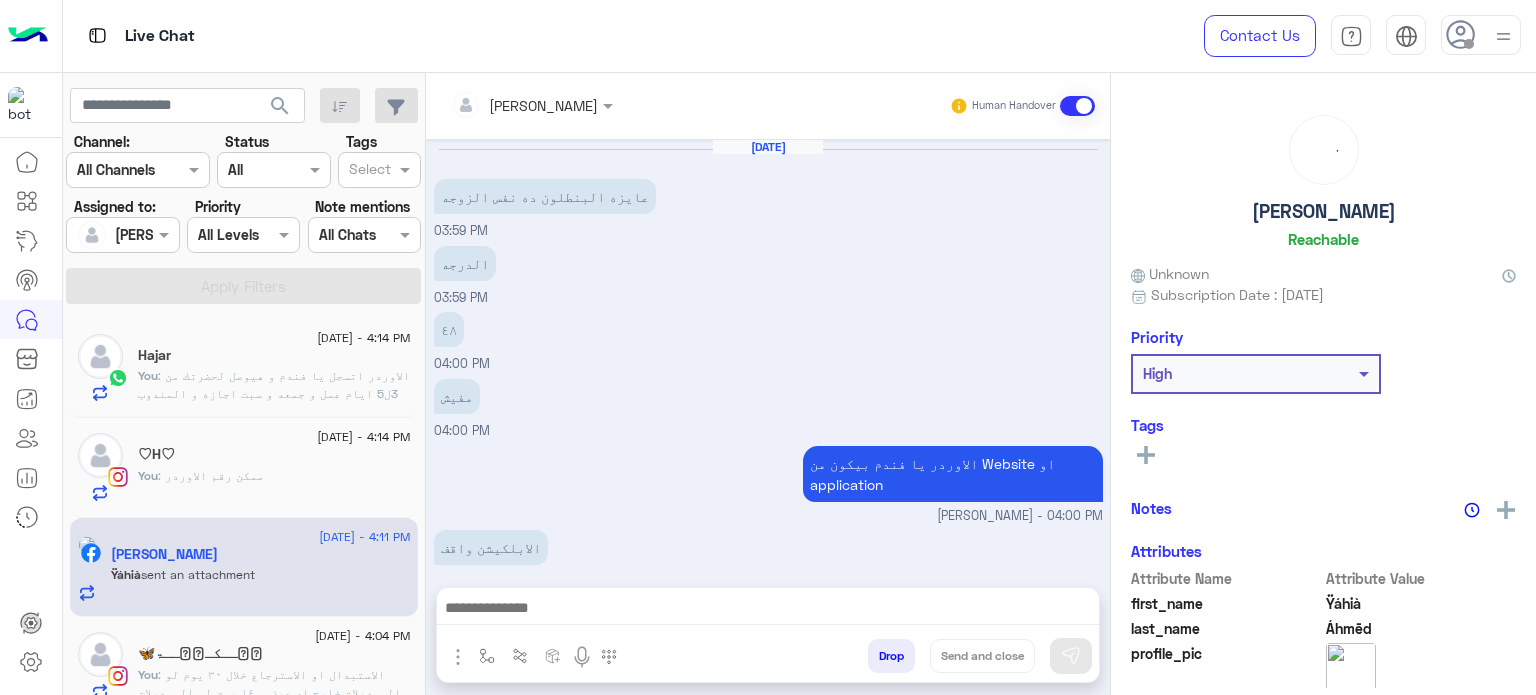 scroll, scrollTop: 940, scrollLeft: 0, axis: vertical 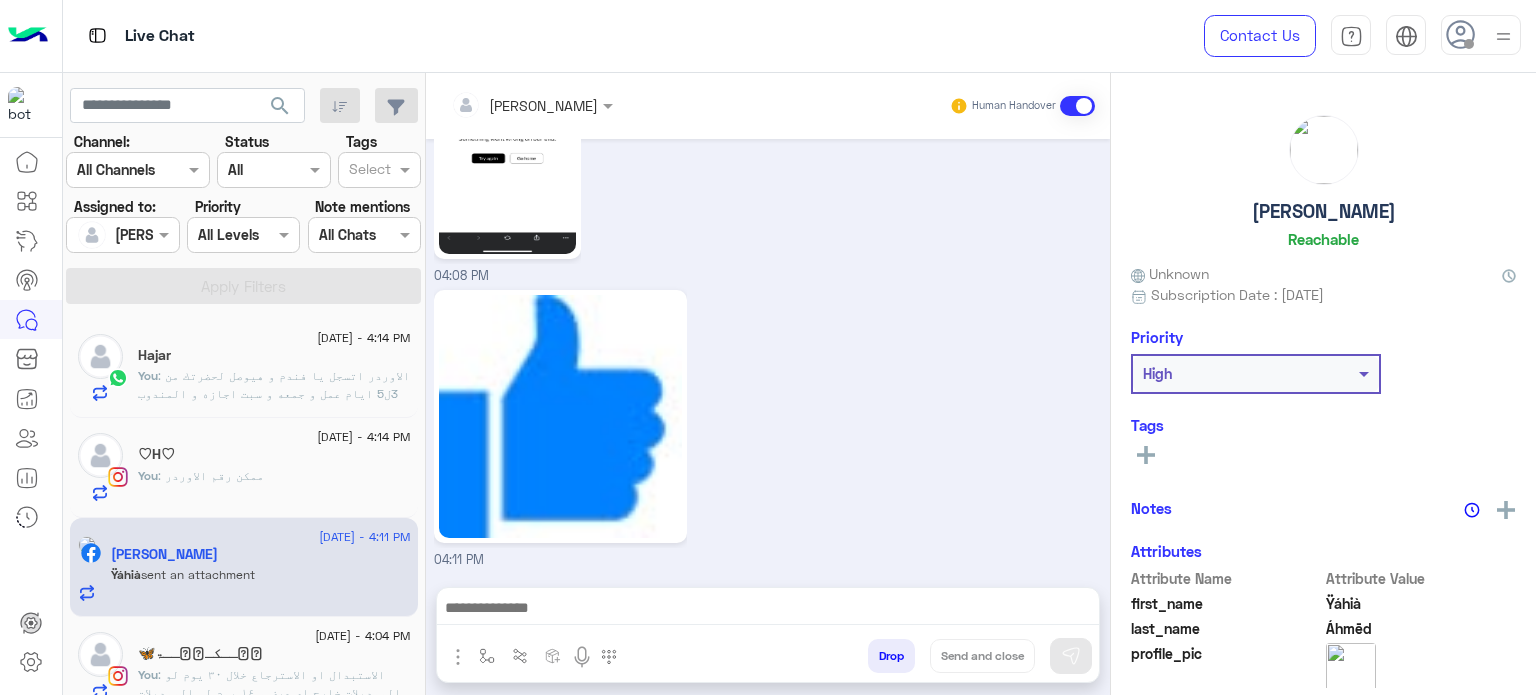 click on "04:11 PM" at bounding box center (768, 427) 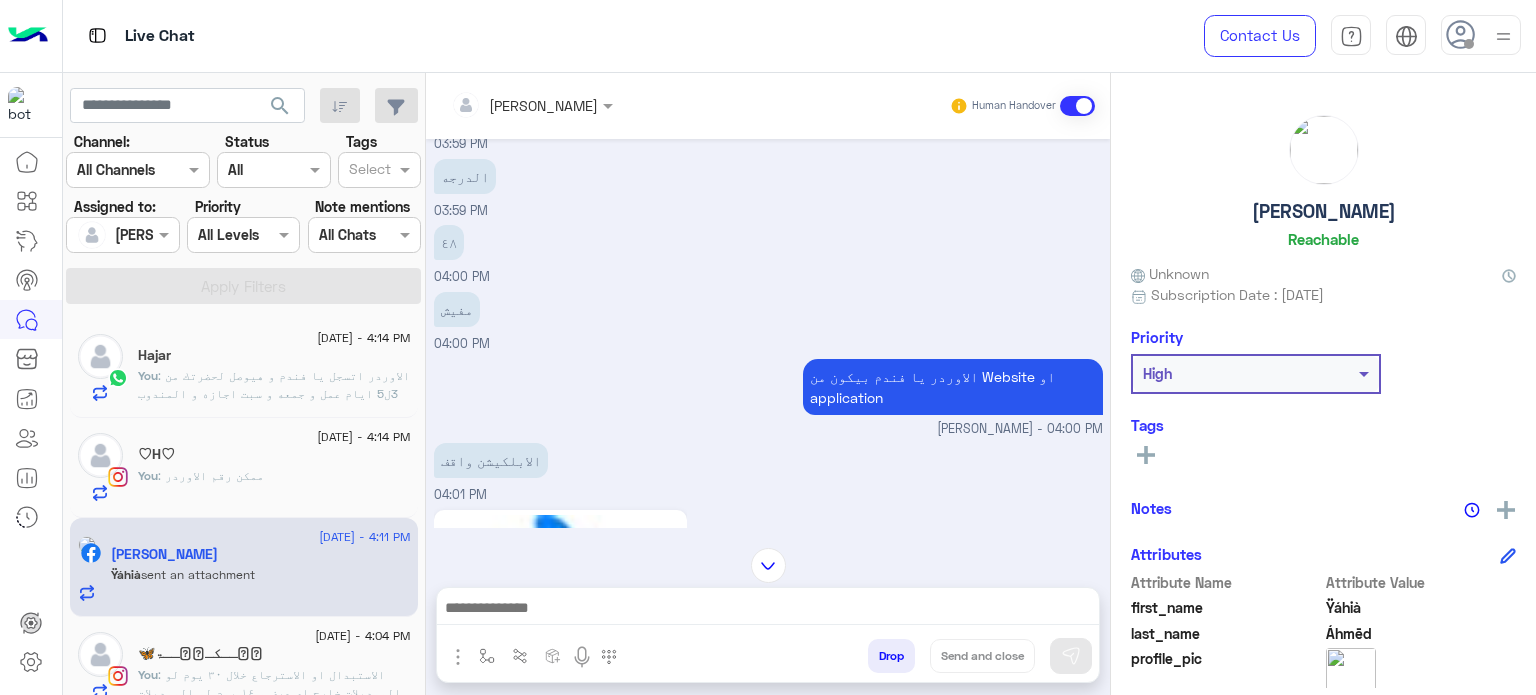 scroll, scrollTop: 0, scrollLeft: 0, axis: both 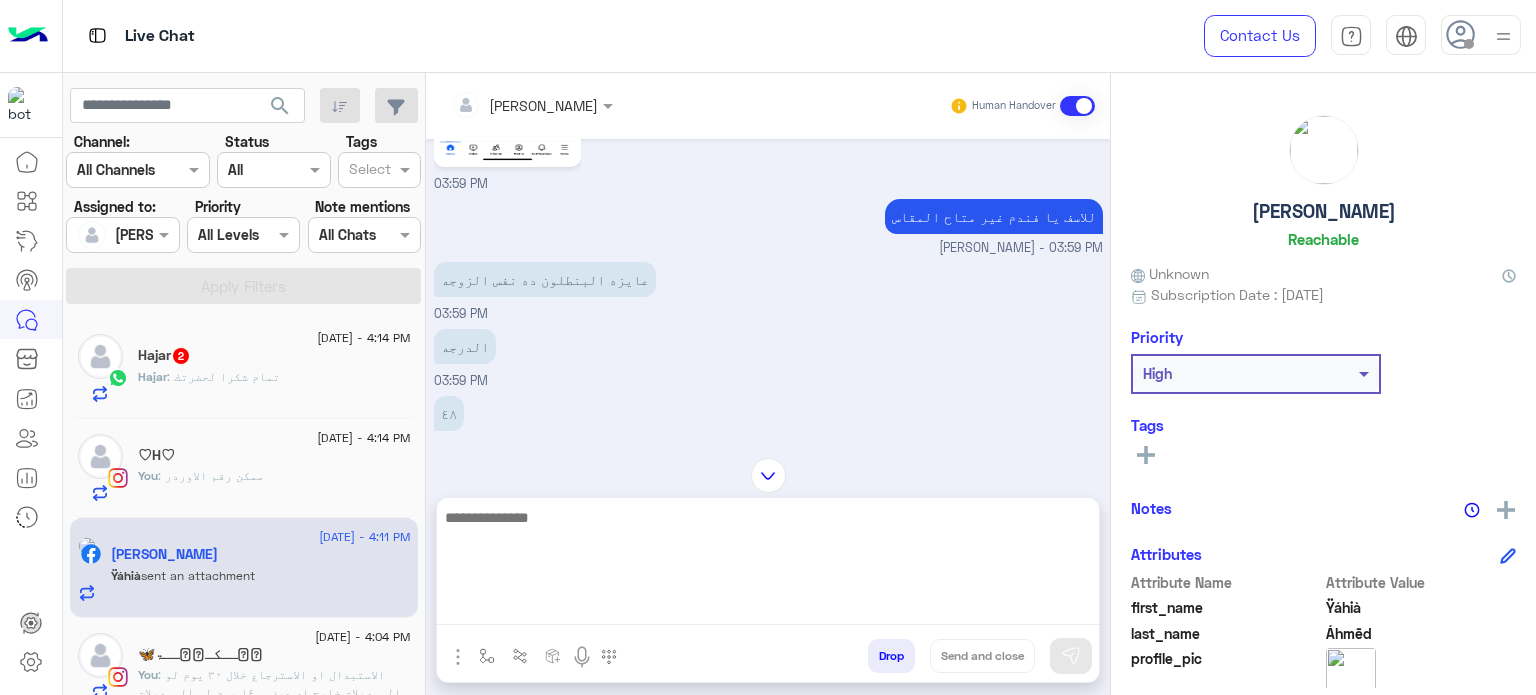 click at bounding box center [768, 565] 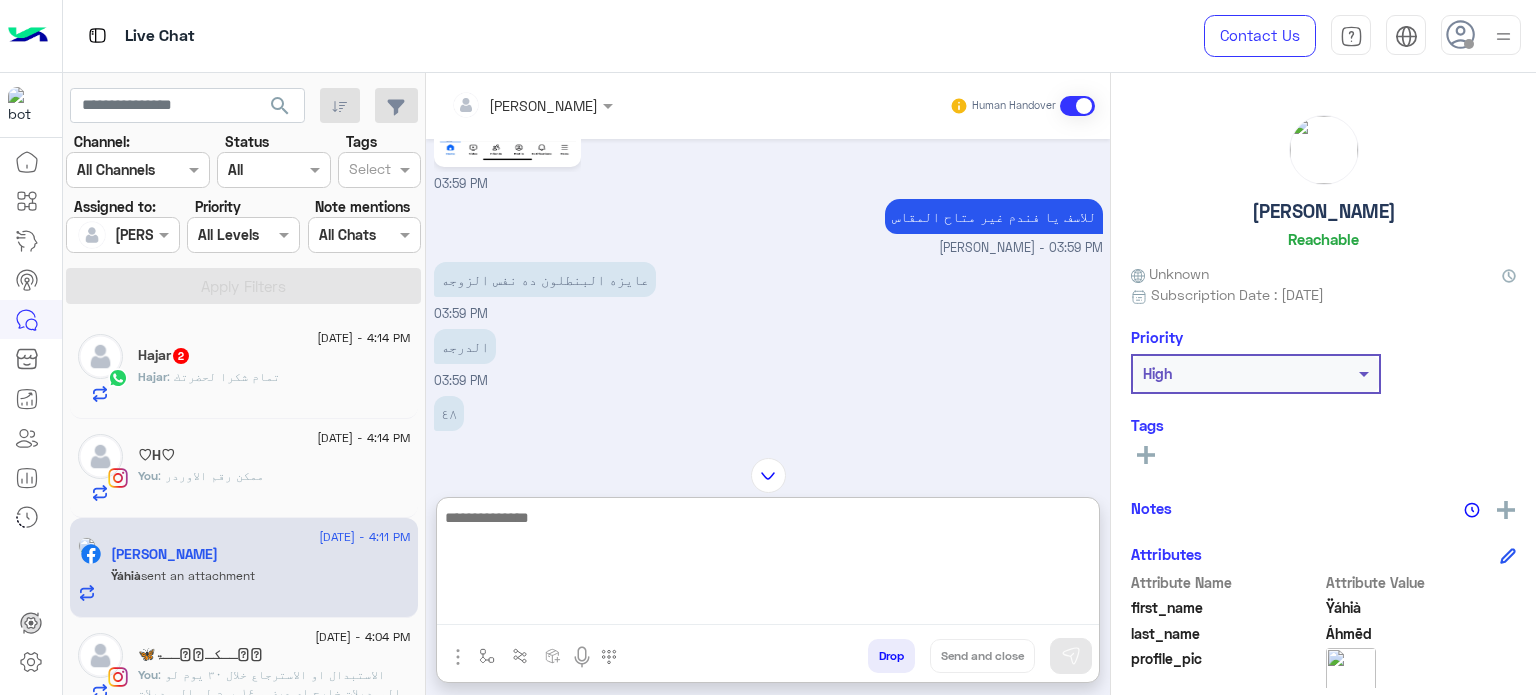 paste on "**********" 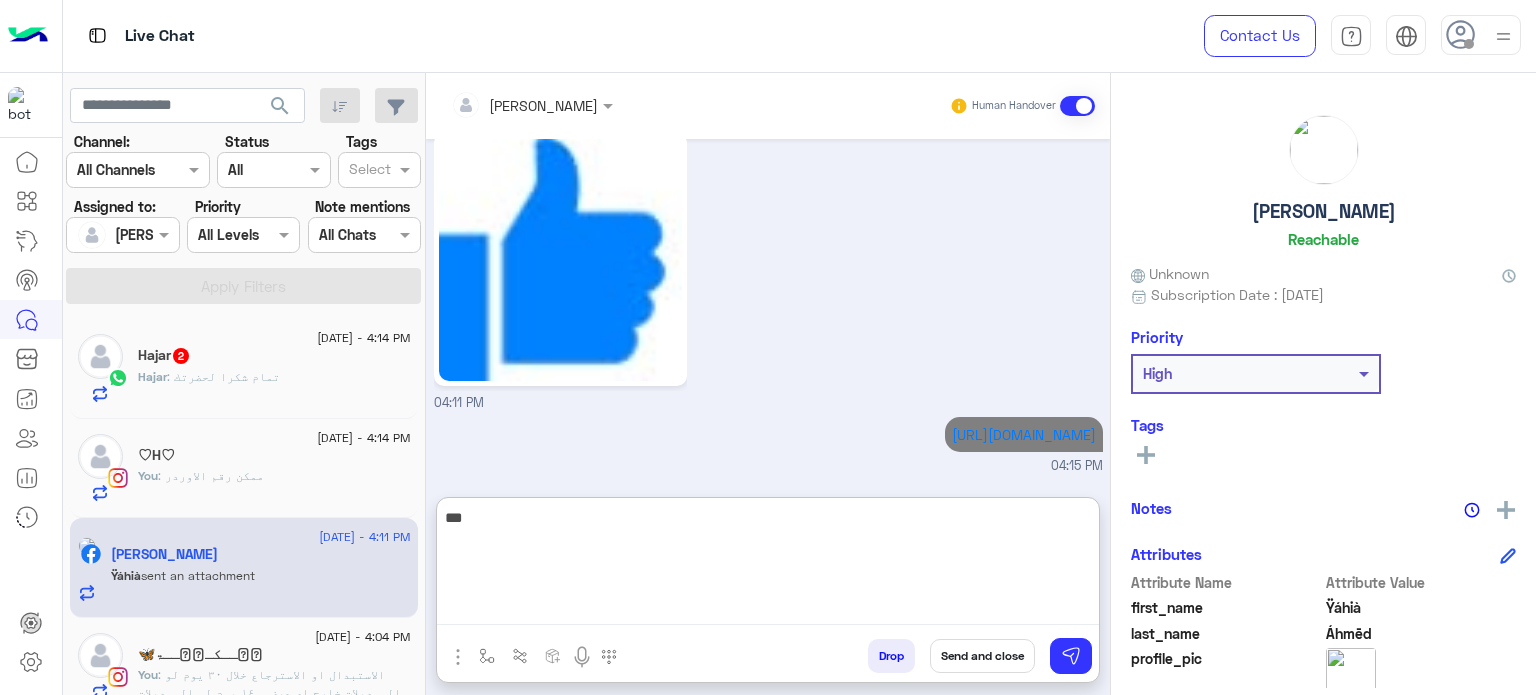scroll, scrollTop: 2262, scrollLeft: 0, axis: vertical 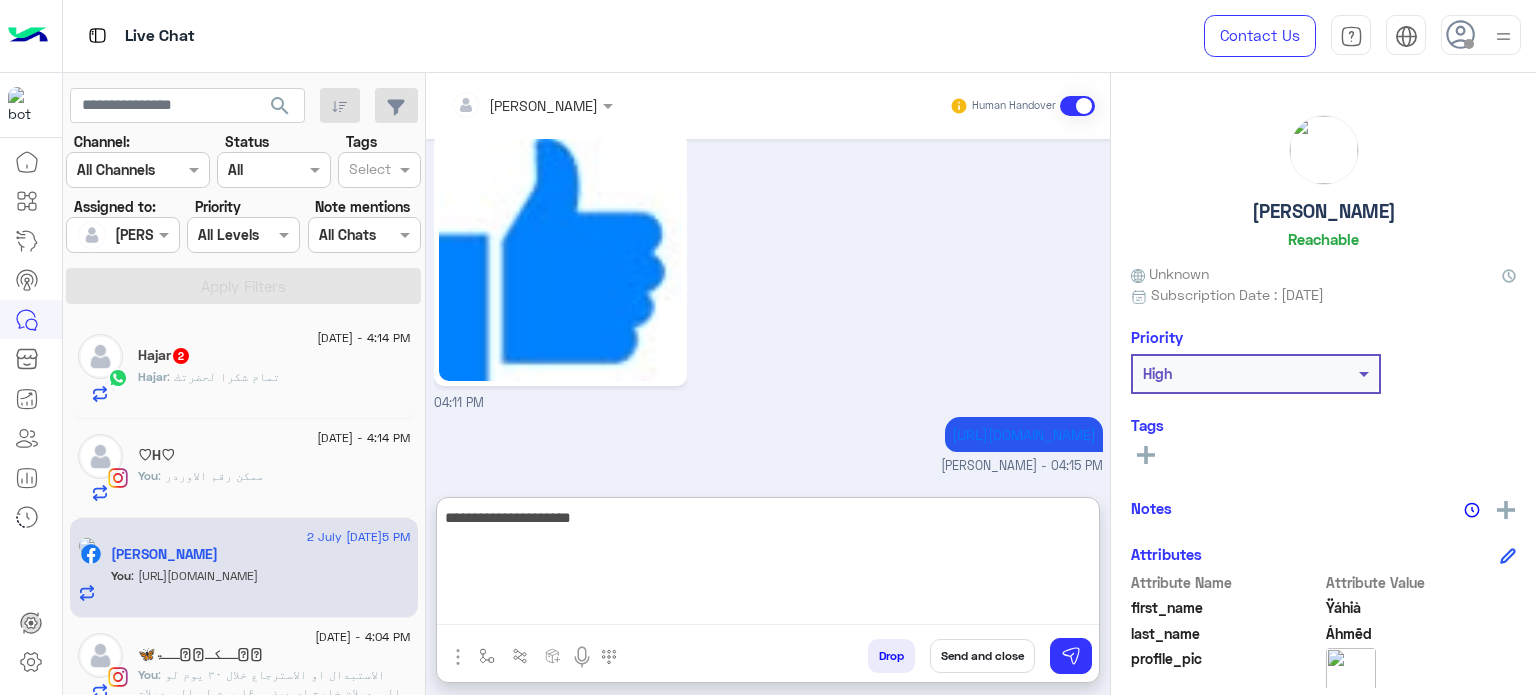 type on "**********" 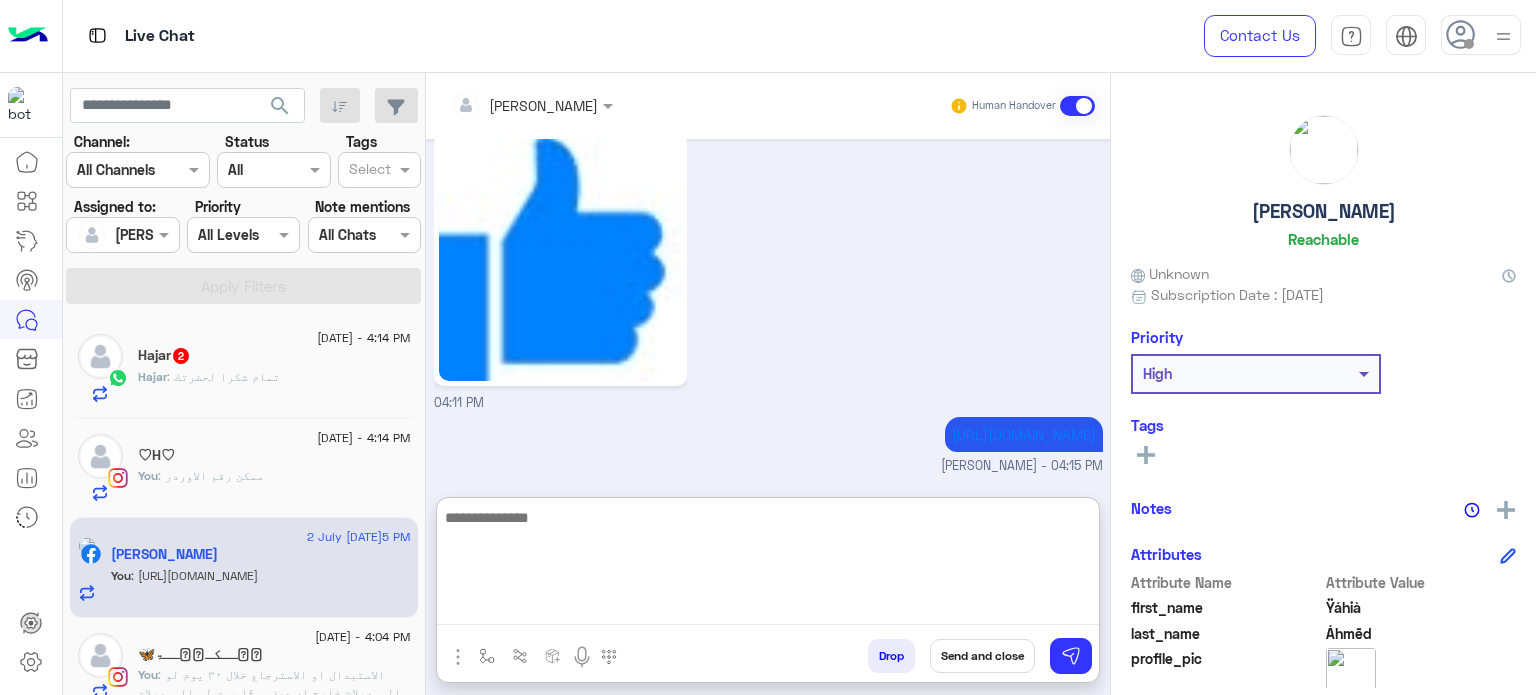 scroll, scrollTop: 2326, scrollLeft: 0, axis: vertical 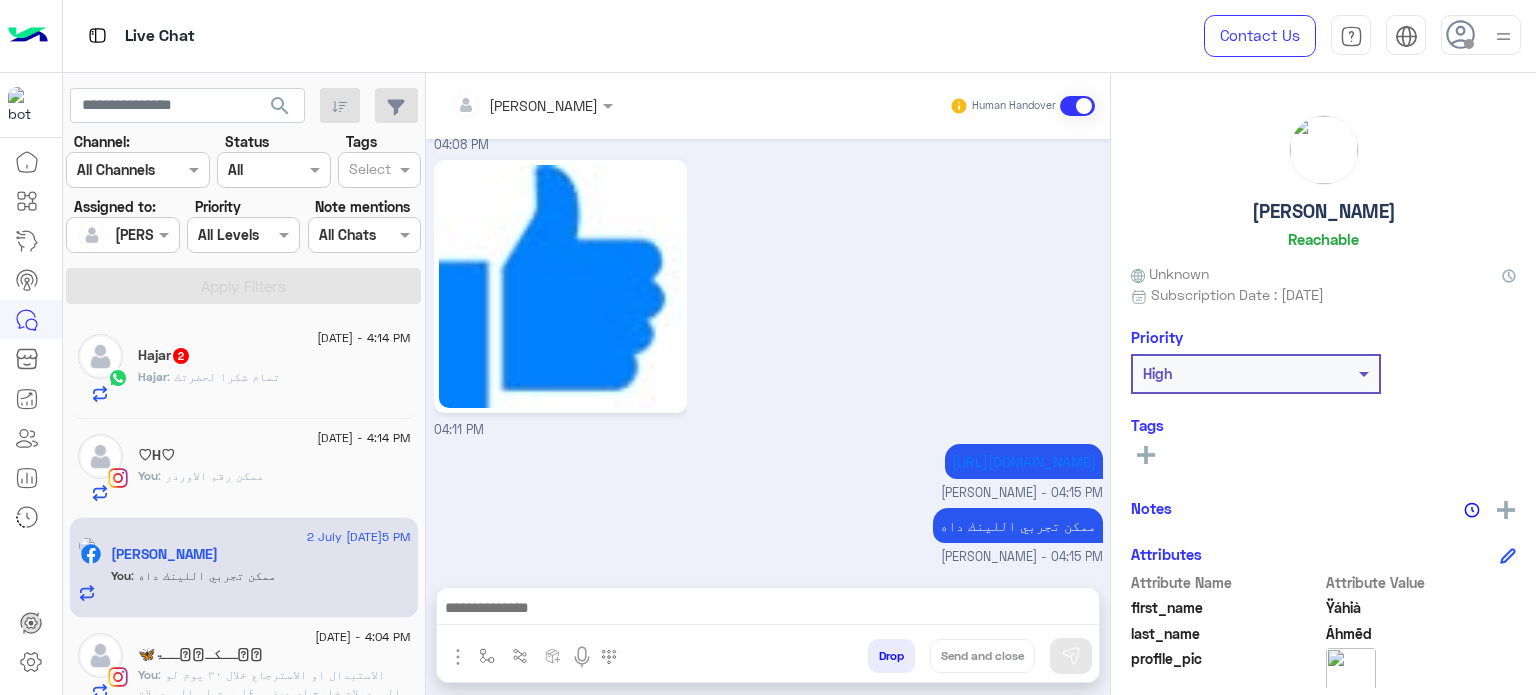 click on "Hajar : تمام شكرا لحضرتك" 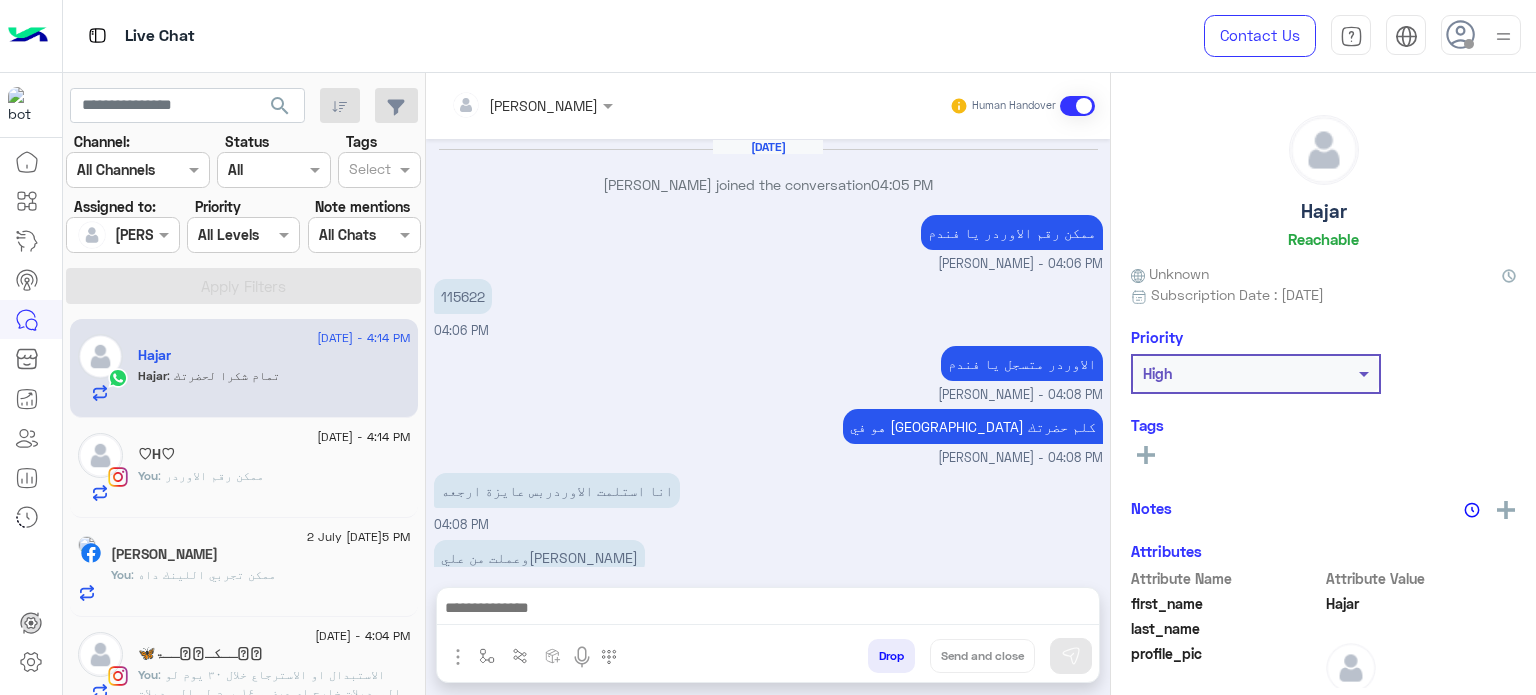 scroll, scrollTop: 271, scrollLeft: 0, axis: vertical 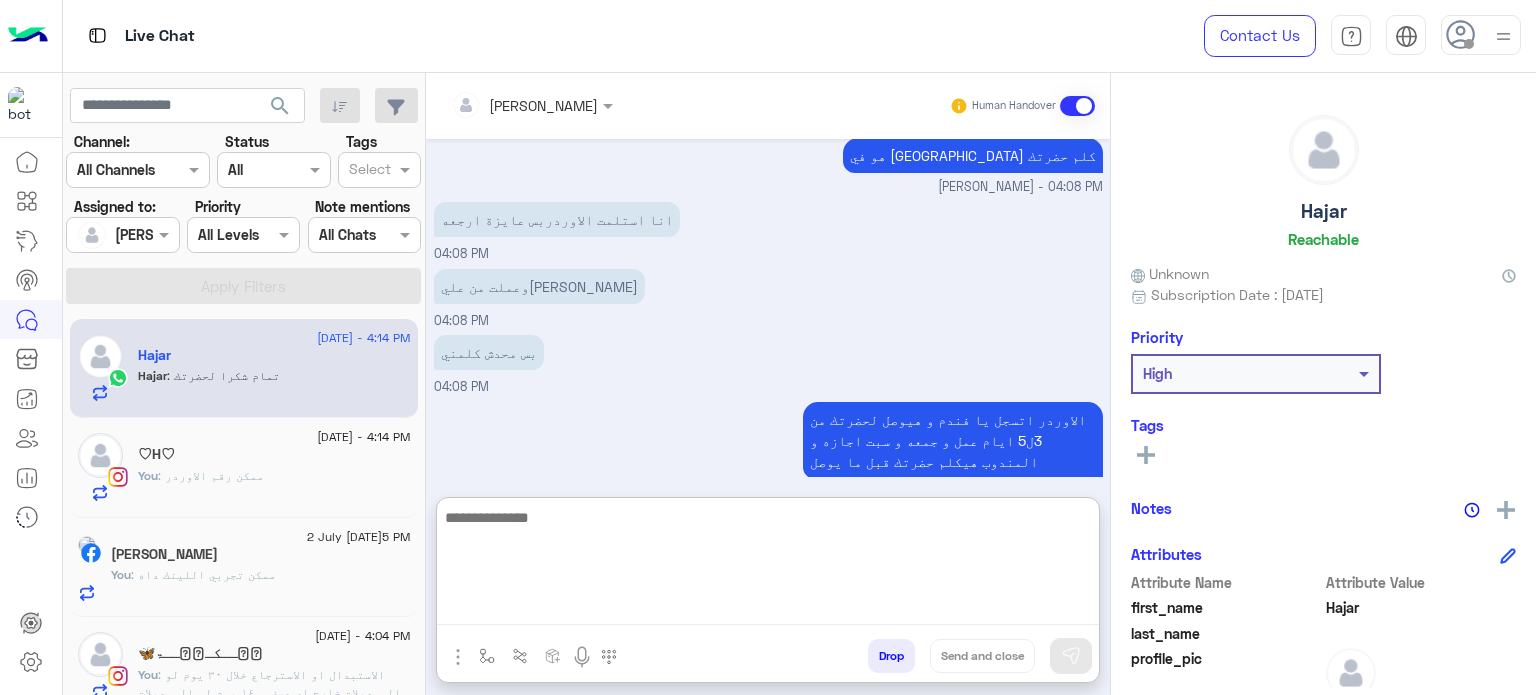 click at bounding box center (768, 565) 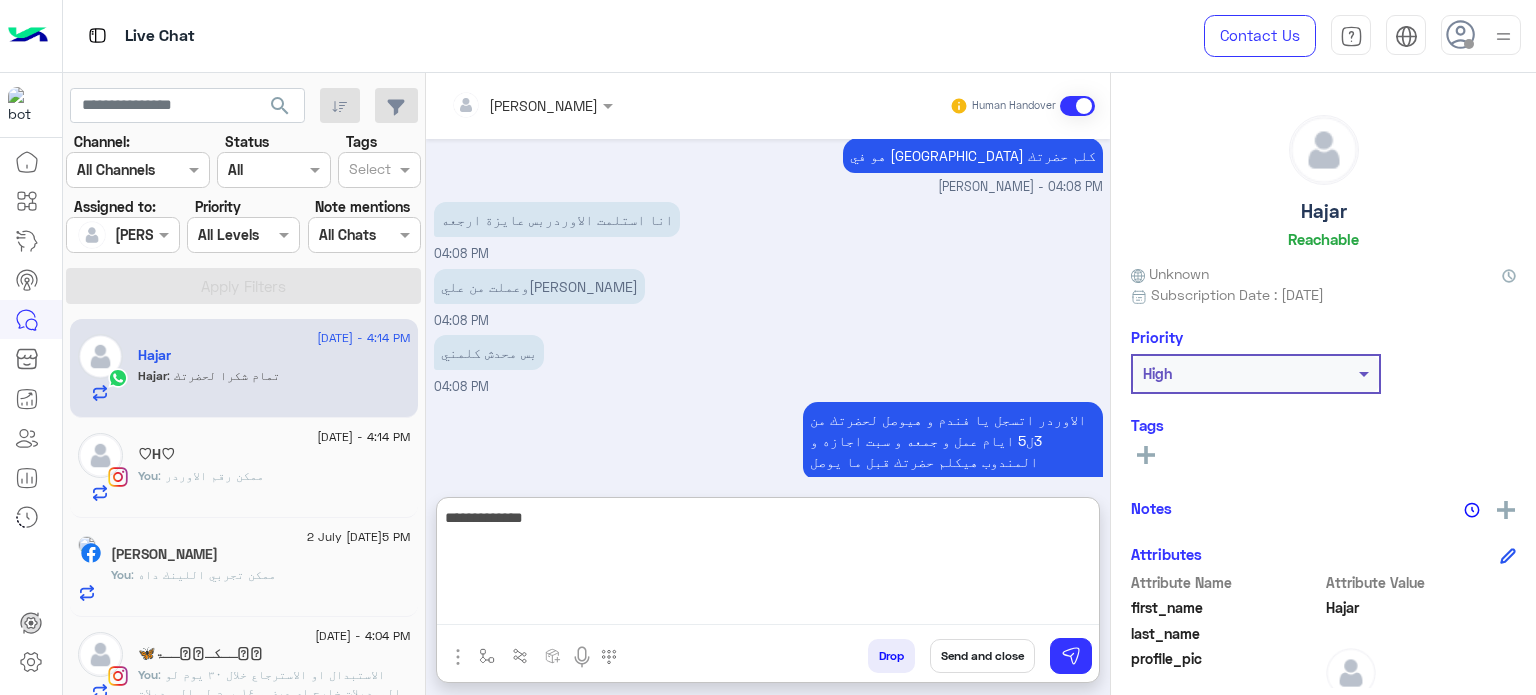 type on "**********" 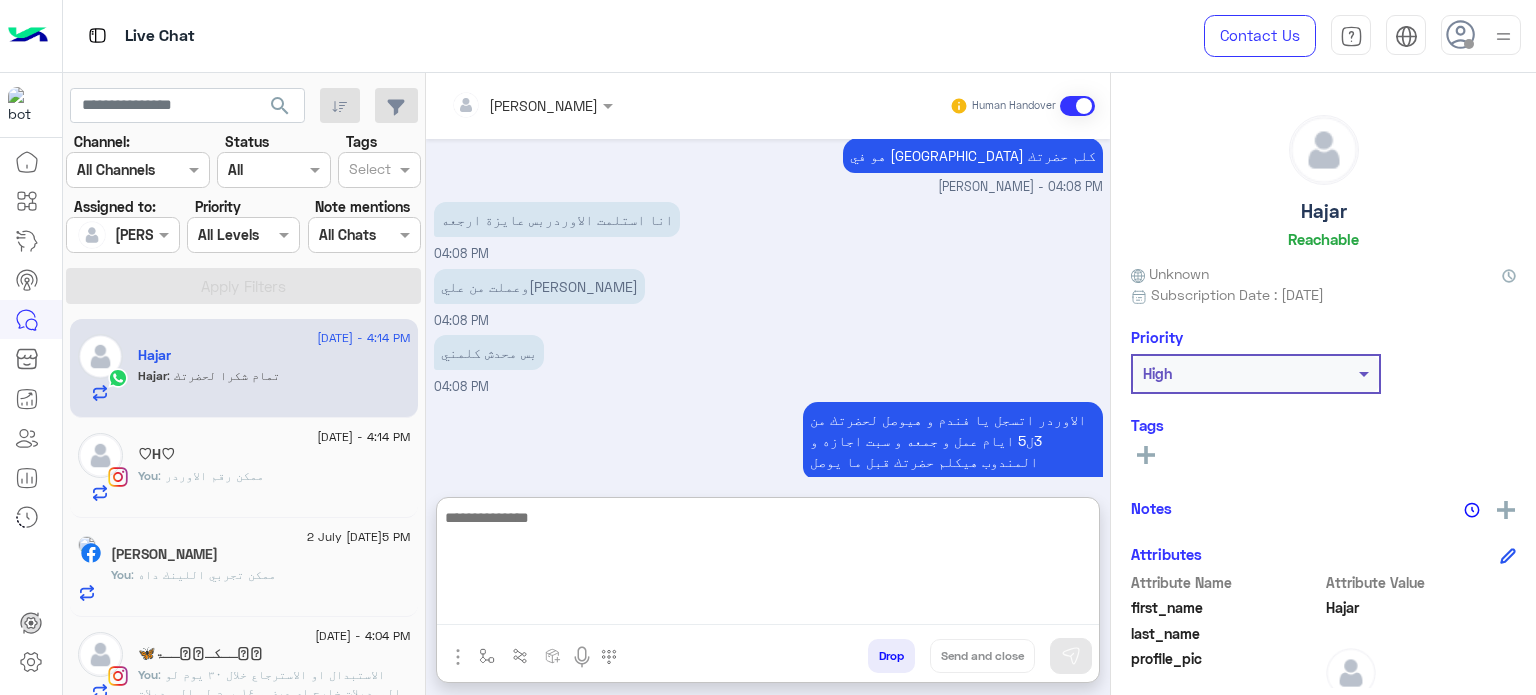 scroll, scrollTop: 425, scrollLeft: 0, axis: vertical 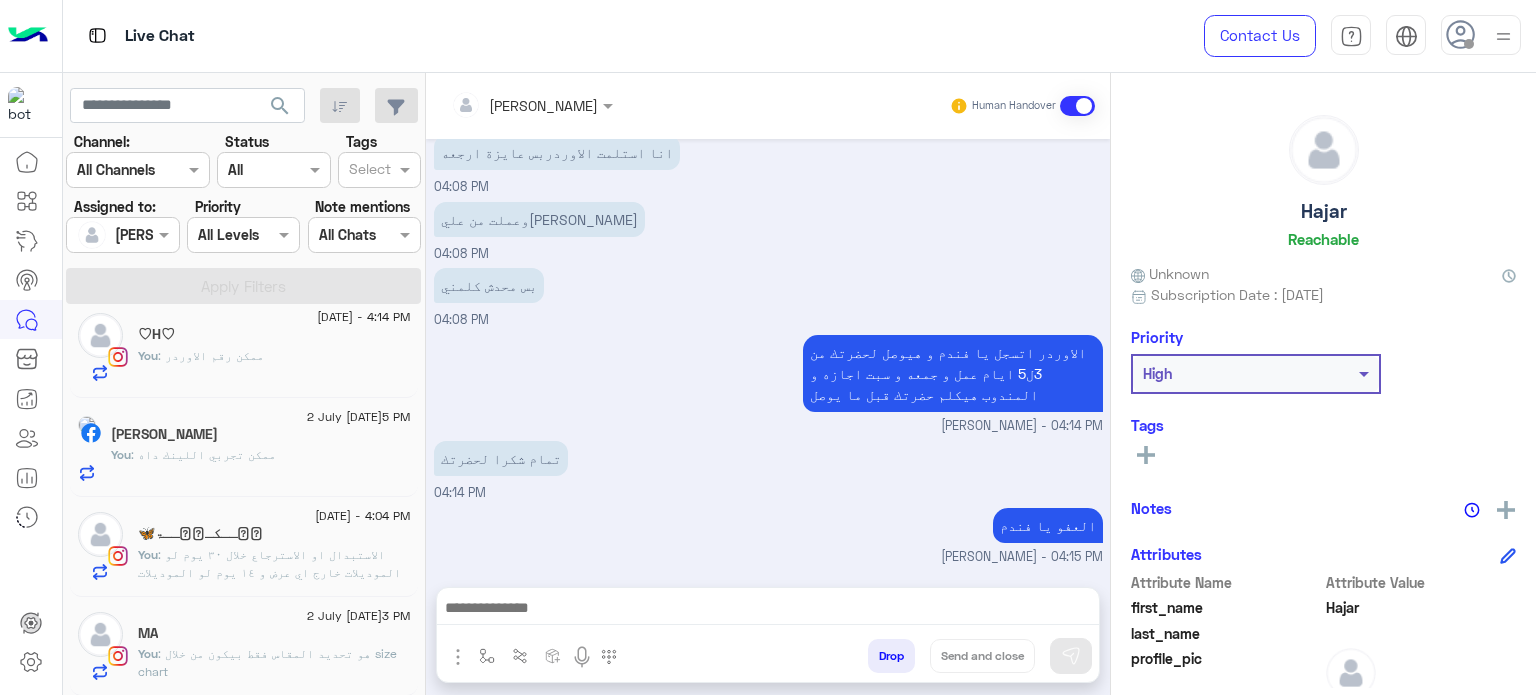 click on "You  : هو تحديد المقاس فقط بيكون من خلال size chart" 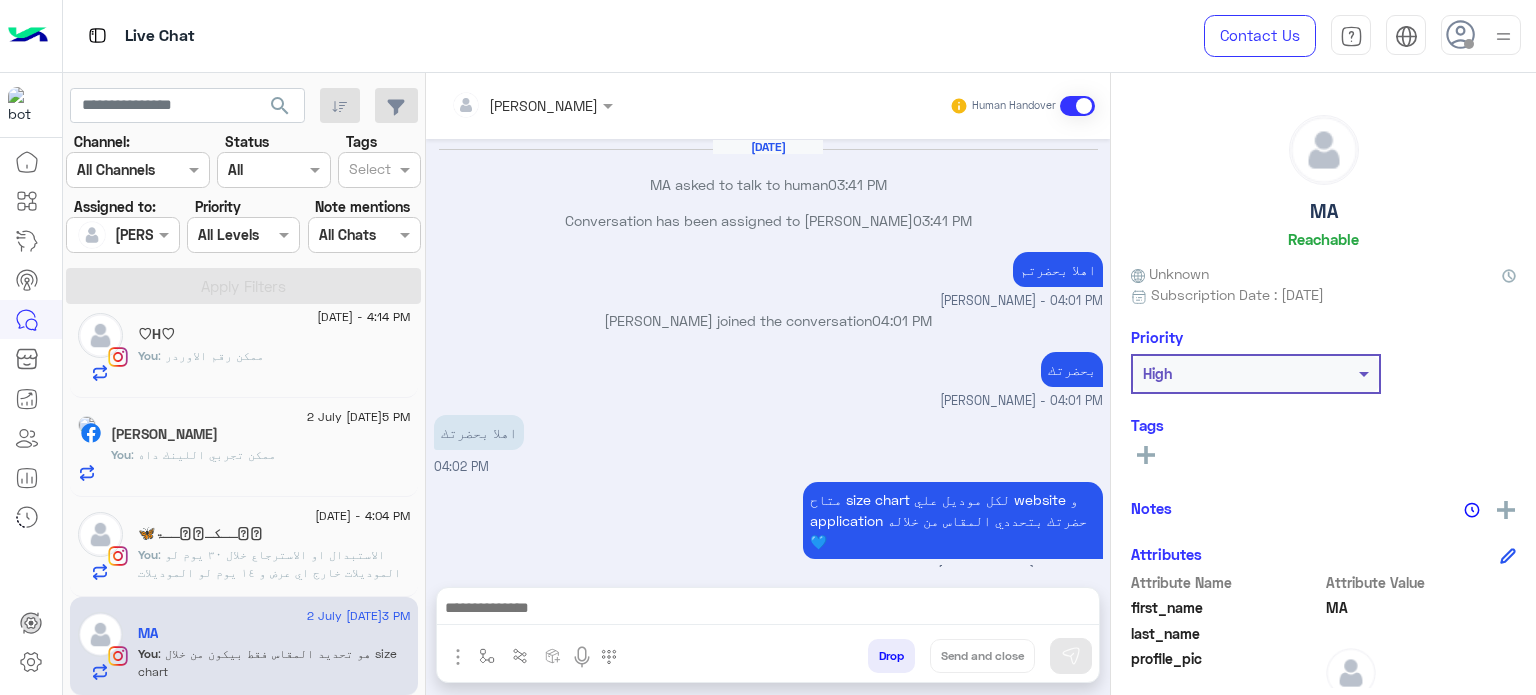 scroll, scrollTop: 313, scrollLeft: 0, axis: vertical 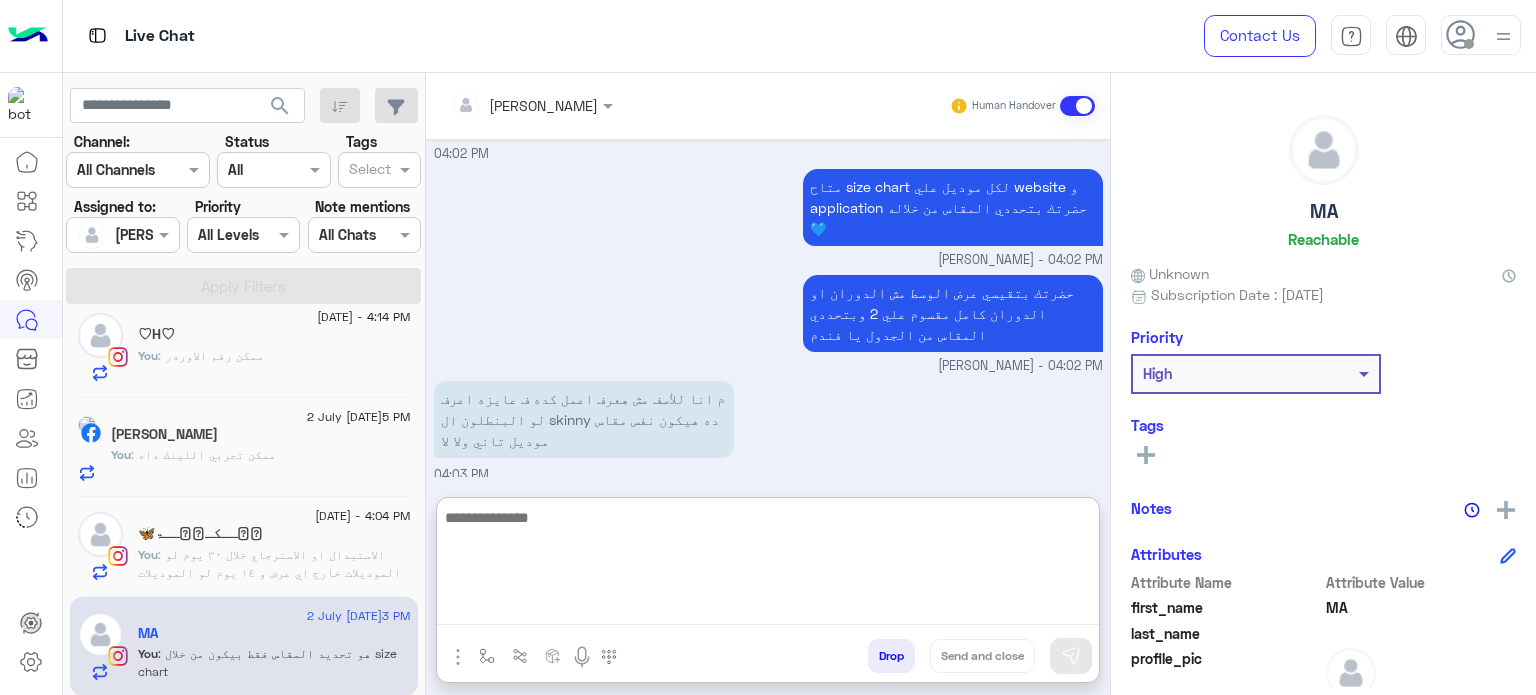 click at bounding box center (768, 565) 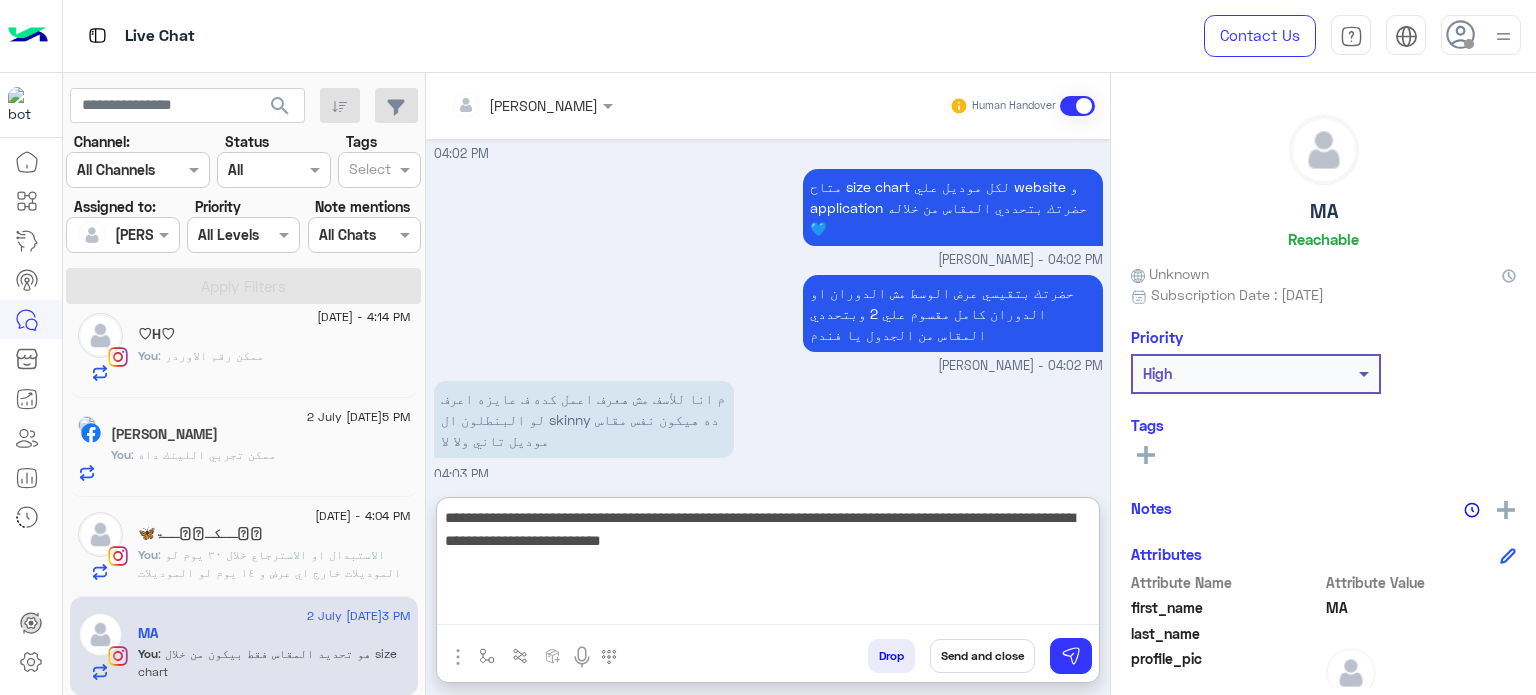 type on "**********" 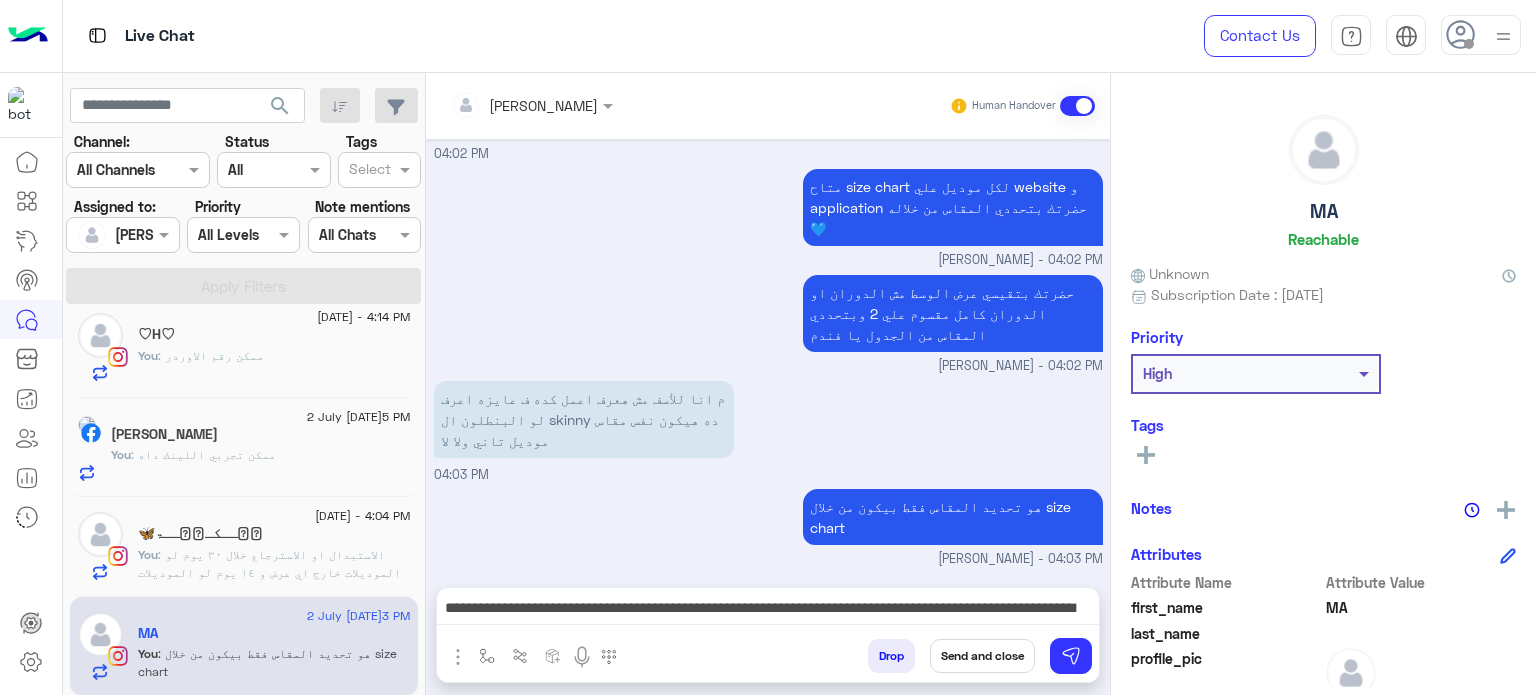 click on "Send and close" at bounding box center (982, 656) 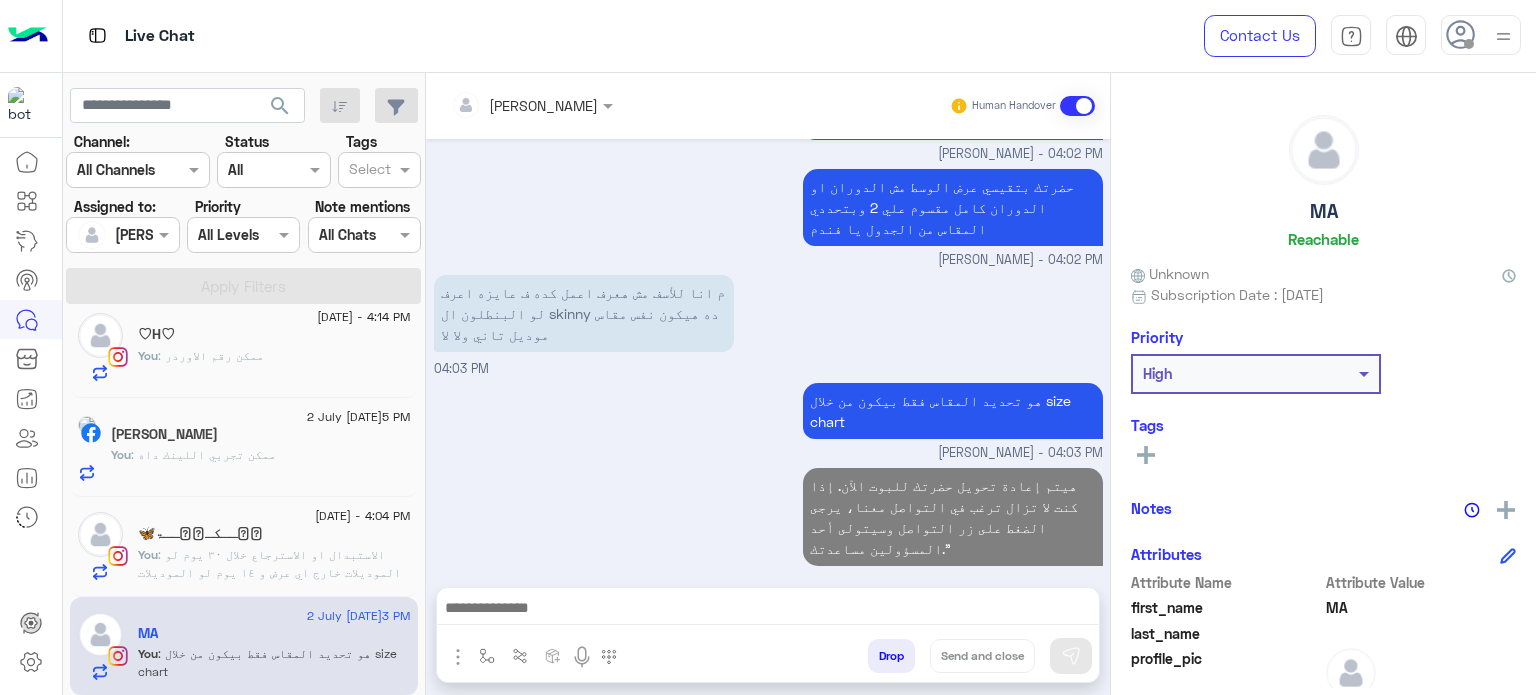 scroll, scrollTop: 456, scrollLeft: 0, axis: vertical 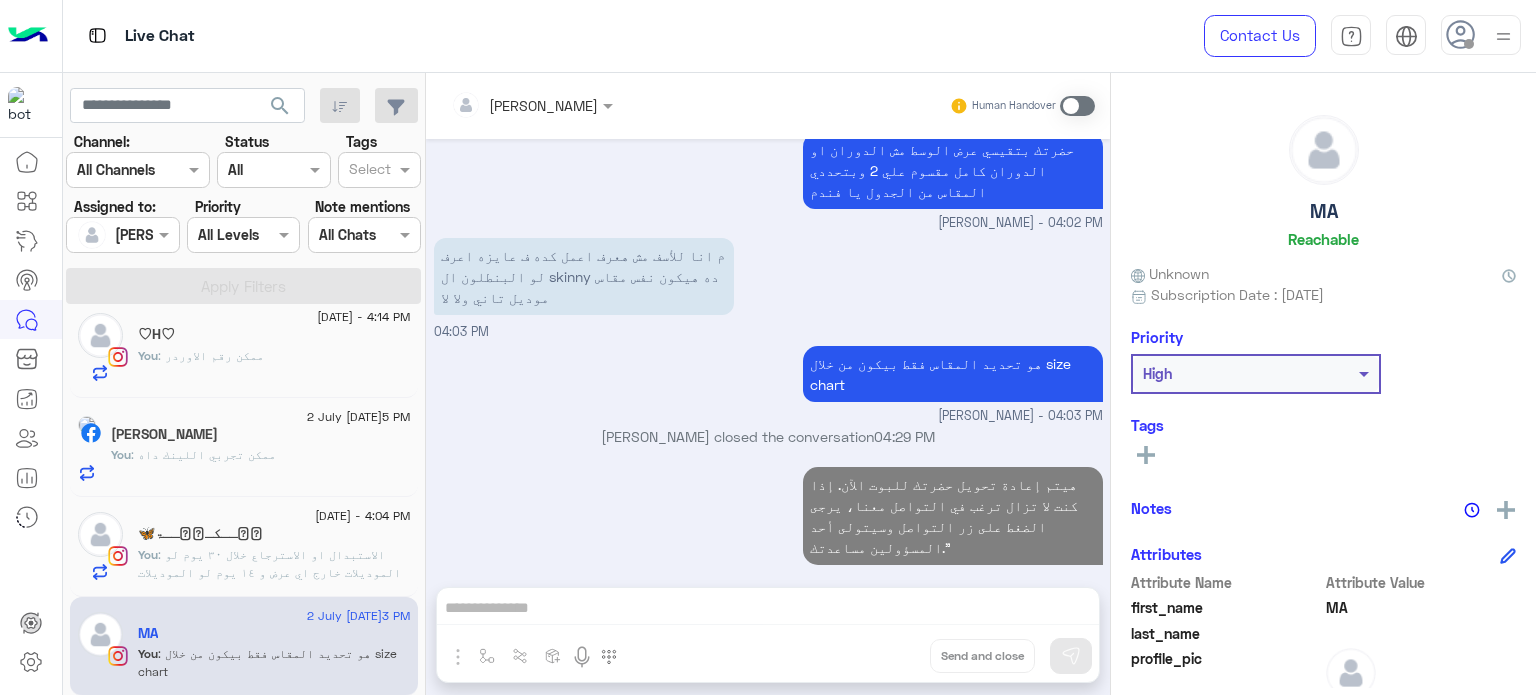 click on ": الاستبدال او الاسترجاع خلال ٣٠ يوم لو الموديلات خارج اي عرض و ١٤ يوم لو الموديلات داخل عرض من تاريخ أستلام الاوردر  و في حالة الإستبدال او الاسترجاع بيكون في مصاريف شحن تانية" 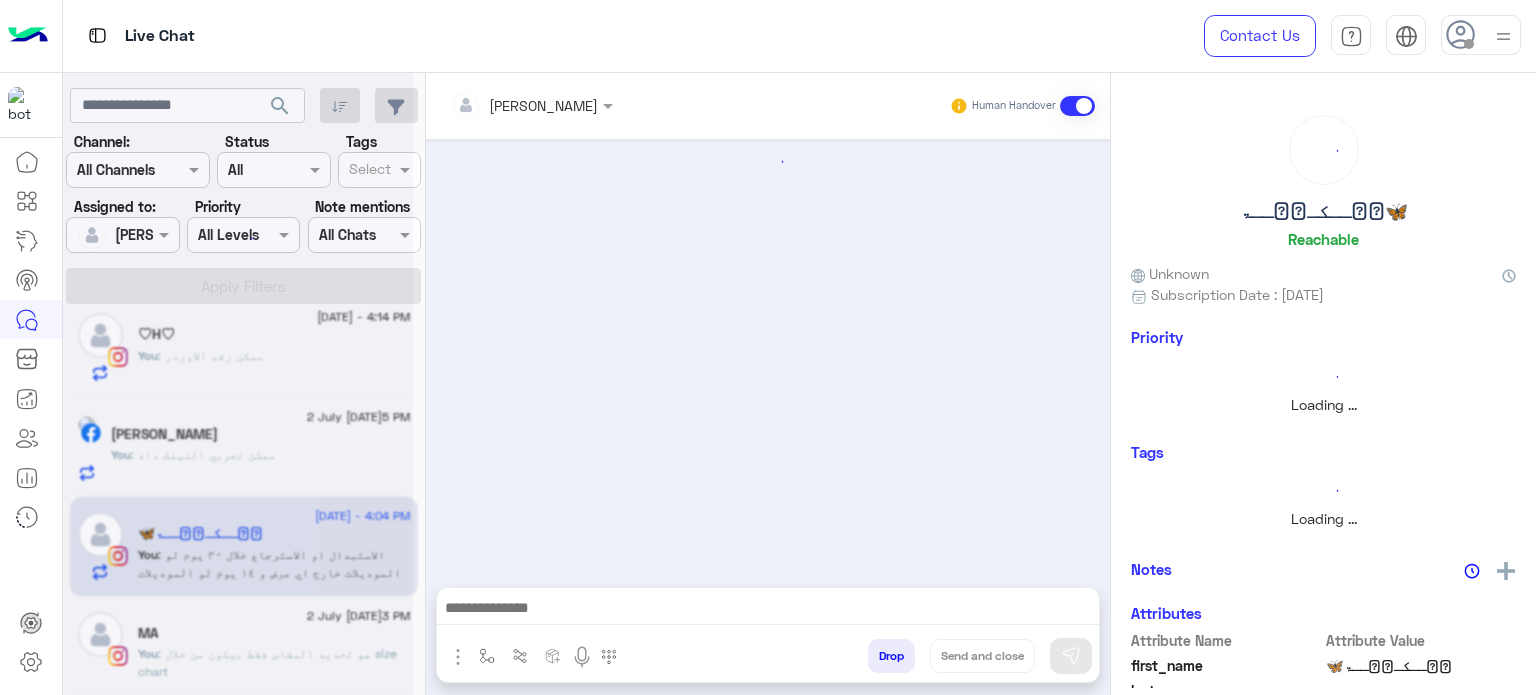 scroll, scrollTop: 0, scrollLeft: 0, axis: both 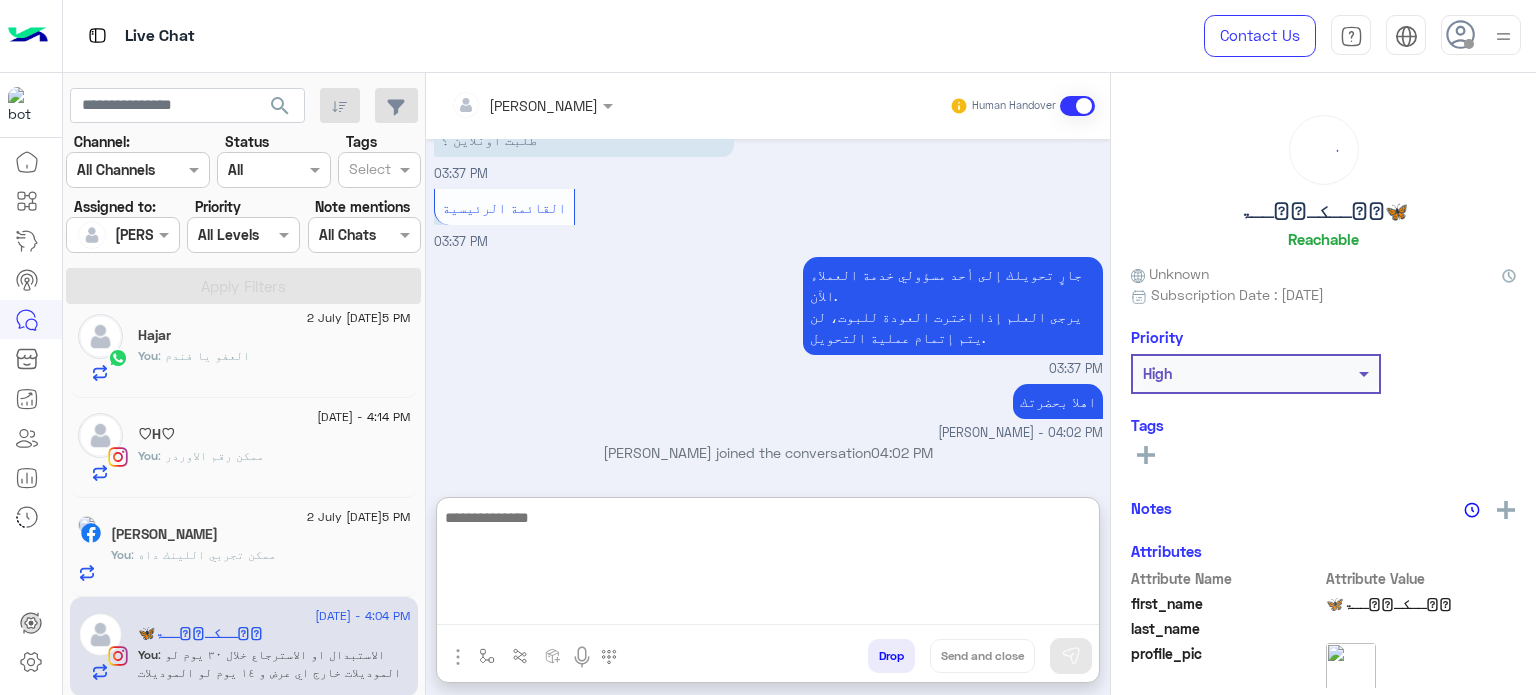 click at bounding box center (768, 565) 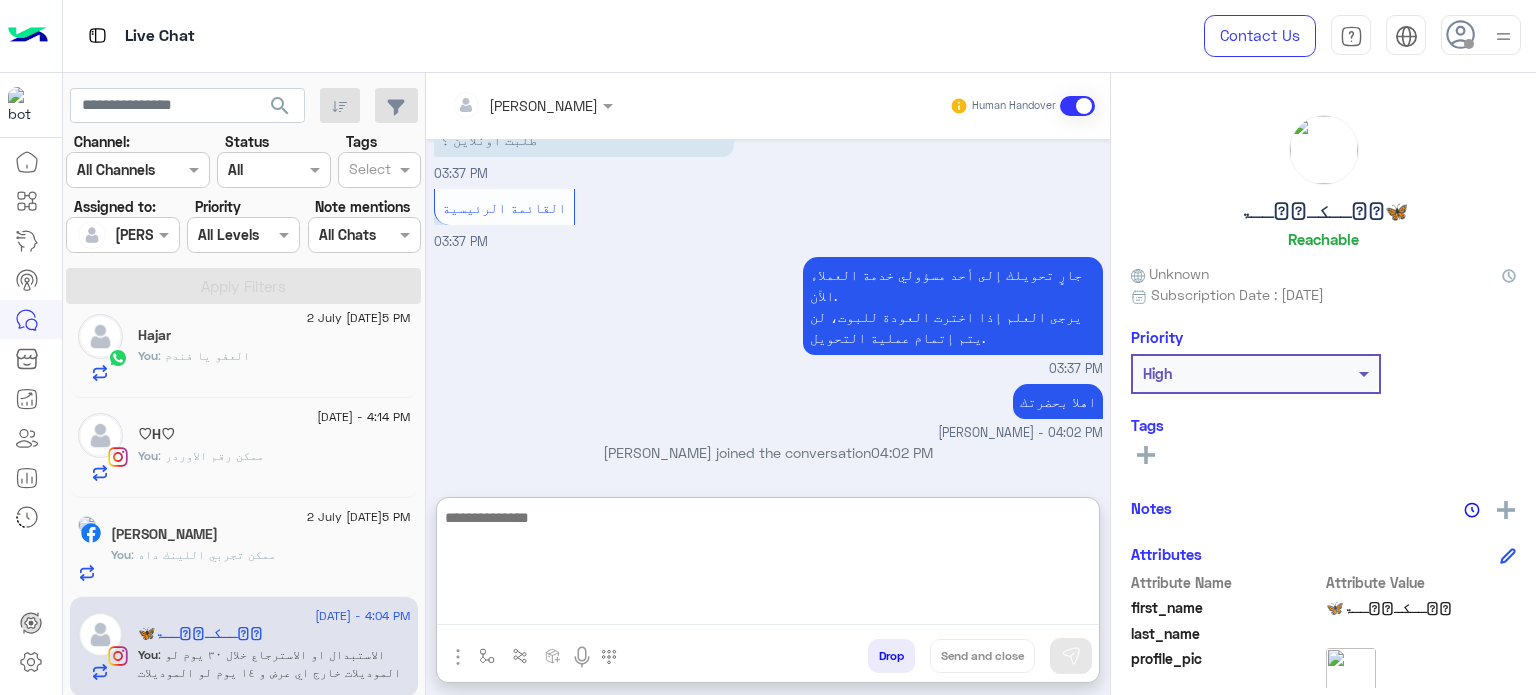 paste on "**********" 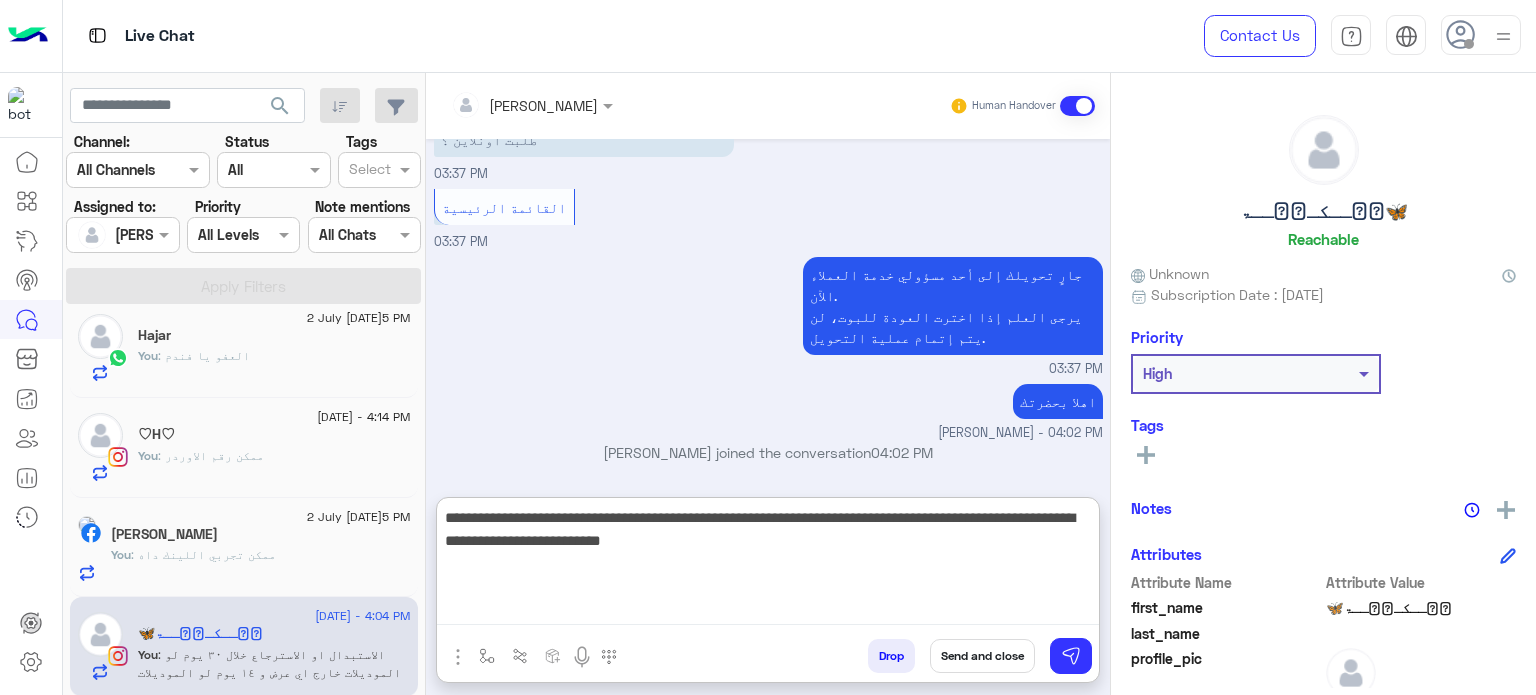 type on "**********" 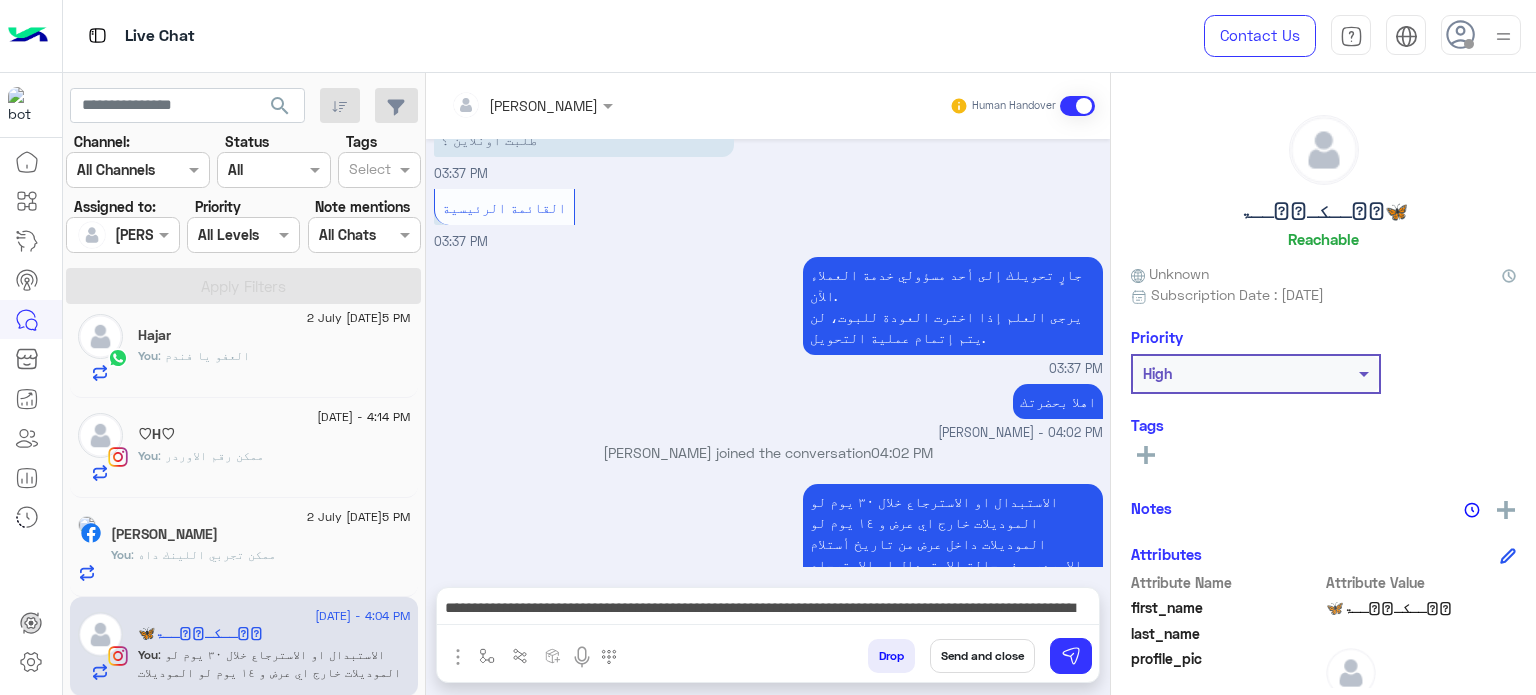 click on "Send and close" at bounding box center (982, 656) 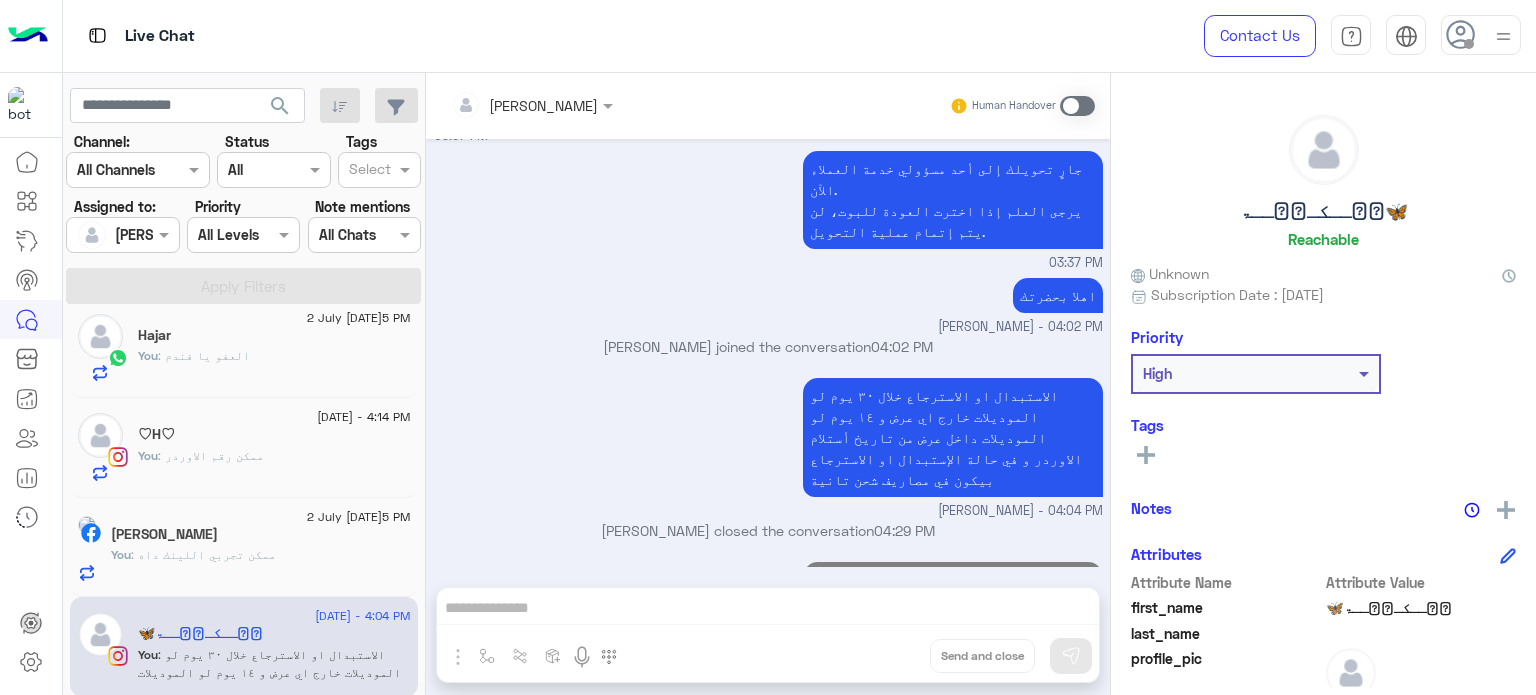 scroll, scrollTop: 524, scrollLeft: 0, axis: vertical 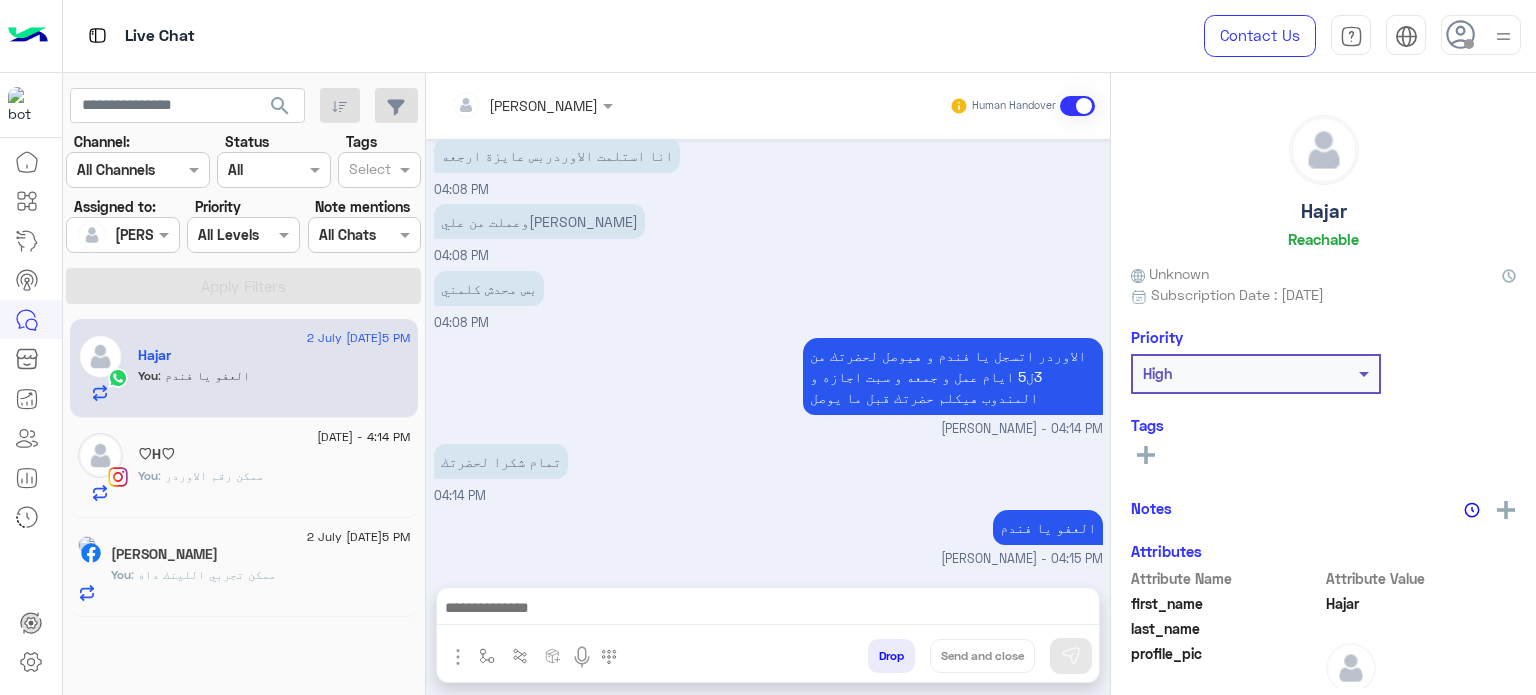 click on ": ممكن تجربي اللينك داه" 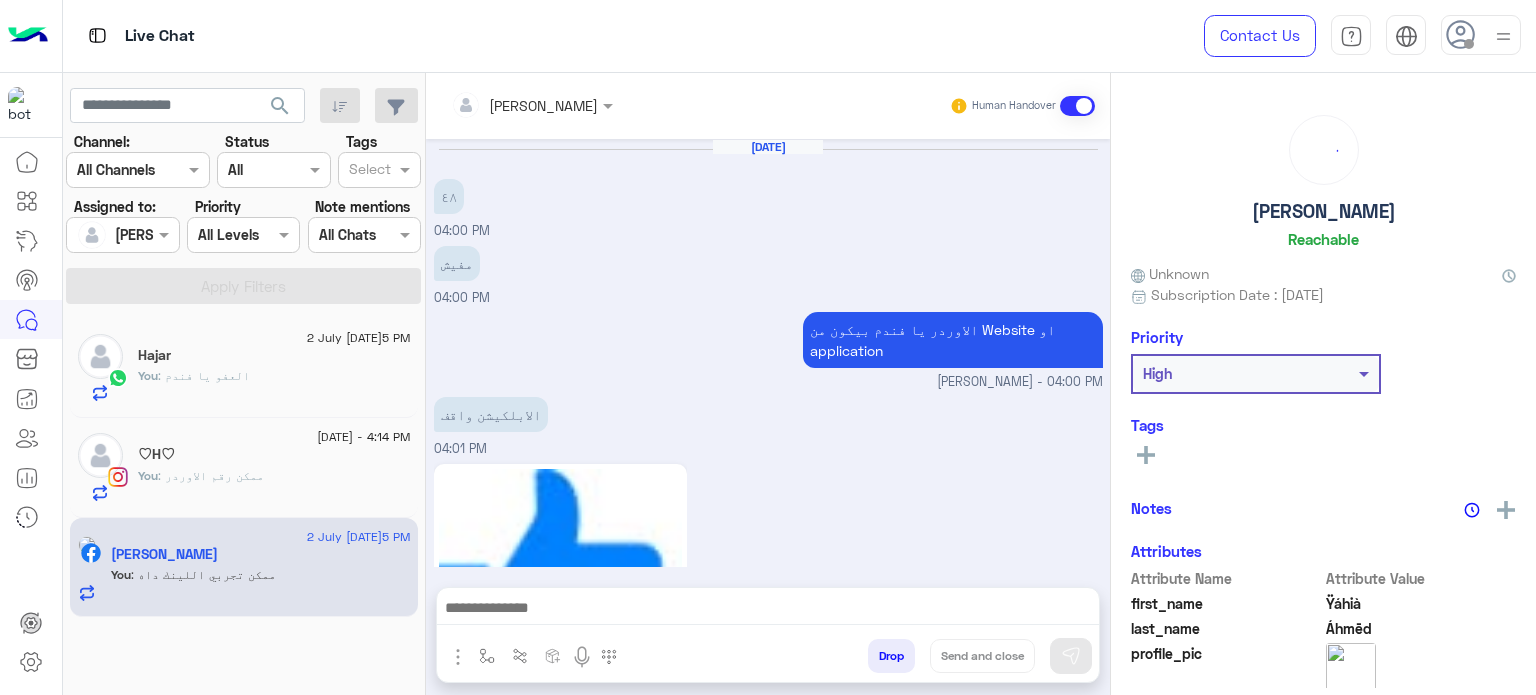 scroll, scrollTop: 976, scrollLeft: 0, axis: vertical 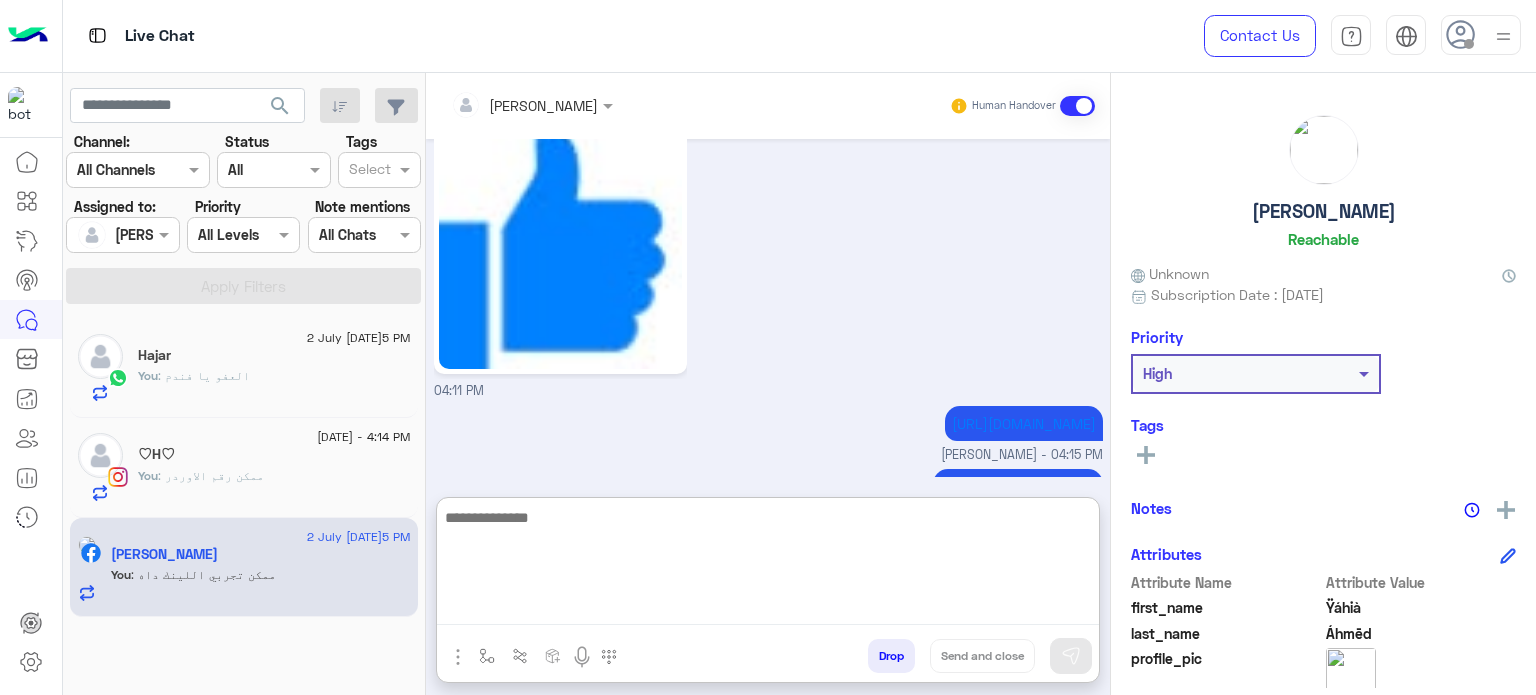 click at bounding box center [768, 565] 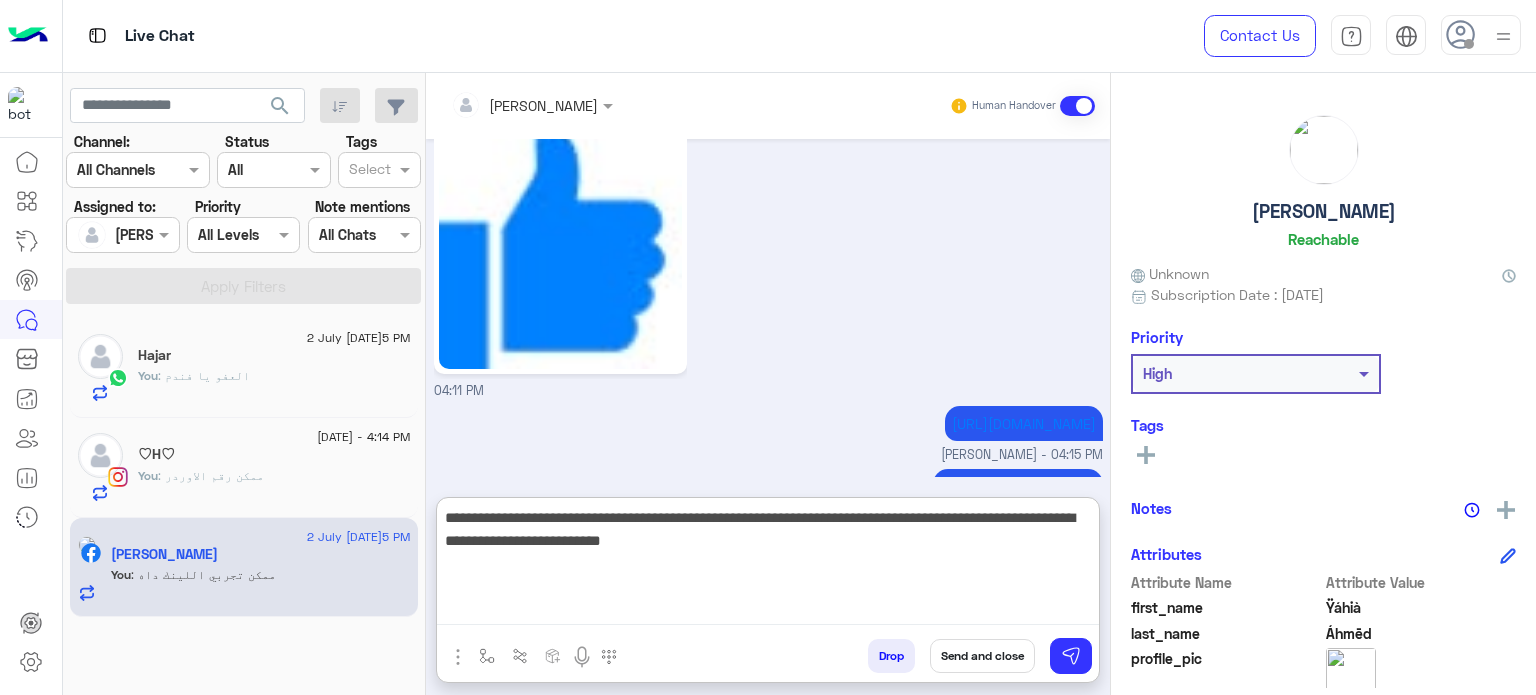 type on "**********" 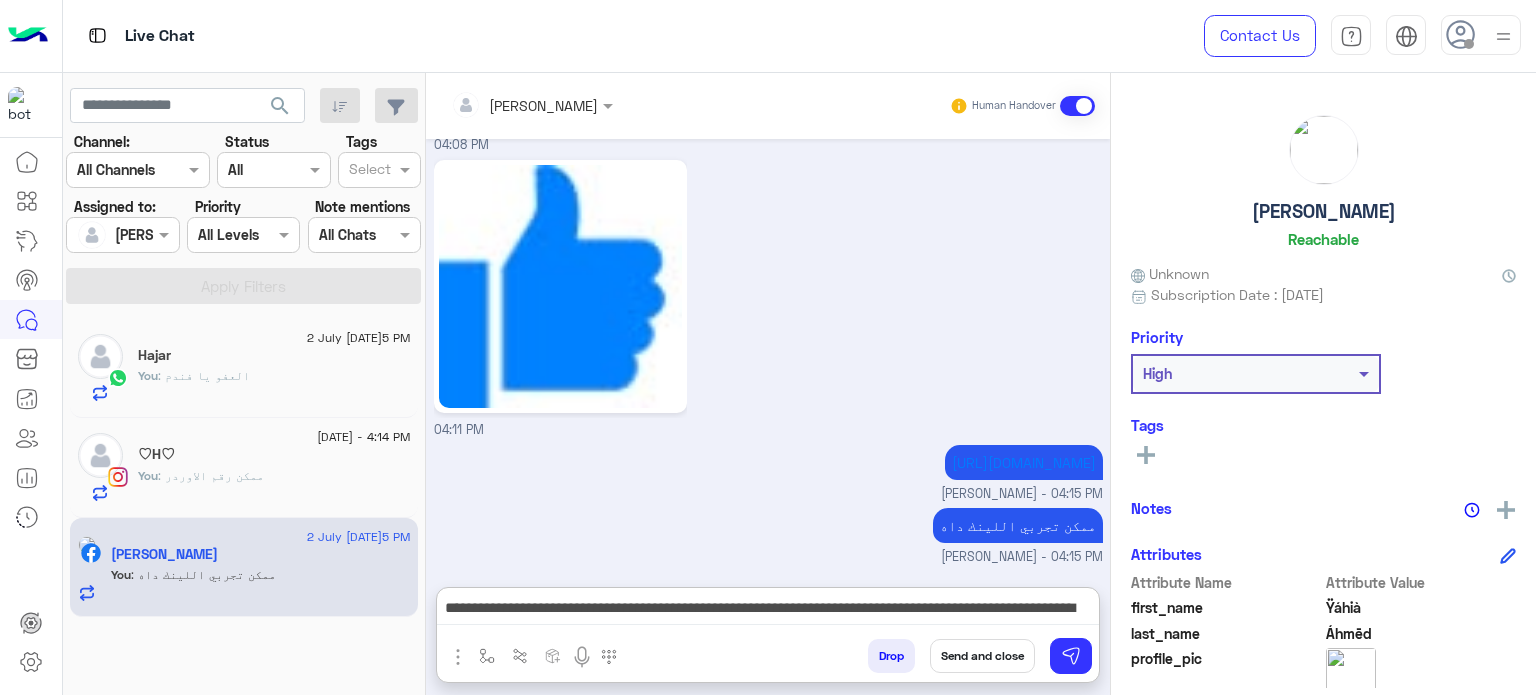 click on "Send and close" at bounding box center [982, 656] 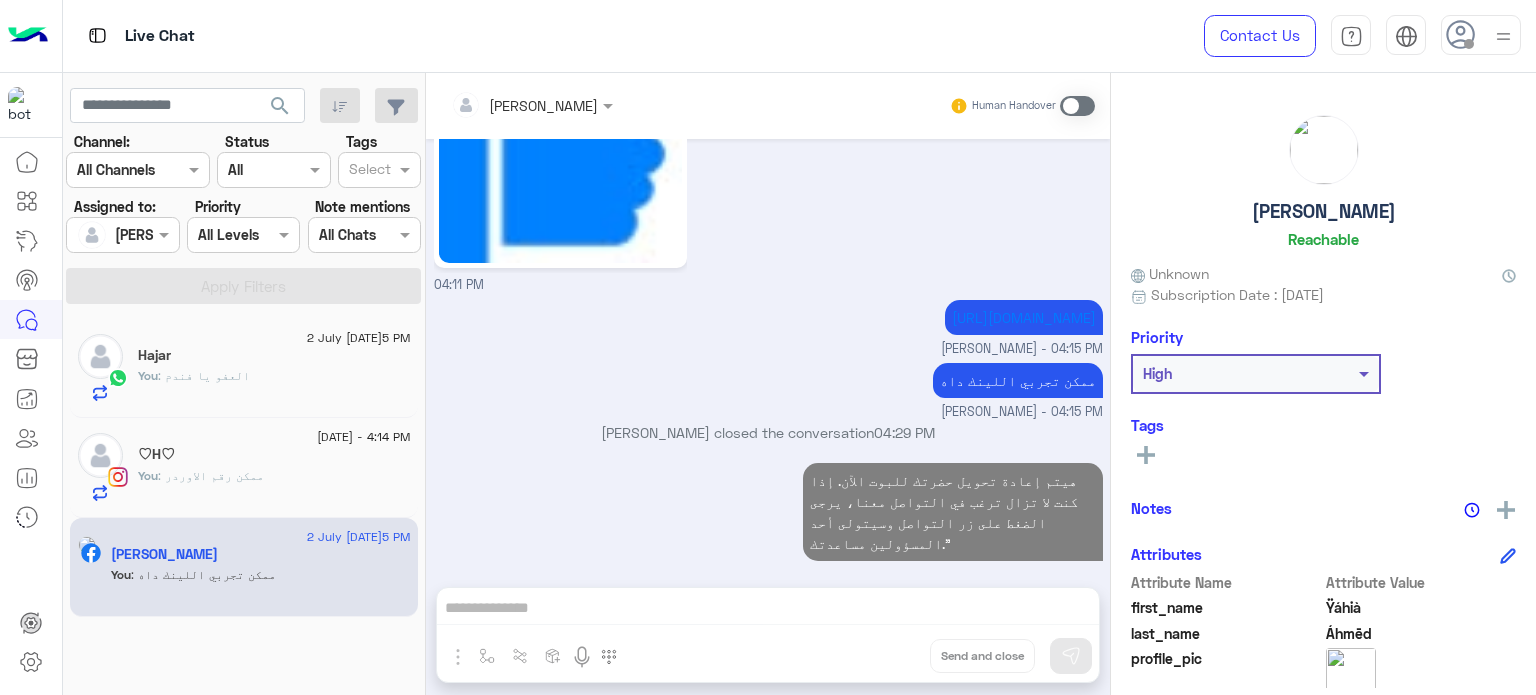 scroll, scrollTop: 1118, scrollLeft: 0, axis: vertical 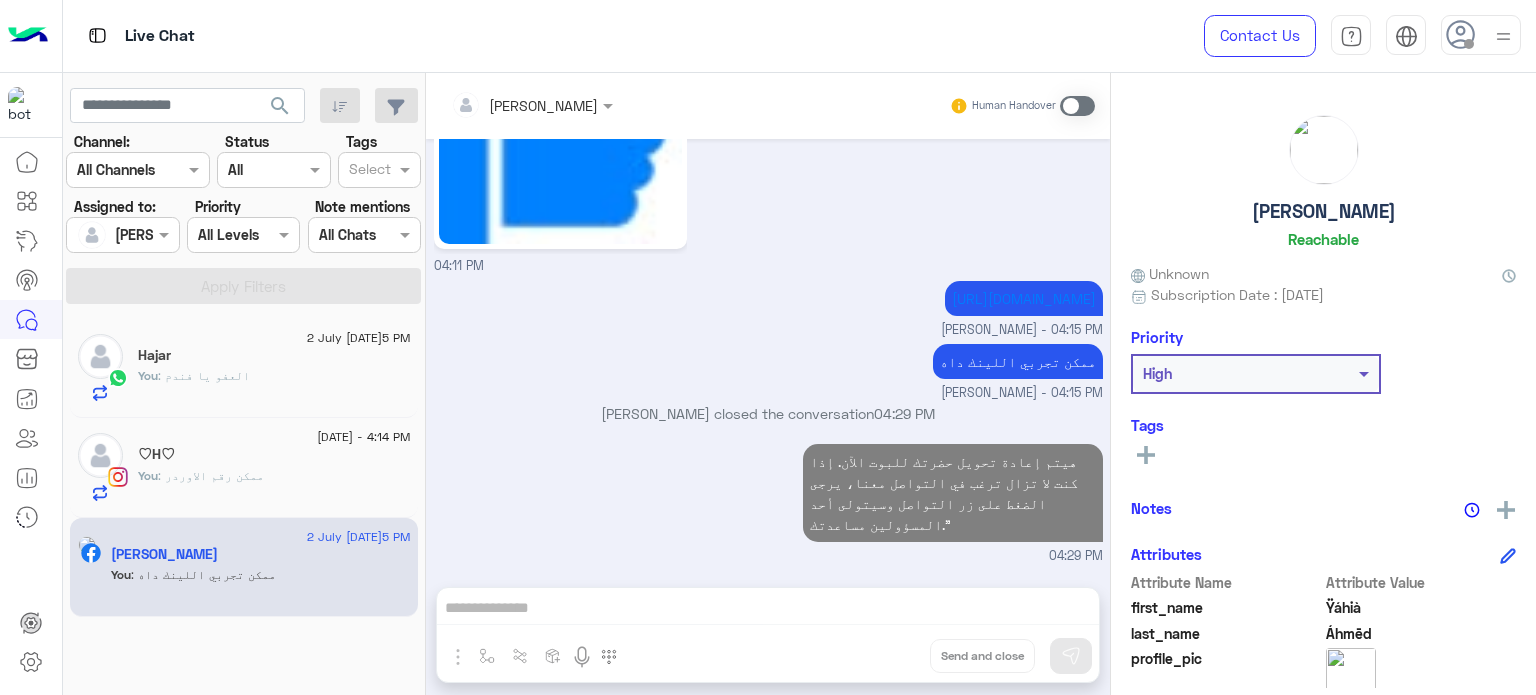 click on "♡H♡" 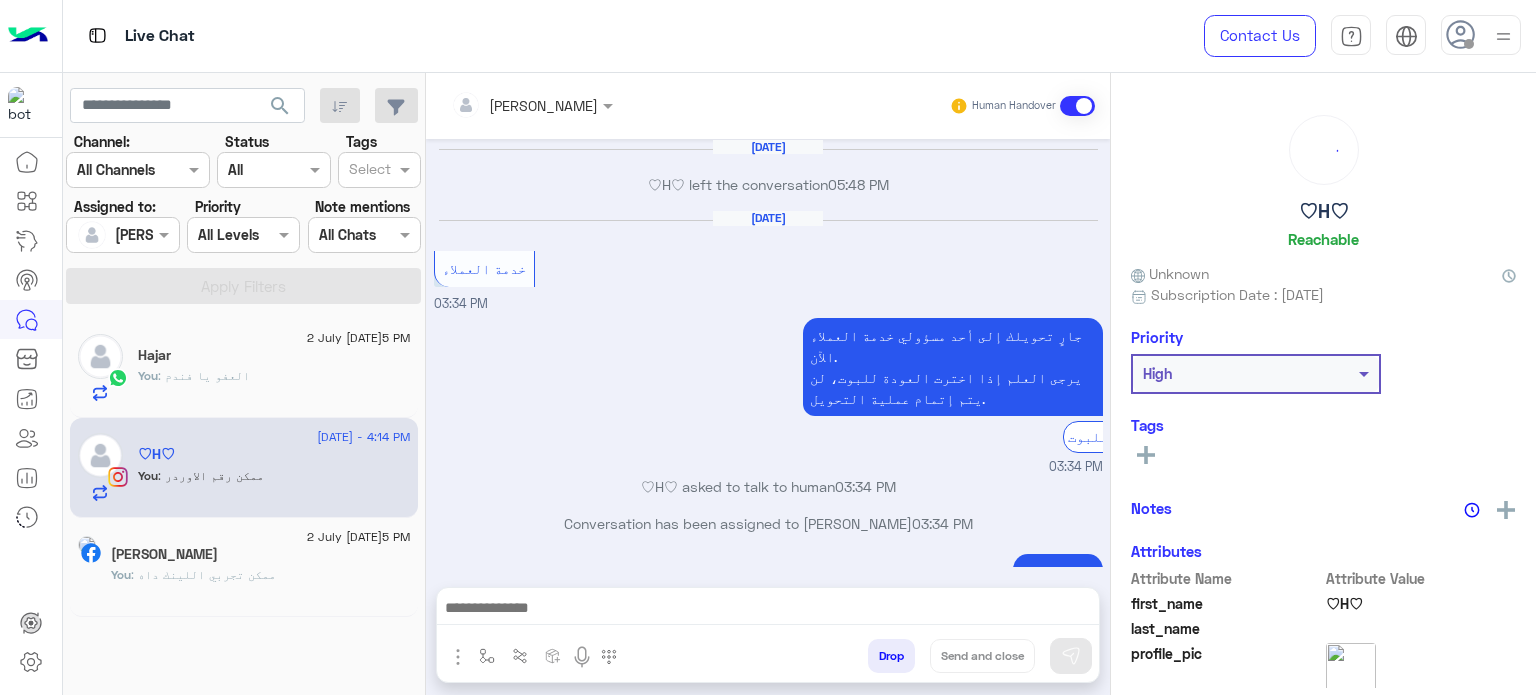 scroll, scrollTop: 302, scrollLeft: 0, axis: vertical 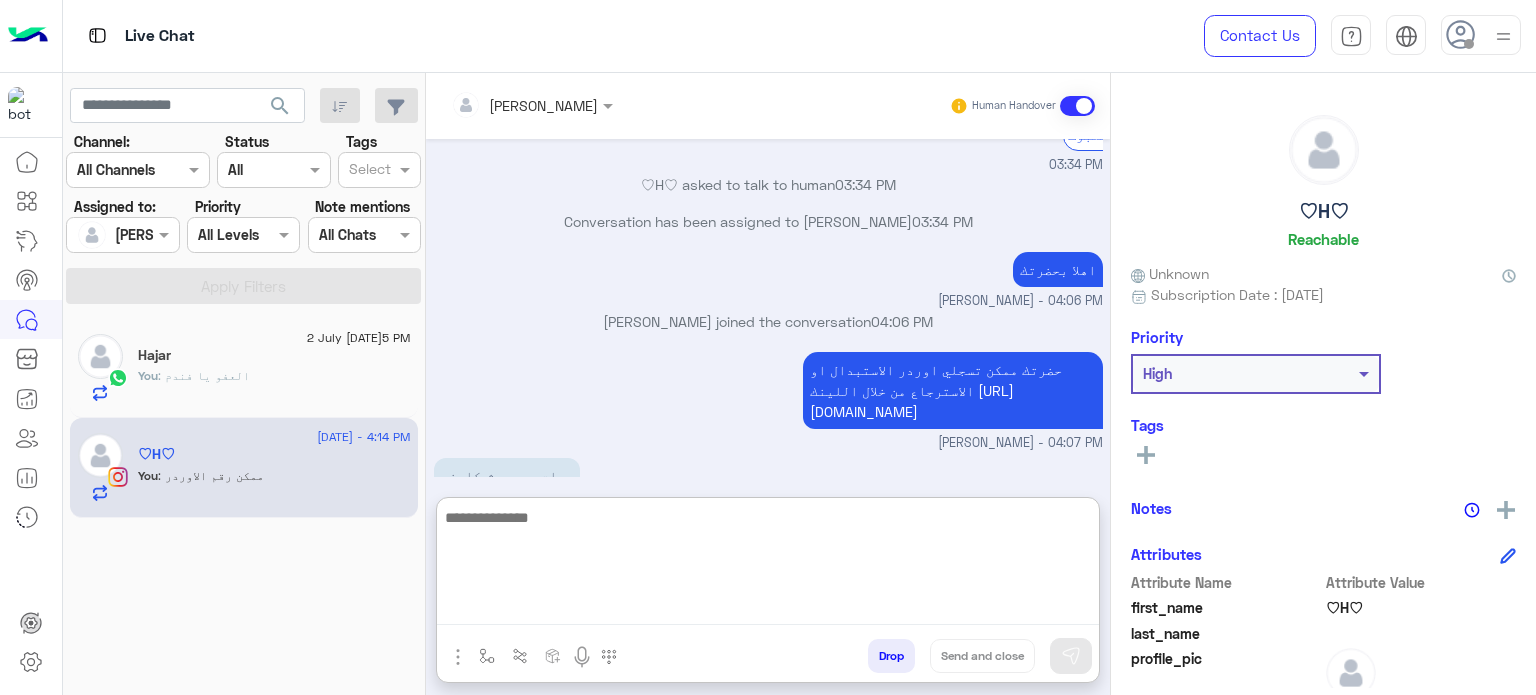 click at bounding box center [768, 565] 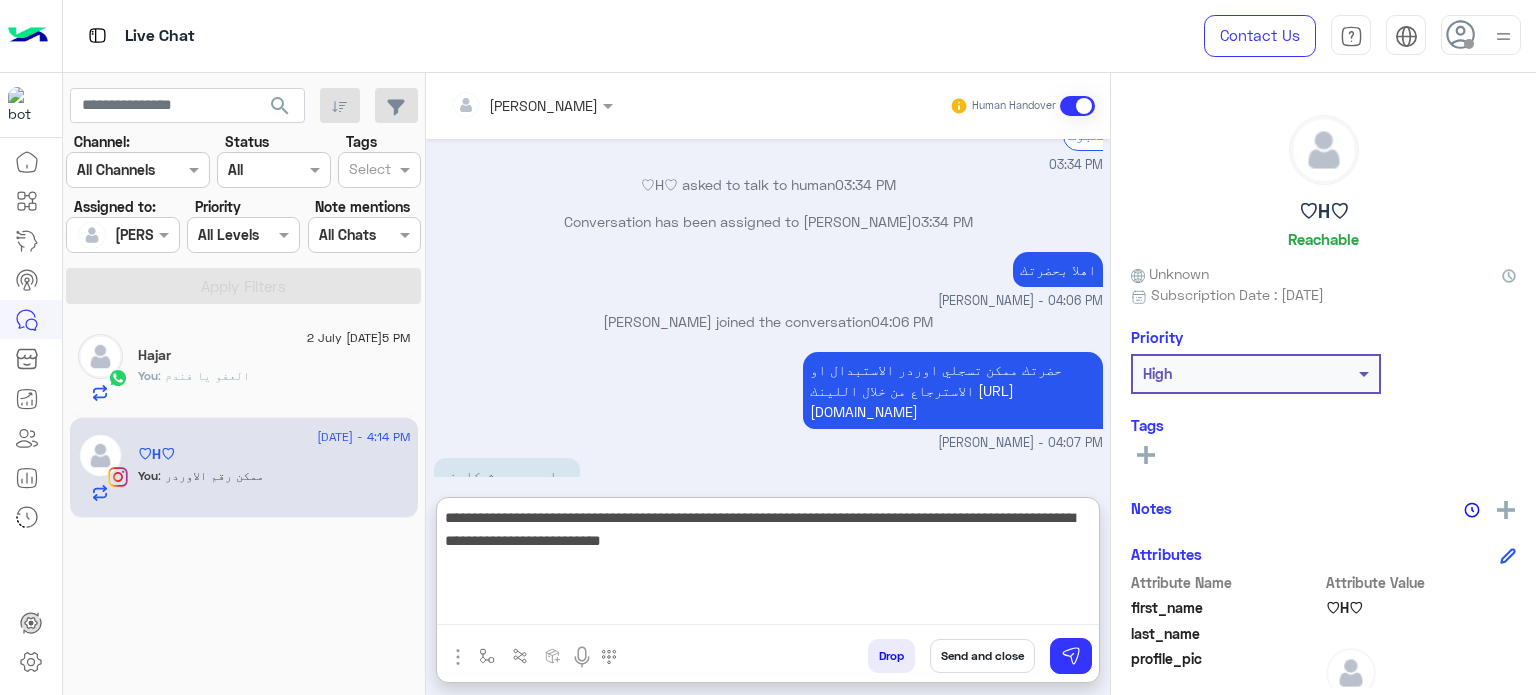 type on "**********" 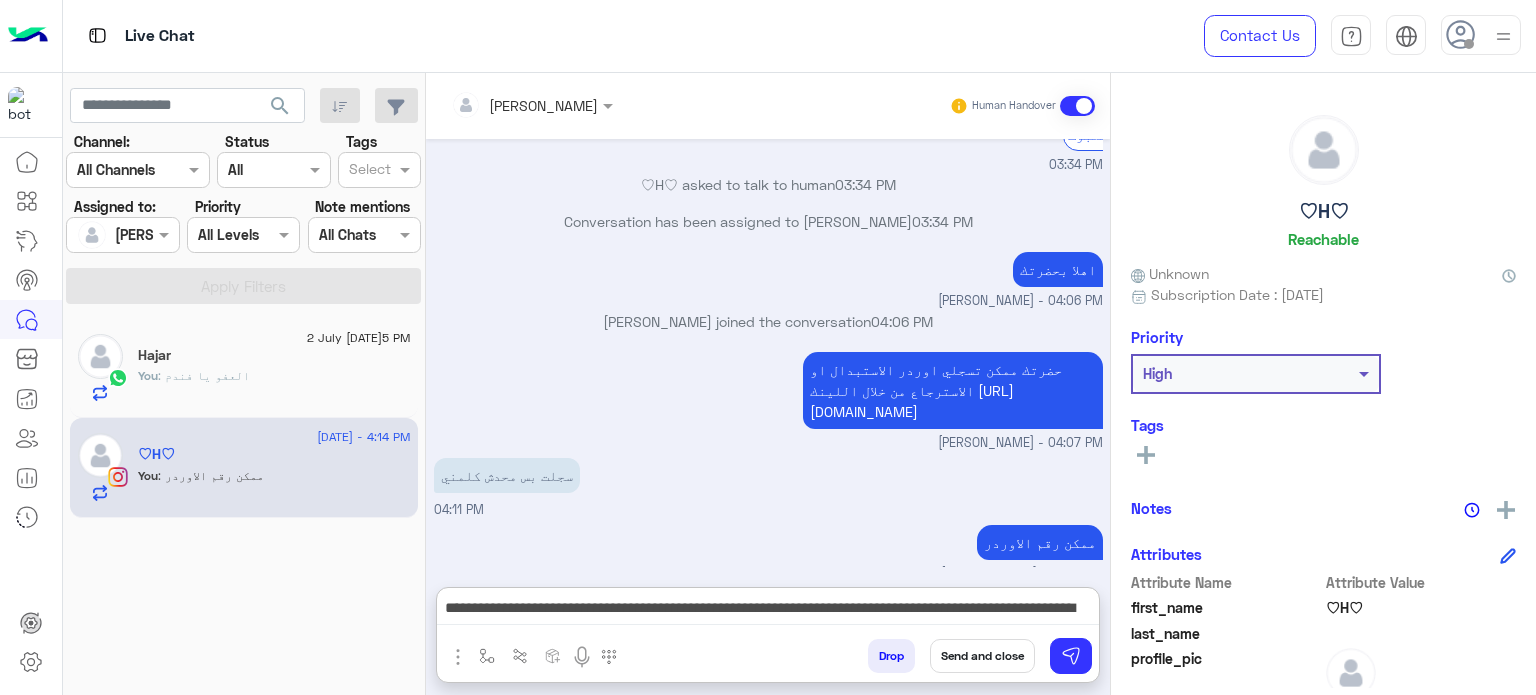 click on "Send and close" at bounding box center [982, 656] 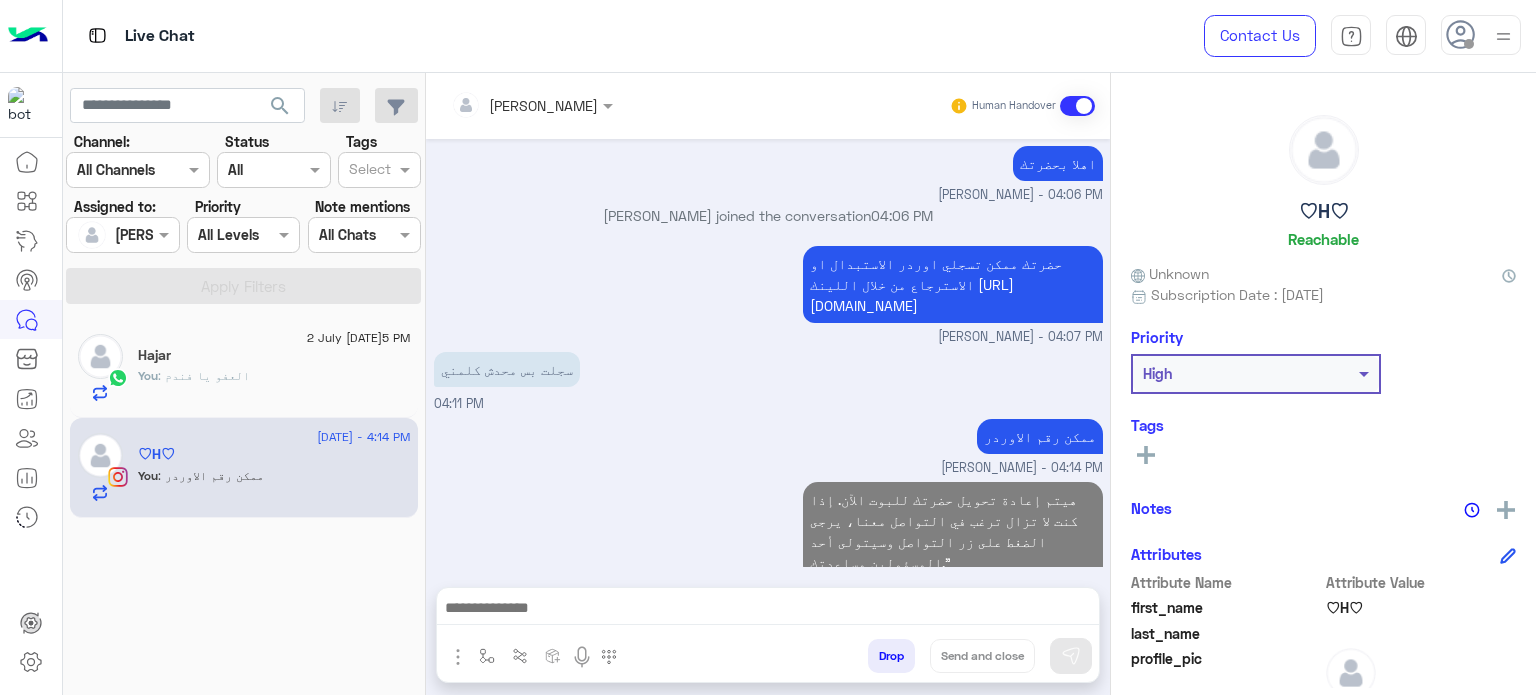 scroll, scrollTop: 444, scrollLeft: 0, axis: vertical 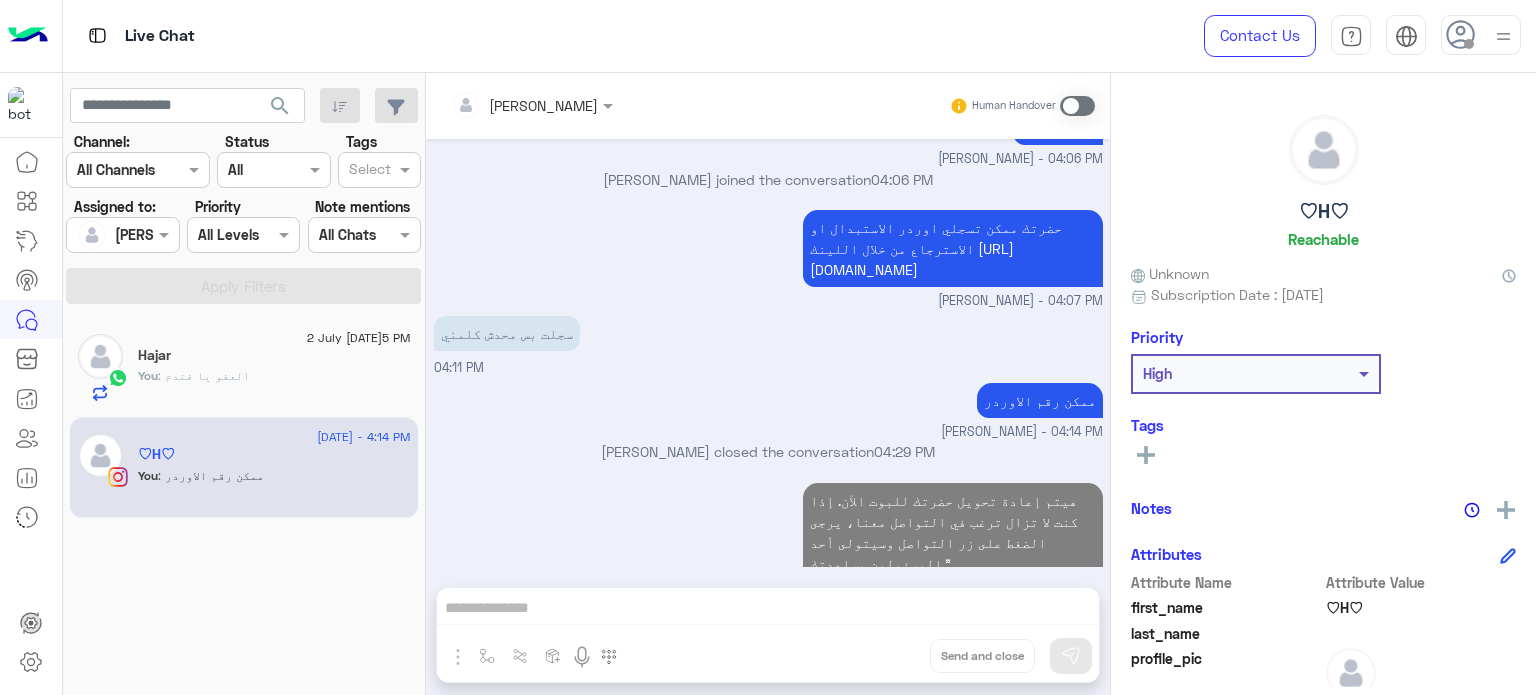 click on "You  : العفو يا فندم" 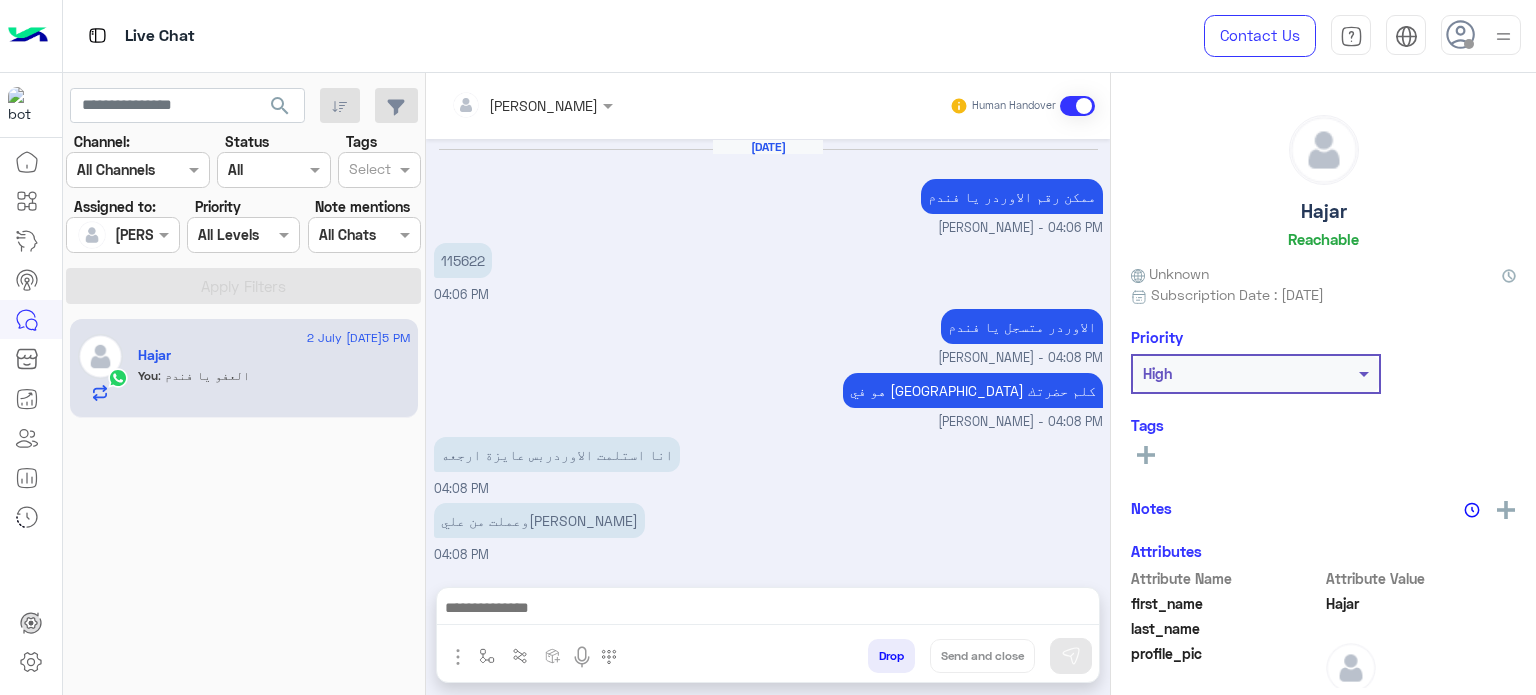 scroll, scrollTop: 299, scrollLeft: 0, axis: vertical 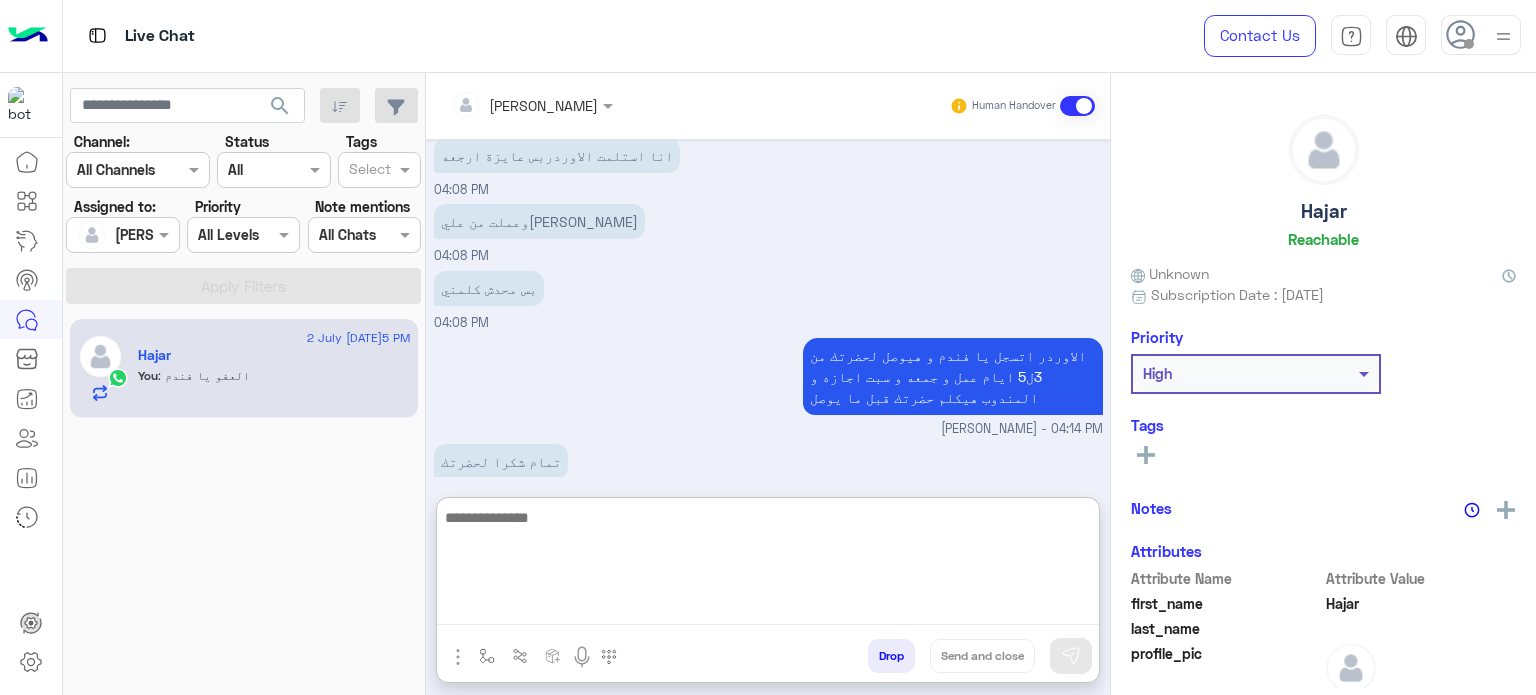 click at bounding box center [768, 565] 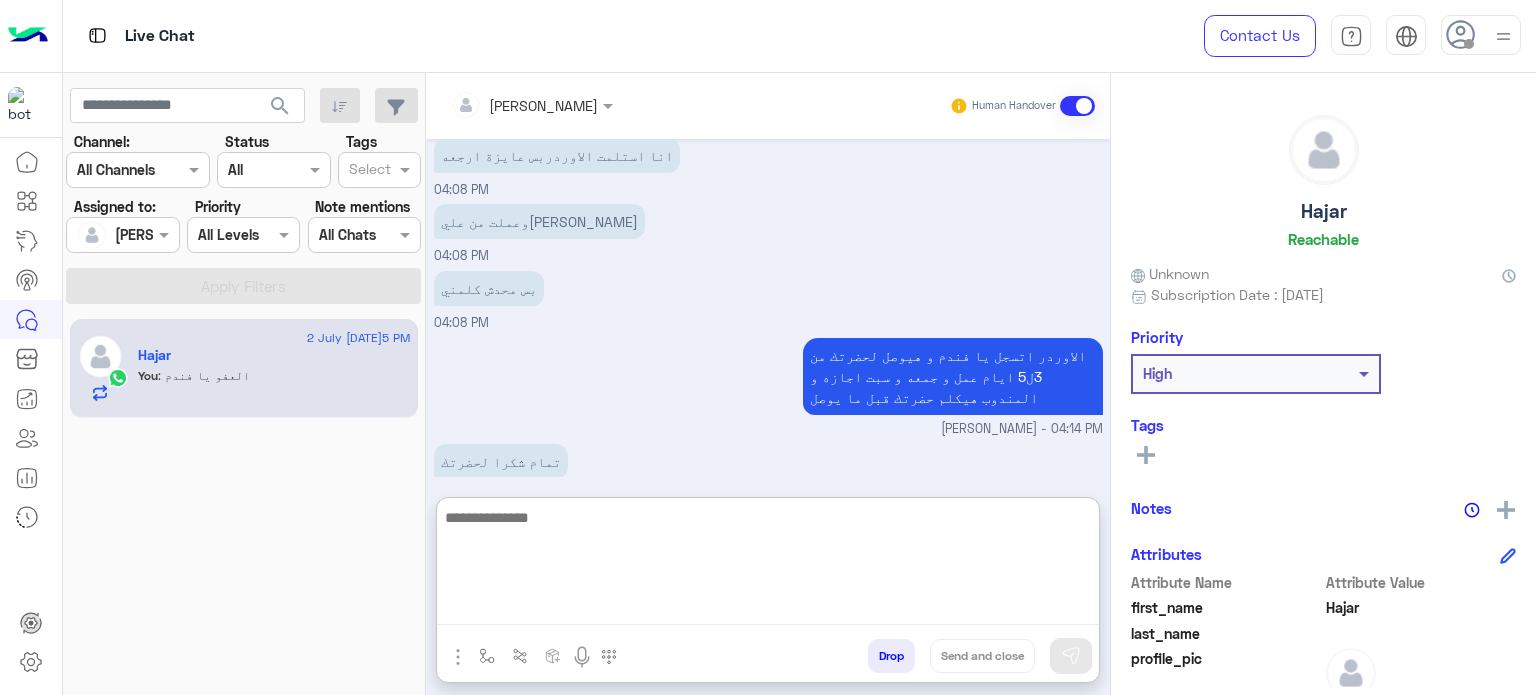 paste on "**********" 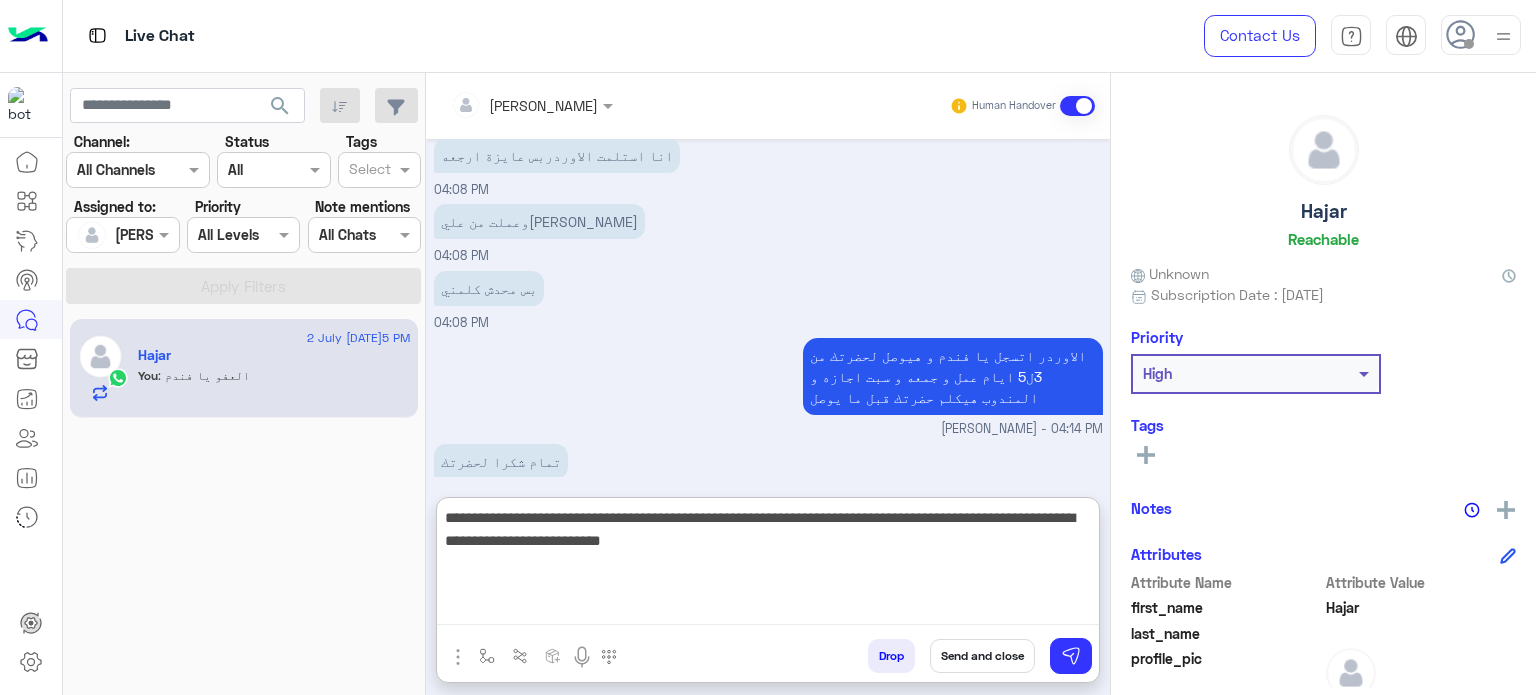 type 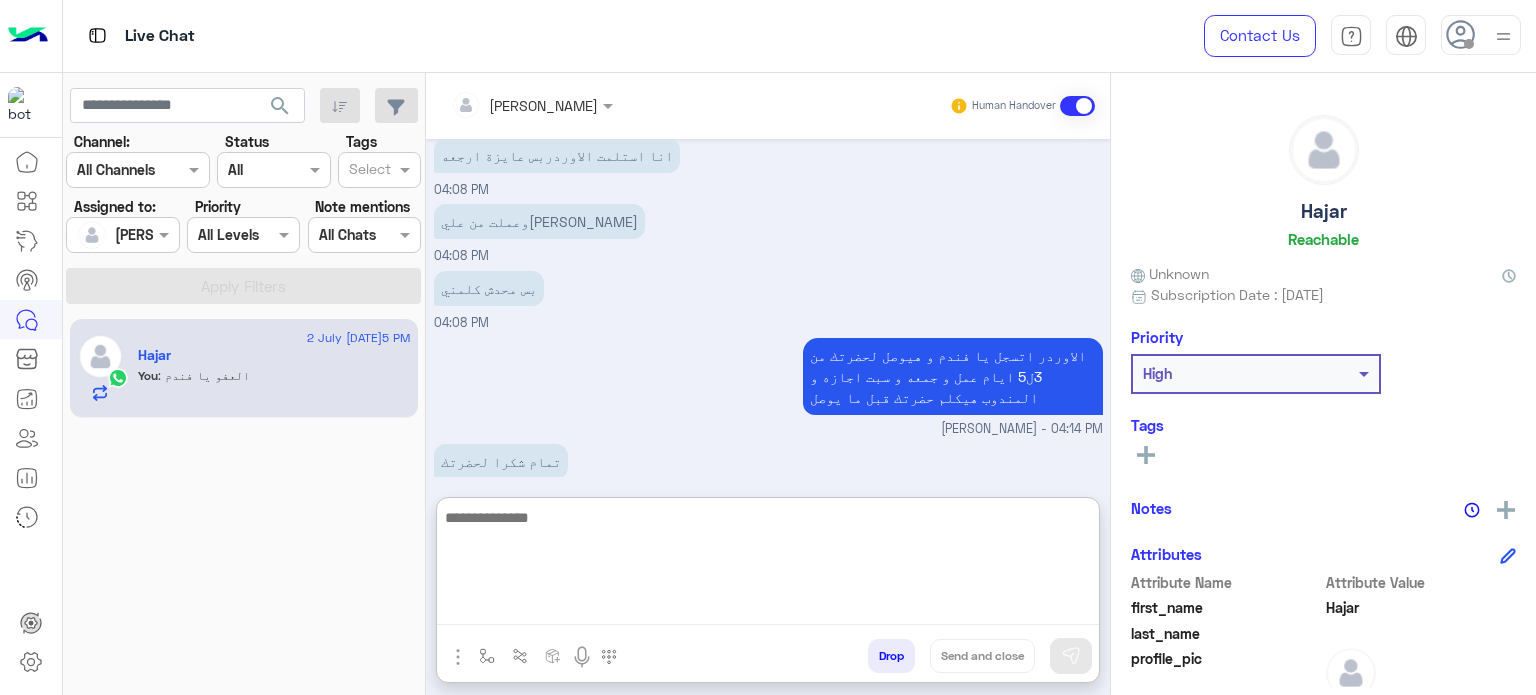 scroll, scrollTop: 495, scrollLeft: 0, axis: vertical 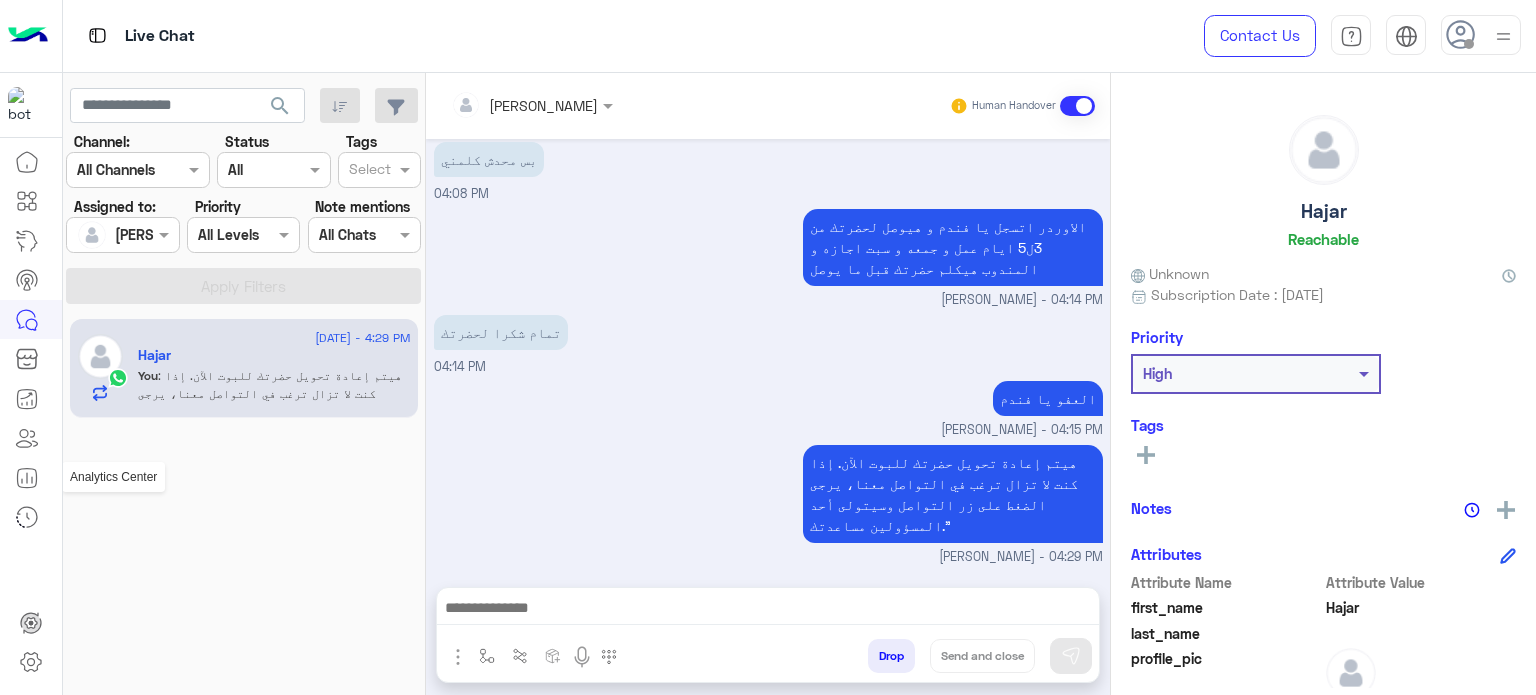 click 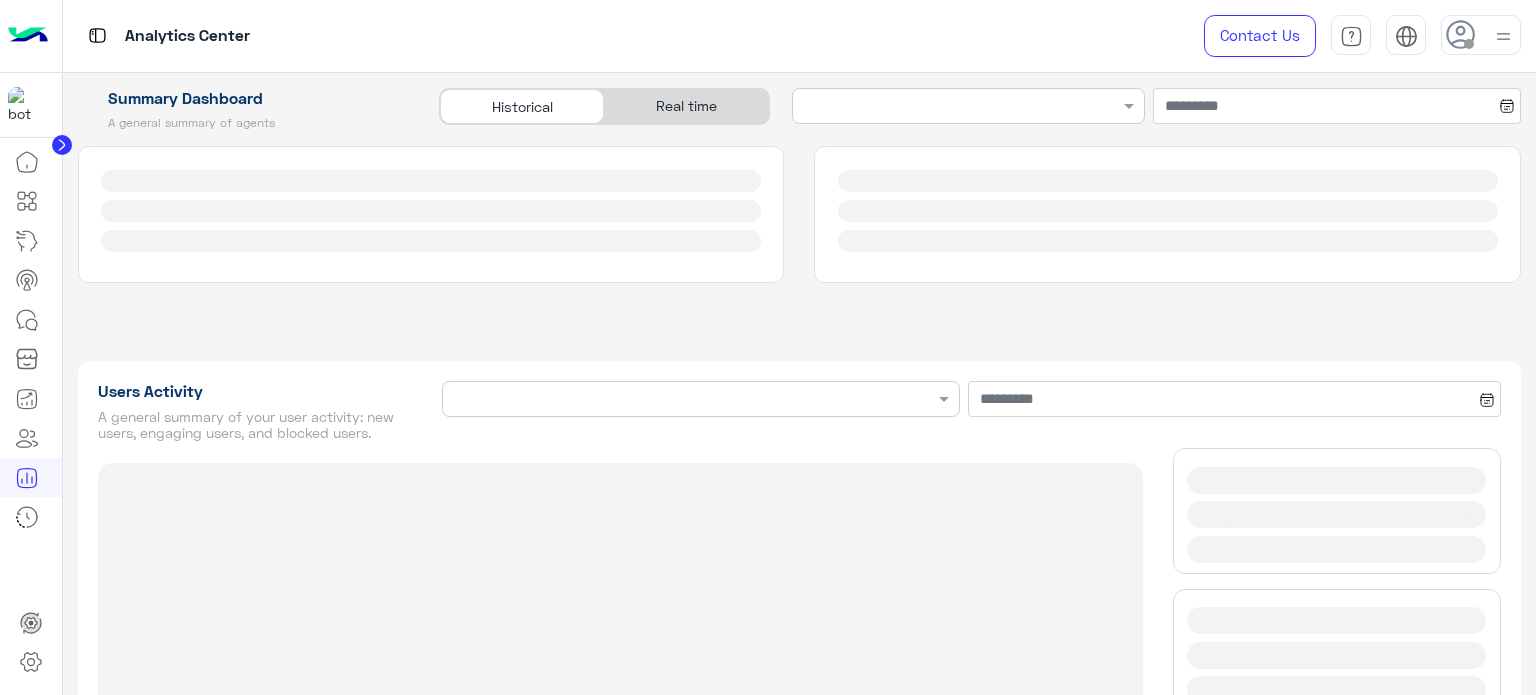 type on "**********" 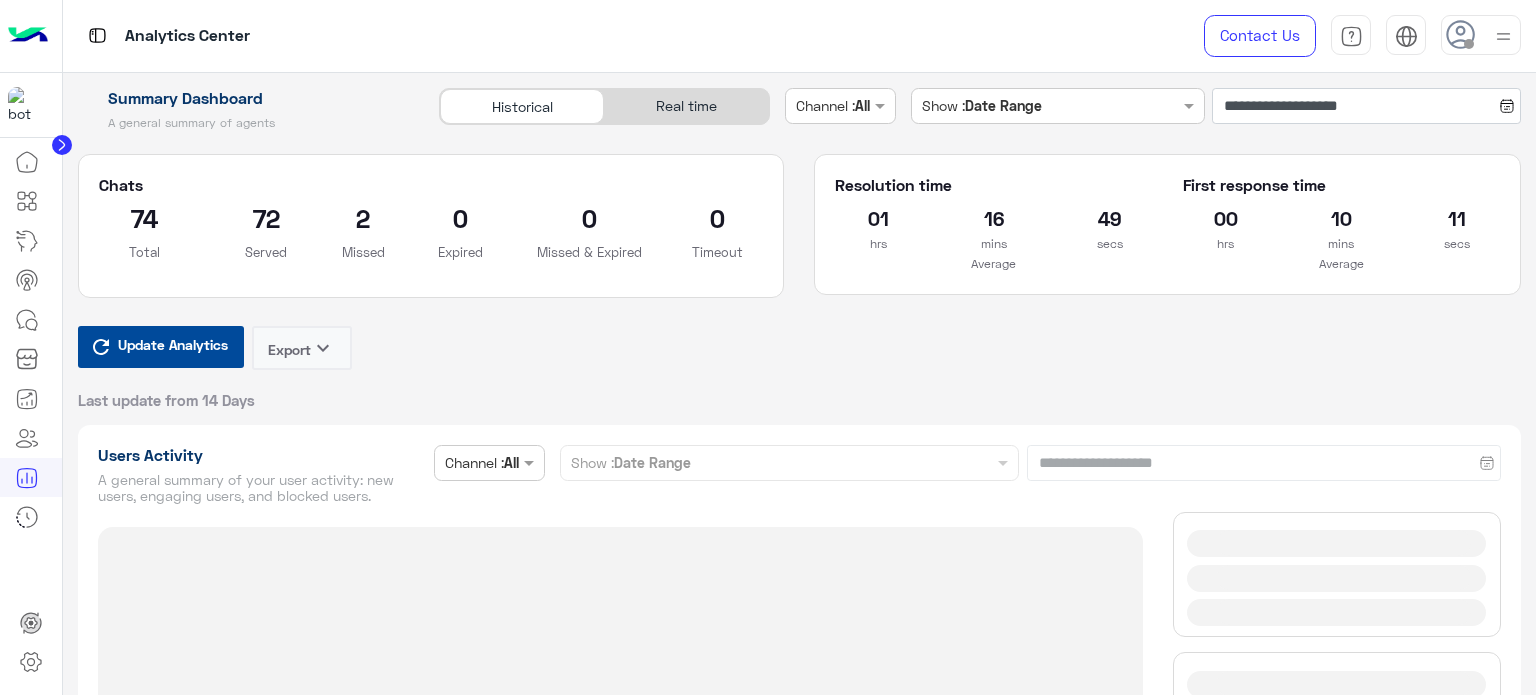 type on "**********" 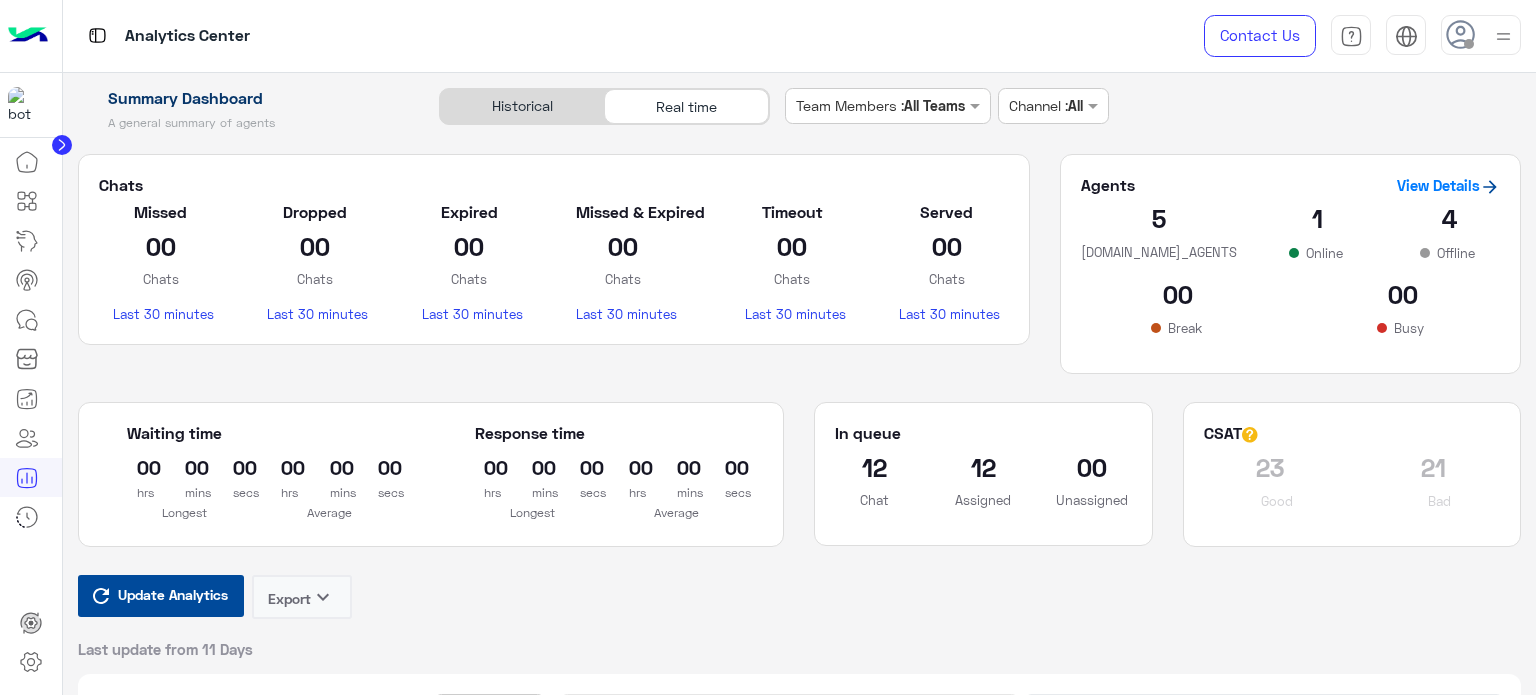 type on "**********" 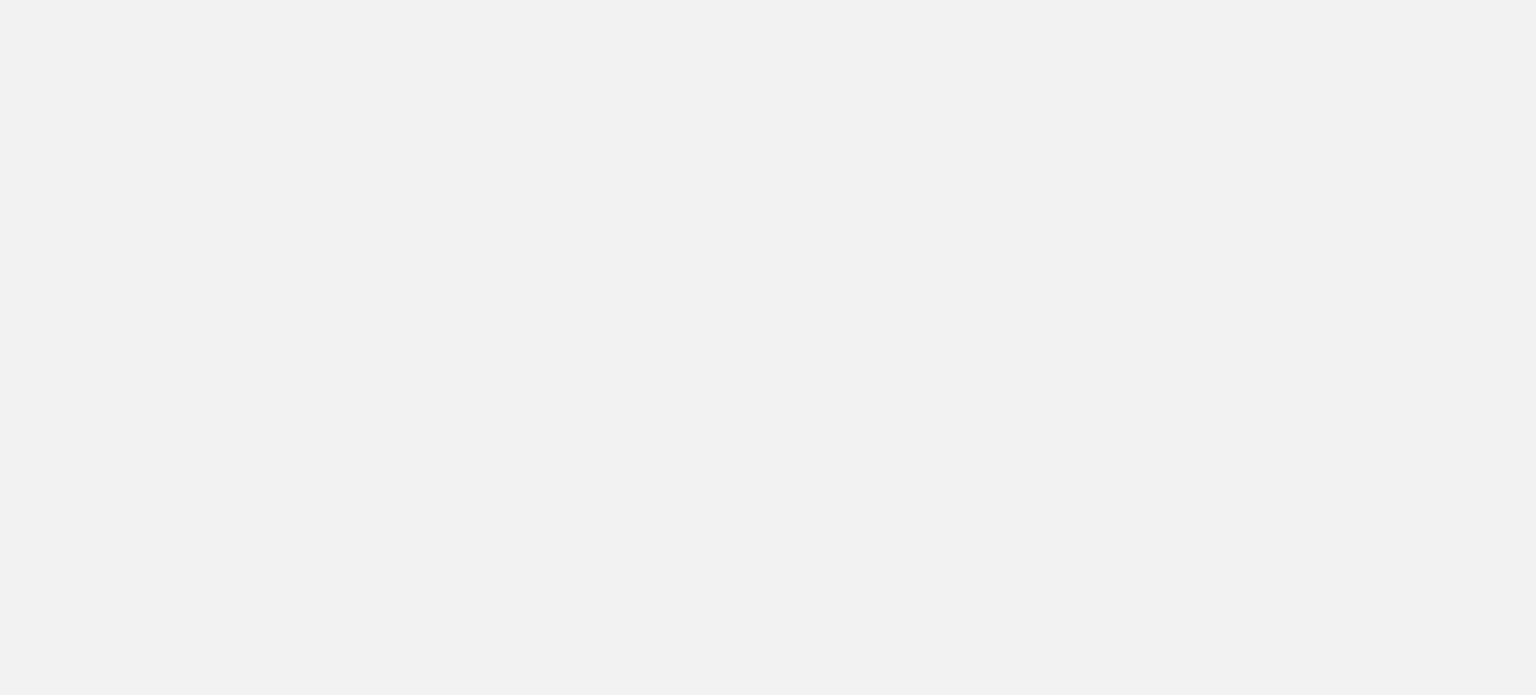 scroll, scrollTop: 0, scrollLeft: 0, axis: both 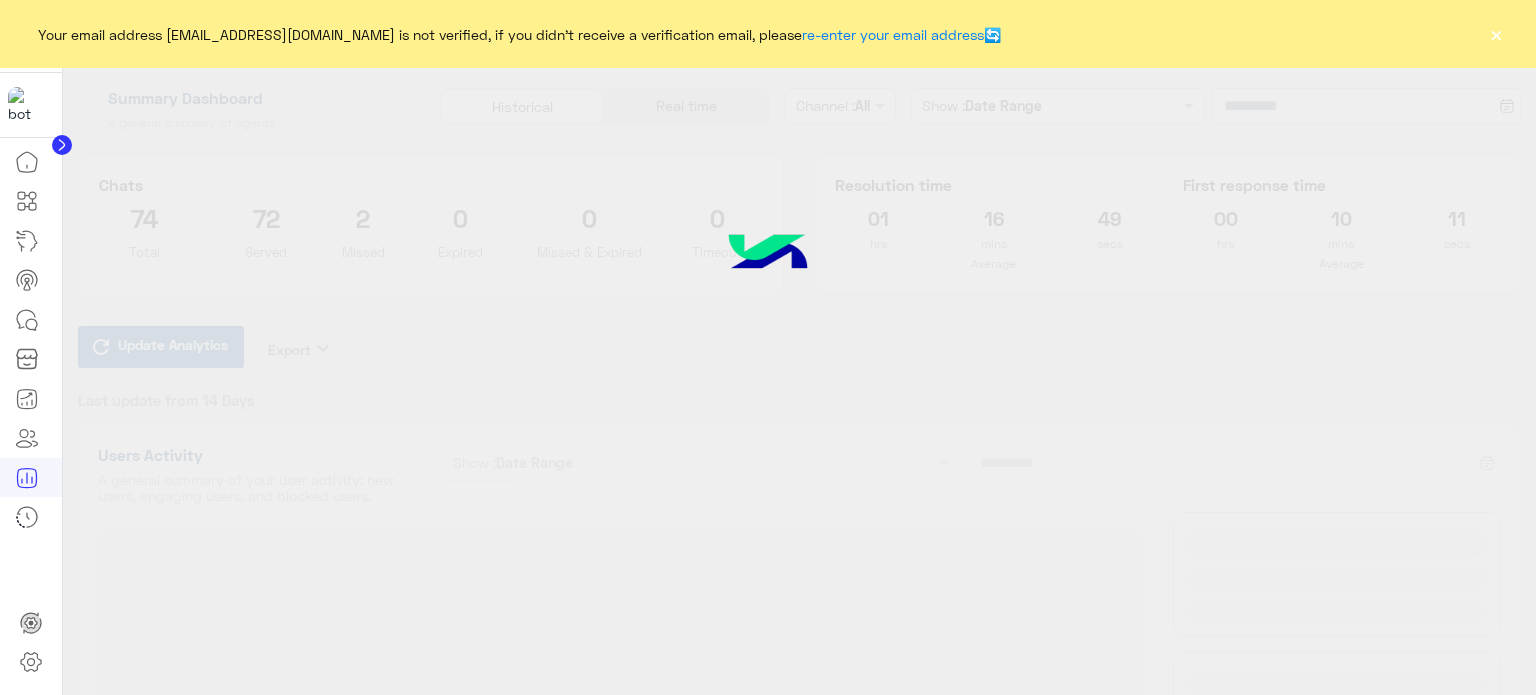 type on "**********" 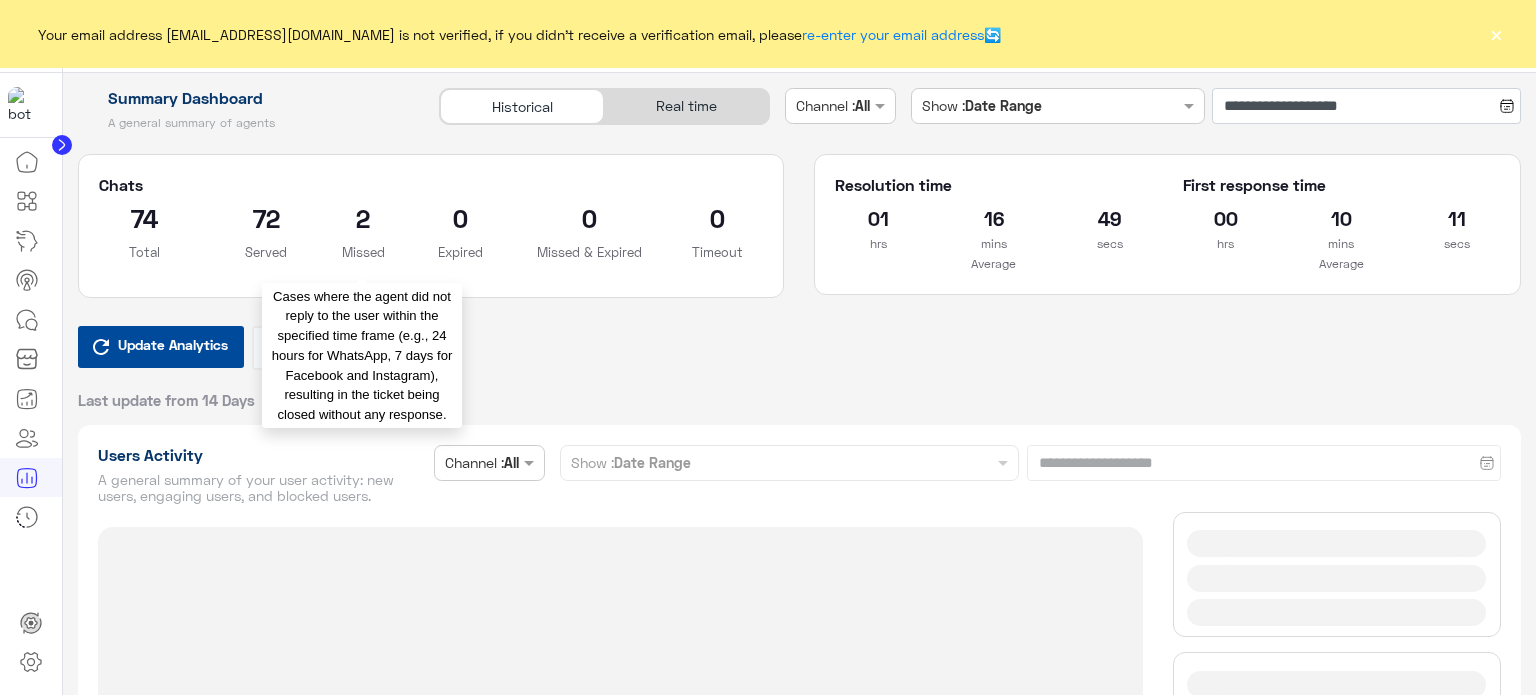 type on "**********" 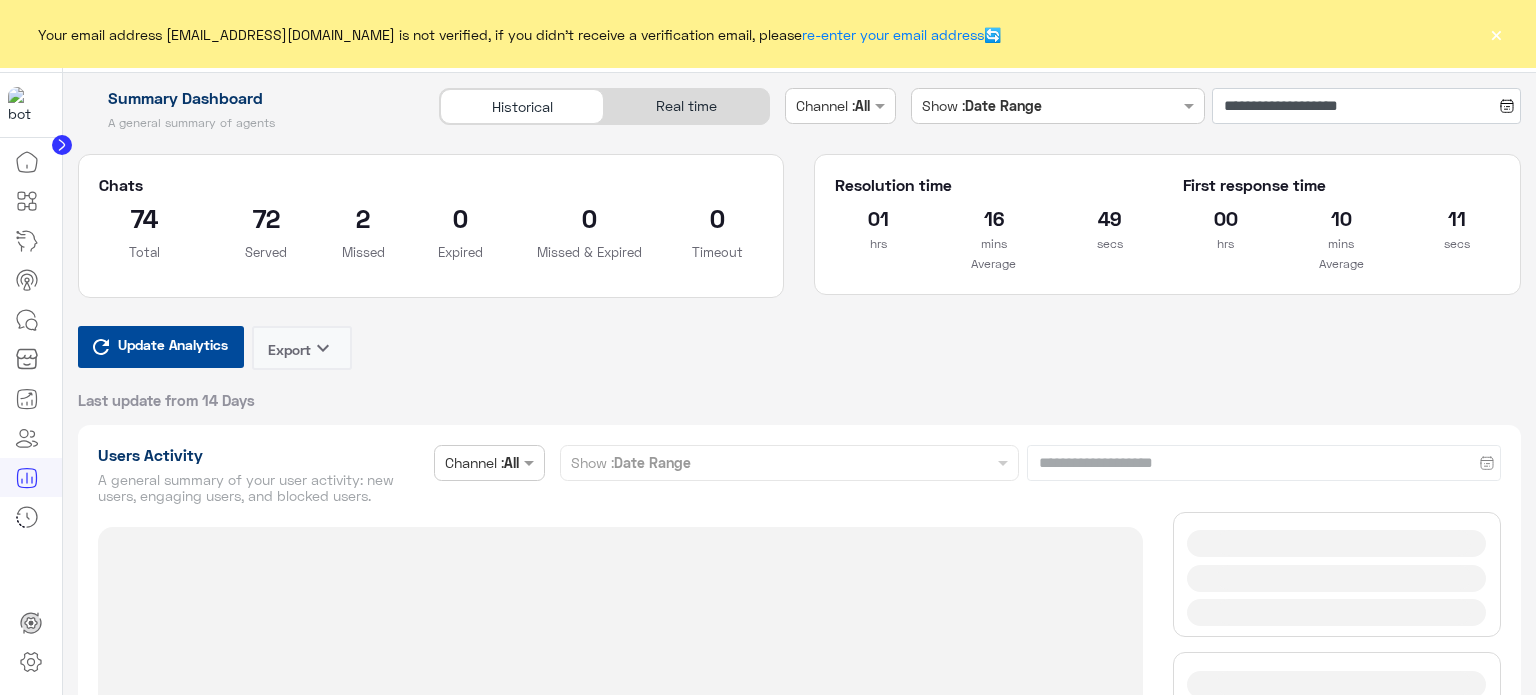 click on "Real time" 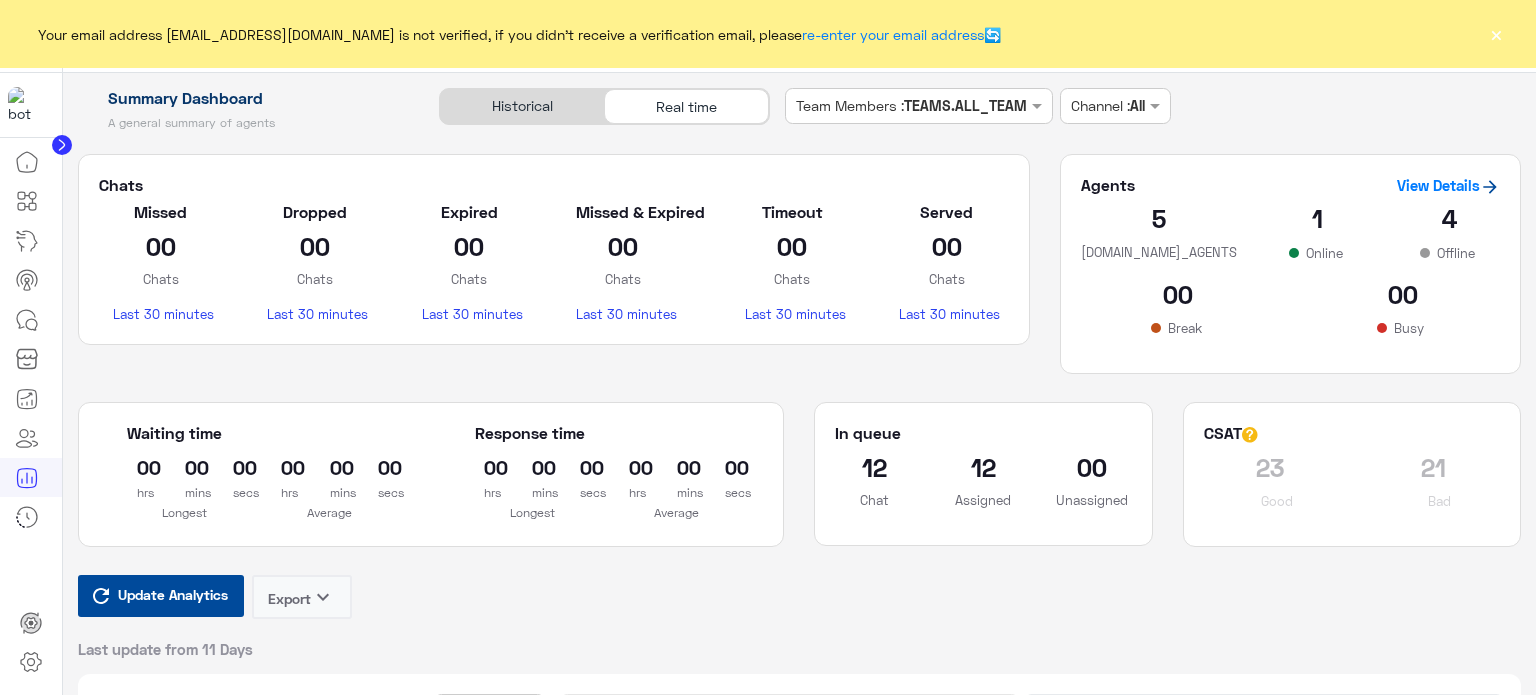 type on "**********" 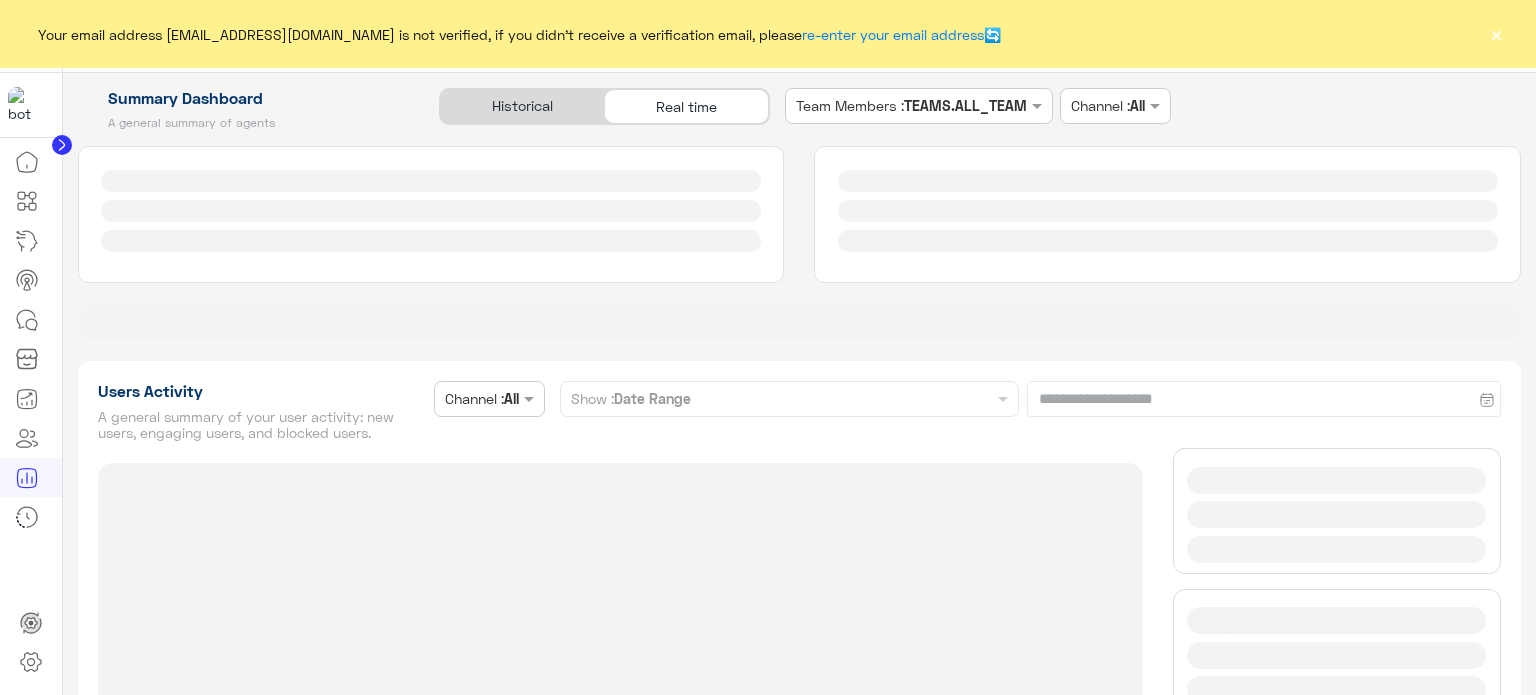 type on "**********" 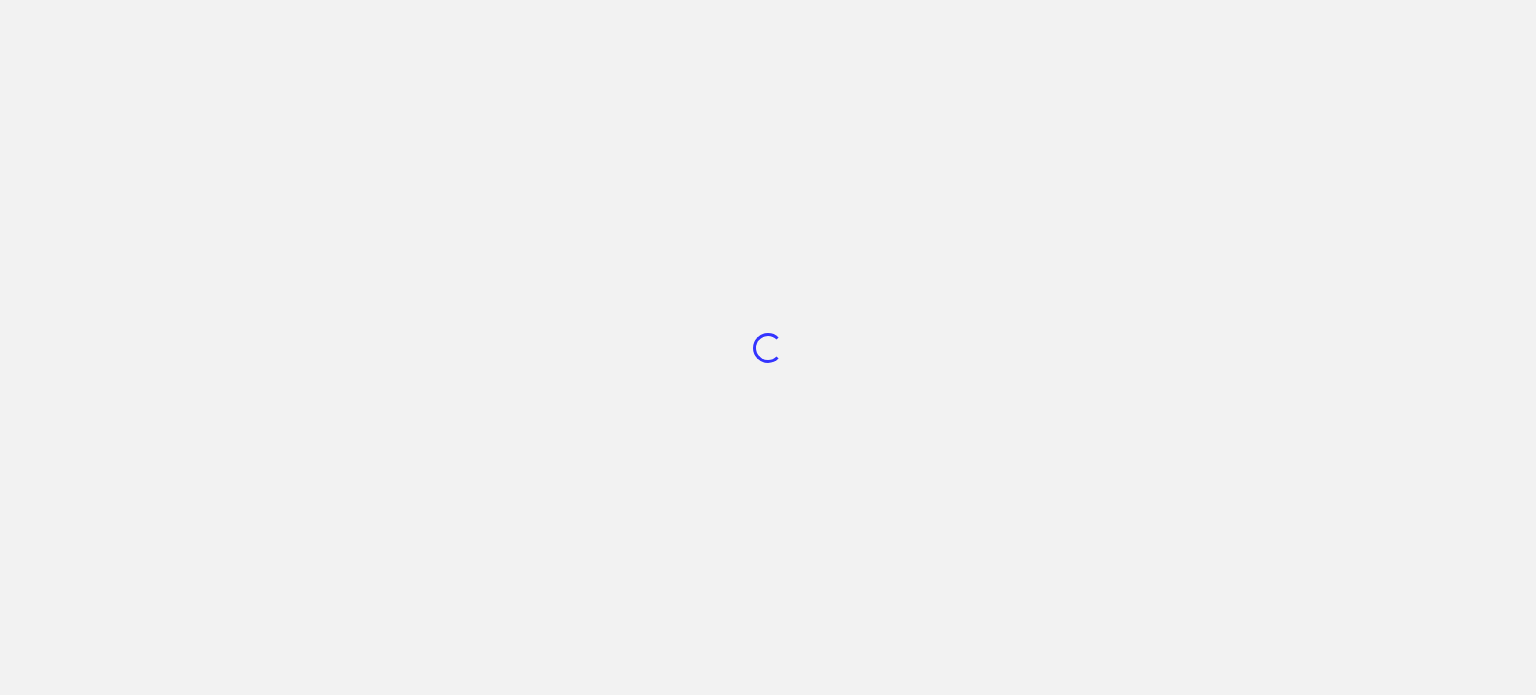 scroll, scrollTop: 0, scrollLeft: 0, axis: both 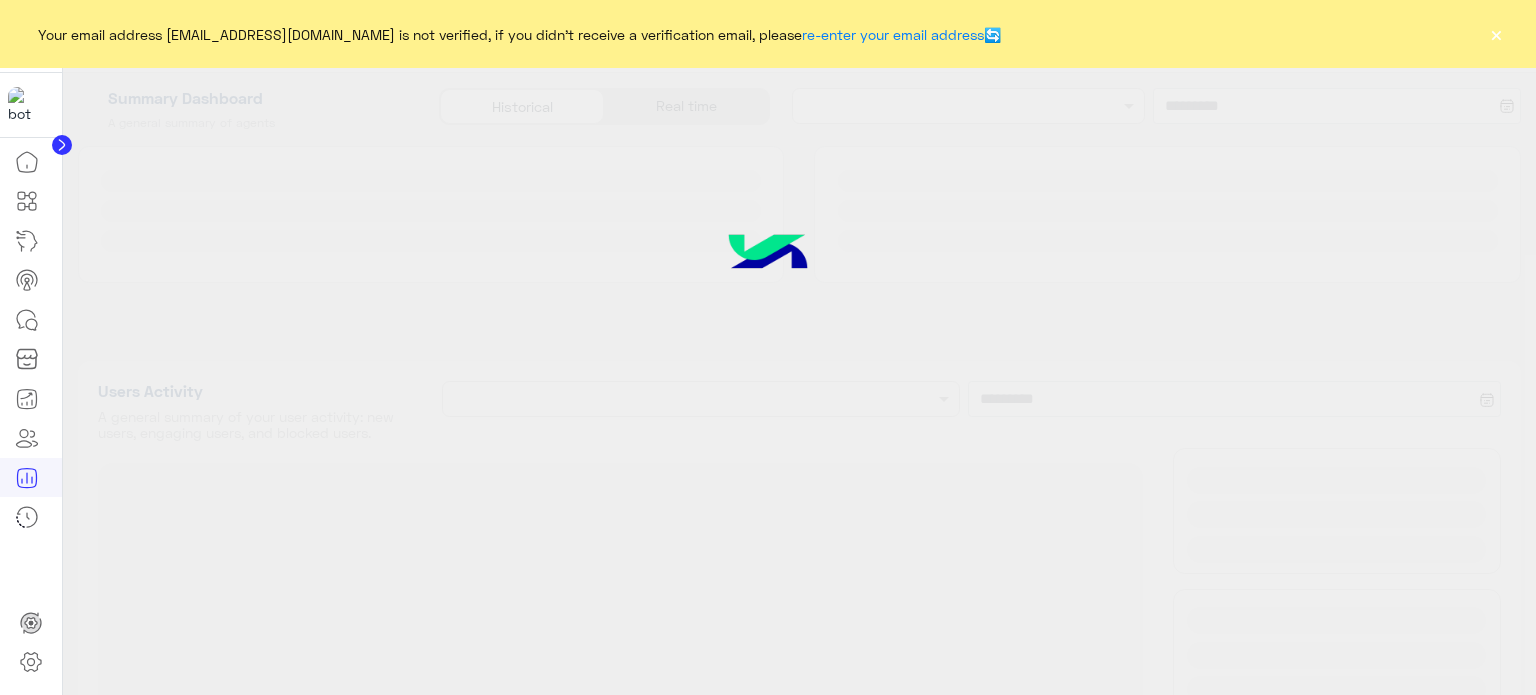 type on "**********" 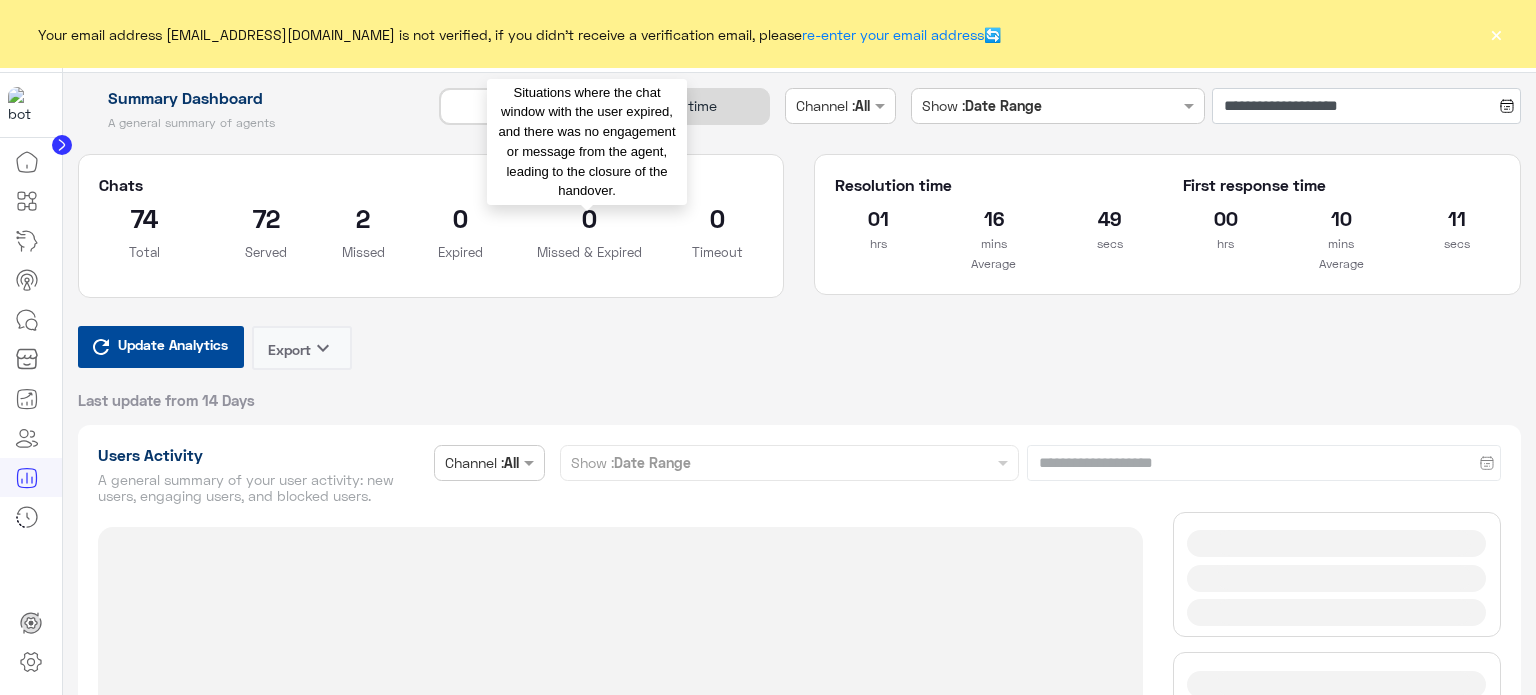 type on "**********" 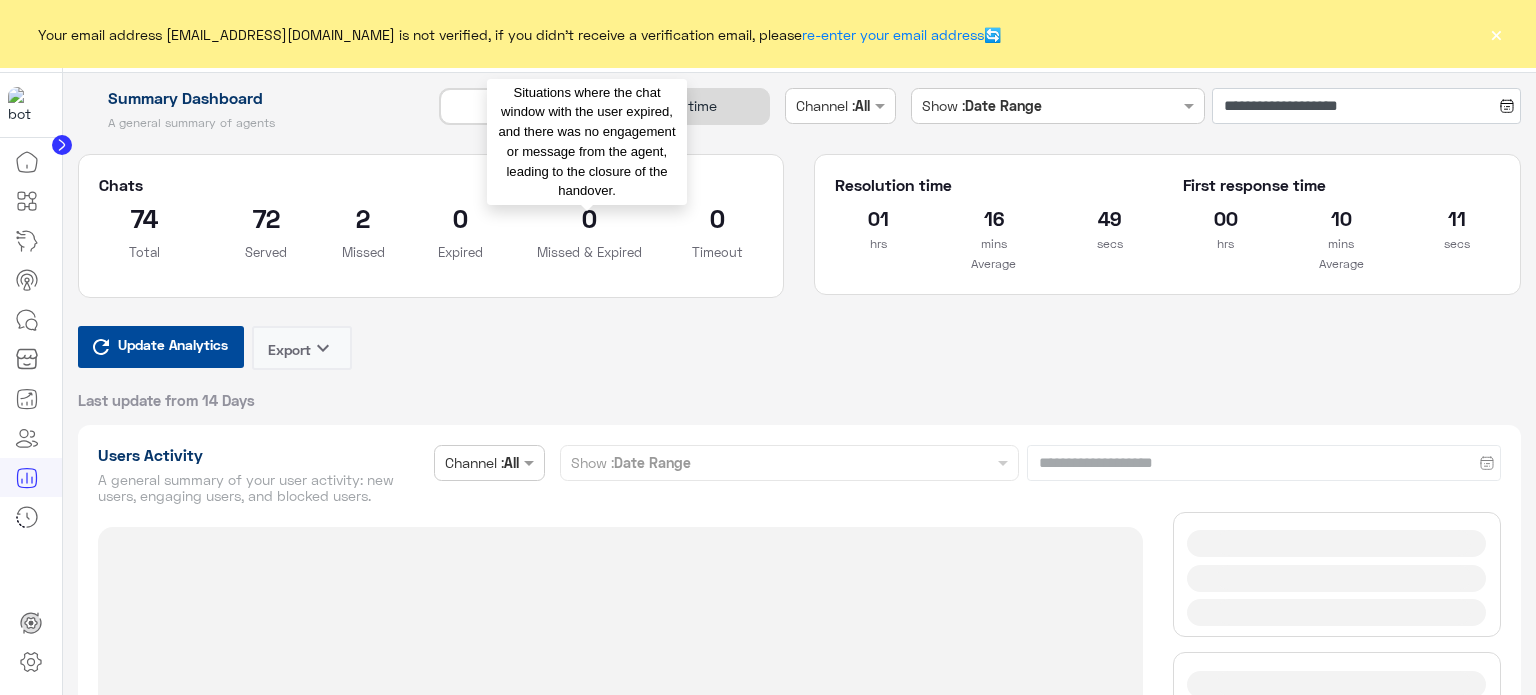 type on "**********" 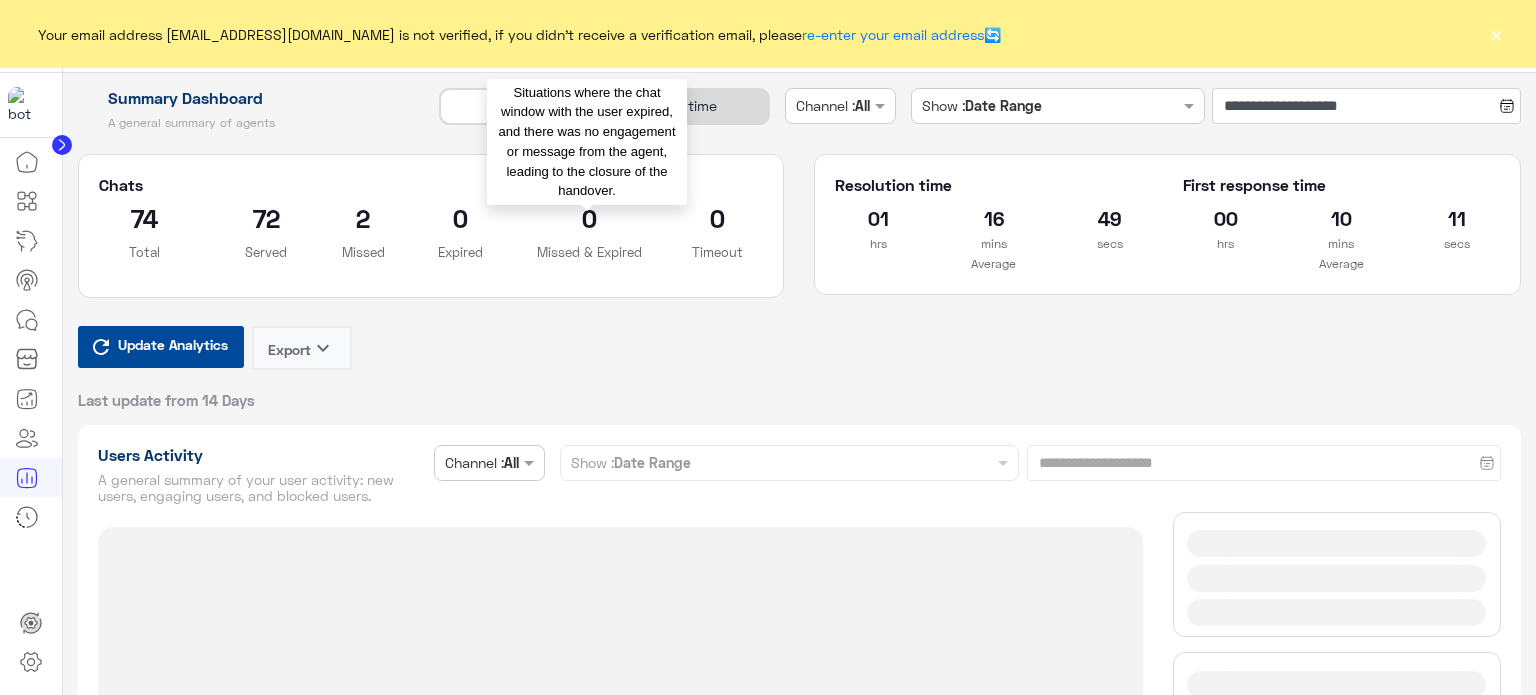 type on "**********" 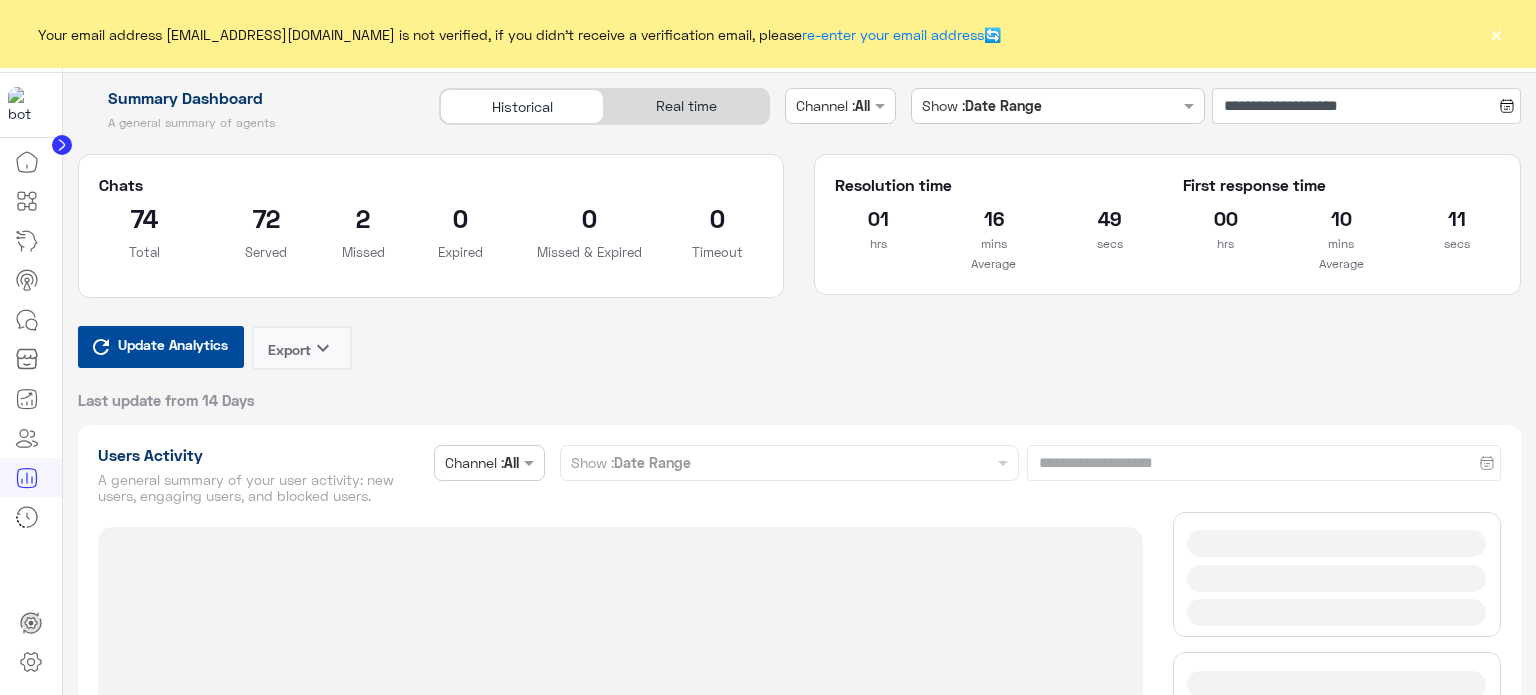 click on "Update Analytics  Export   keyboard_arrow_down Last update from 14 Days" 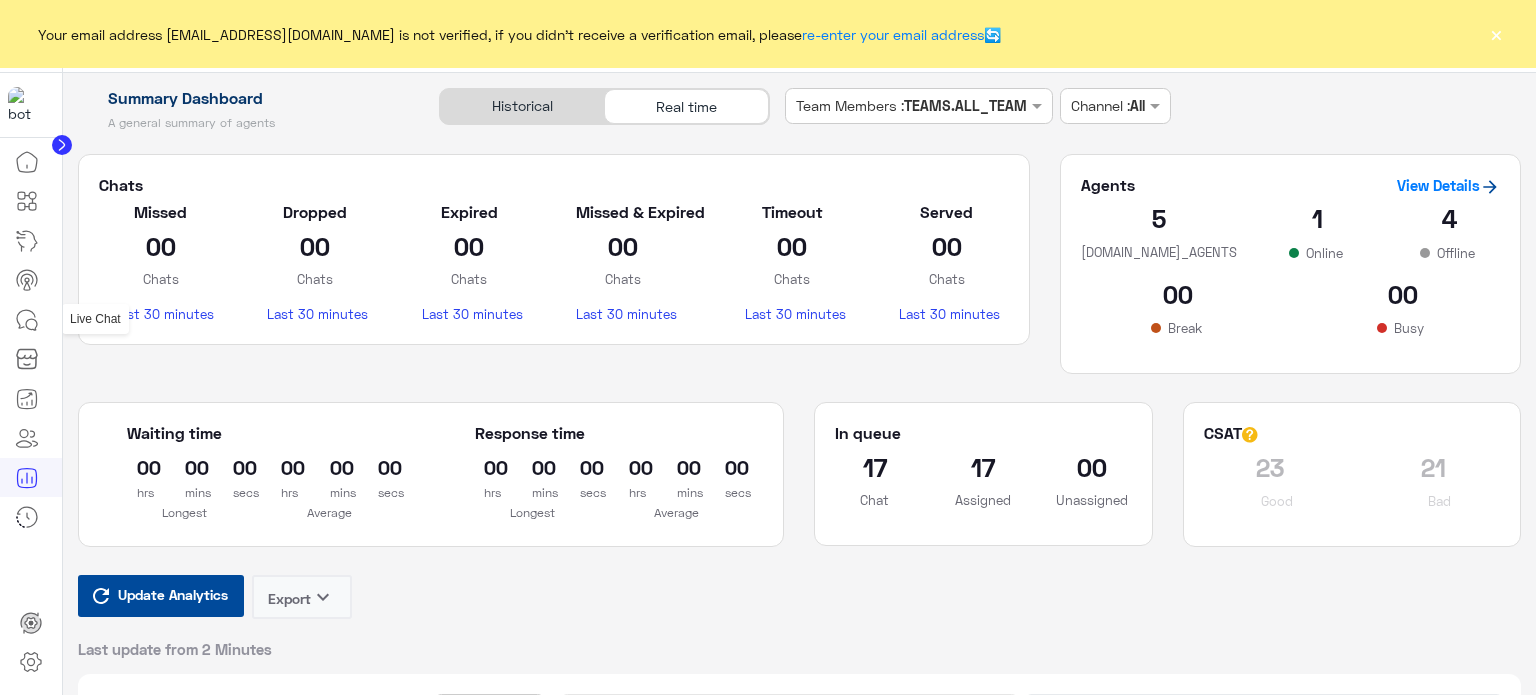 click 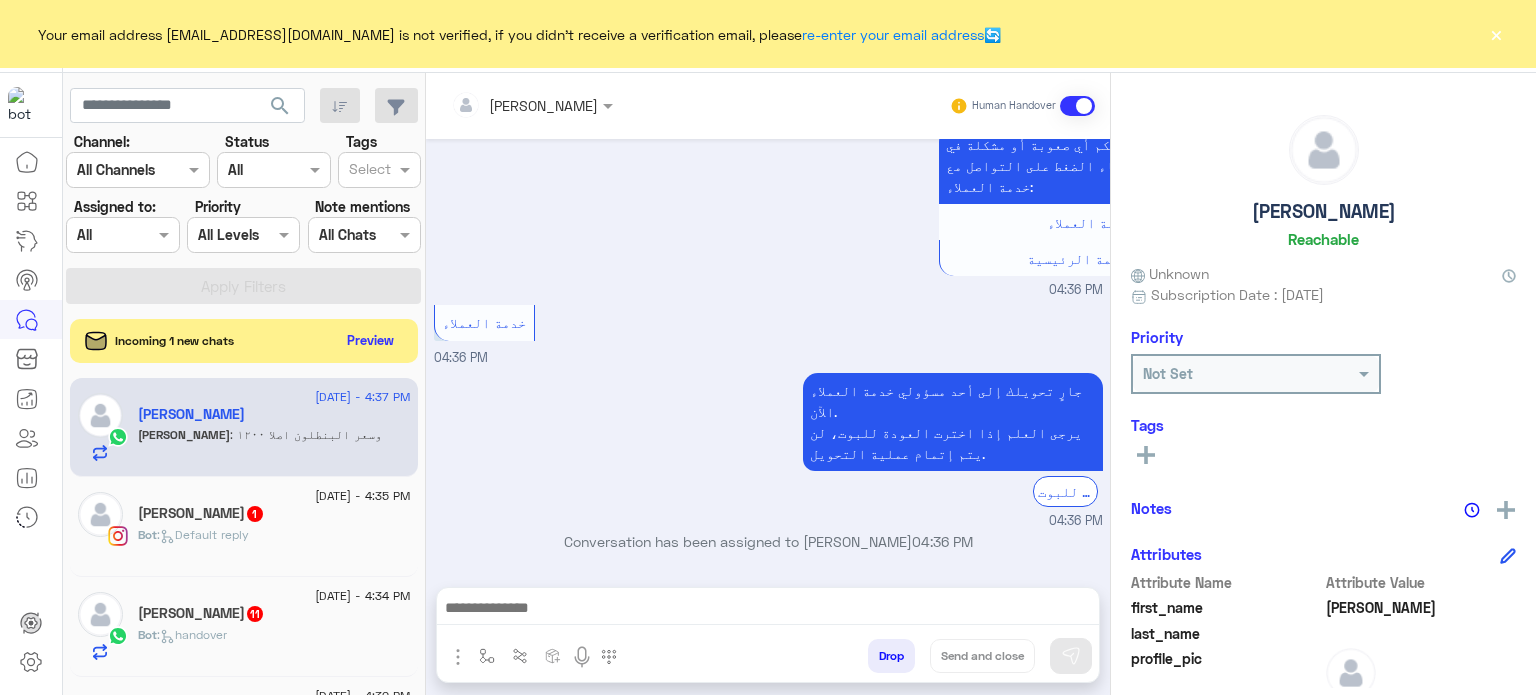 scroll, scrollTop: 2432, scrollLeft: 0, axis: vertical 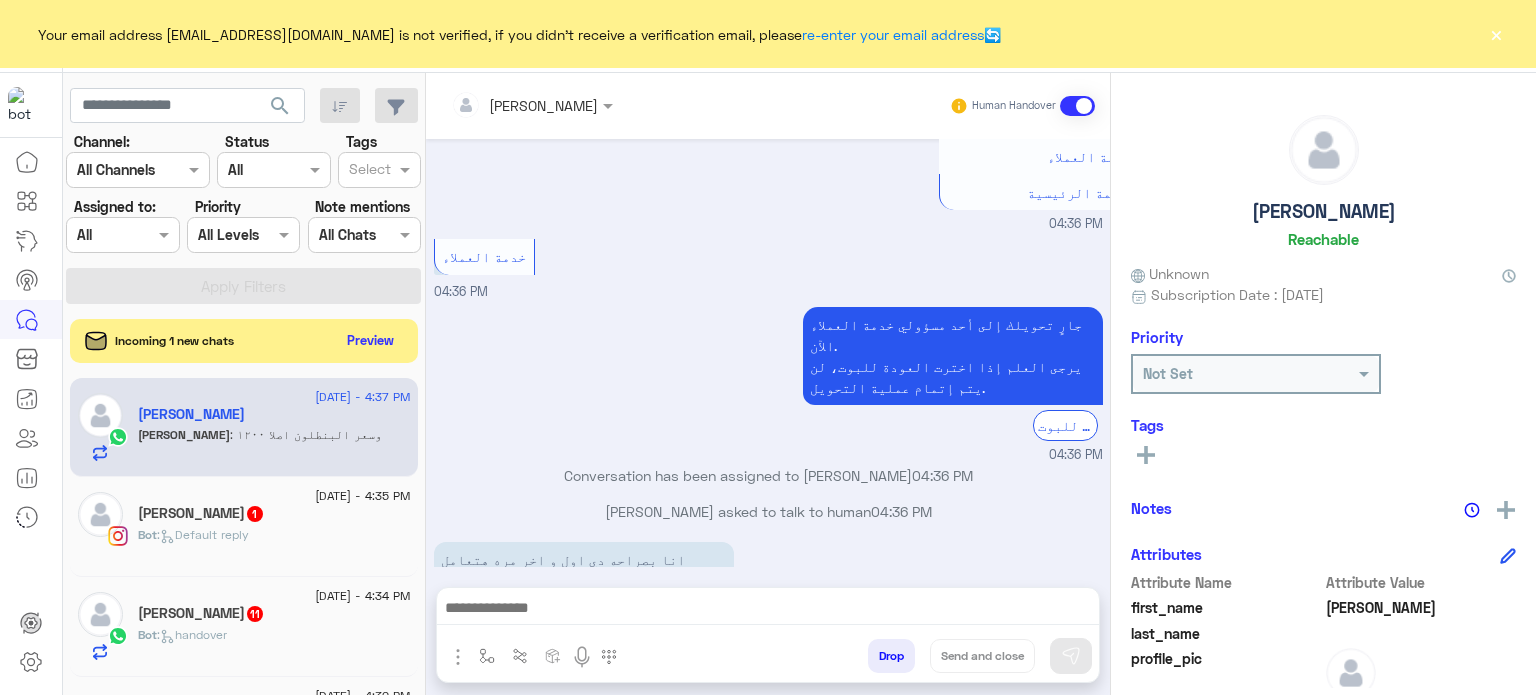 click on "وسعر البنطلون اصلا ١٢٠٠   04:37 PM" at bounding box center (768, 746) 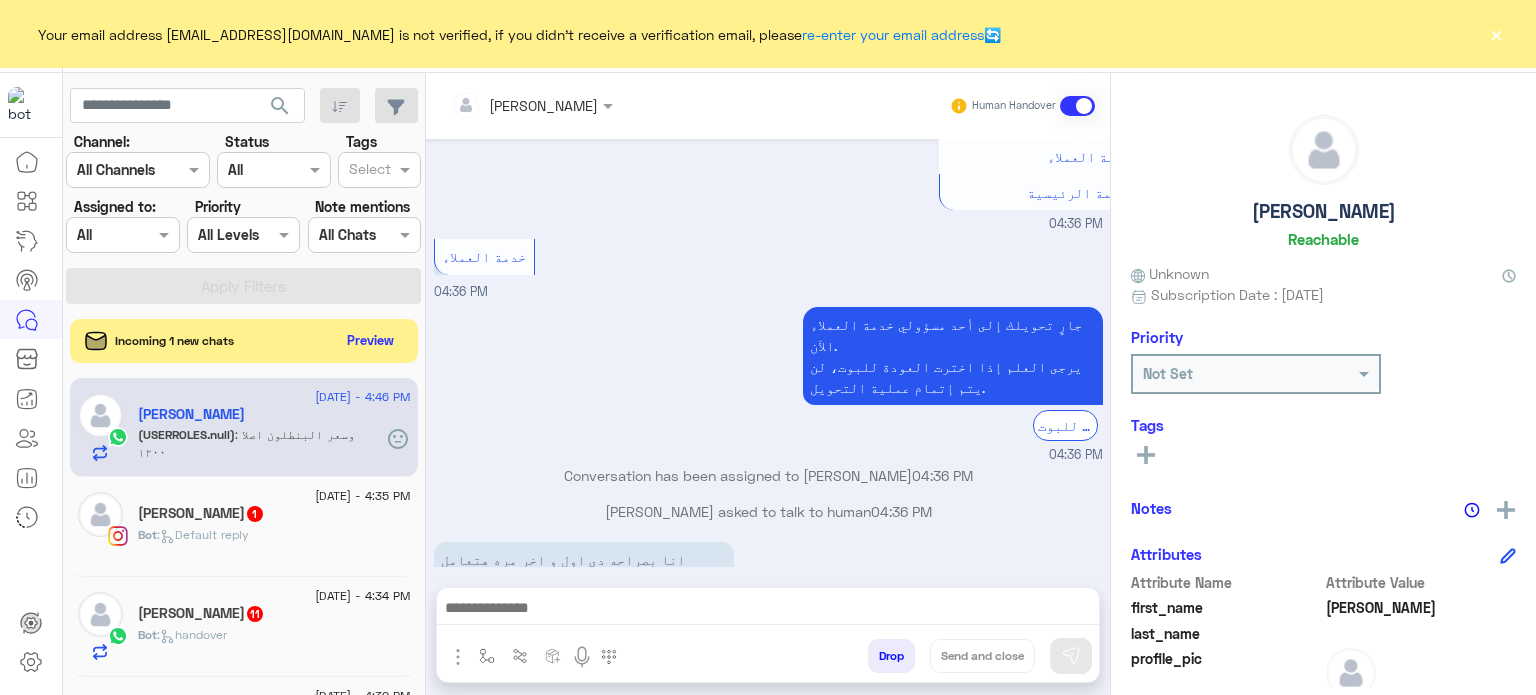 scroll, scrollTop: 2469, scrollLeft: 0, axis: vertical 